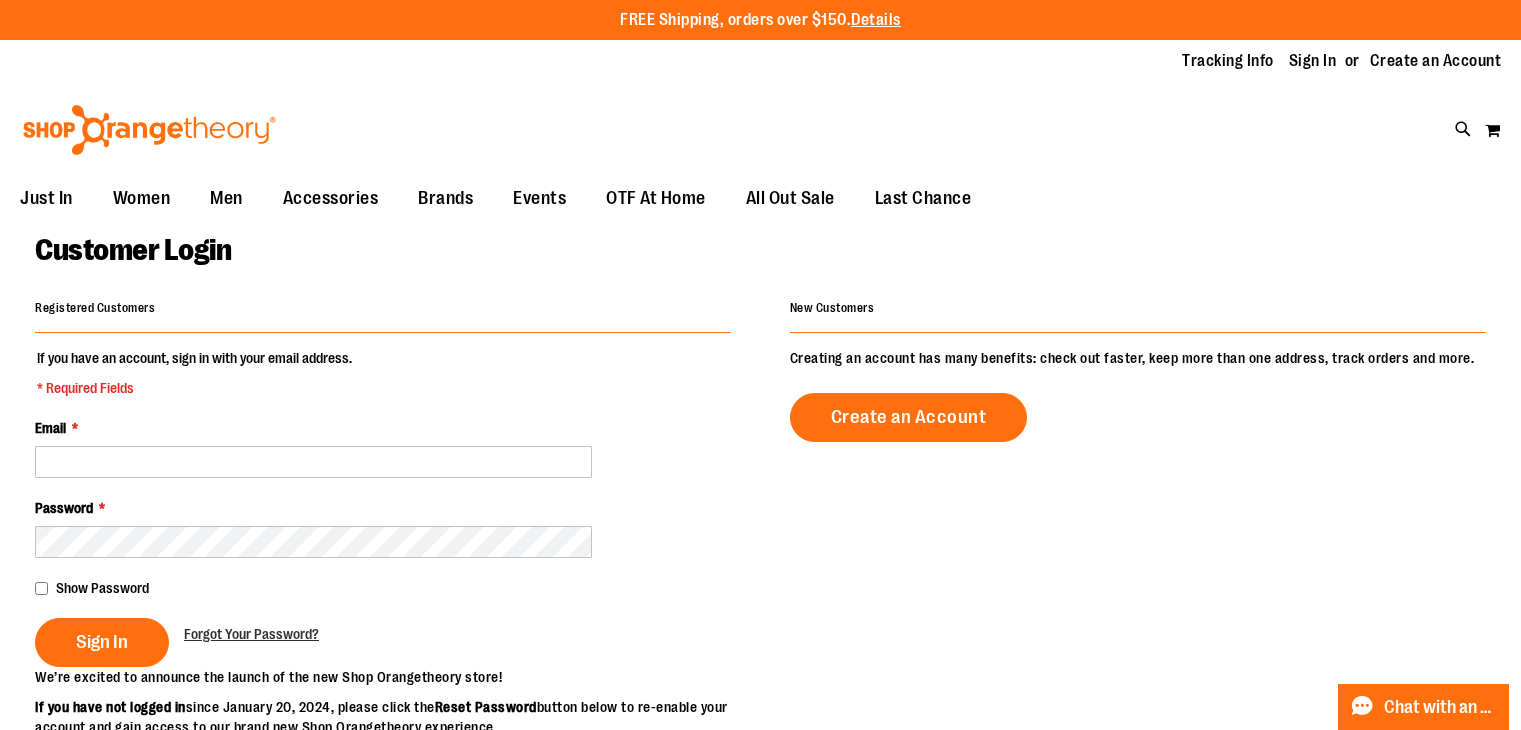 scroll, scrollTop: 0, scrollLeft: 0, axis: both 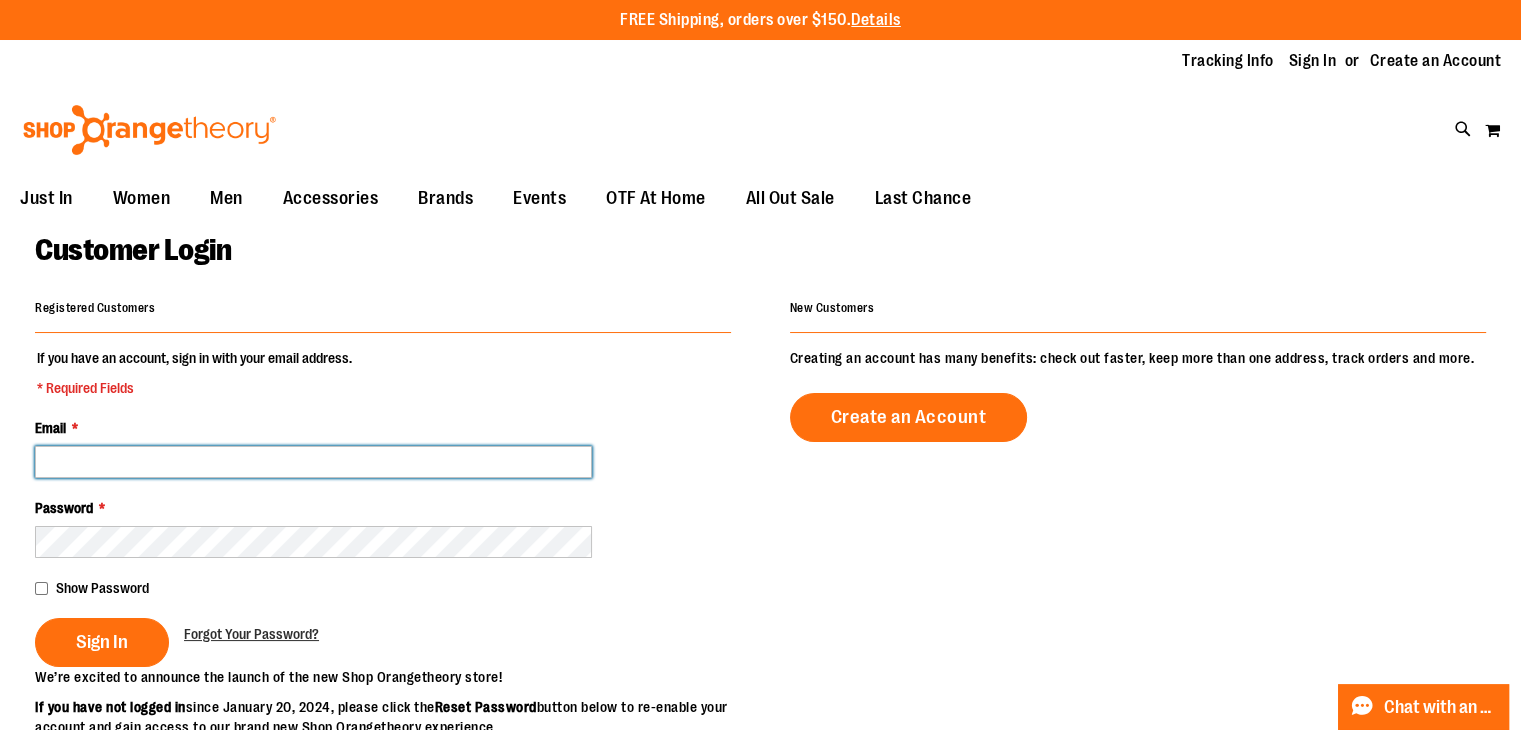 type on "**********" 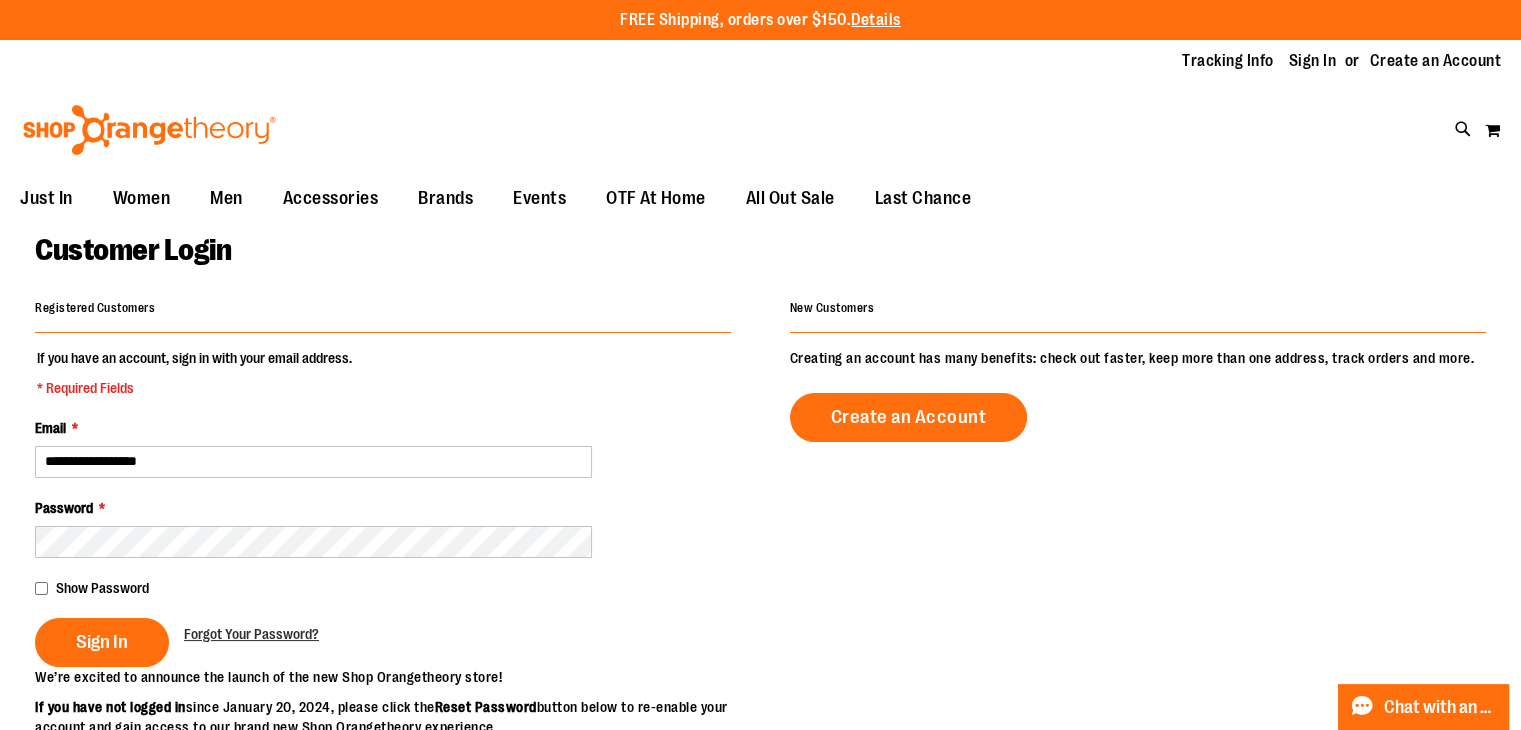 type on "**********" 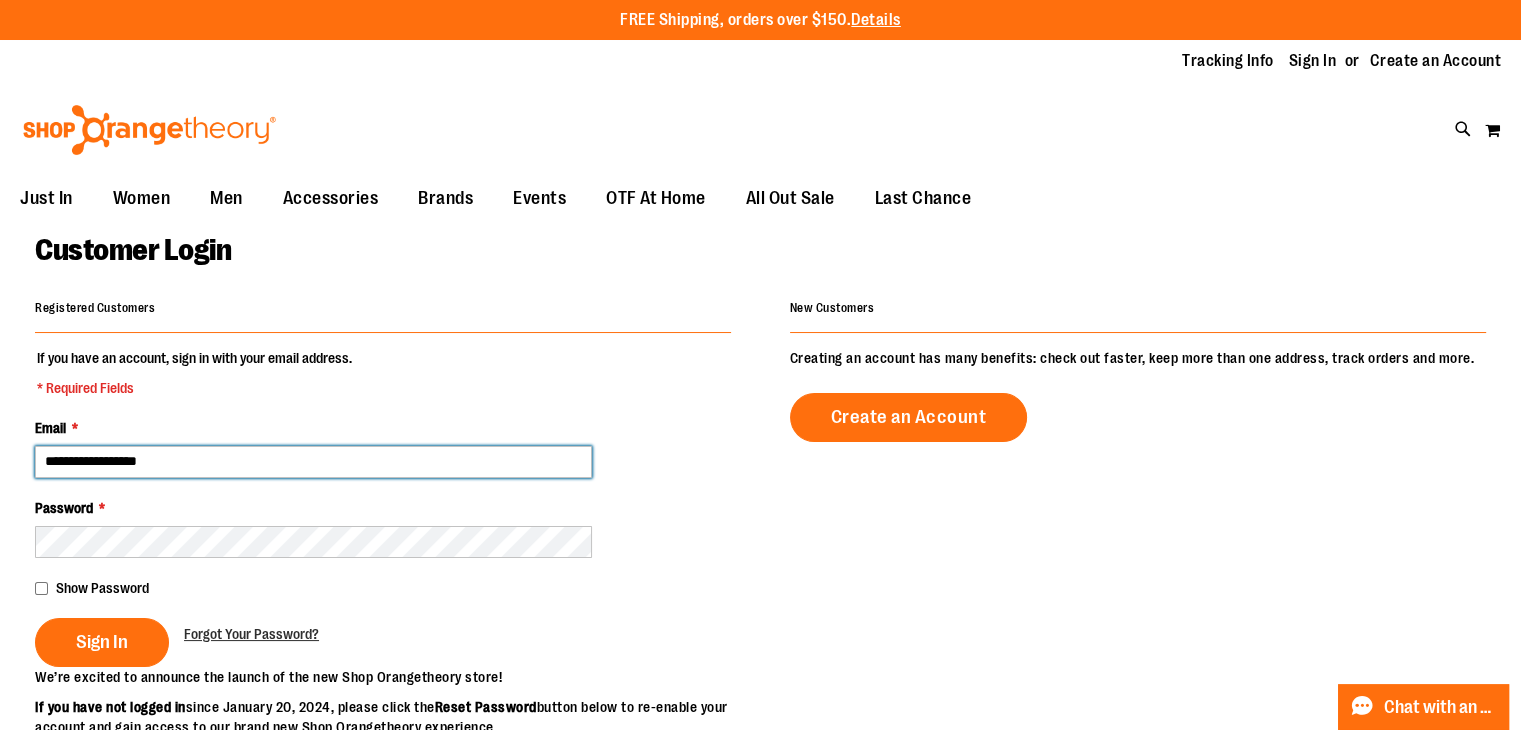 click on "**********" at bounding box center (313, 462) 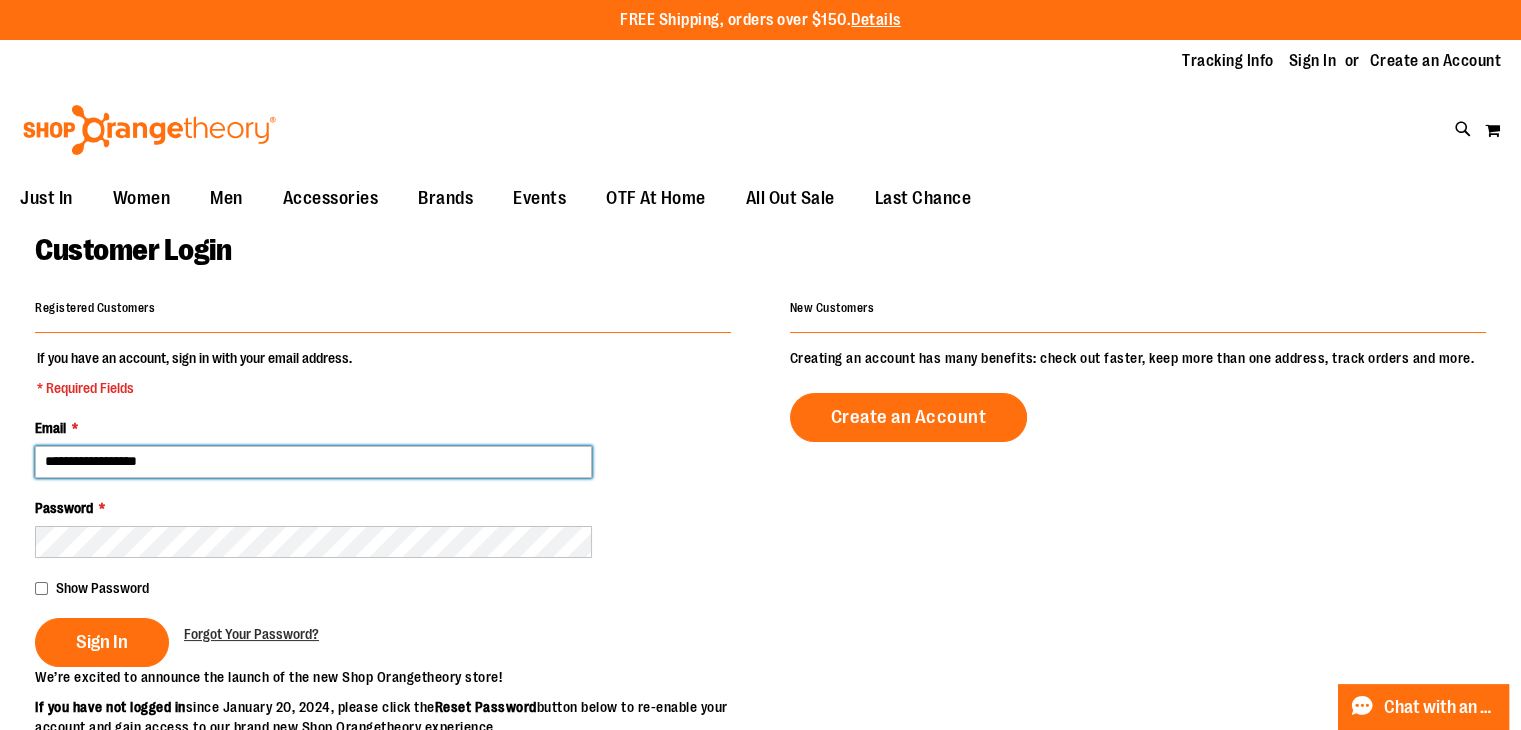 type on "*" 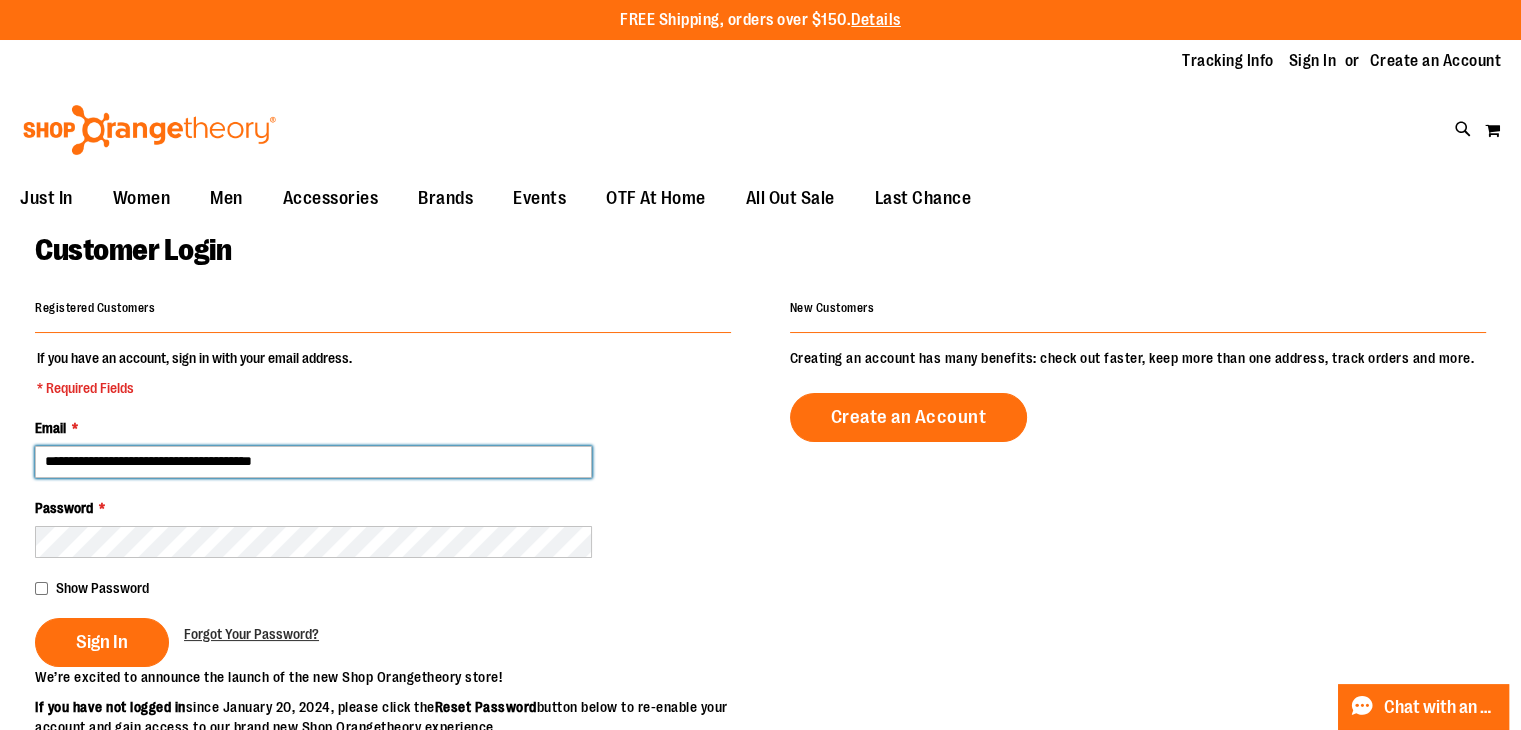 type on "**********" 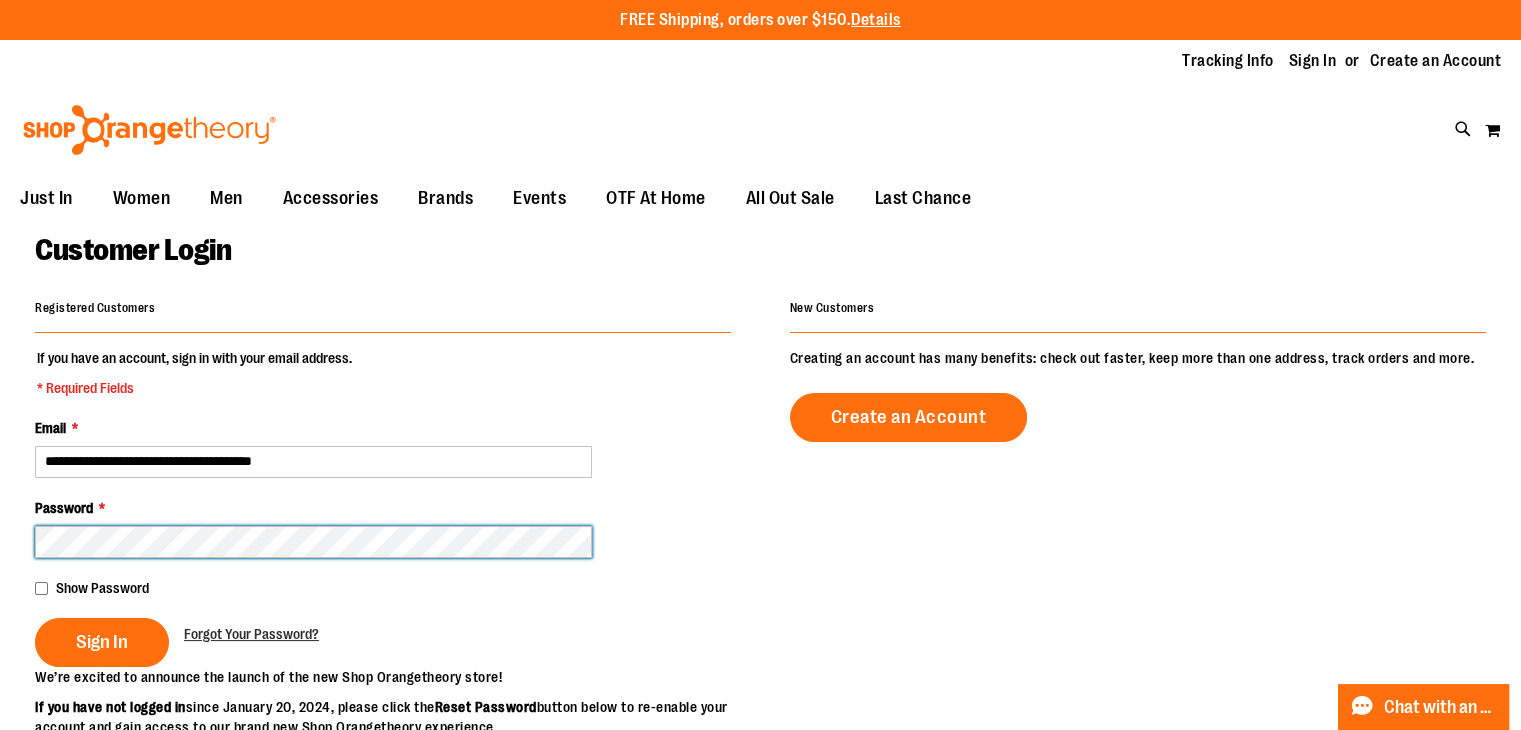 click on "Sign In" at bounding box center [102, 642] 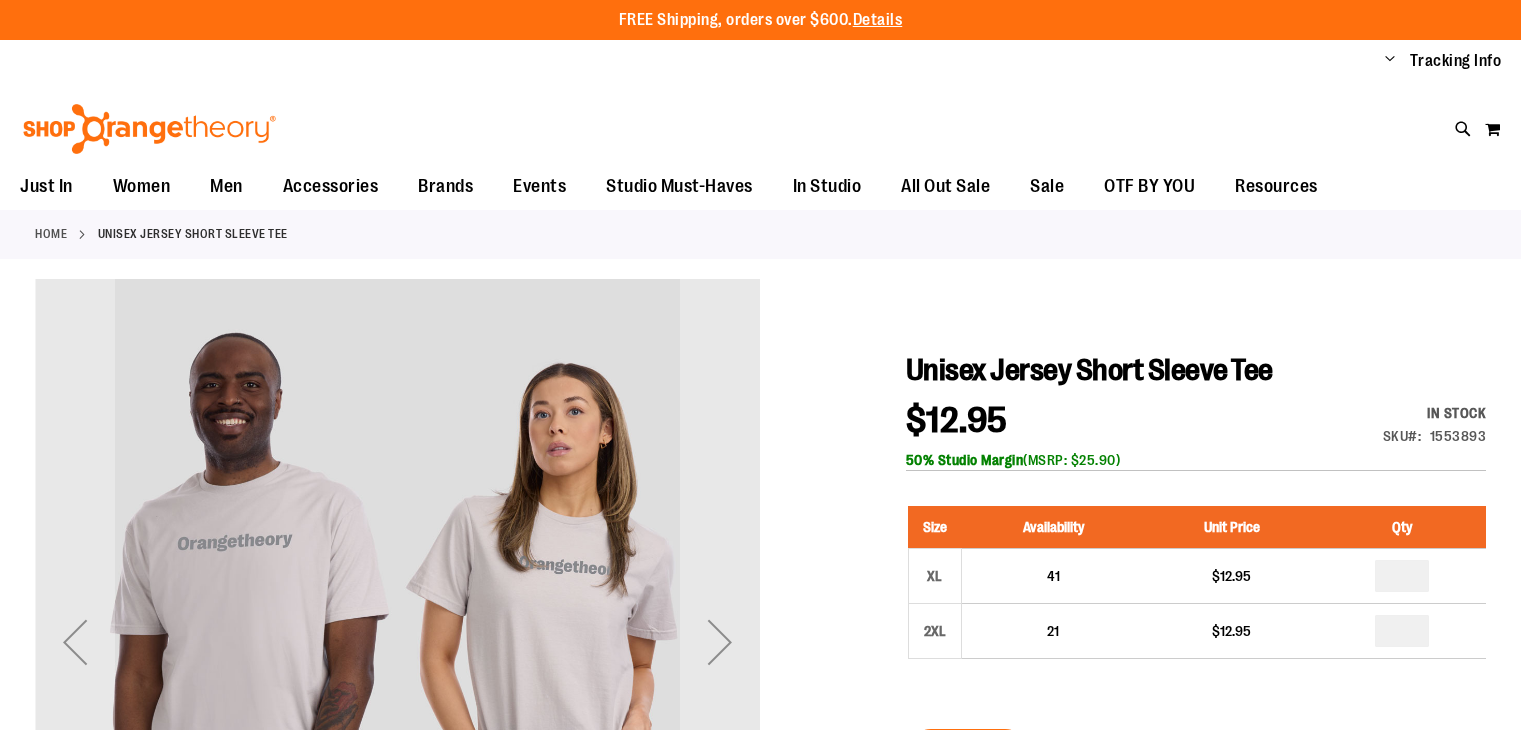 scroll, scrollTop: 0, scrollLeft: 0, axis: both 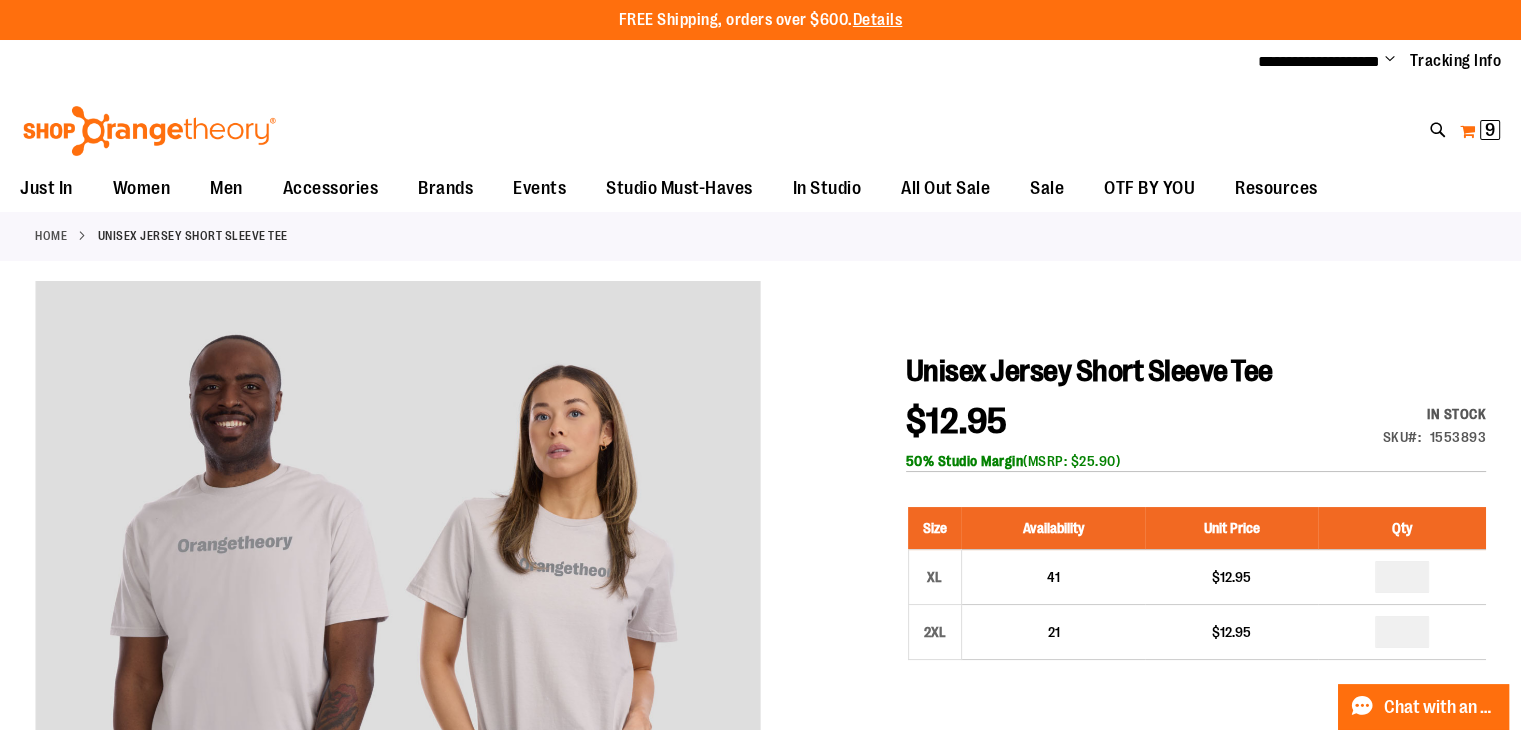 type on "**********" 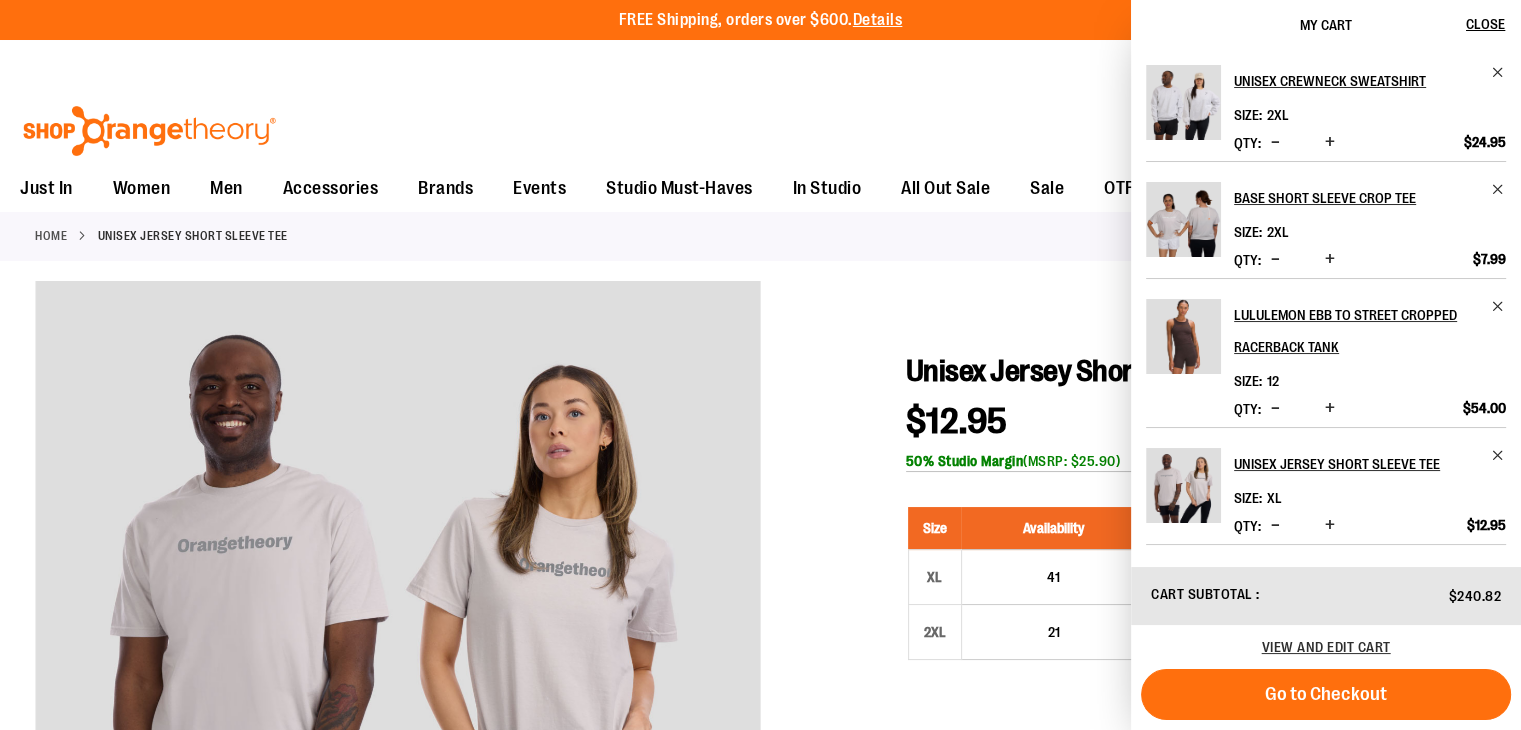 click on "Toggle Nav
Search
Popular Suggestions
Advanced Search" at bounding box center (760, 125) 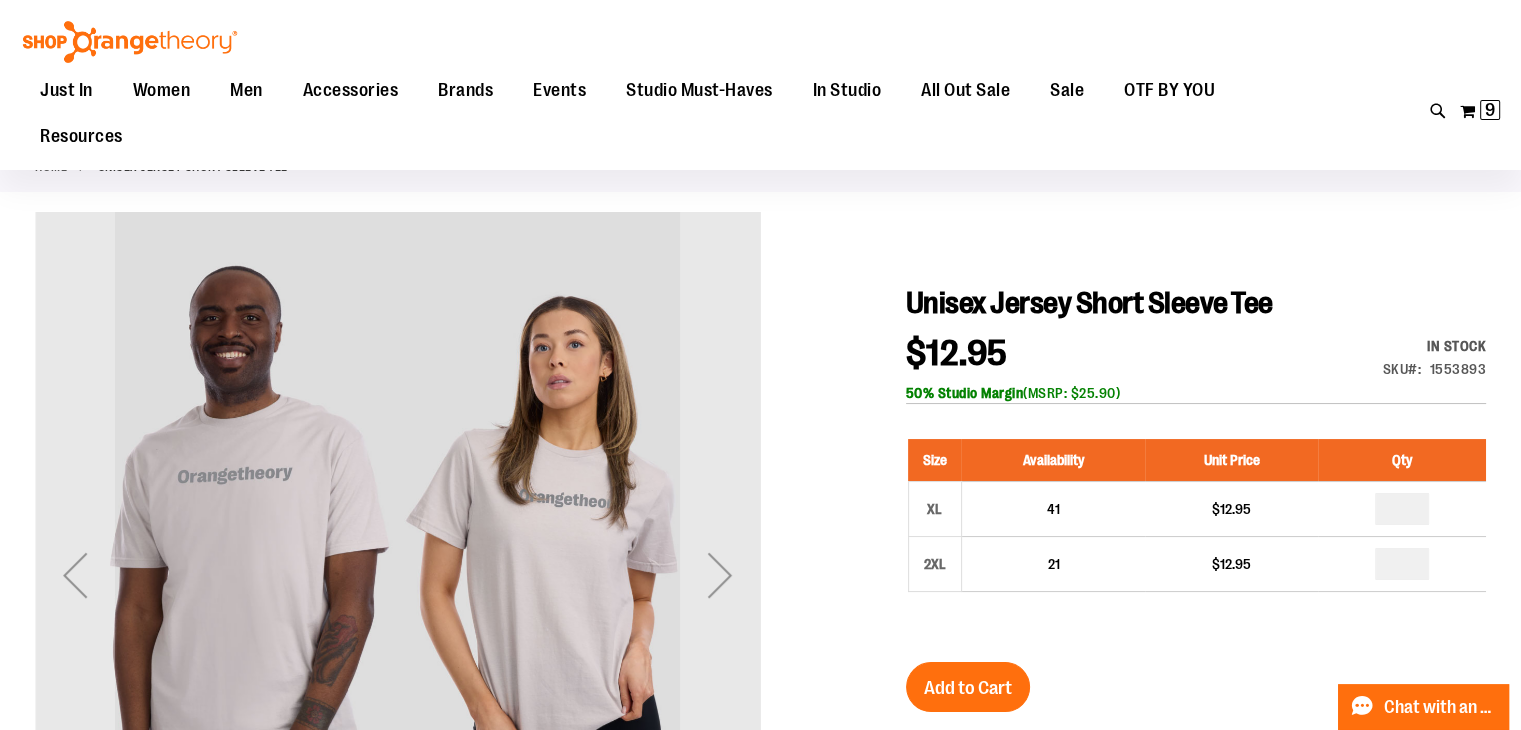 scroll, scrollTop: 100, scrollLeft: 0, axis: vertical 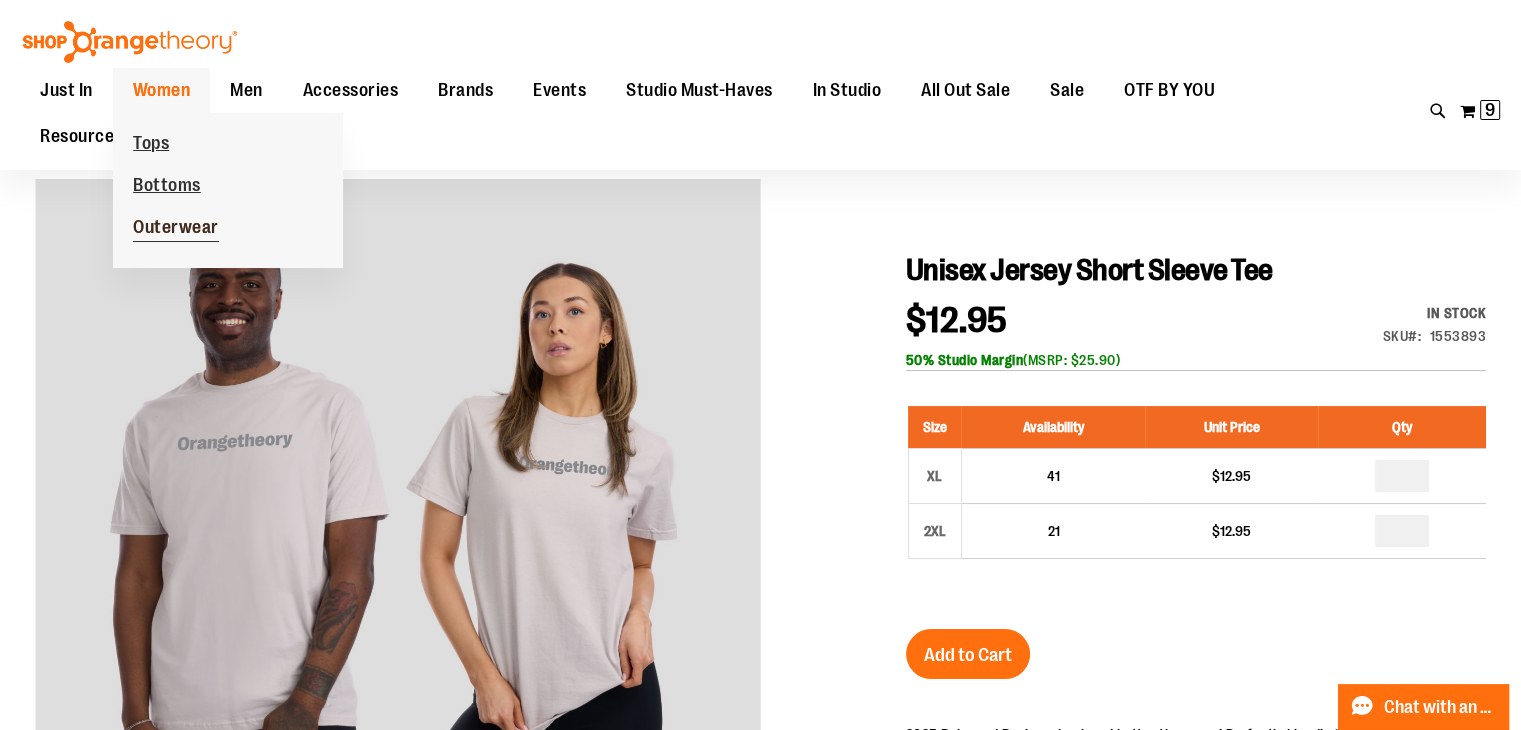 click on "Outerwear" at bounding box center [176, 229] 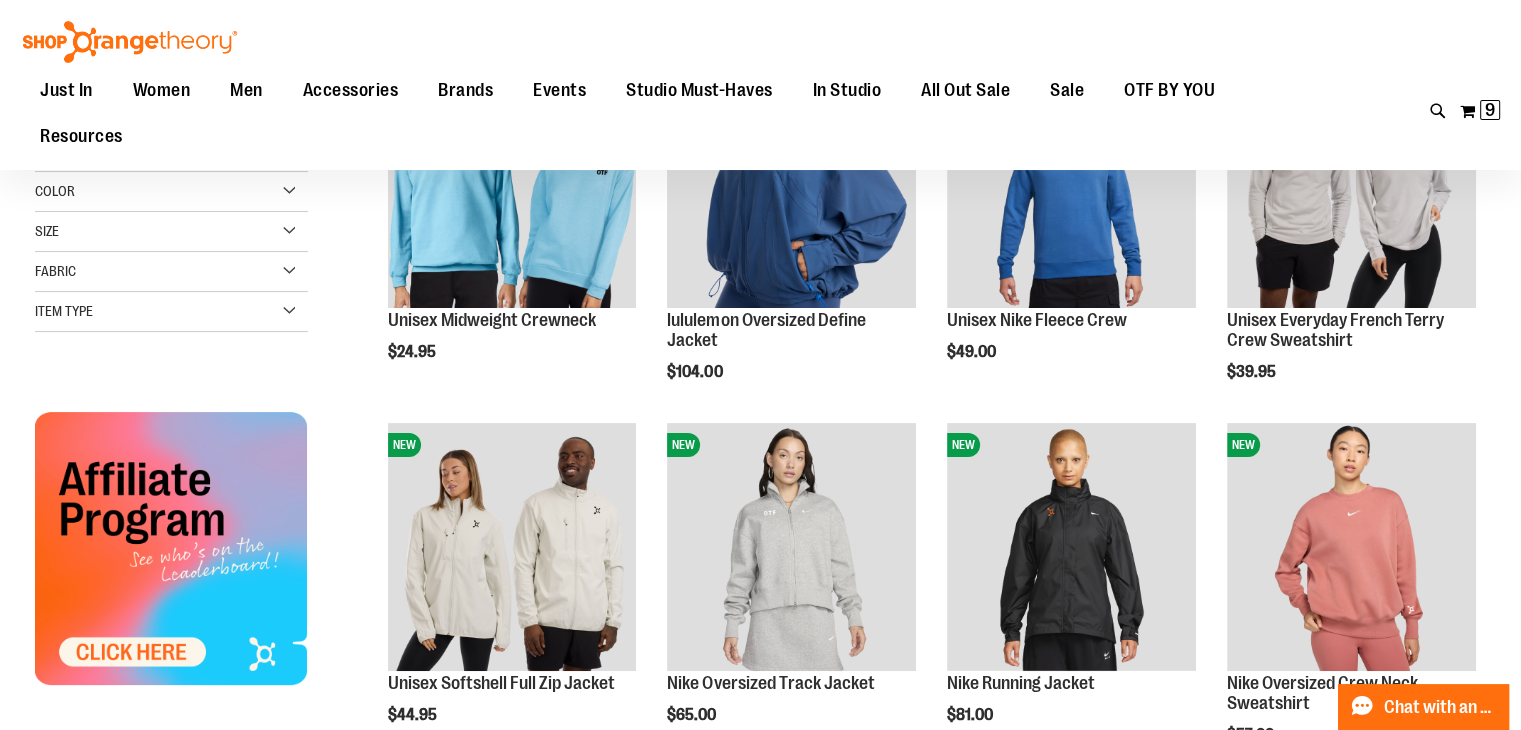 scroll, scrollTop: 400, scrollLeft: 0, axis: vertical 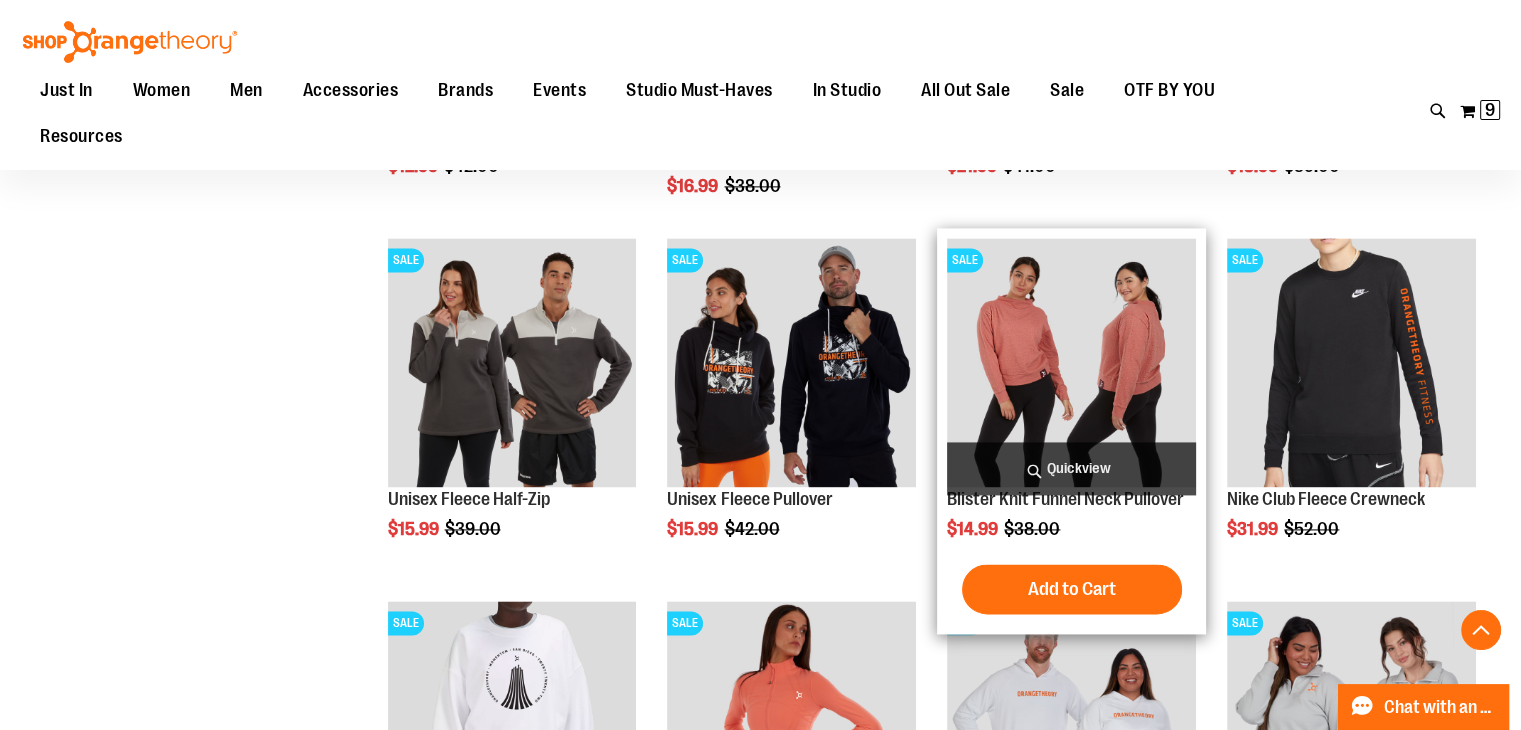 type on "**********" 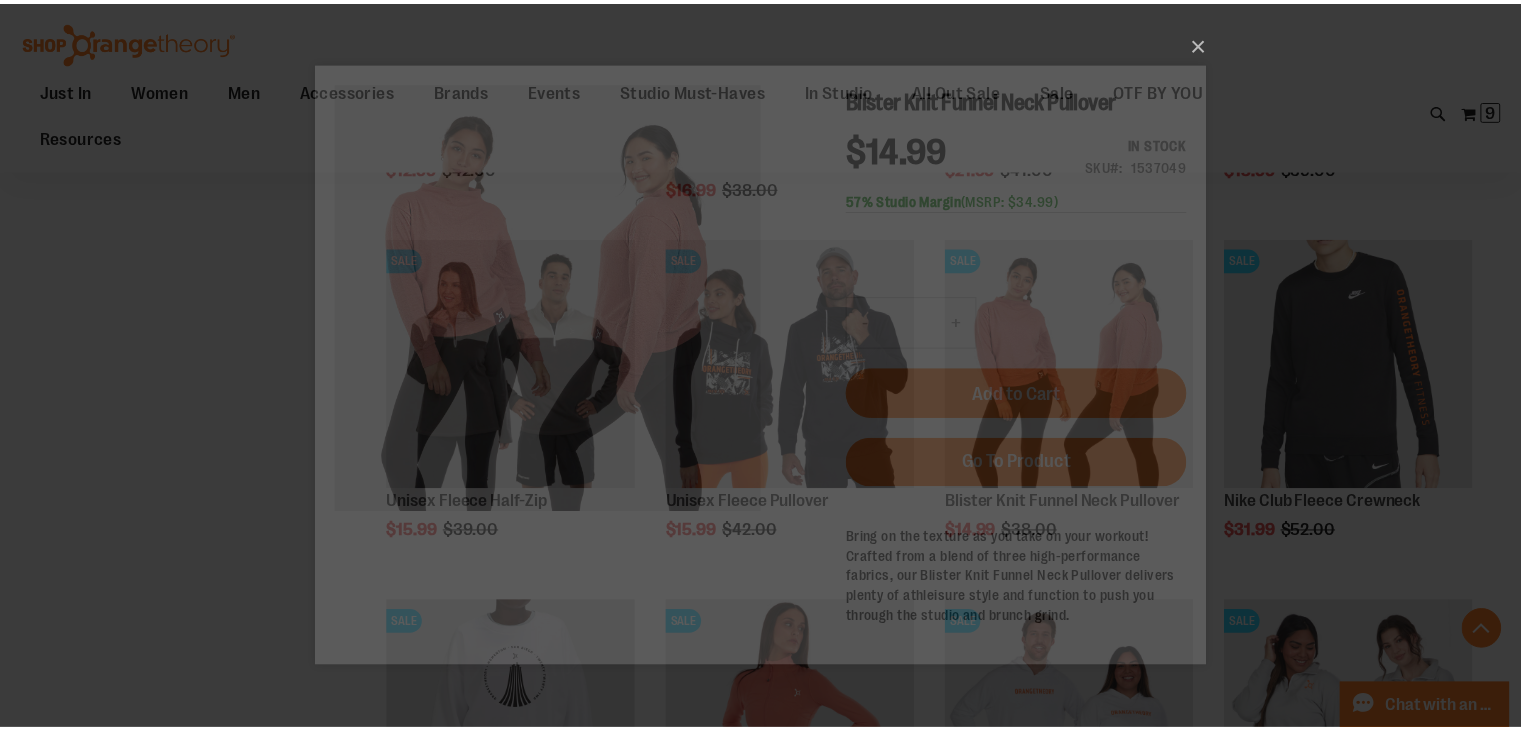 scroll, scrollTop: 0, scrollLeft: 0, axis: both 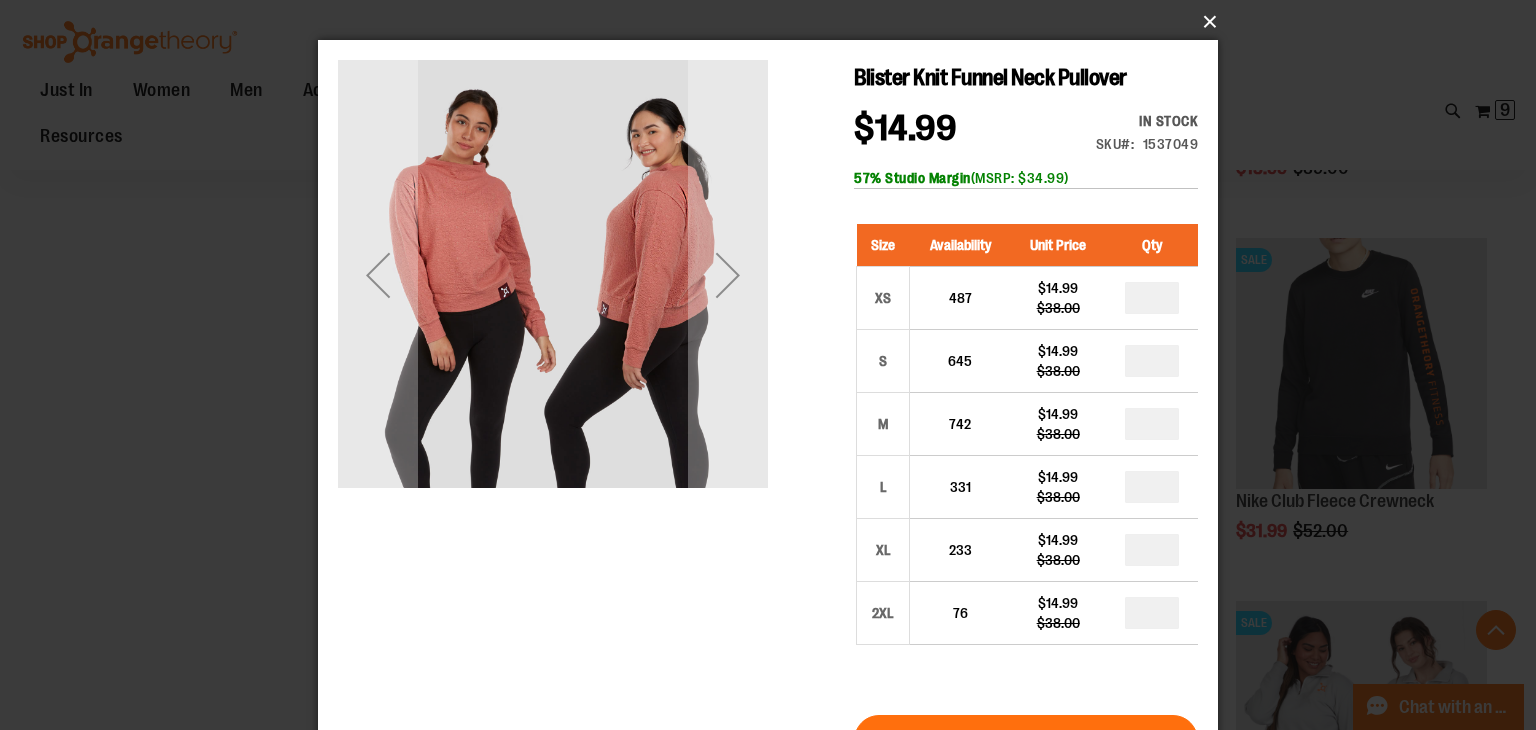 click on "×" at bounding box center (774, 22) 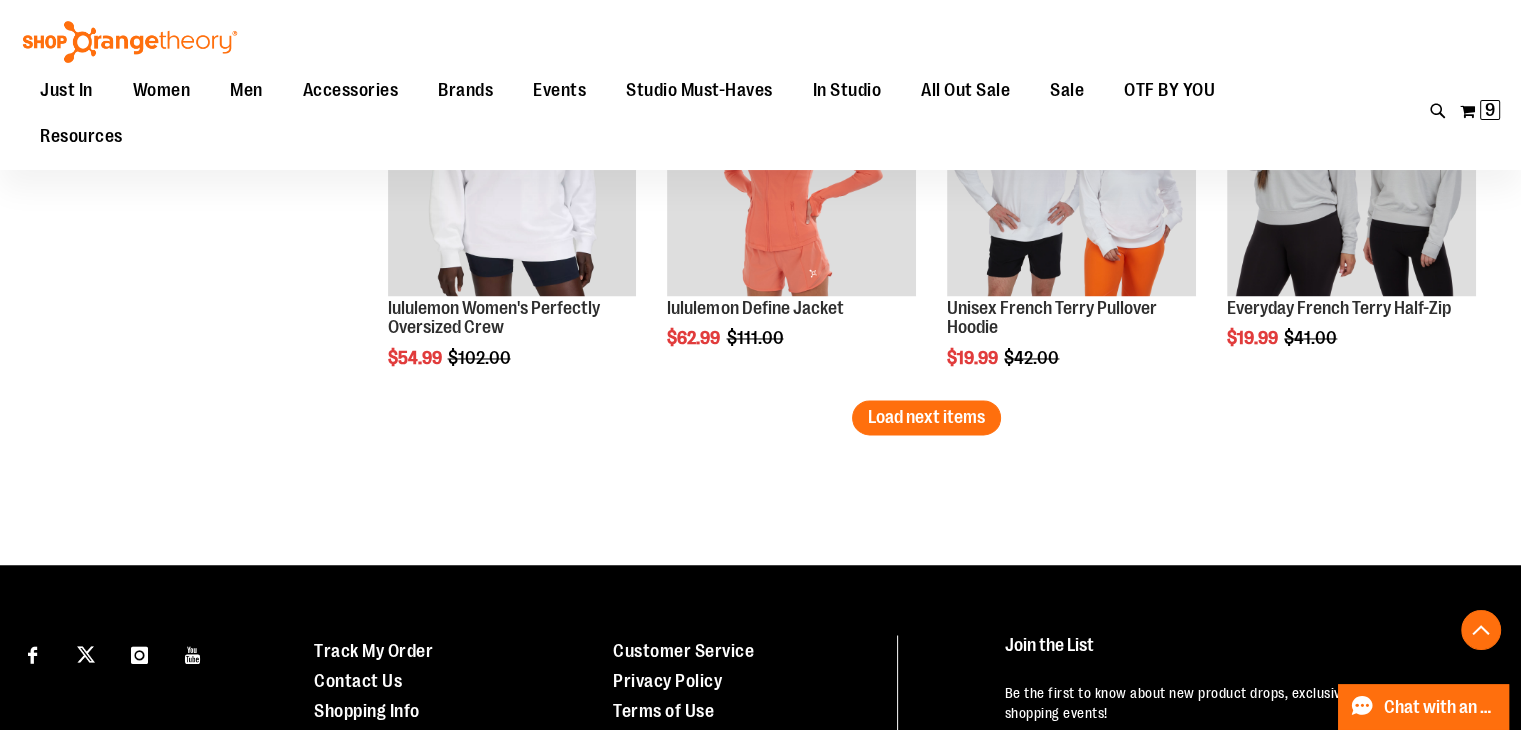 scroll, scrollTop: 3300, scrollLeft: 0, axis: vertical 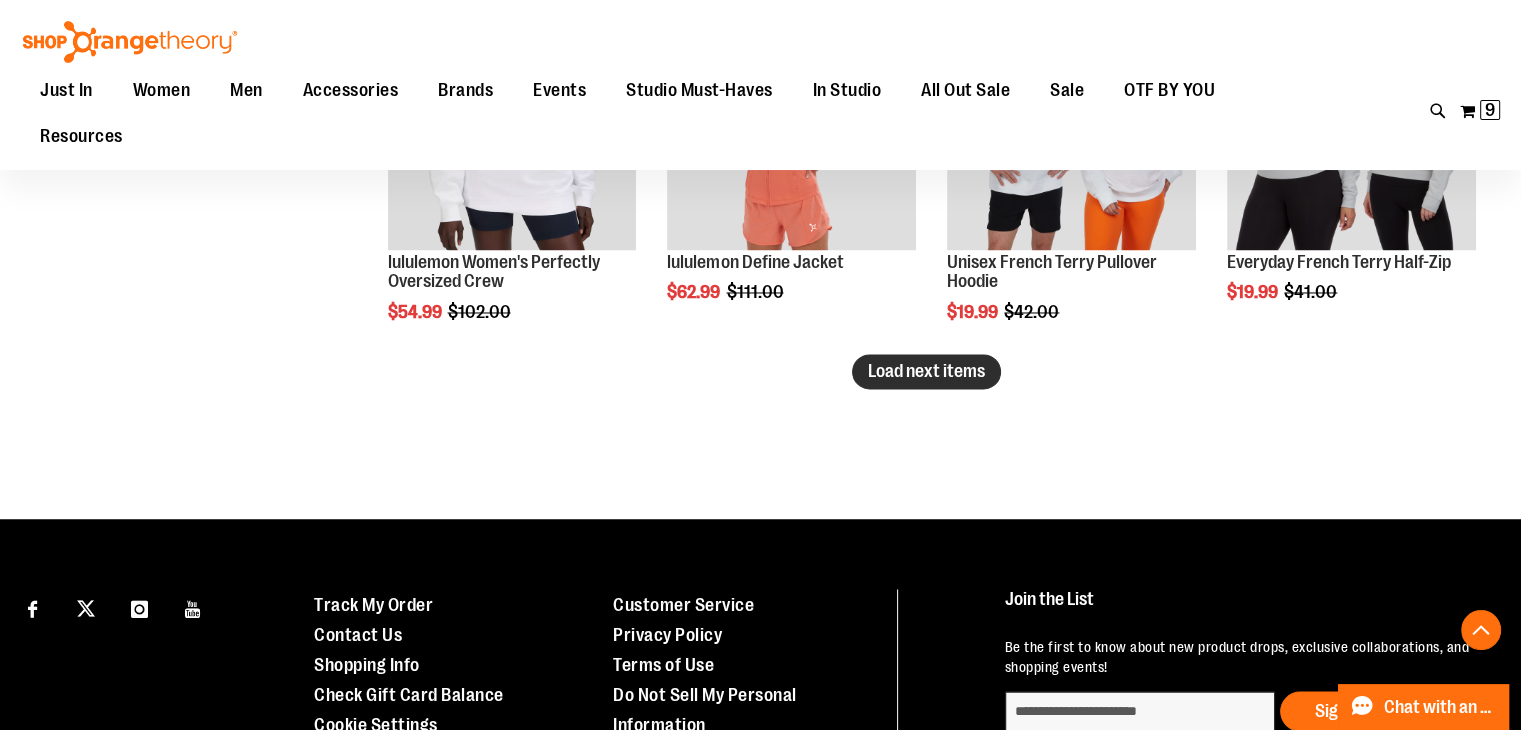 click on "Load next items" at bounding box center [926, 371] 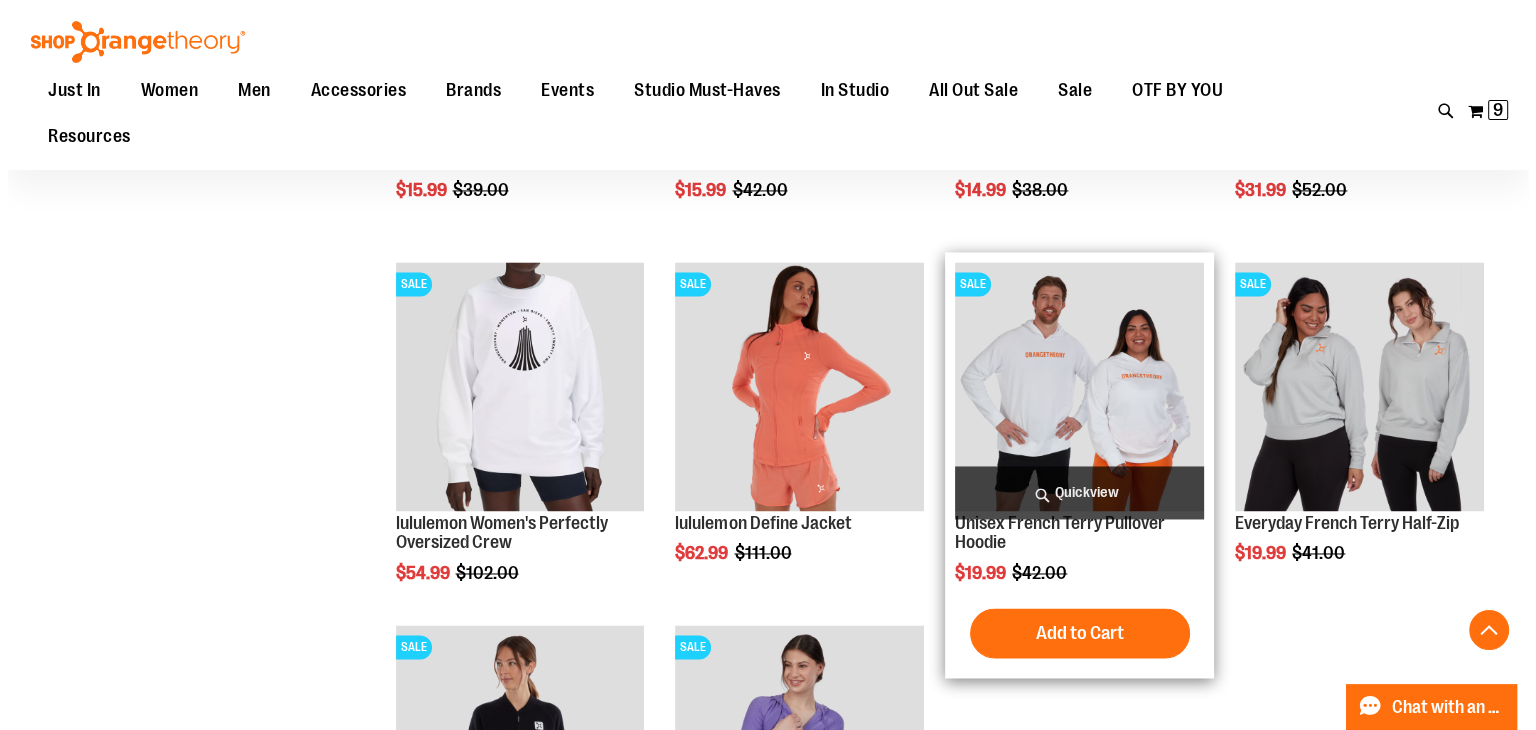 scroll, scrollTop: 3000, scrollLeft: 0, axis: vertical 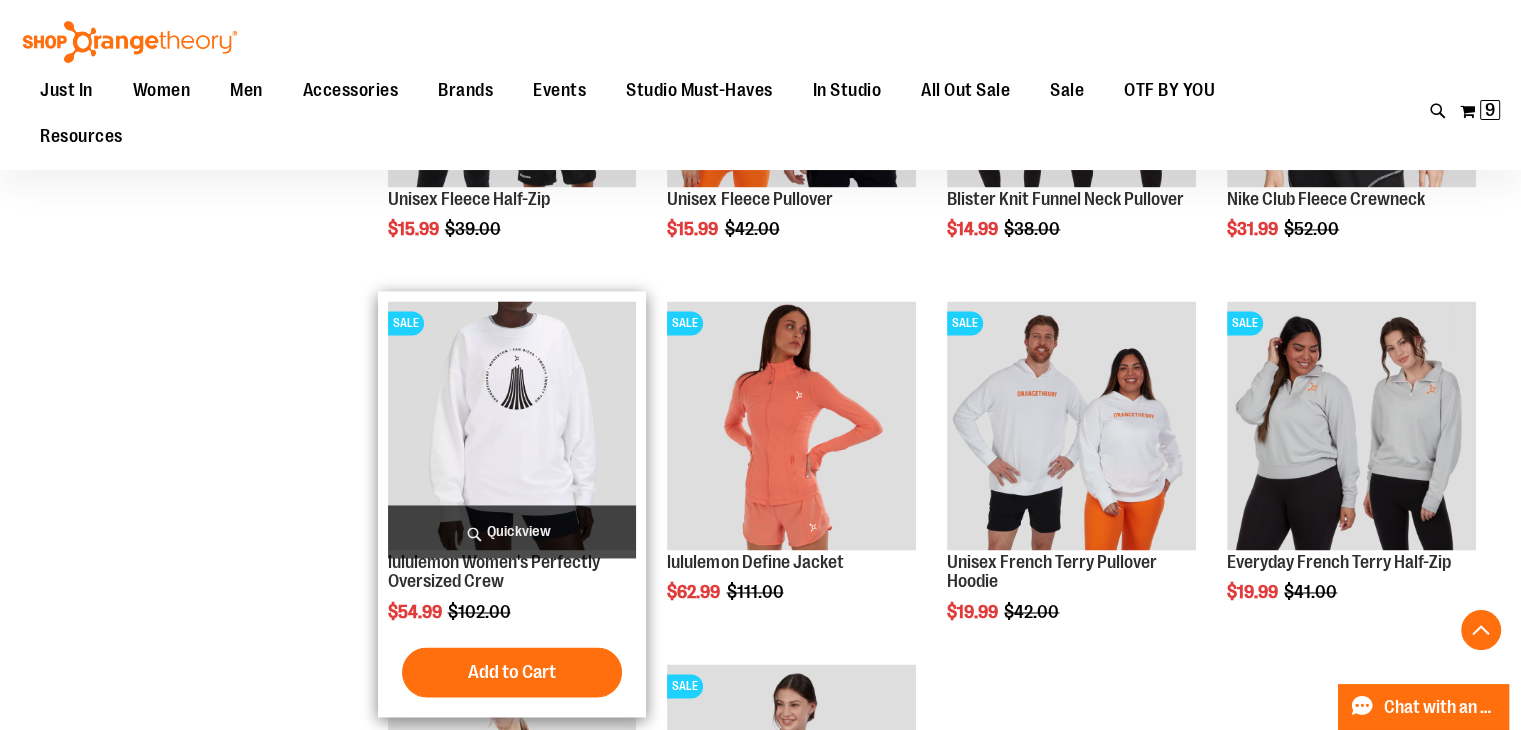 click on "Quickview" at bounding box center (512, 531) 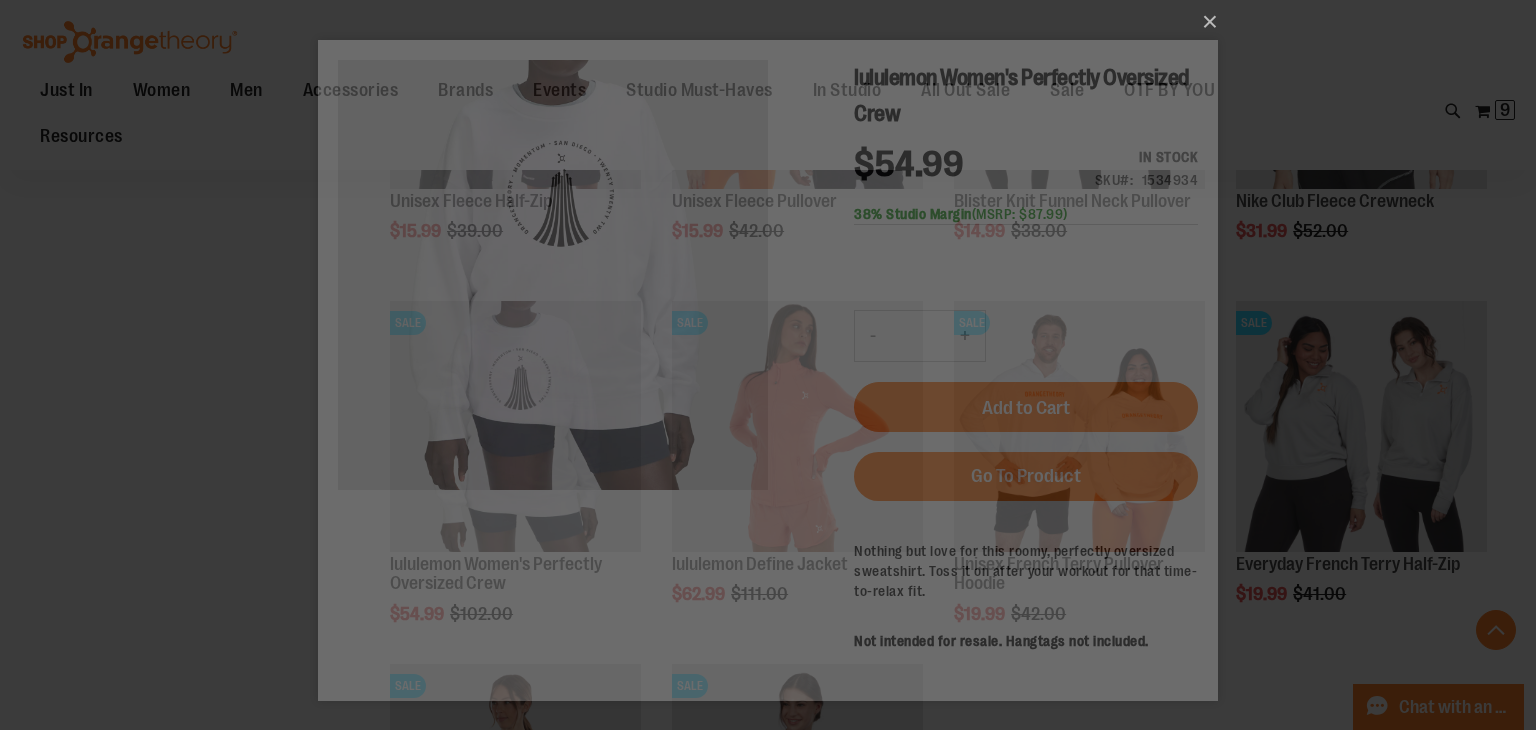 scroll, scrollTop: 0, scrollLeft: 0, axis: both 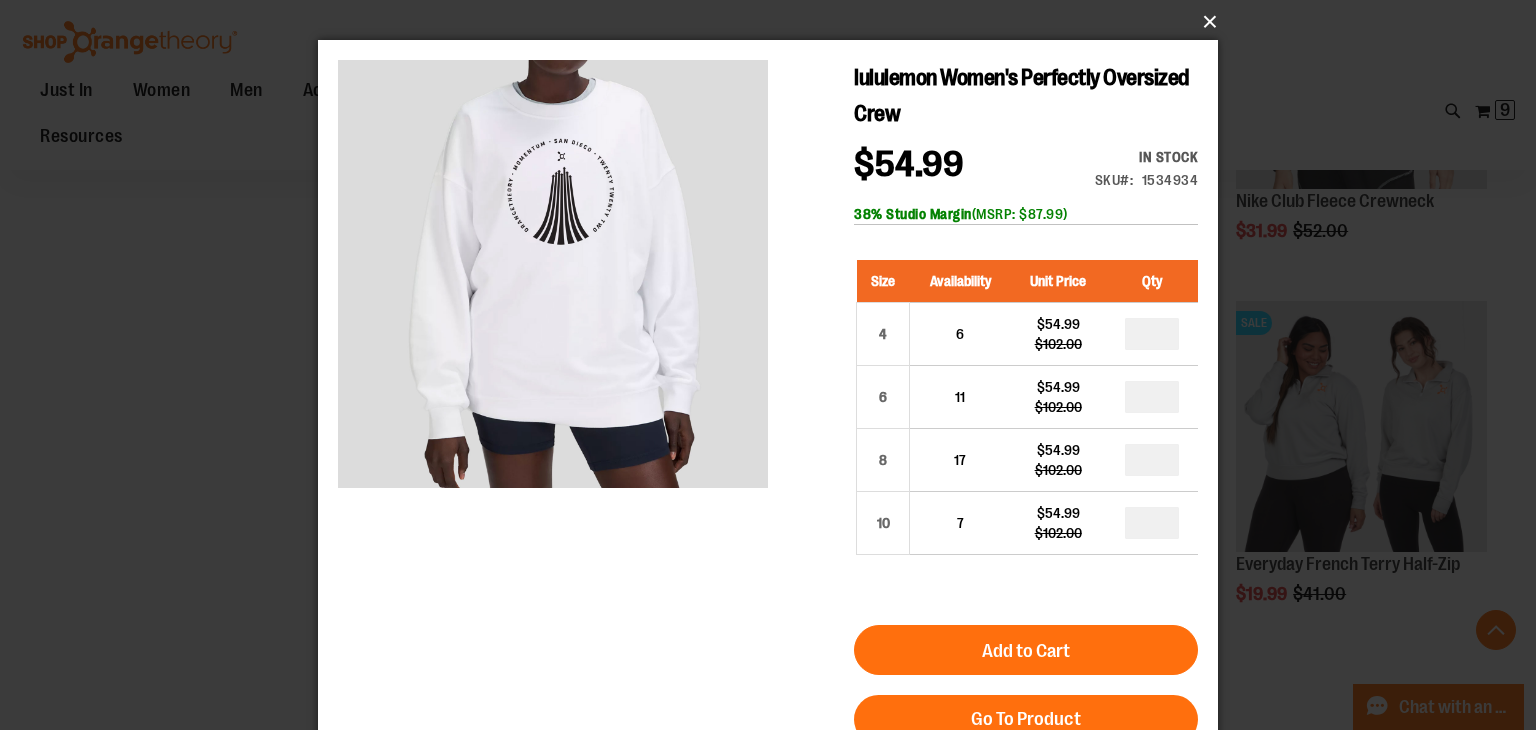 click on "×" at bounding box center [774, 22] 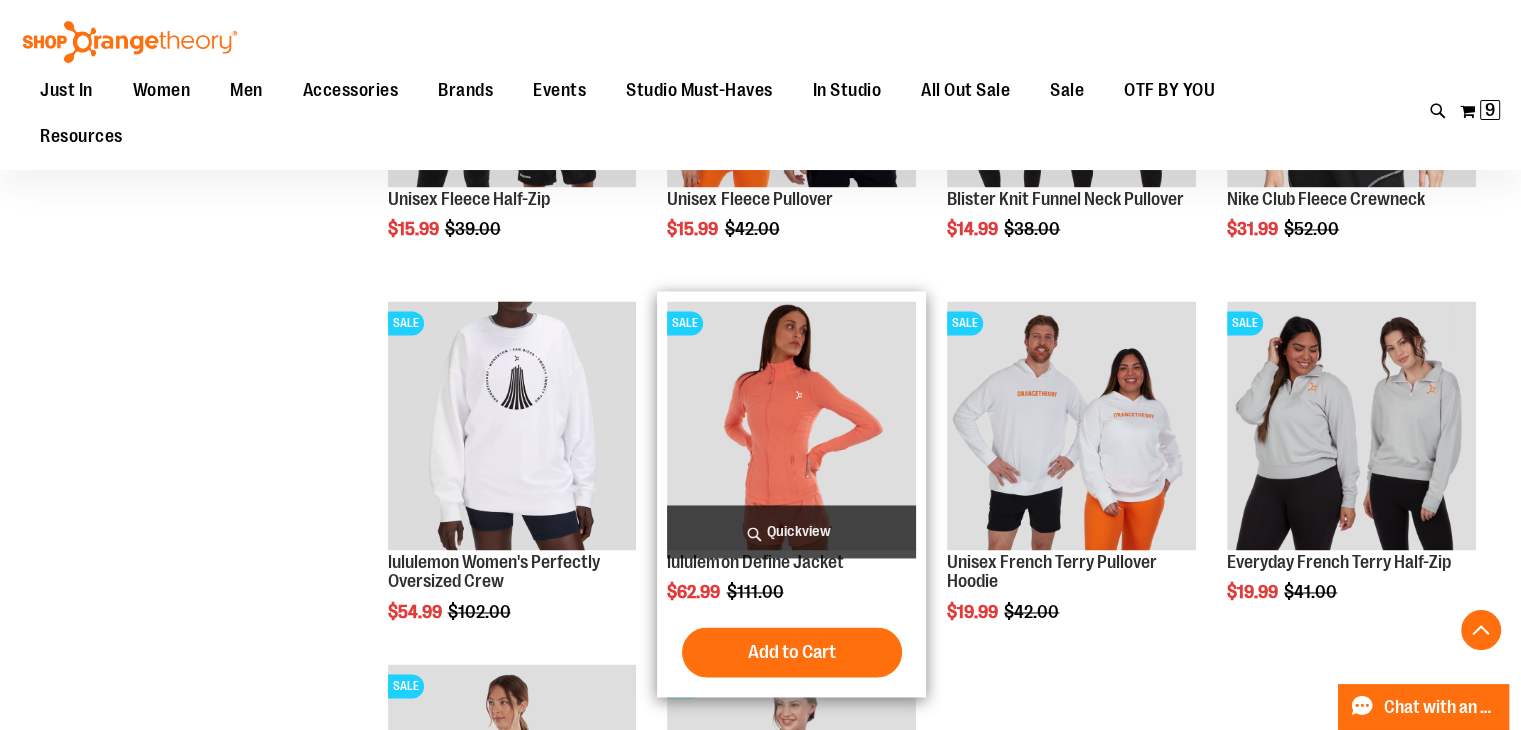 click on "Quickview" at bounding box center (791, 531) 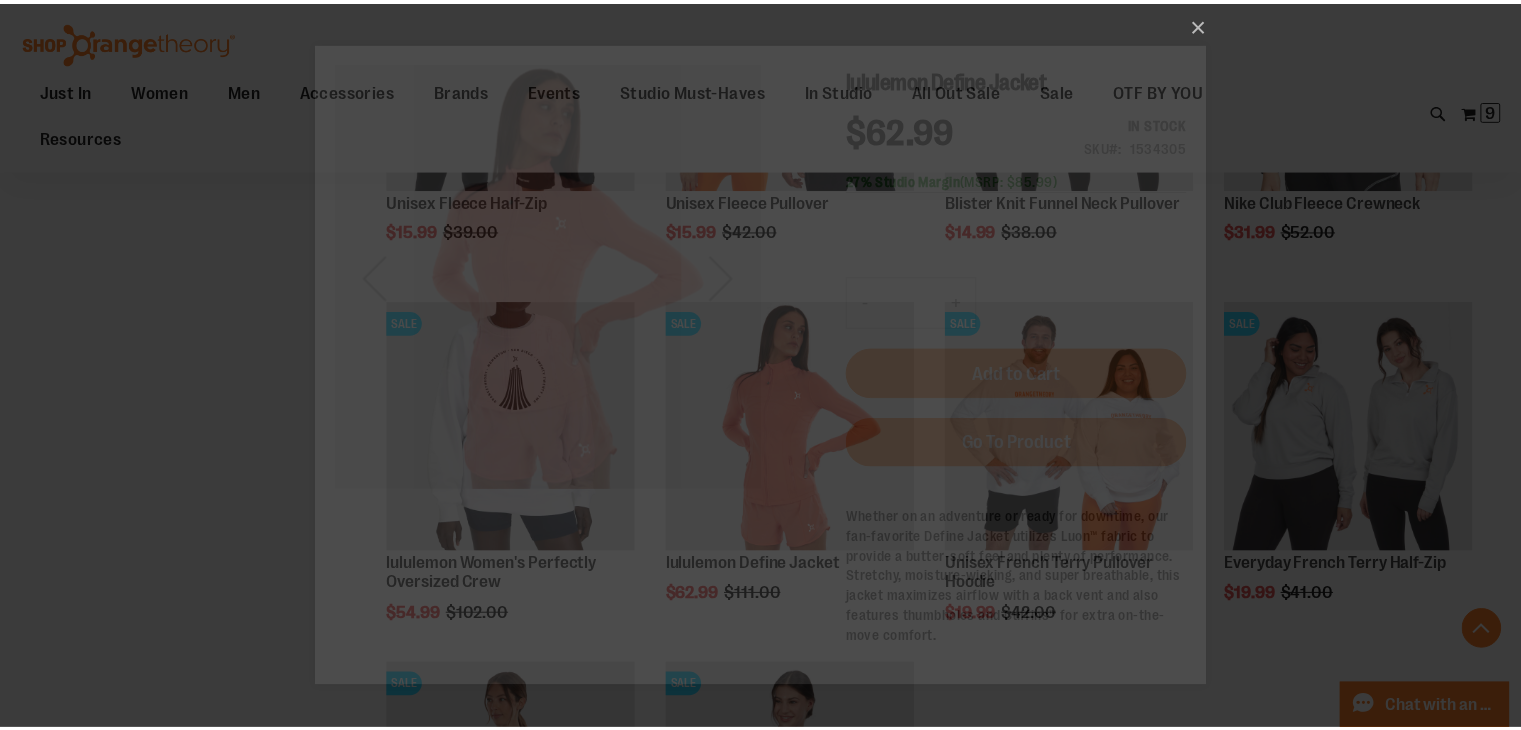 scroll, scrollTop: 0, scrollLeft: 0, axis: both 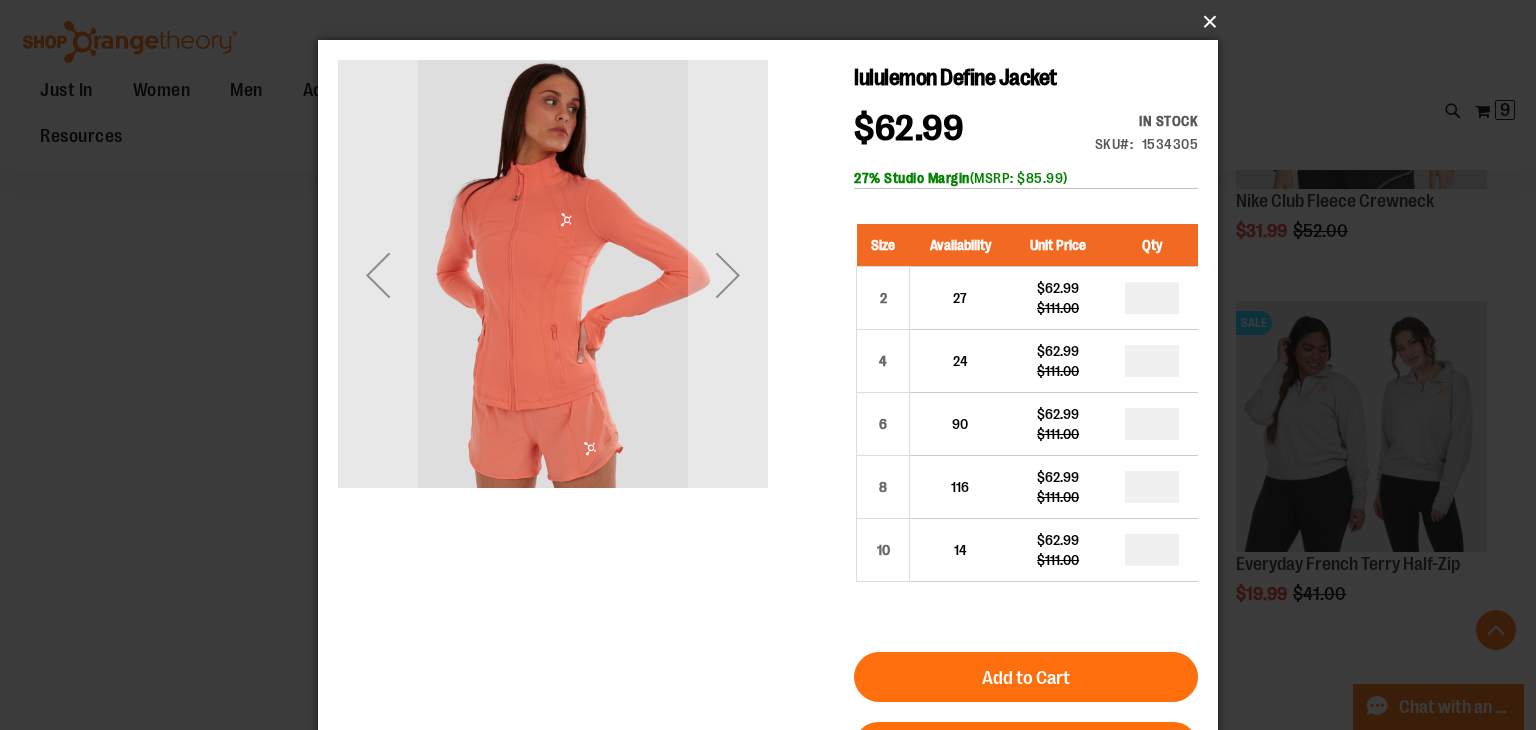 click on "×" at bounding box center [774, 22] 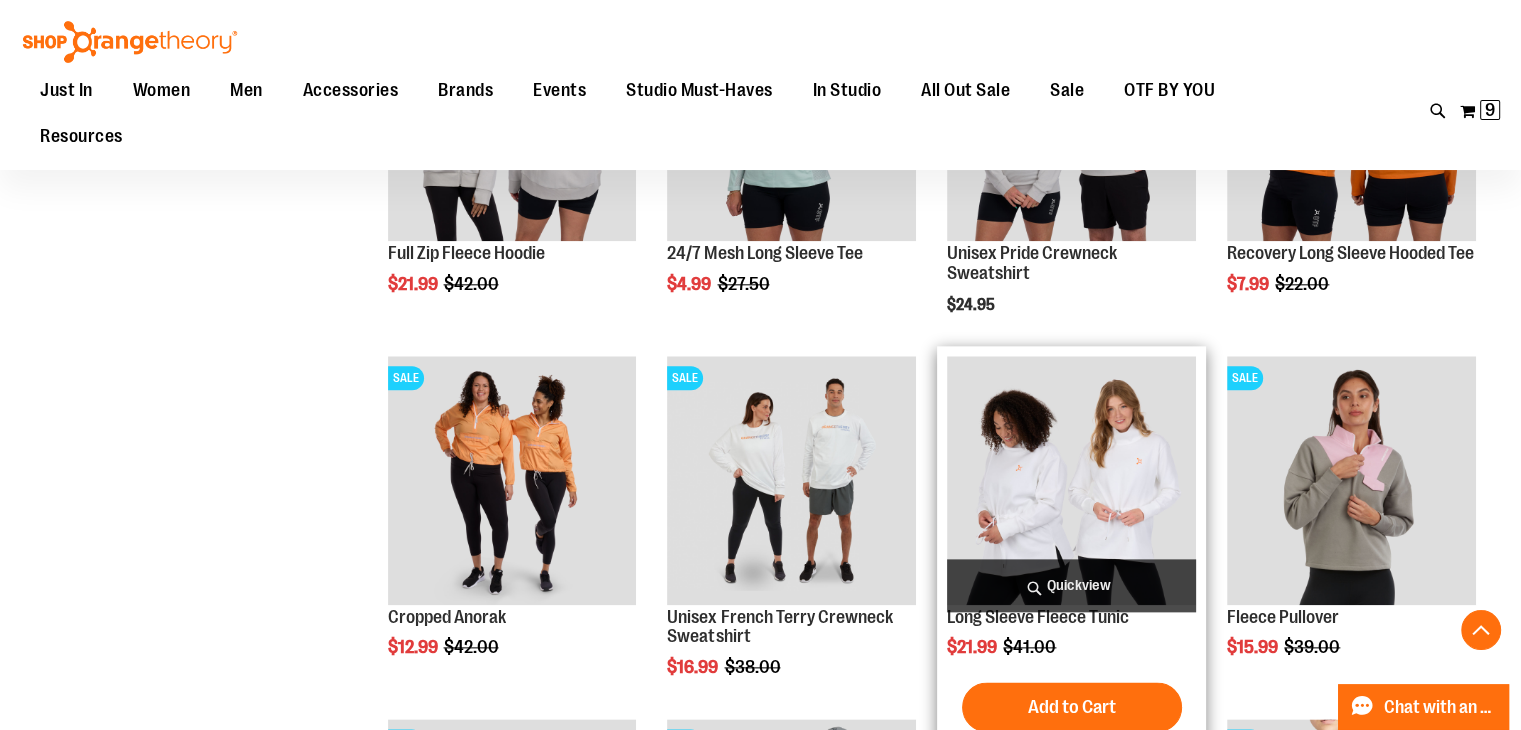 scroll, scrollTop: 2100, scrollLeft: 0, axis: vertical 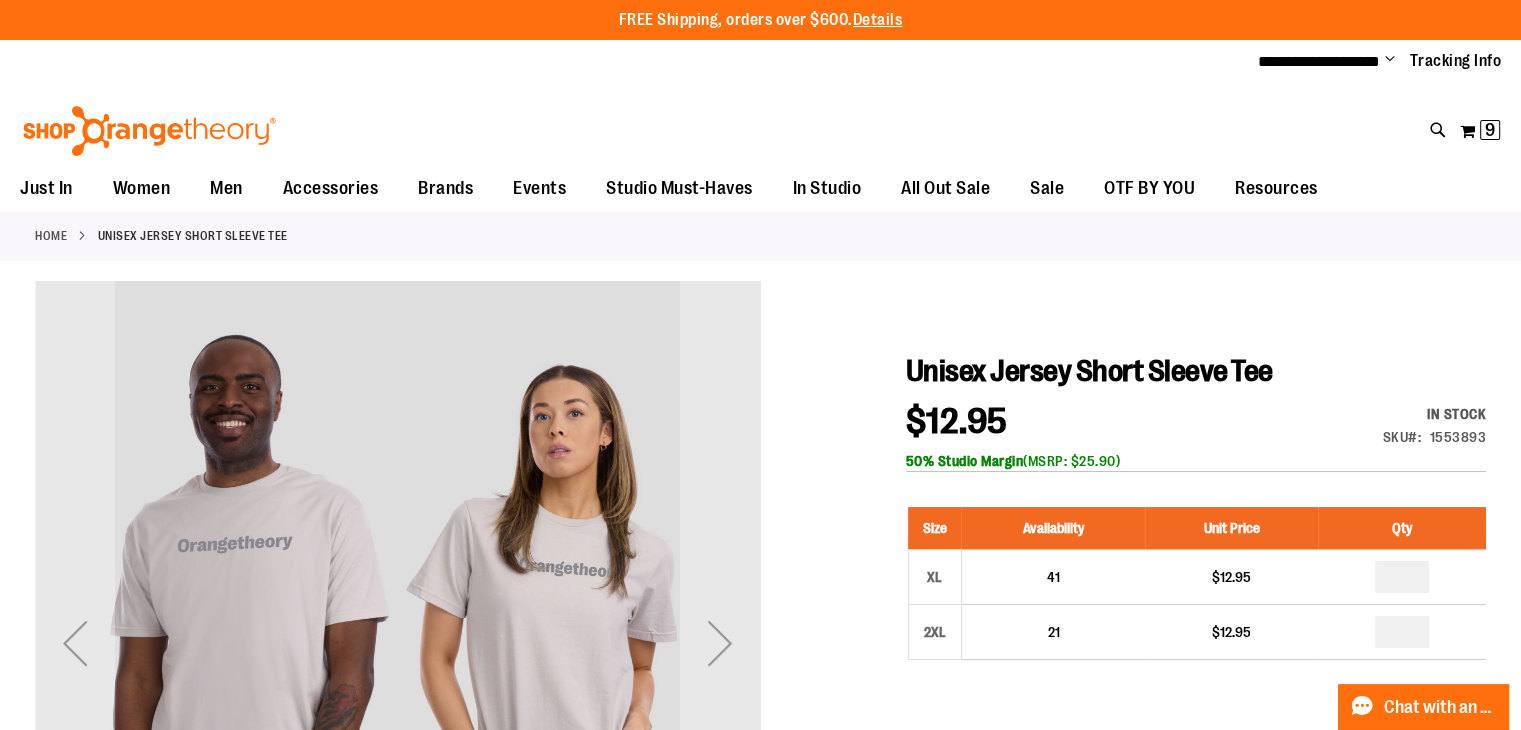 type on "**********" 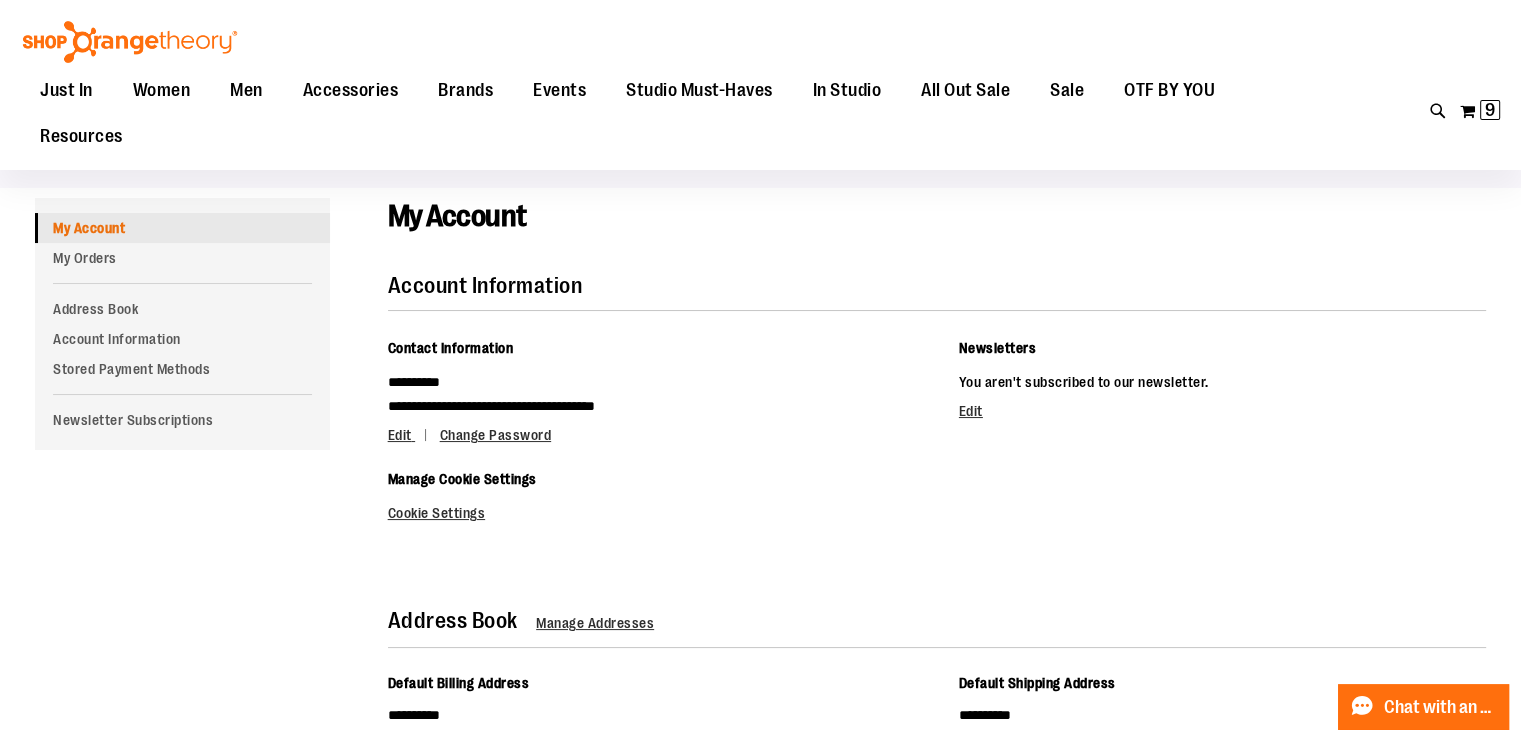 scroll, scrollTop: 100, scrollLeft: 0, axis: vertical 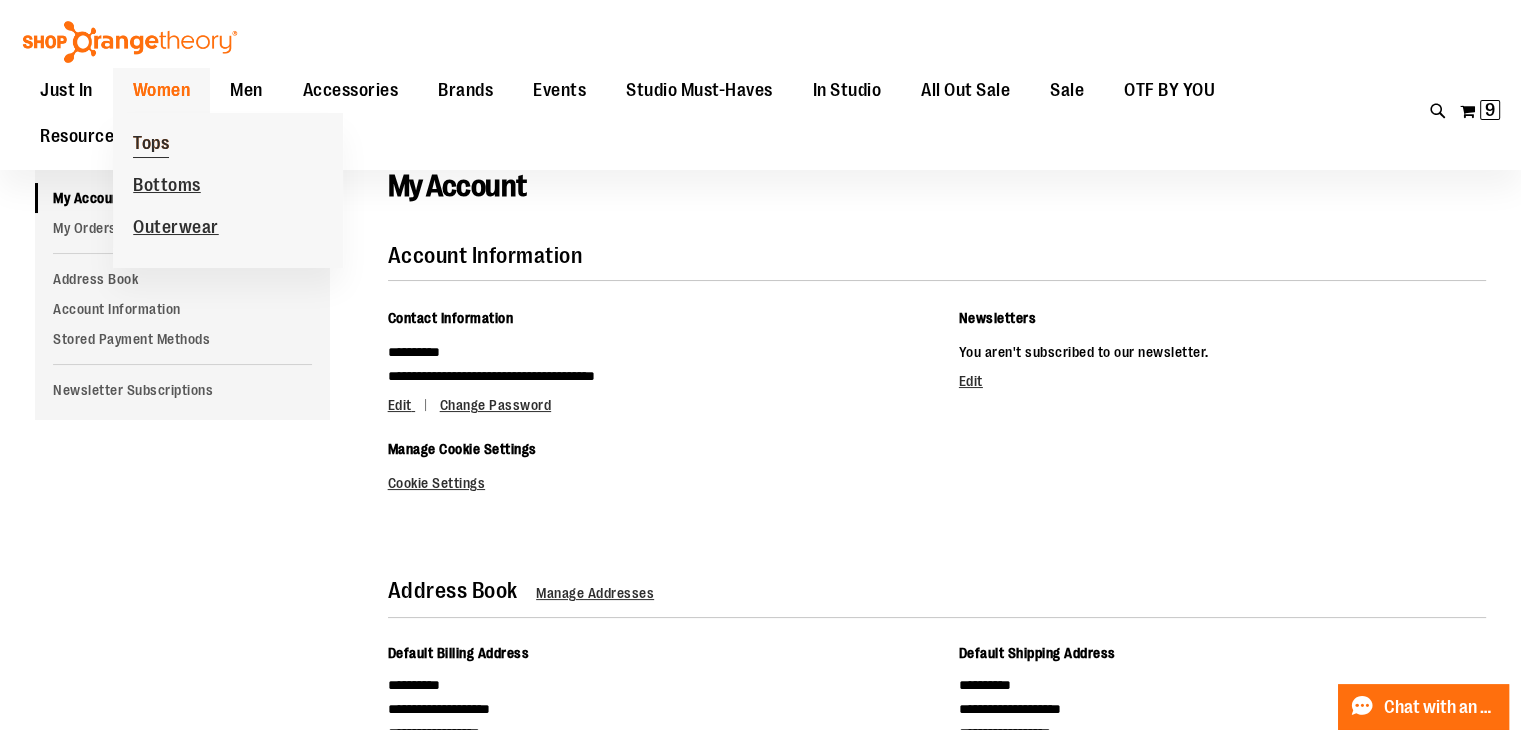 type on "**********" 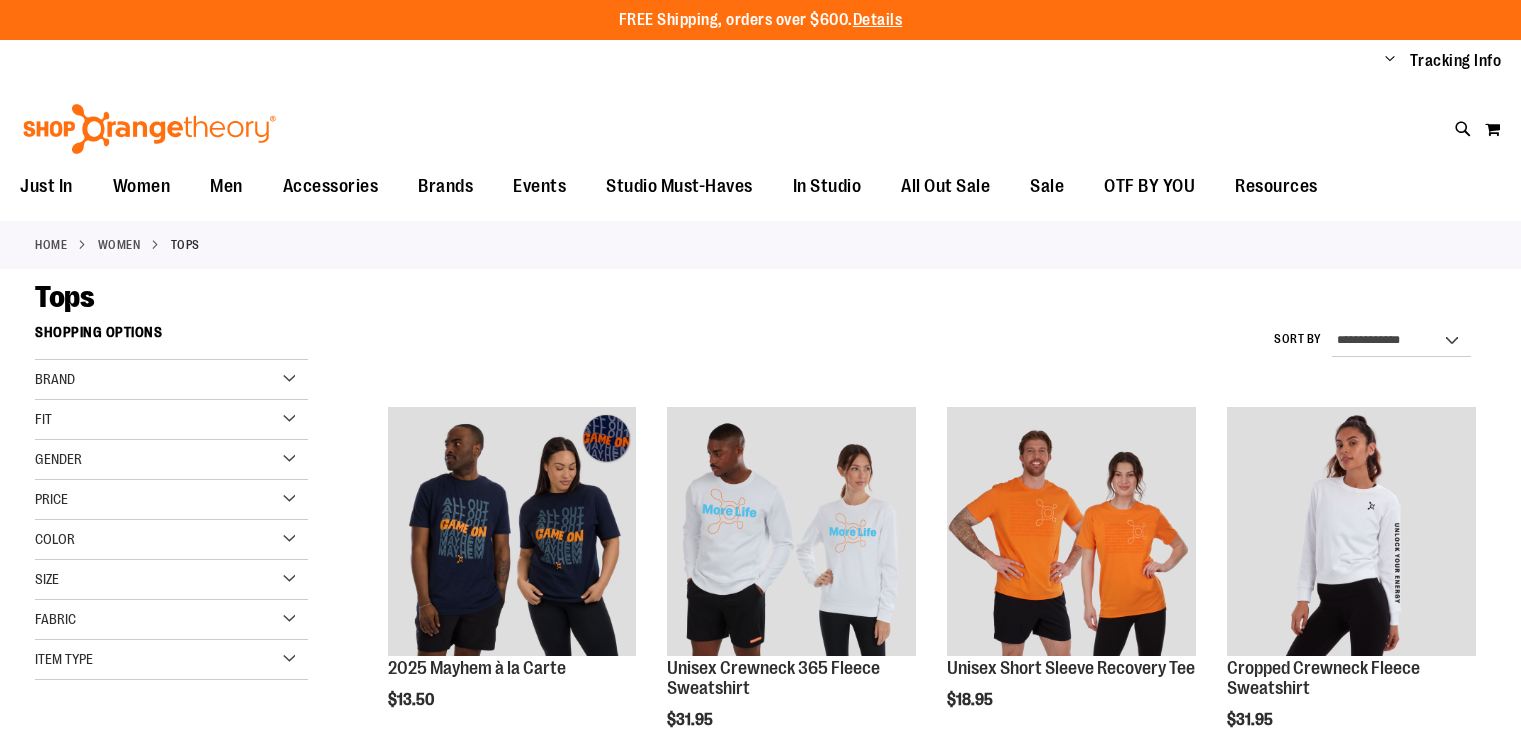 scroll, scrollTop: 0, scrollLeft: 0, axis: both 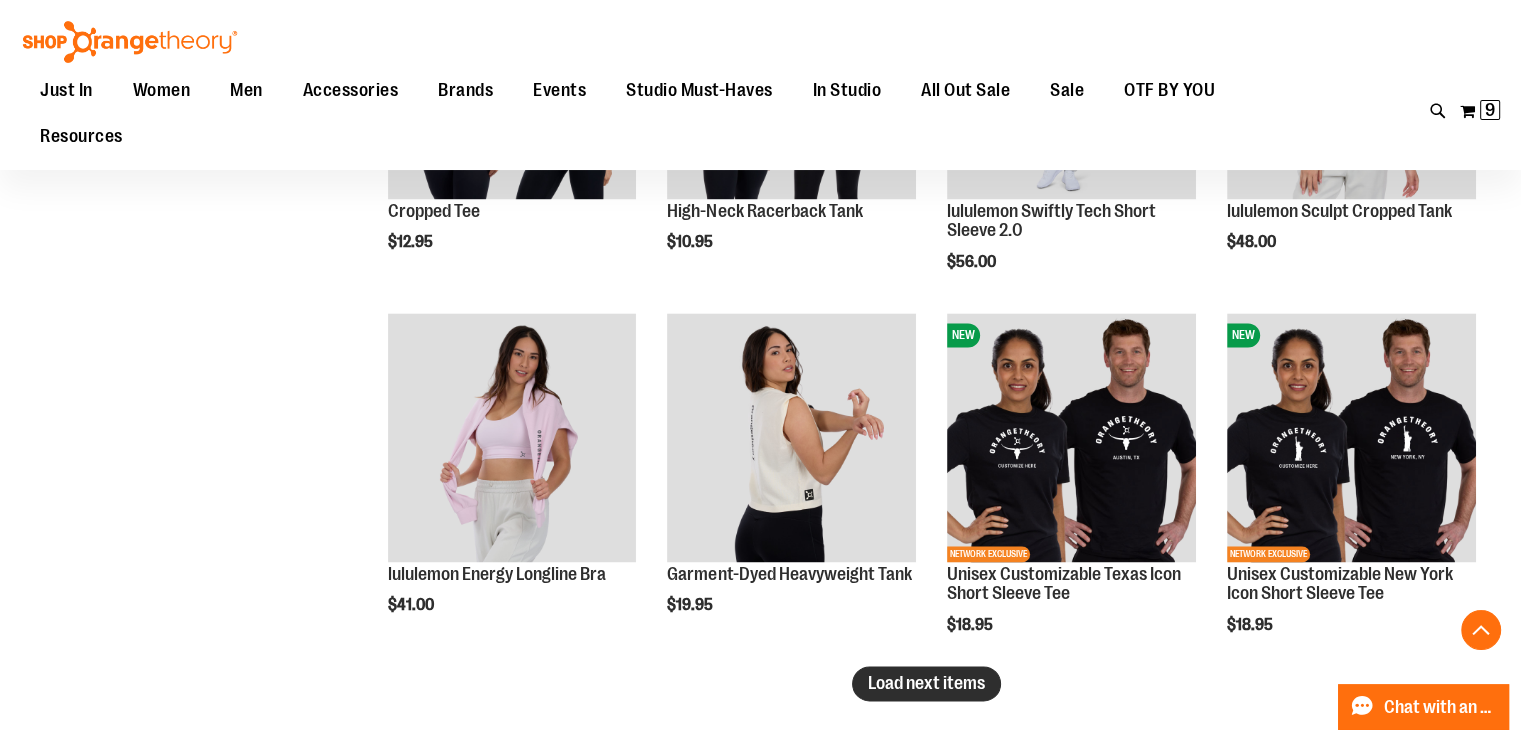 type on "**********" 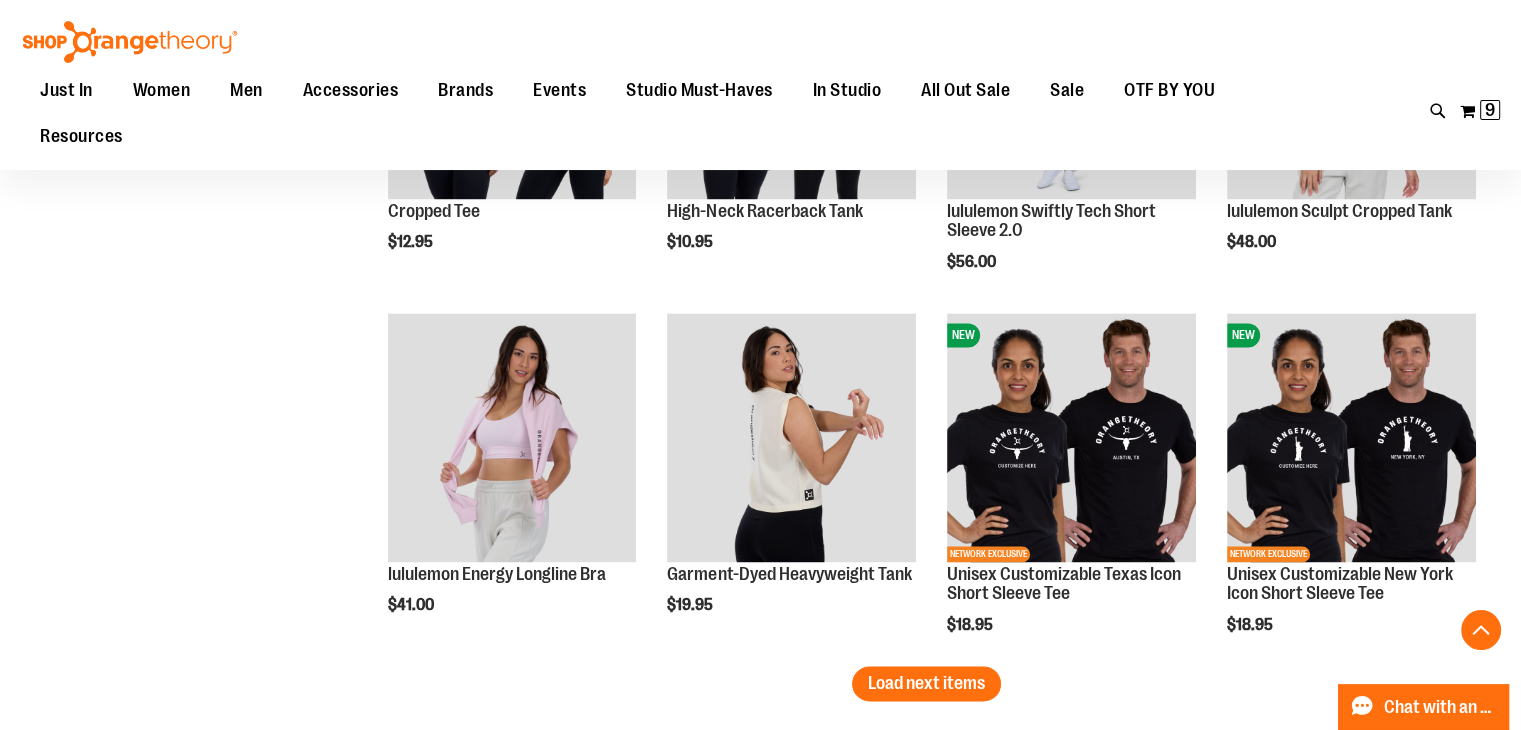 drag, startPoint x: 941, startPoint y: 682, endPoint x: 889, endPoint y: 687, distance: 52.23983 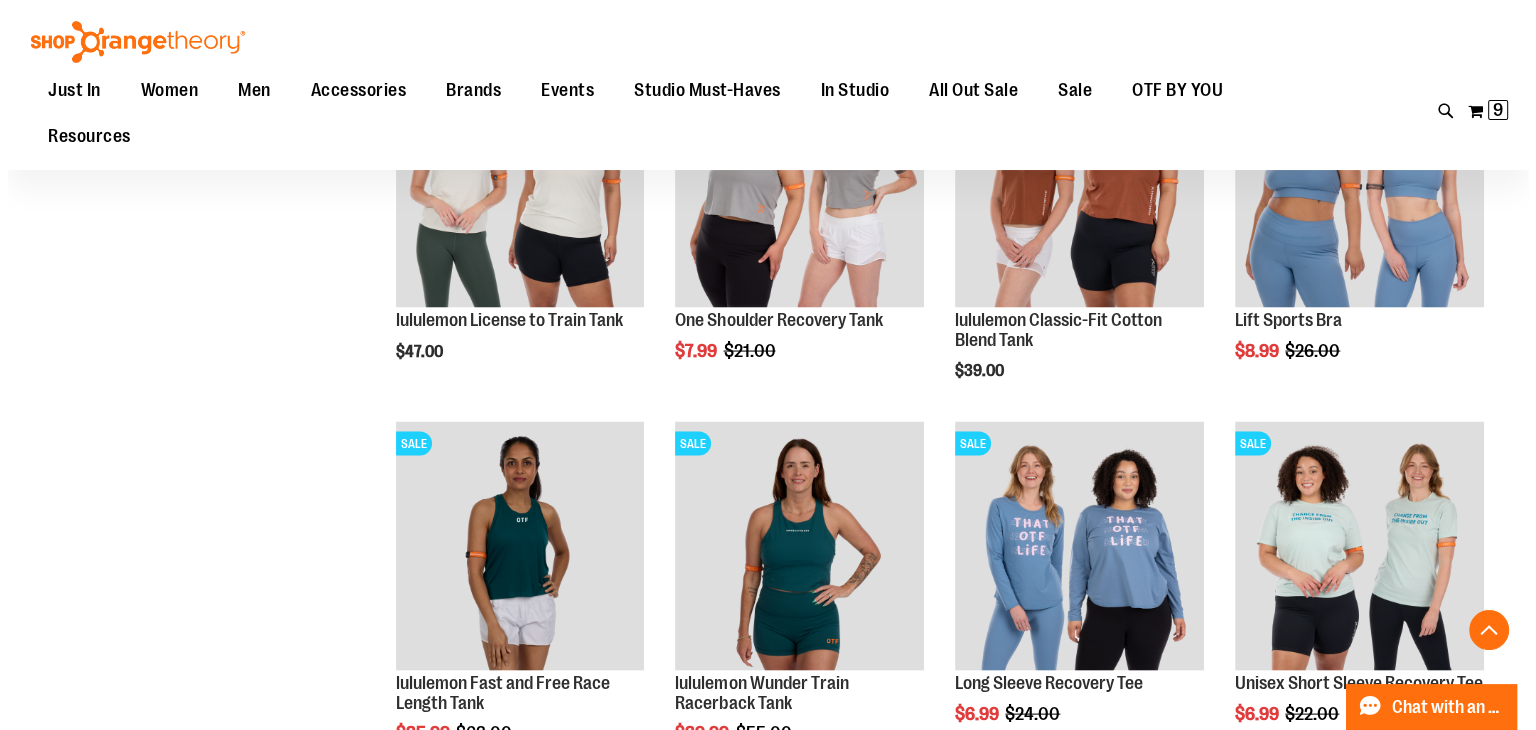 scroll, scrollTop: 3988, scrollLeft: 0, axis: vertical 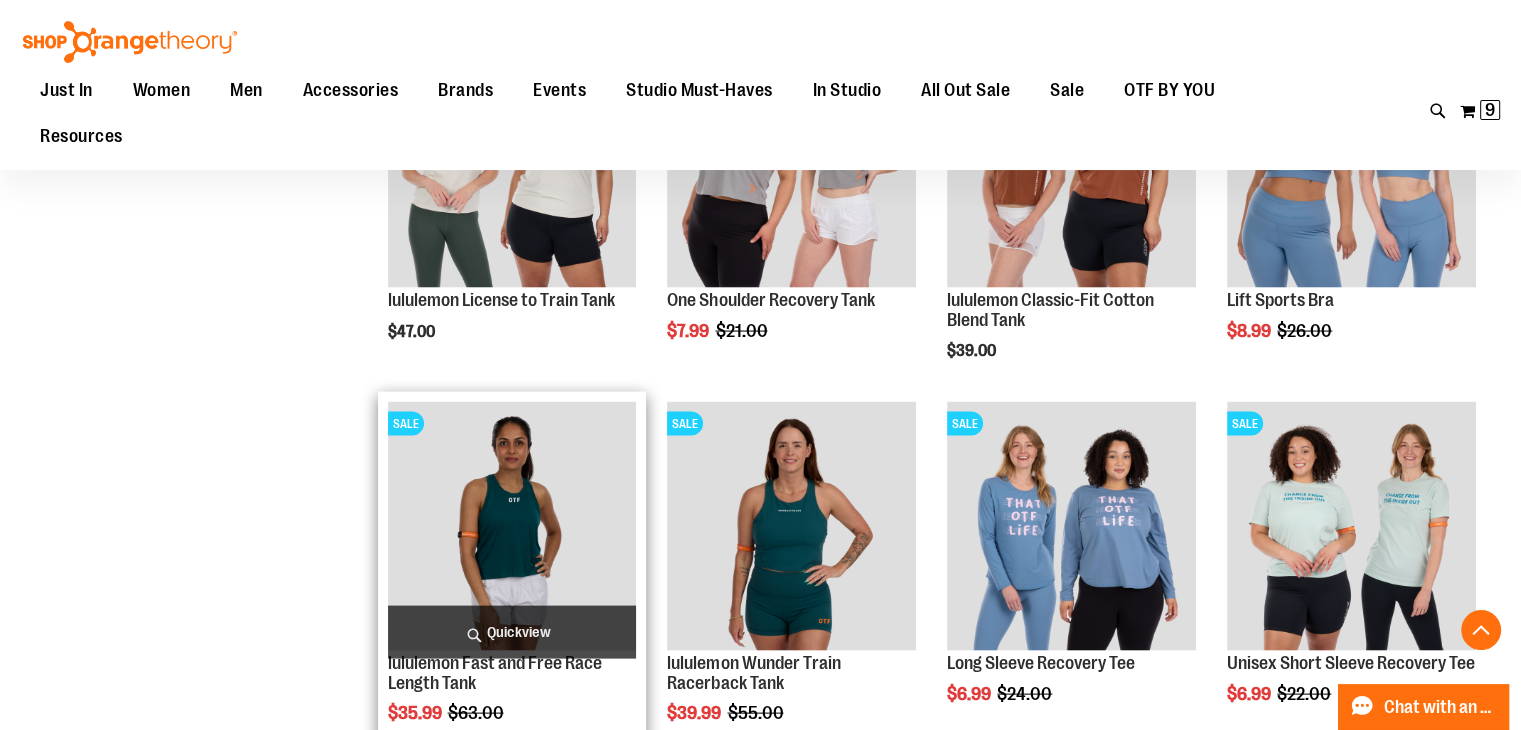 click on "Quickview" at bounding box center [512, 632] 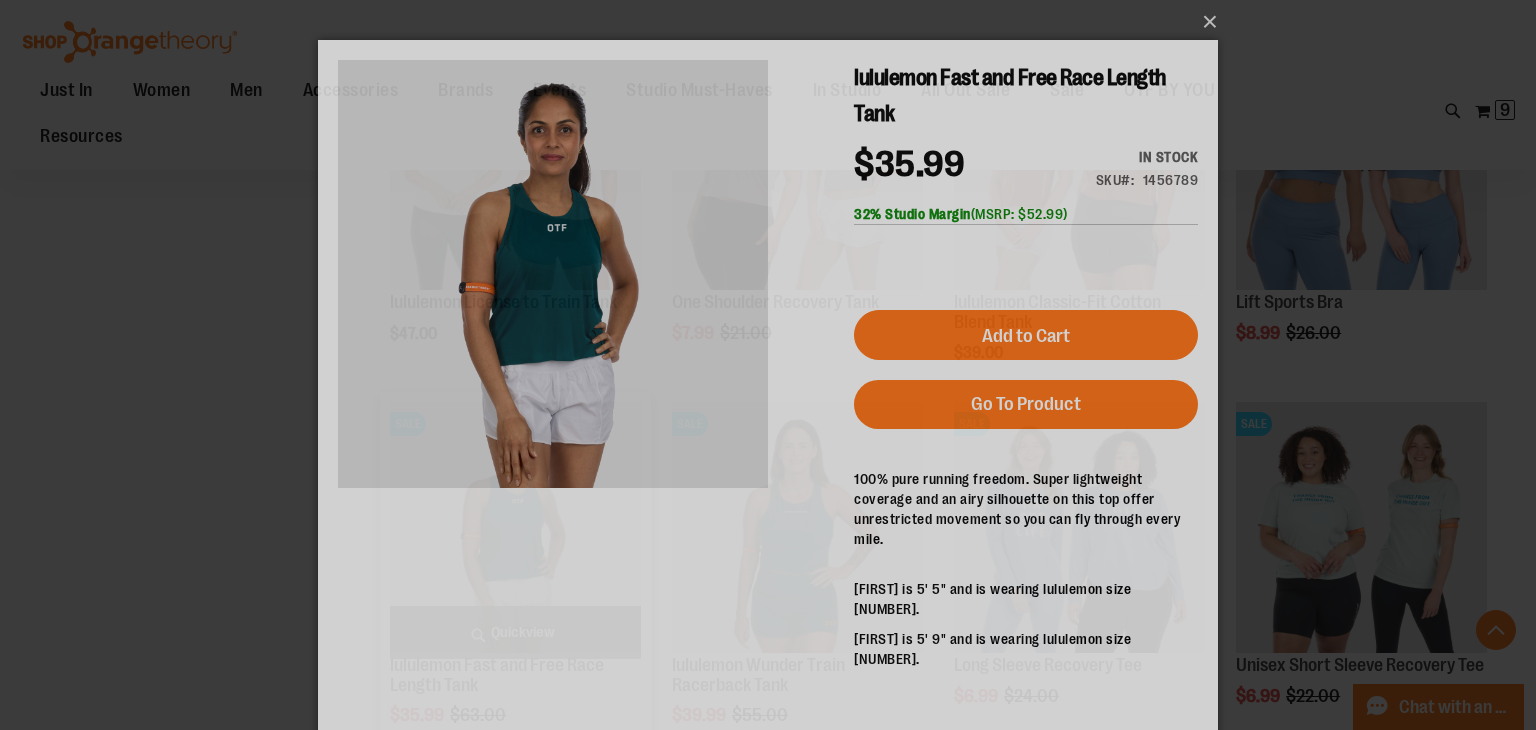 scroll, scrollTop: 0, scrollLeft: 0, axis: both 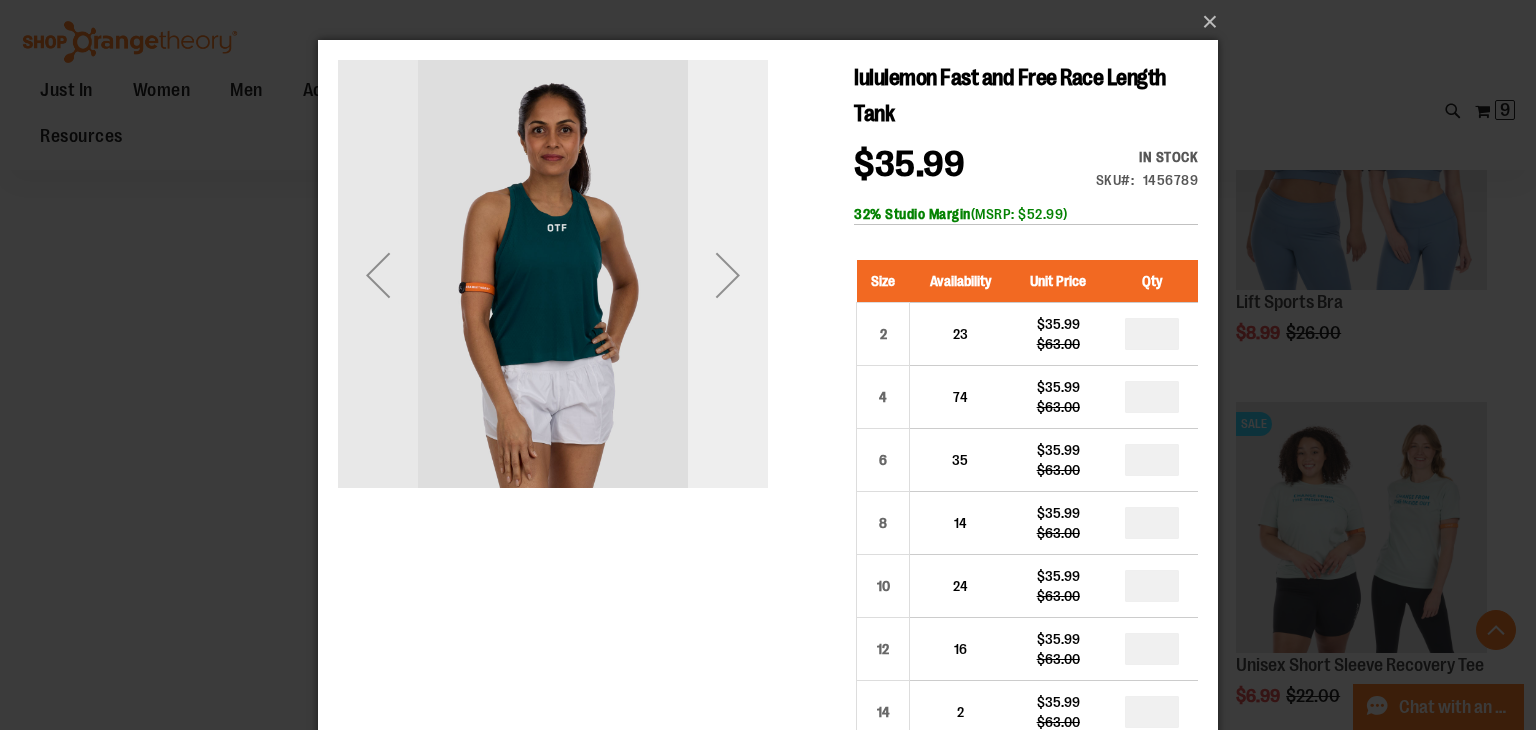 click at bounding box center (728, 275) 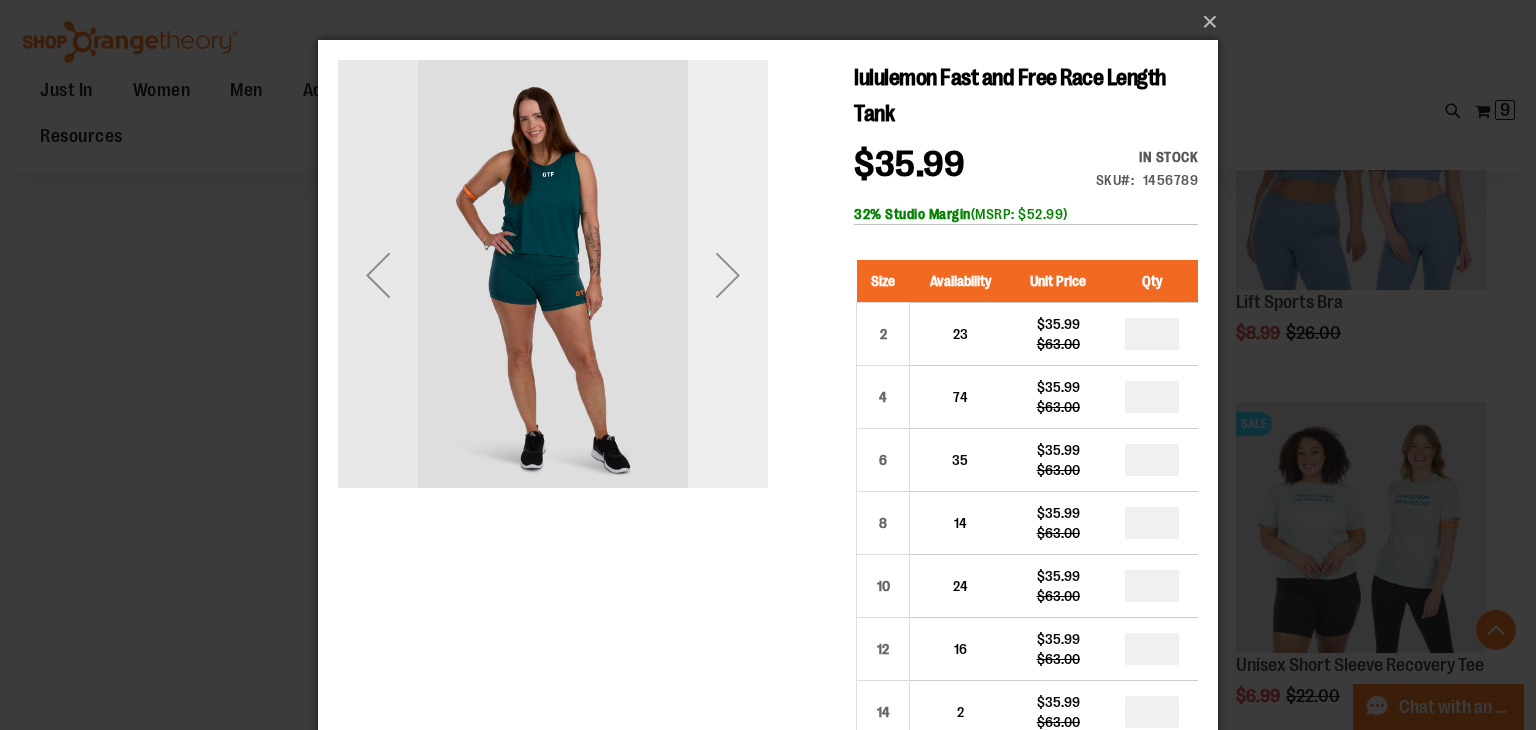 click at bounding box center [728, 275] 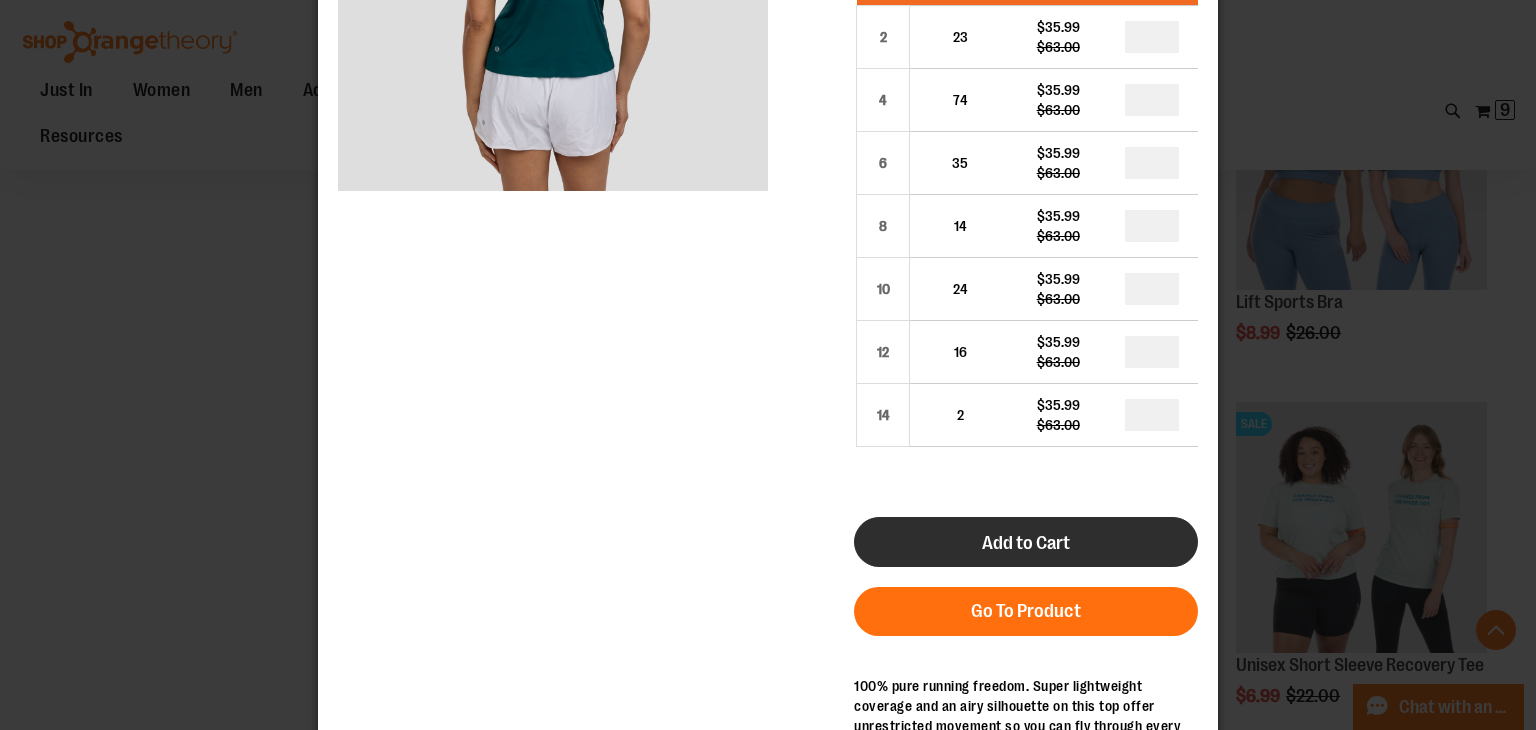 scroll, scrollTop: 300, scrollLeft: 0, axis: vertical 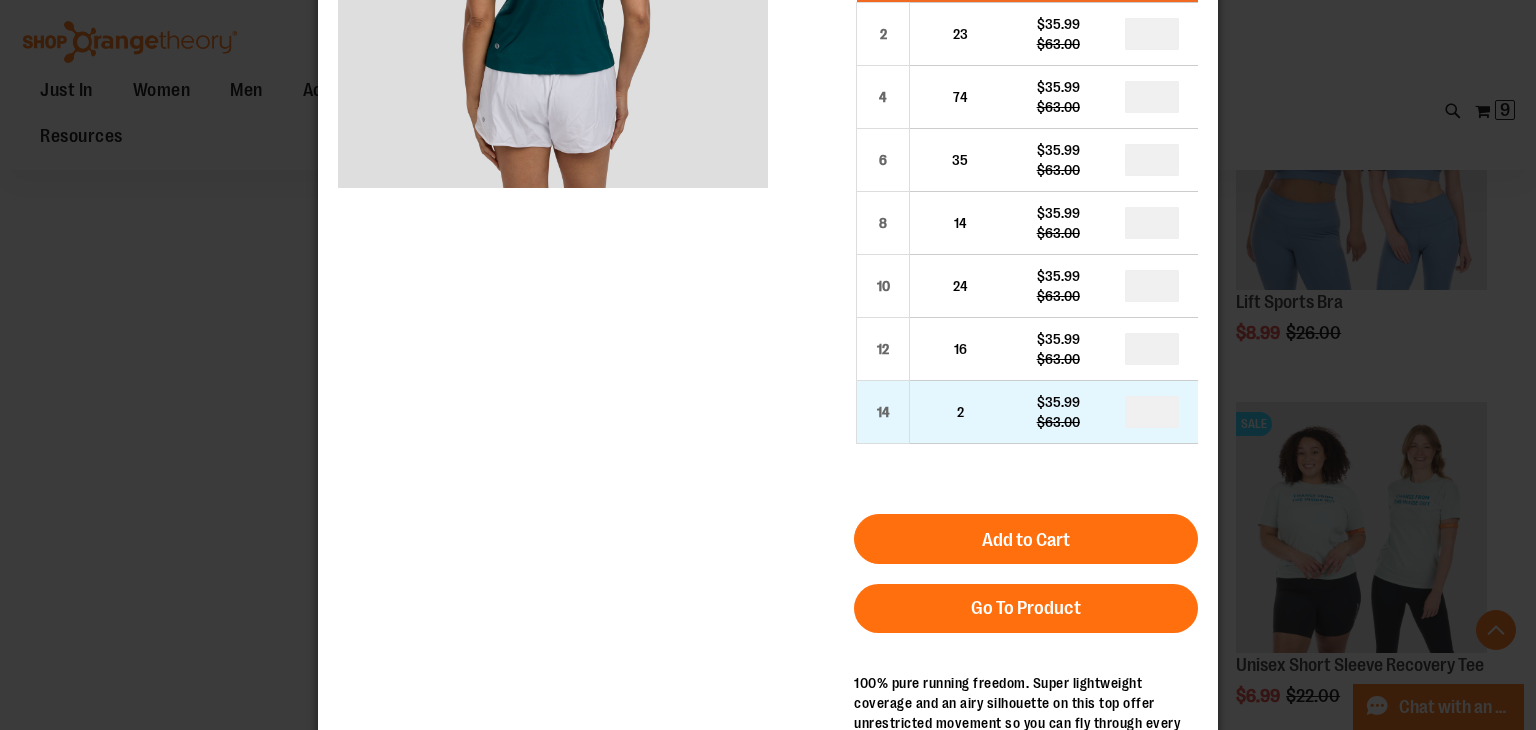 click on "*" at bounding box center [1152, 412] 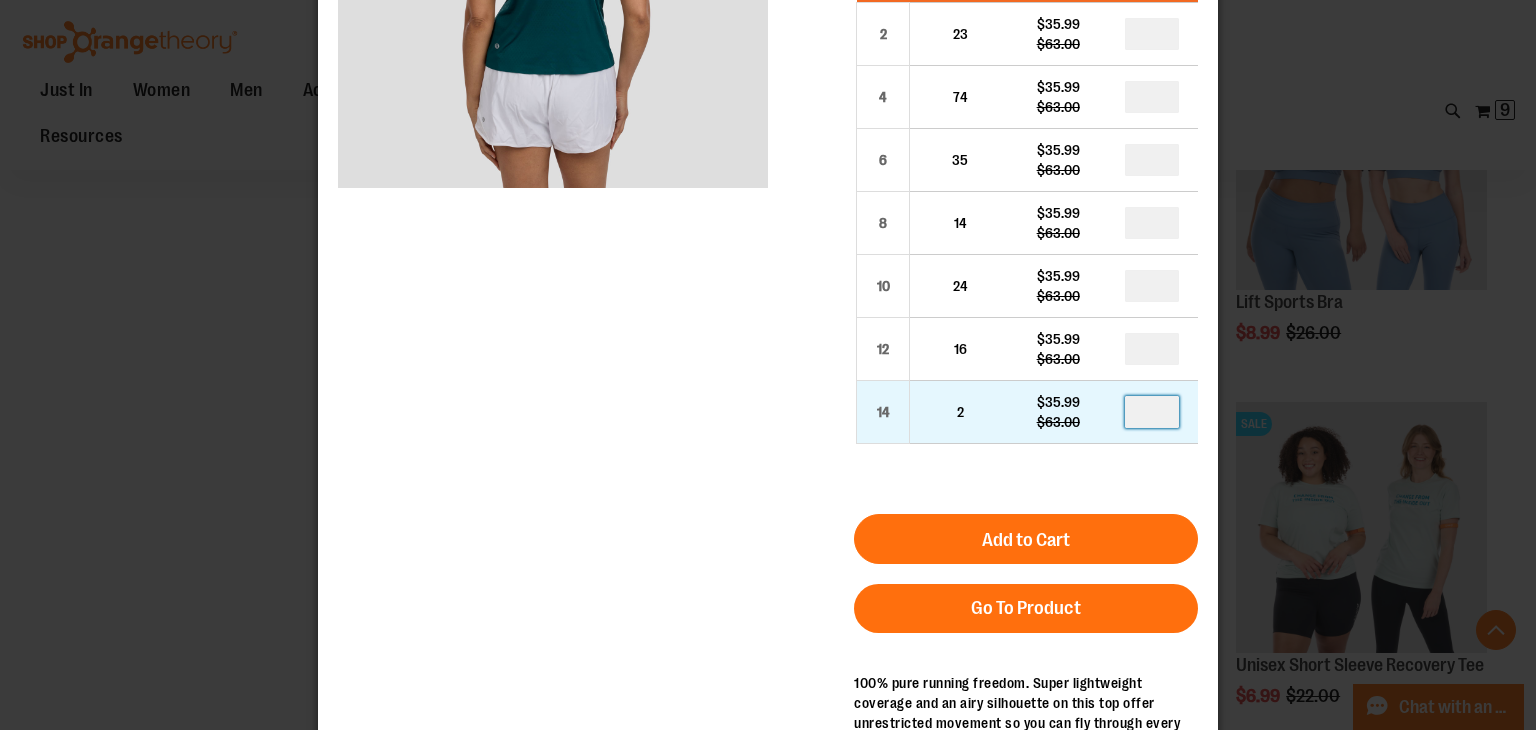 click at bounding box center (1152, 412) 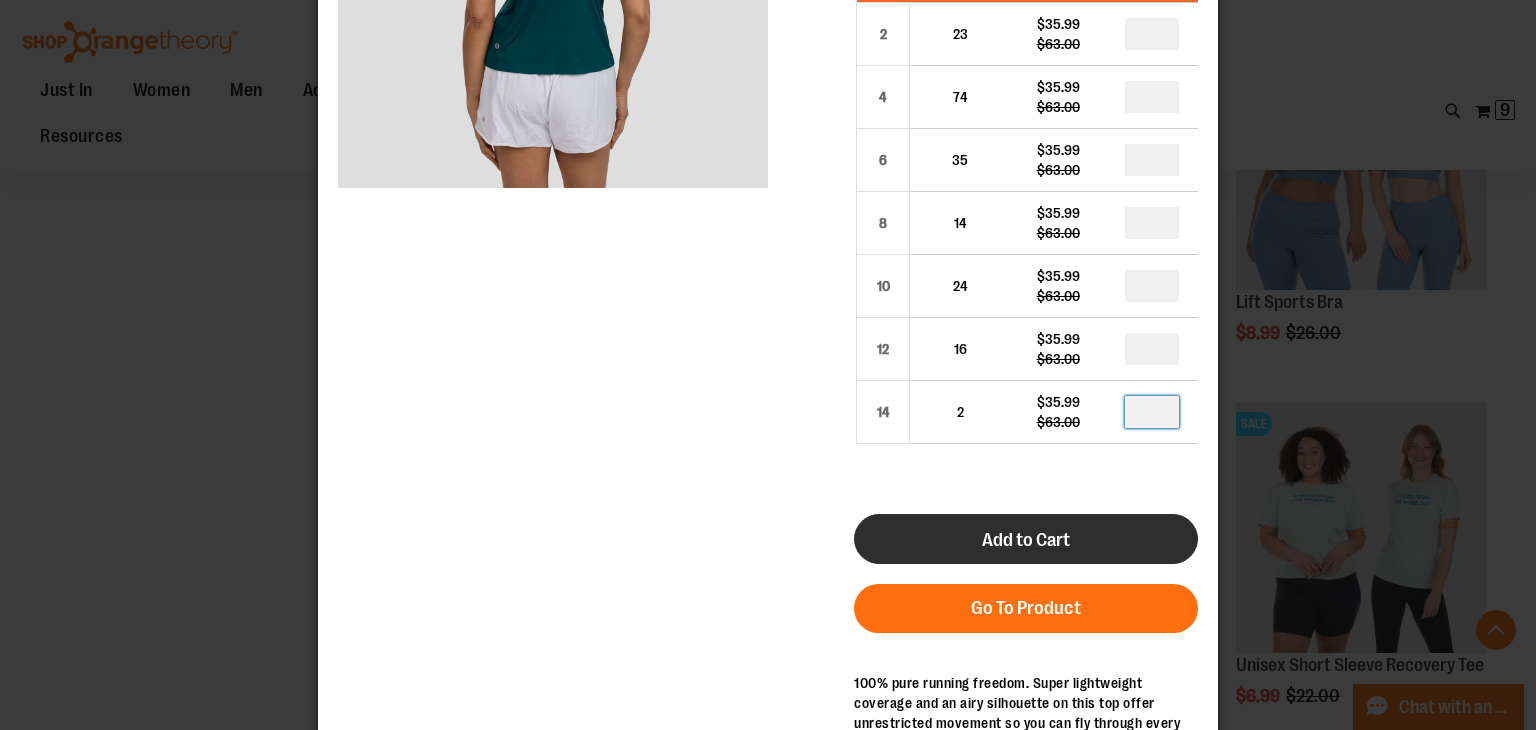 type on "*" 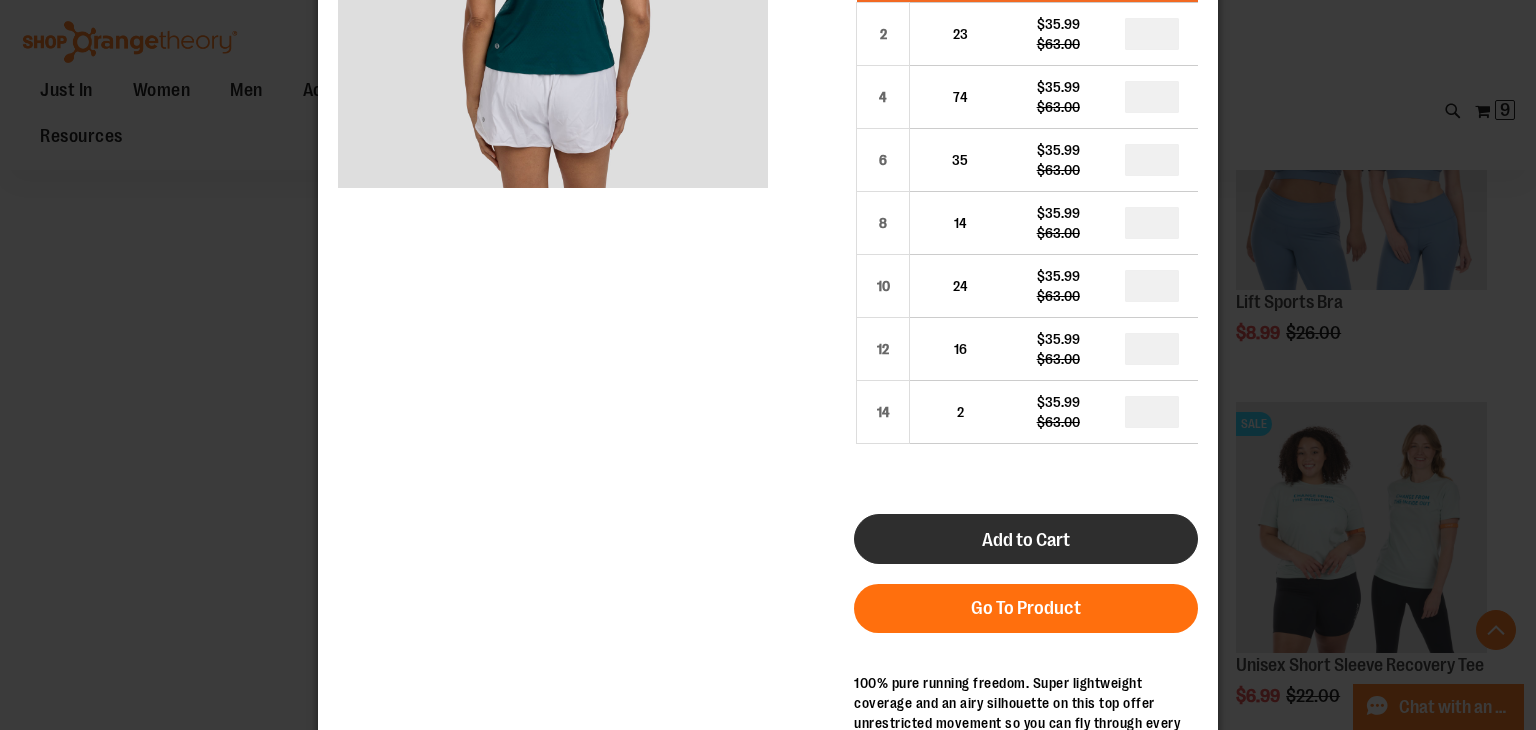 click on "Add to Cart" at bounding box center (1026, 539) 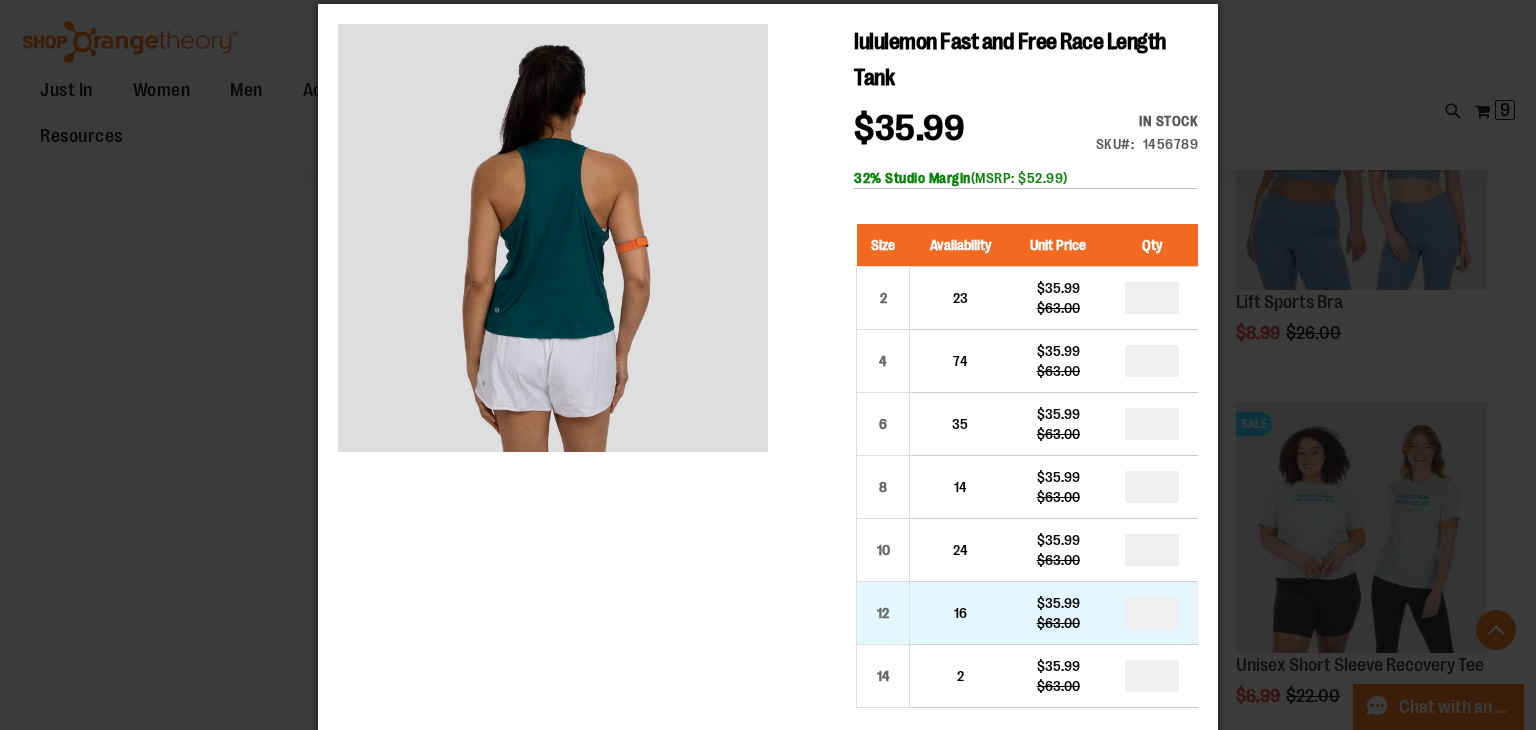 scroll, scrollTop: 0, scrollLeft: 0, axis: both 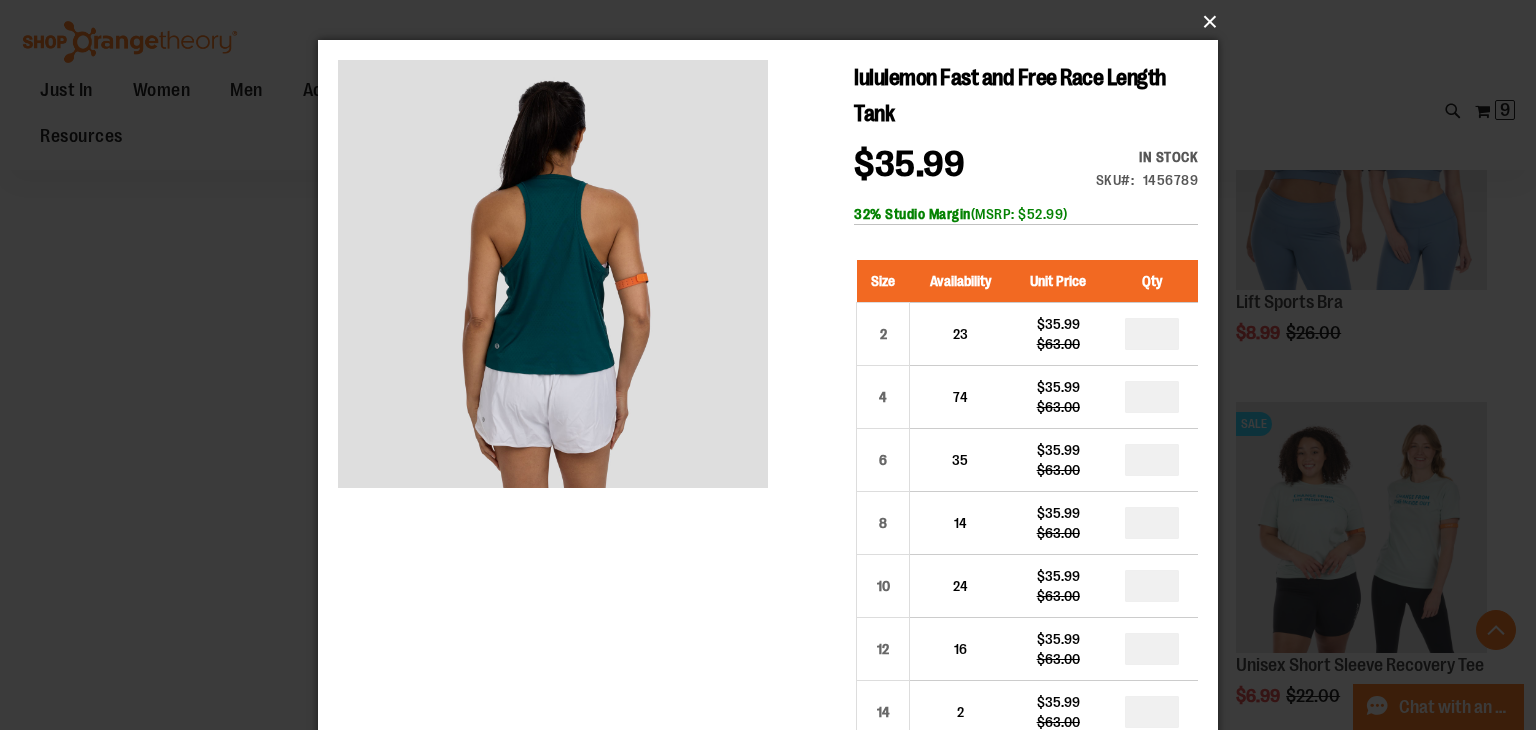 click on "×" at bounding box center [774, 22] 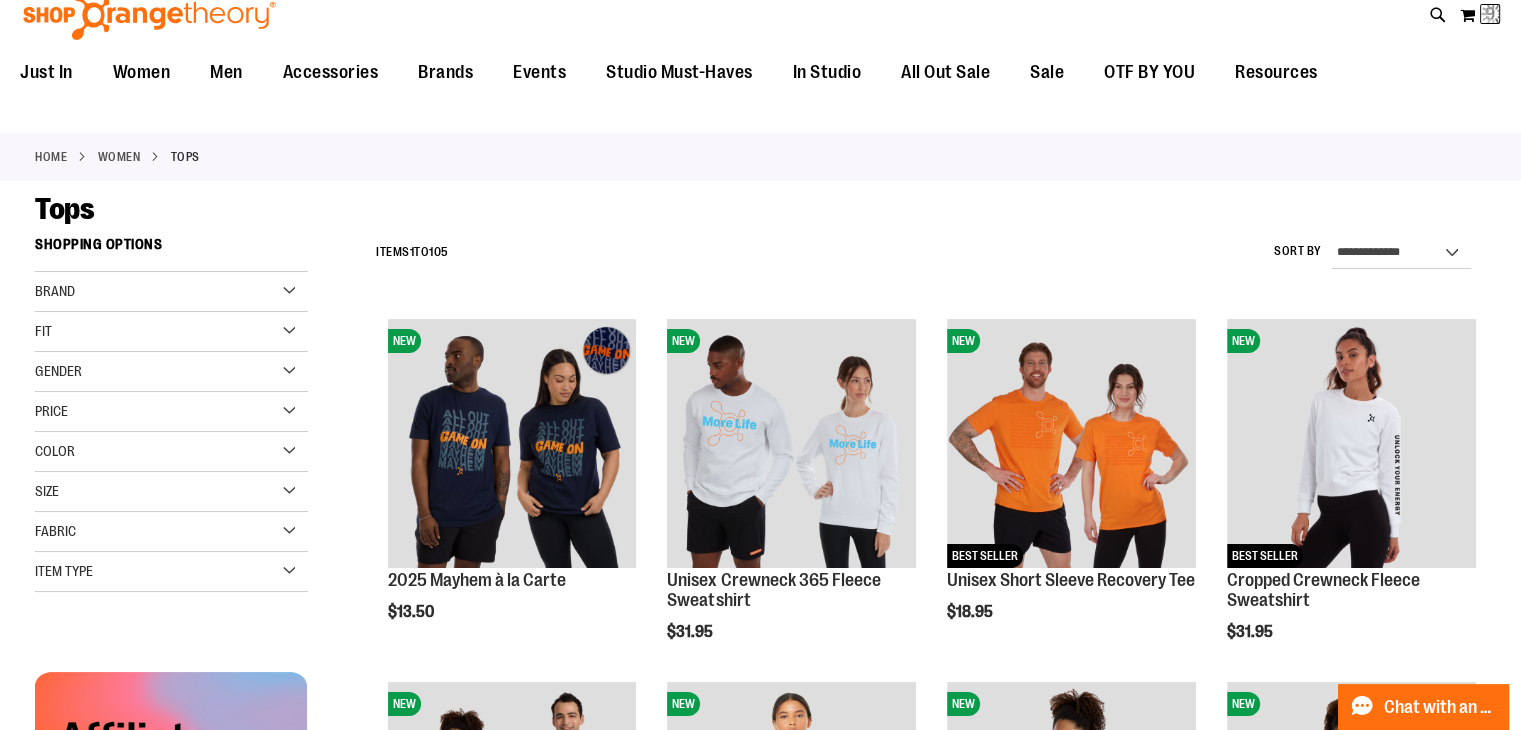 scroll, scrollTop: 0, scrollLeft: 0, axis: both 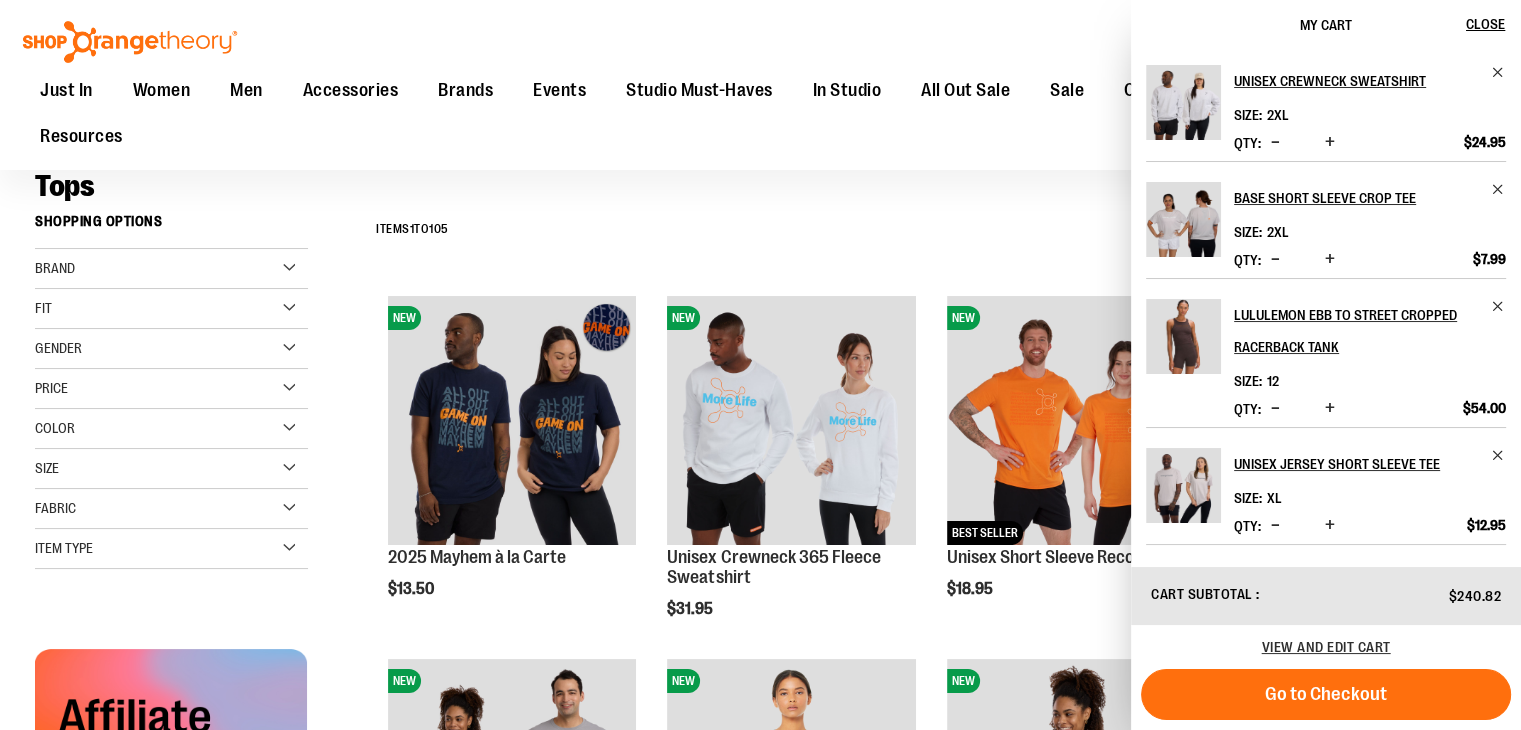 click on "**********" at bounding box center [926, 230] 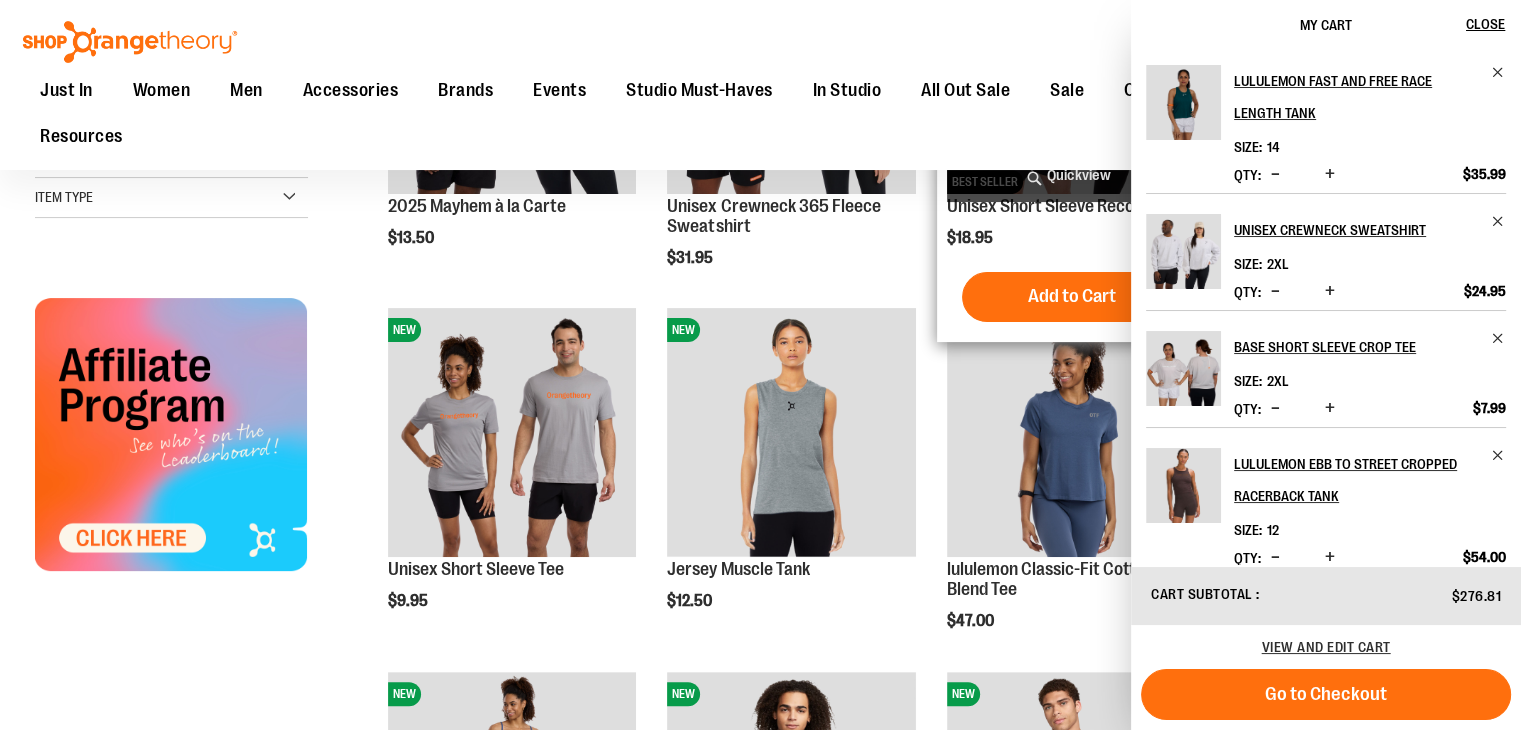 scroll, scrollTop: 600, scrollLeft: 0, axis: vertical 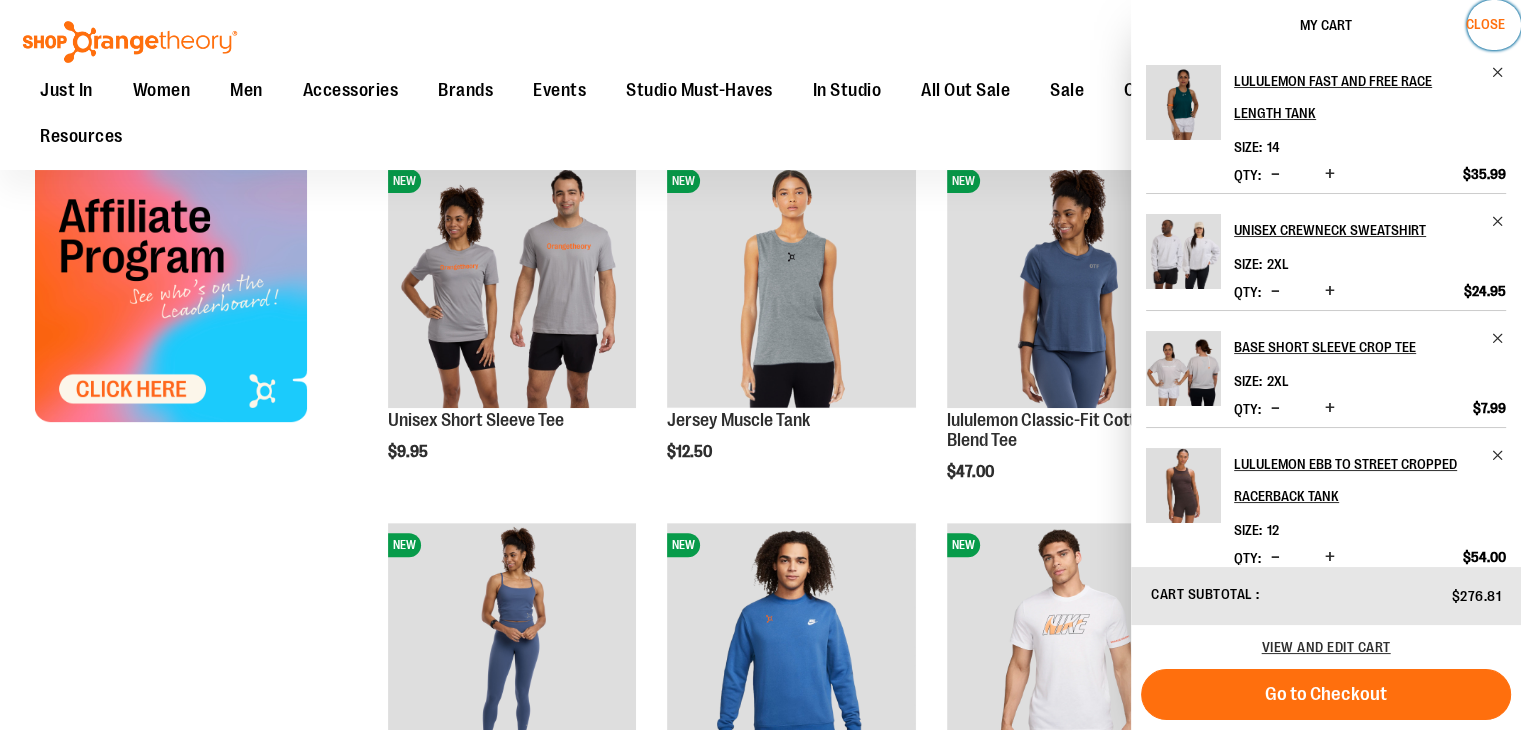 click on "Close" at bounding box center [1485, 24] 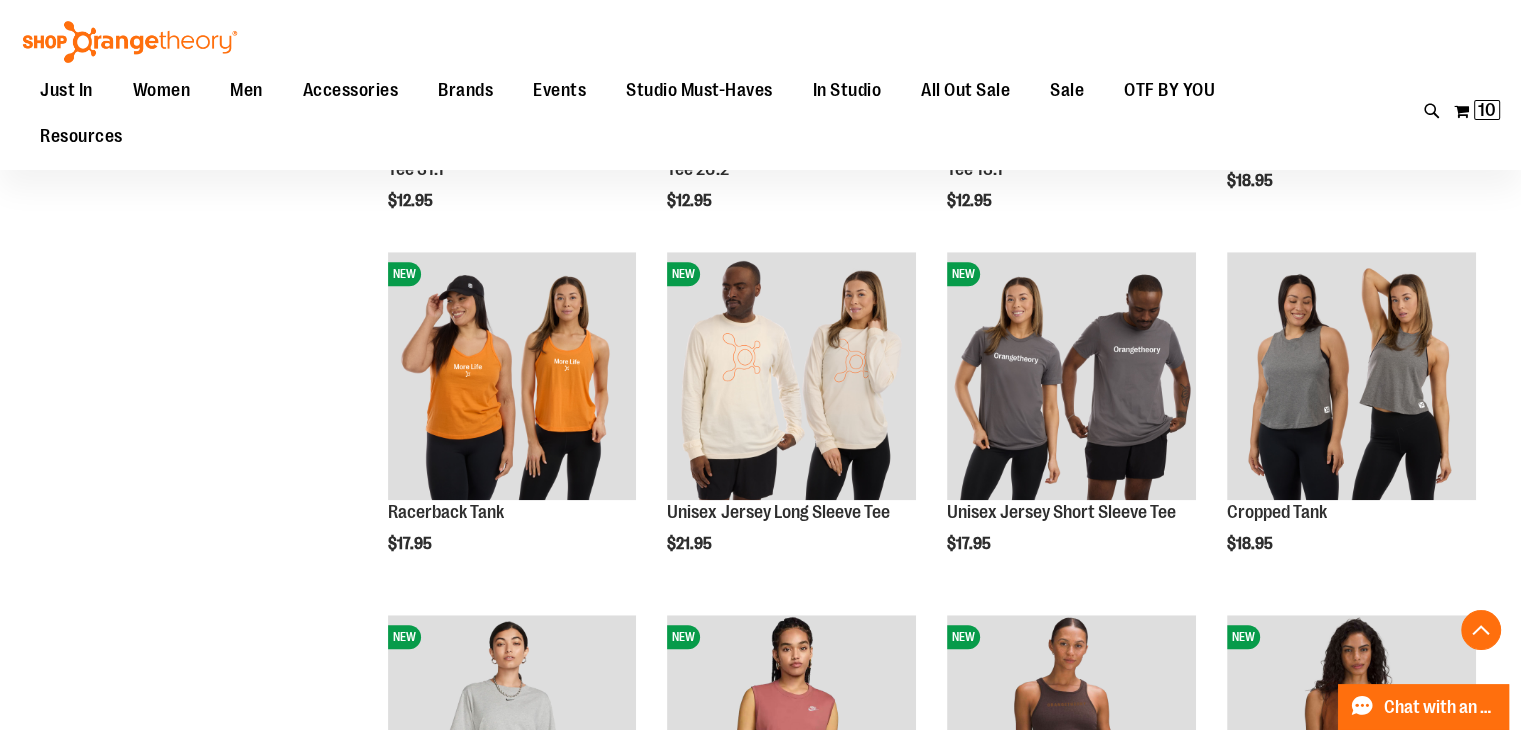 scroll, scrollTop: 1600, scrollLeft: 0, axis: vertical 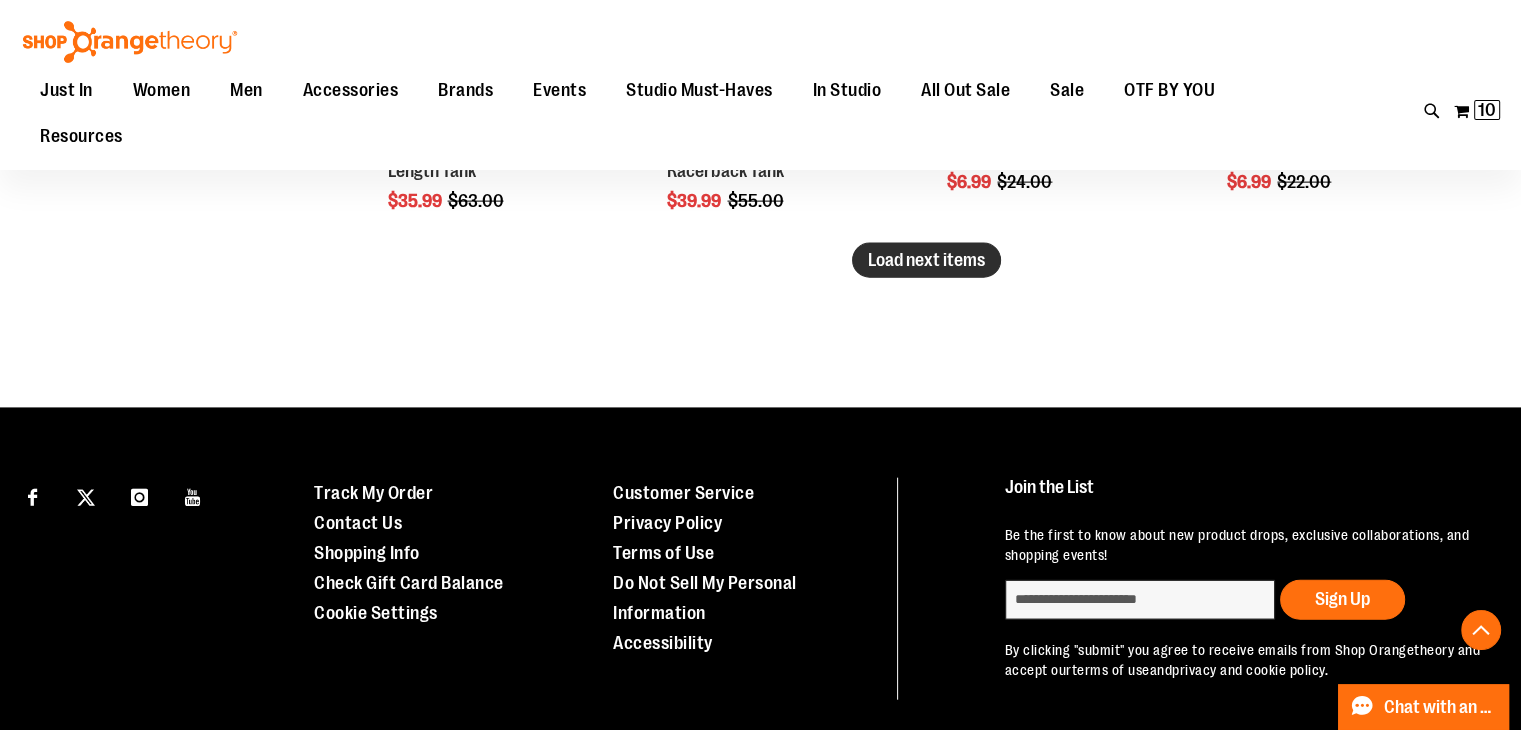 click on "Load next items" at bounding box center [926, 260] 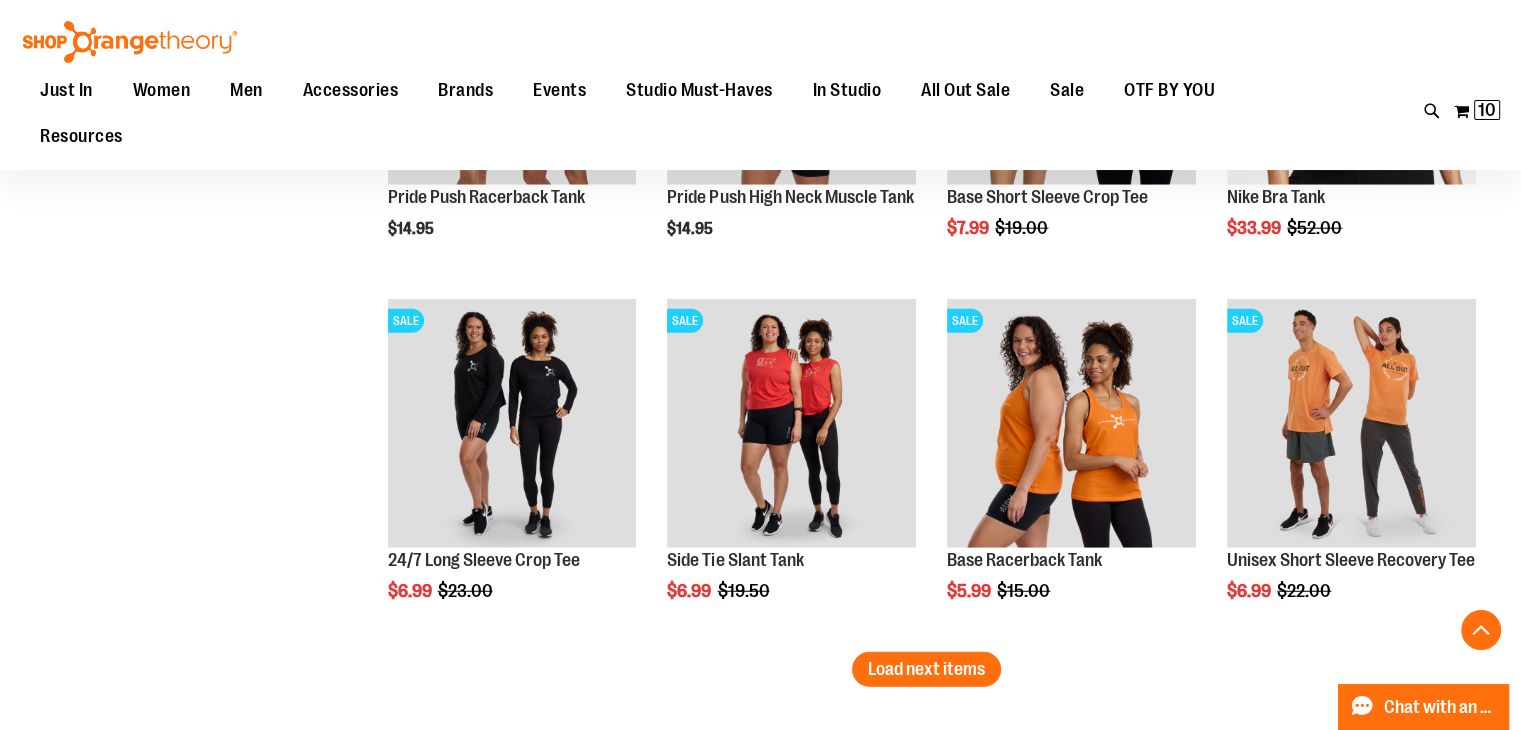 scroll, scrollTop: 5200, scrollLeft: 0, axis: vertical 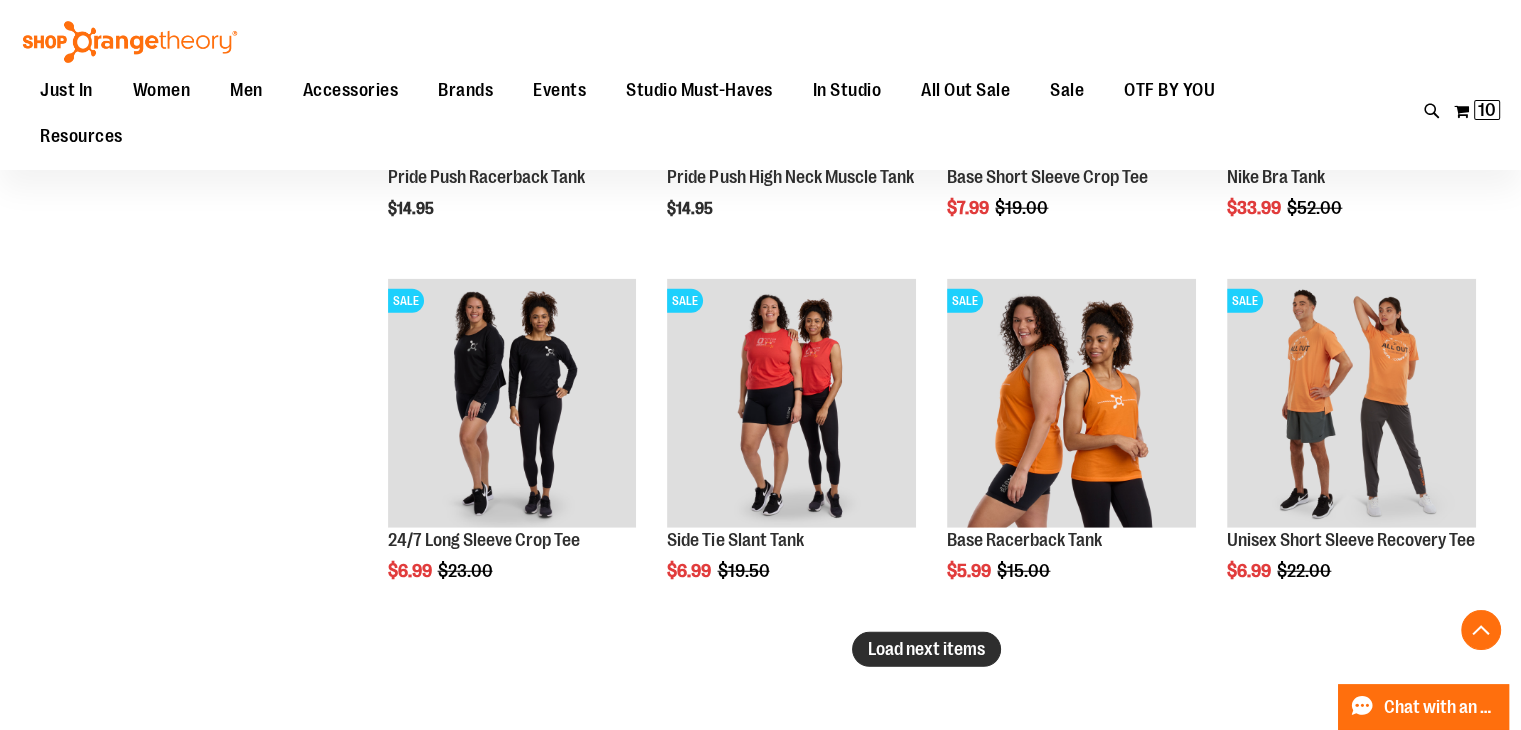 click on "Load next items" at bounding box center (926, 649) 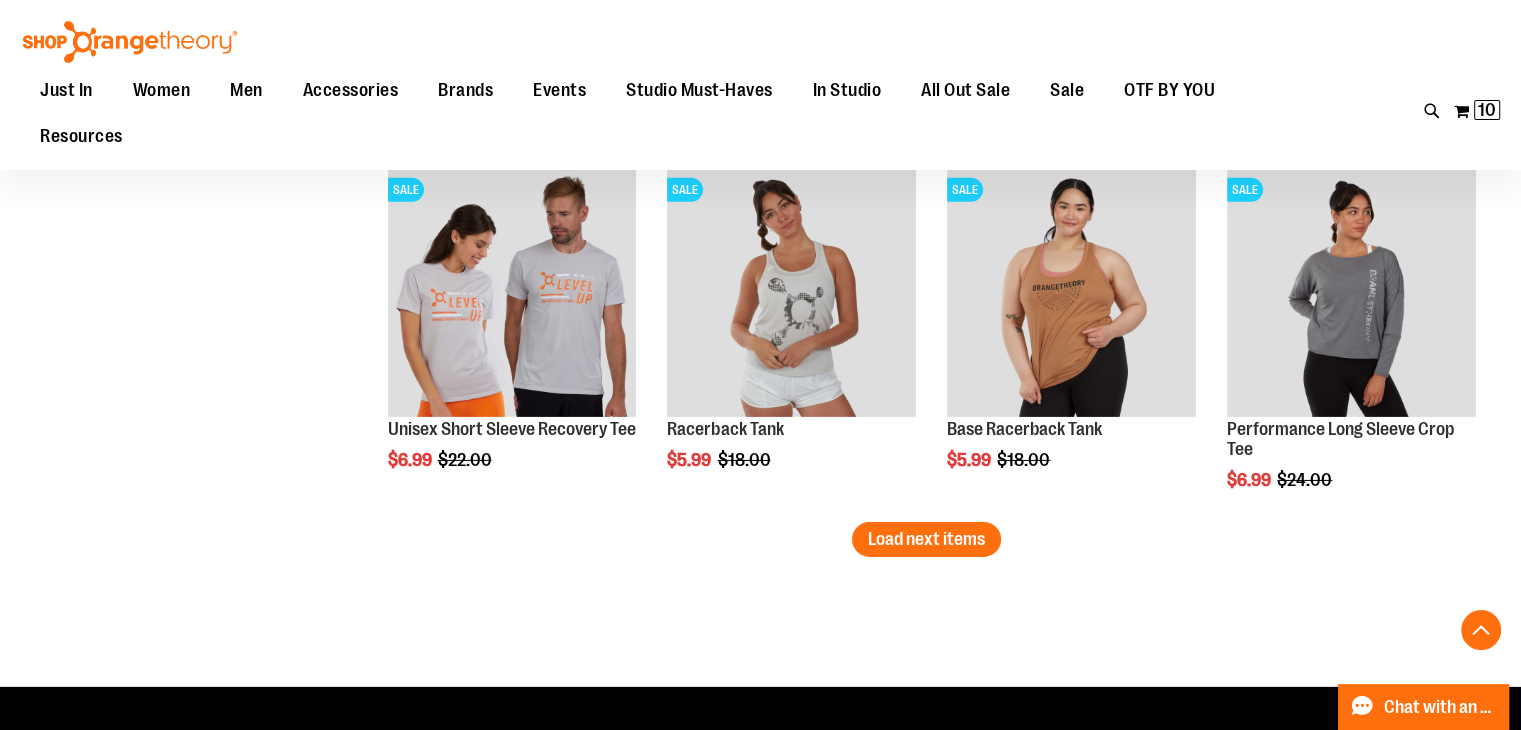 scroll, scrollTop: 6600, scrollLeft: 0, axis: vertical 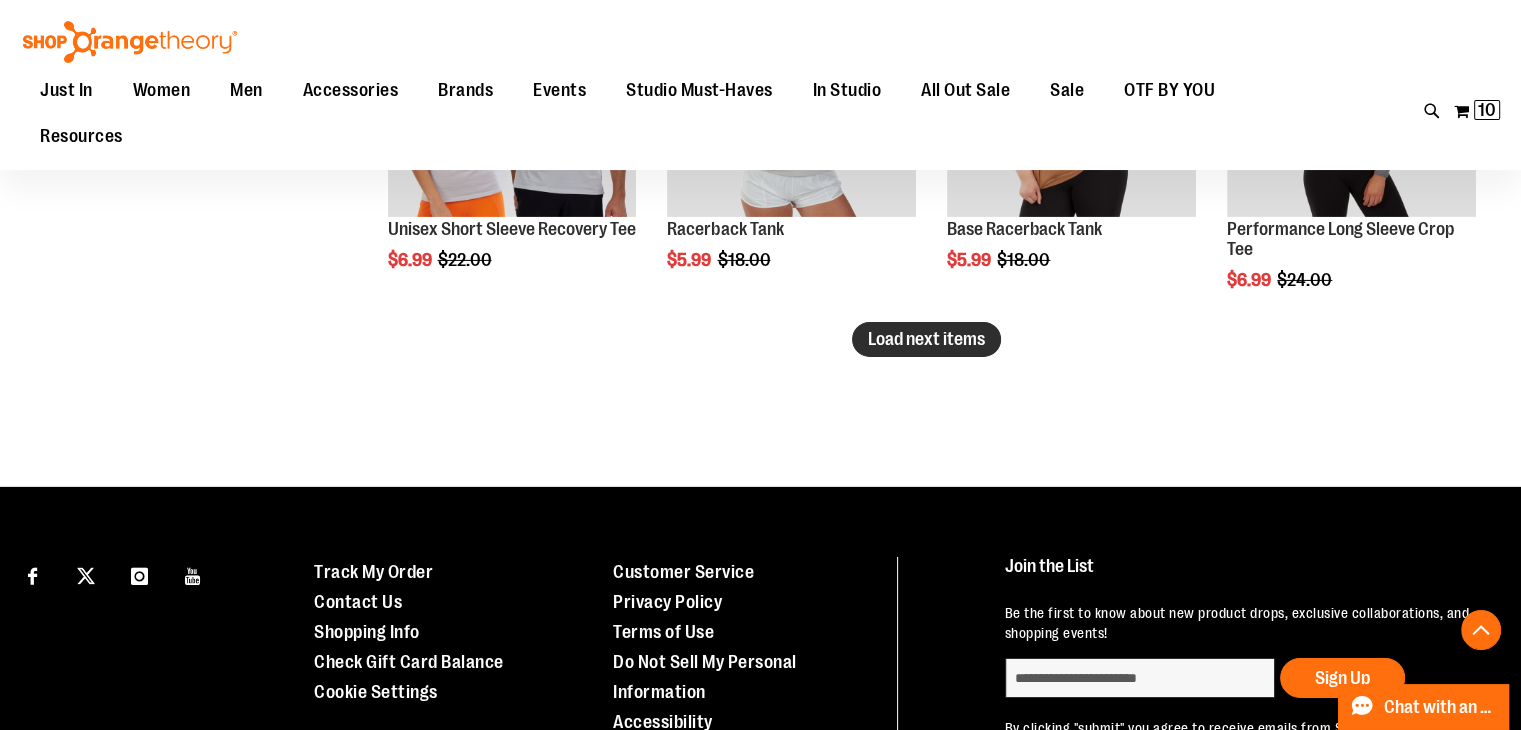 click on "Load next items" at bounding box center [926, 339] 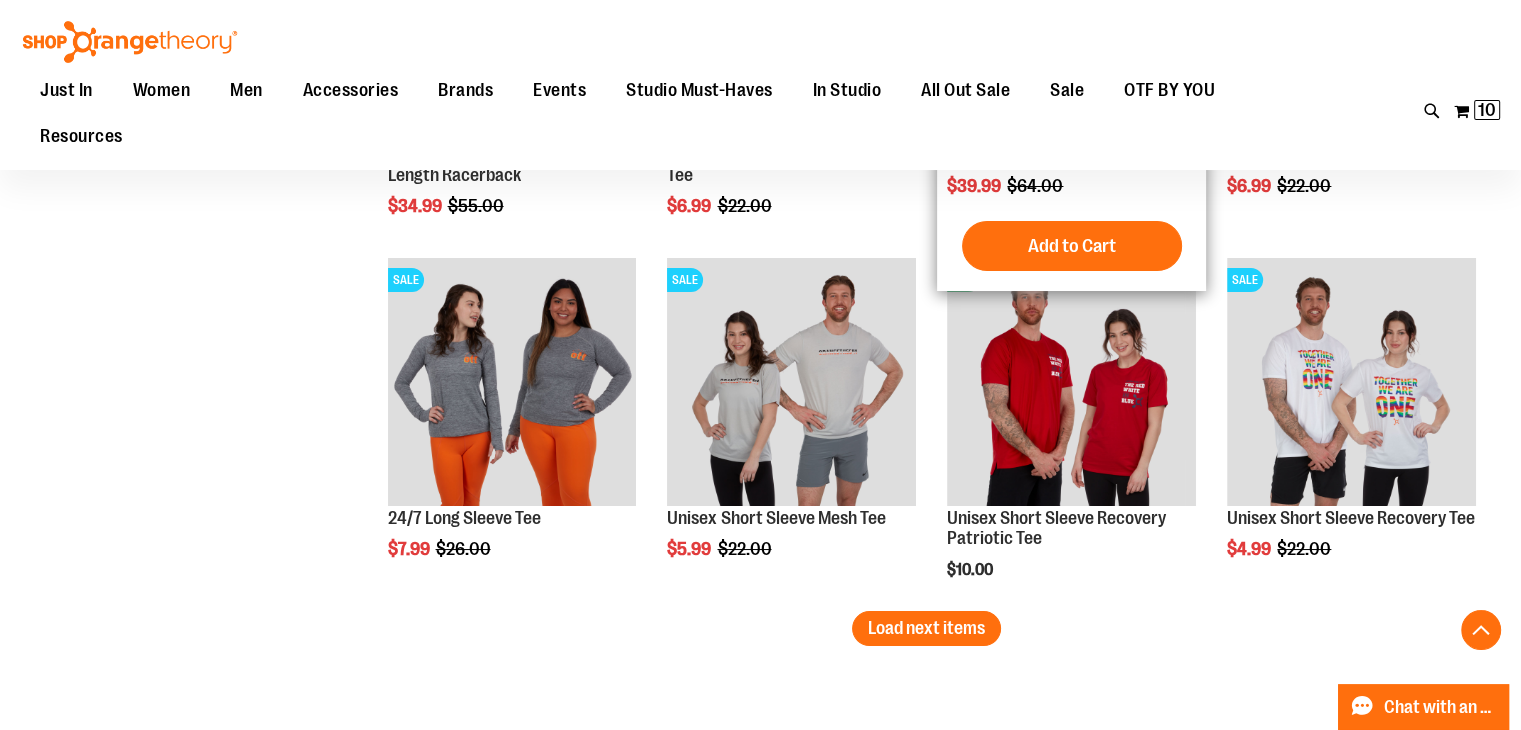 scroll, scrollTop: 7600, scrollLeft: 0, axis: vertical 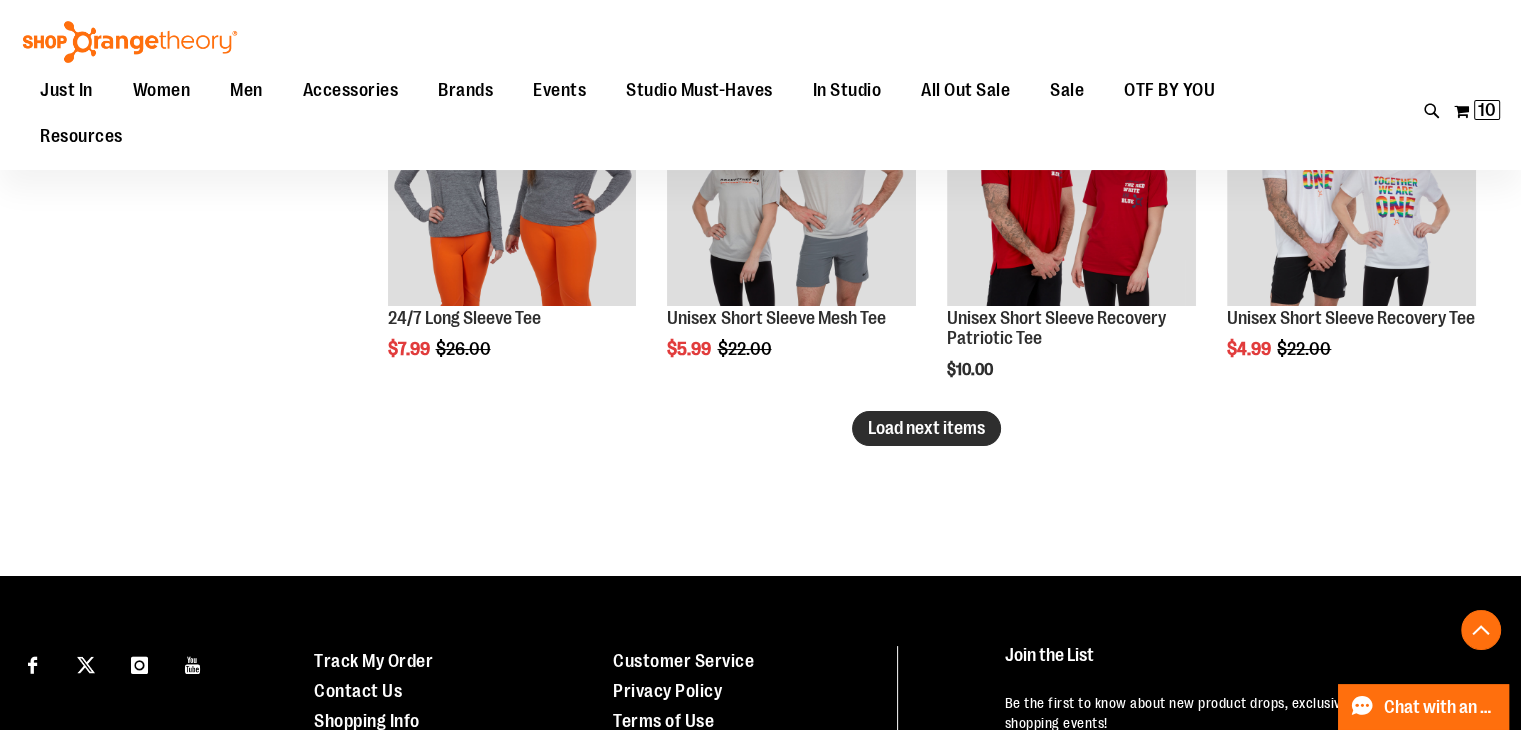click on "Load next items" at bounding box center [926, 428] 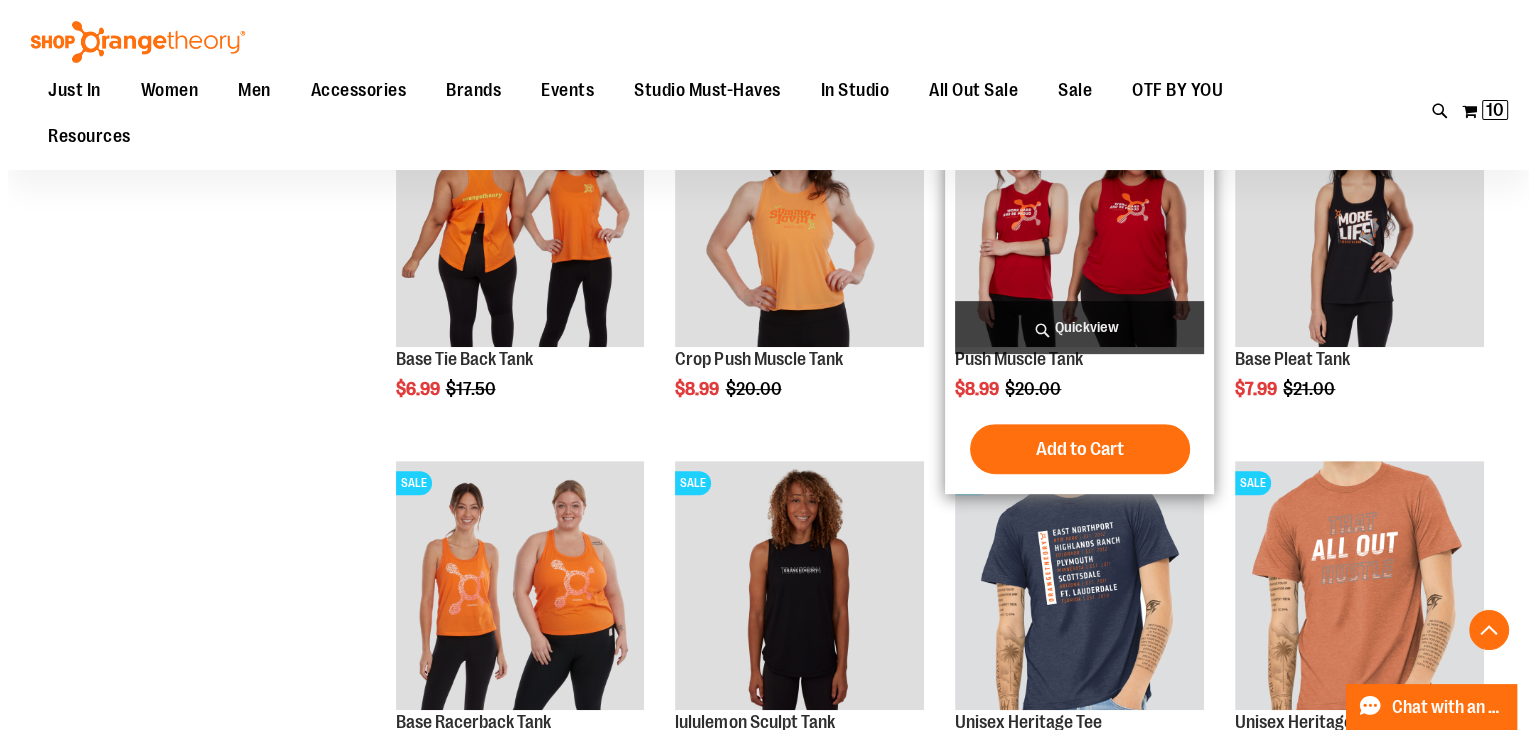 scroll, scrollTop: 8400, scrollLeft: 0, axis: vertical 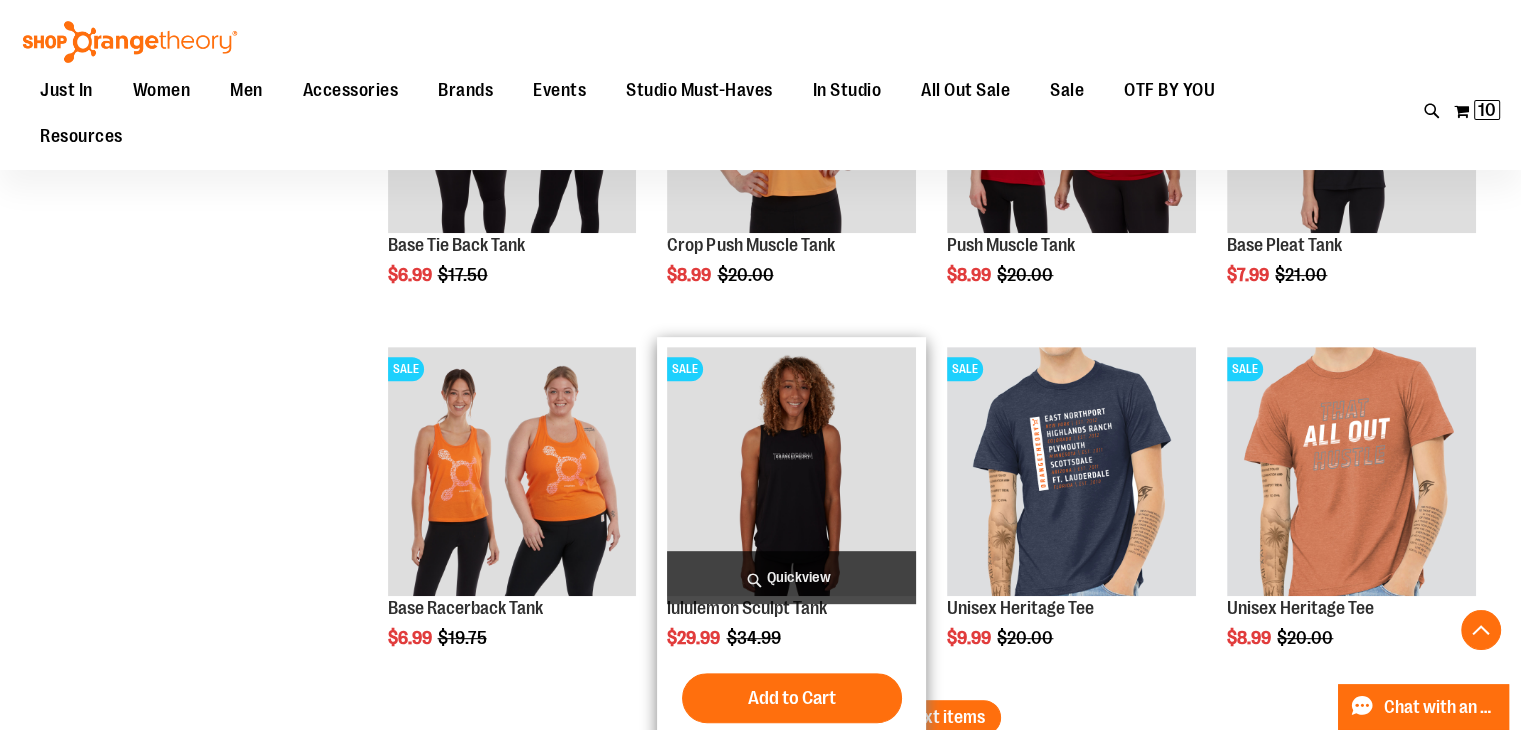 click on "Quickview" at bounding box center (791, 577) 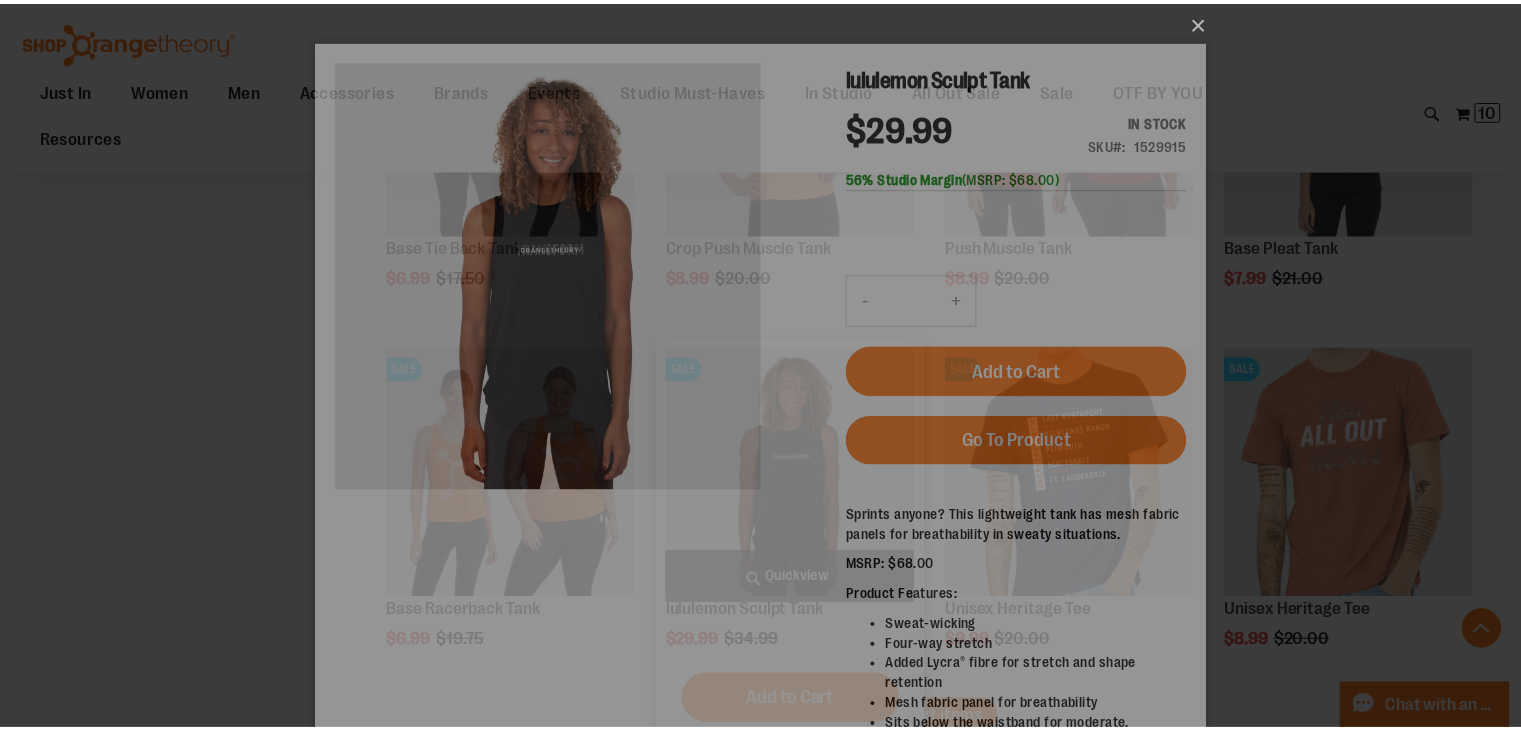 scroll, scrollTop: 0, scrollLeft: 0, axis: both 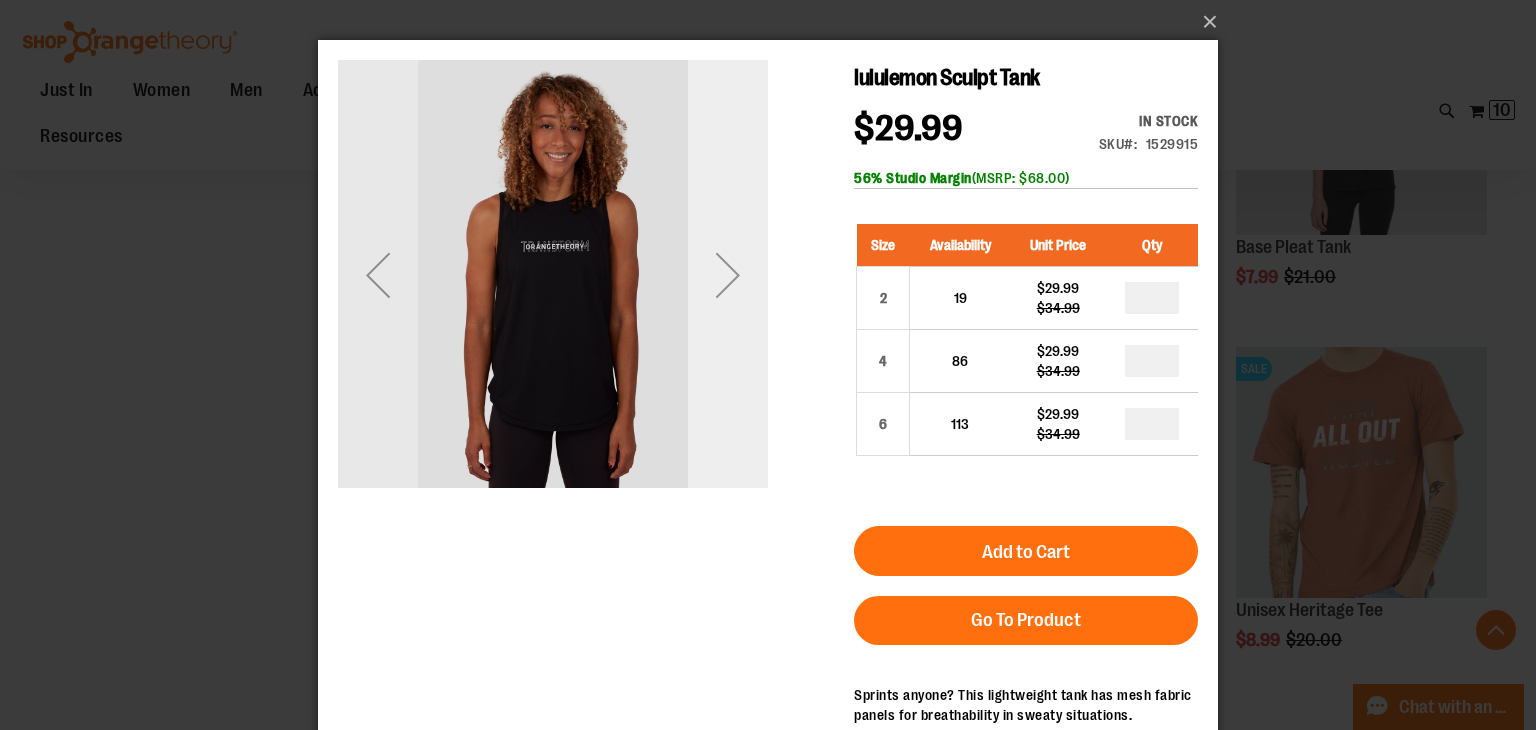 click at bounding box center [728, 275] 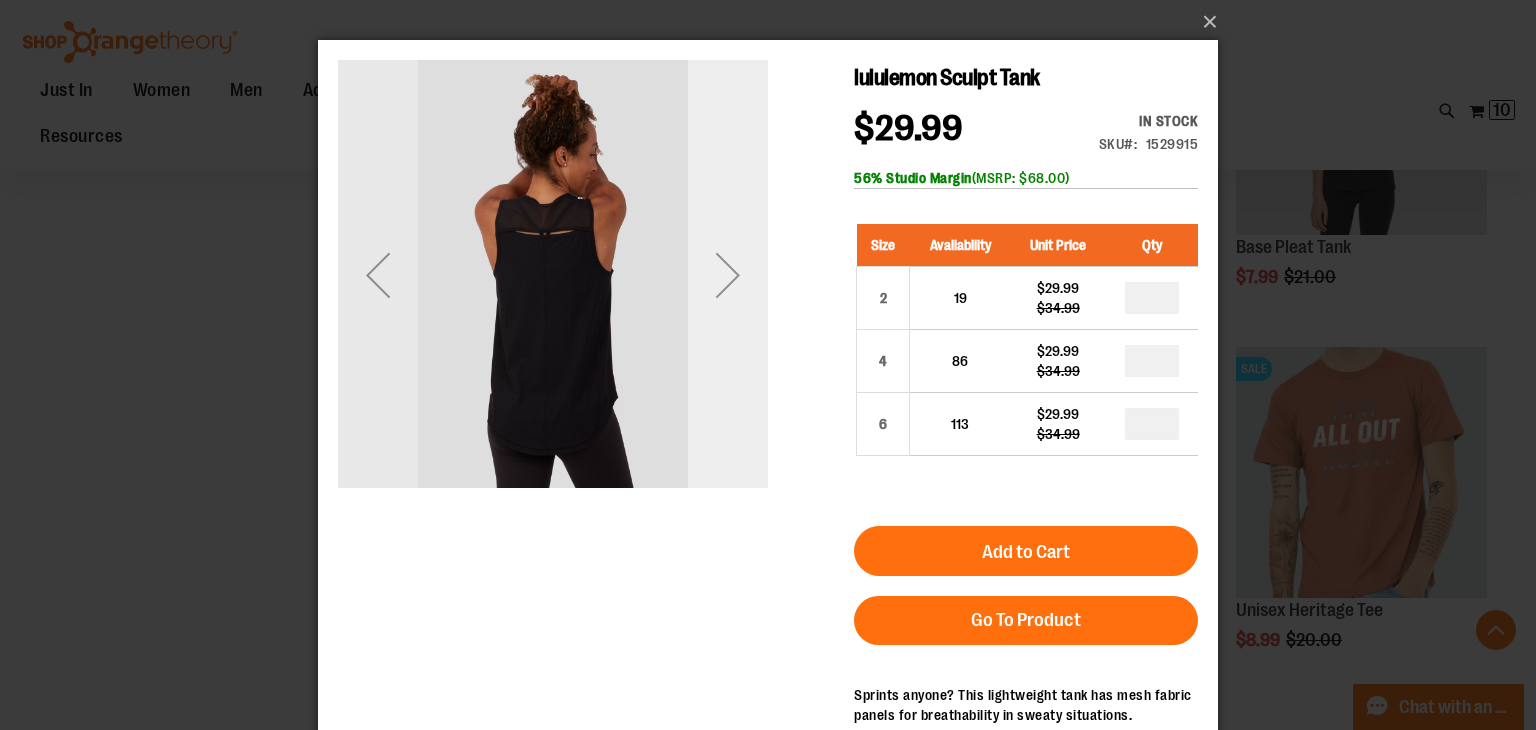 click at bounding box center (728, 275) 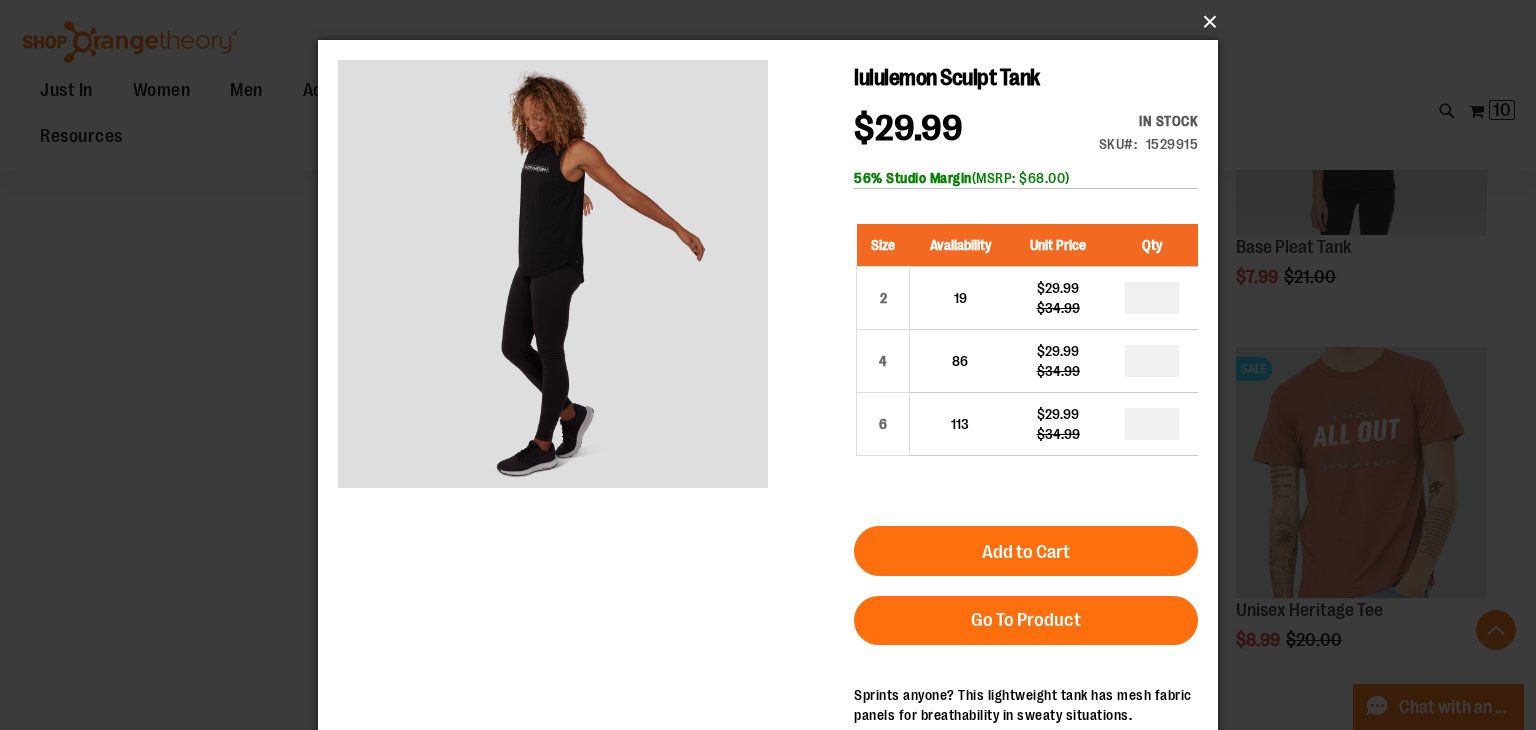 click on "×" at bounding box center [774, 22] 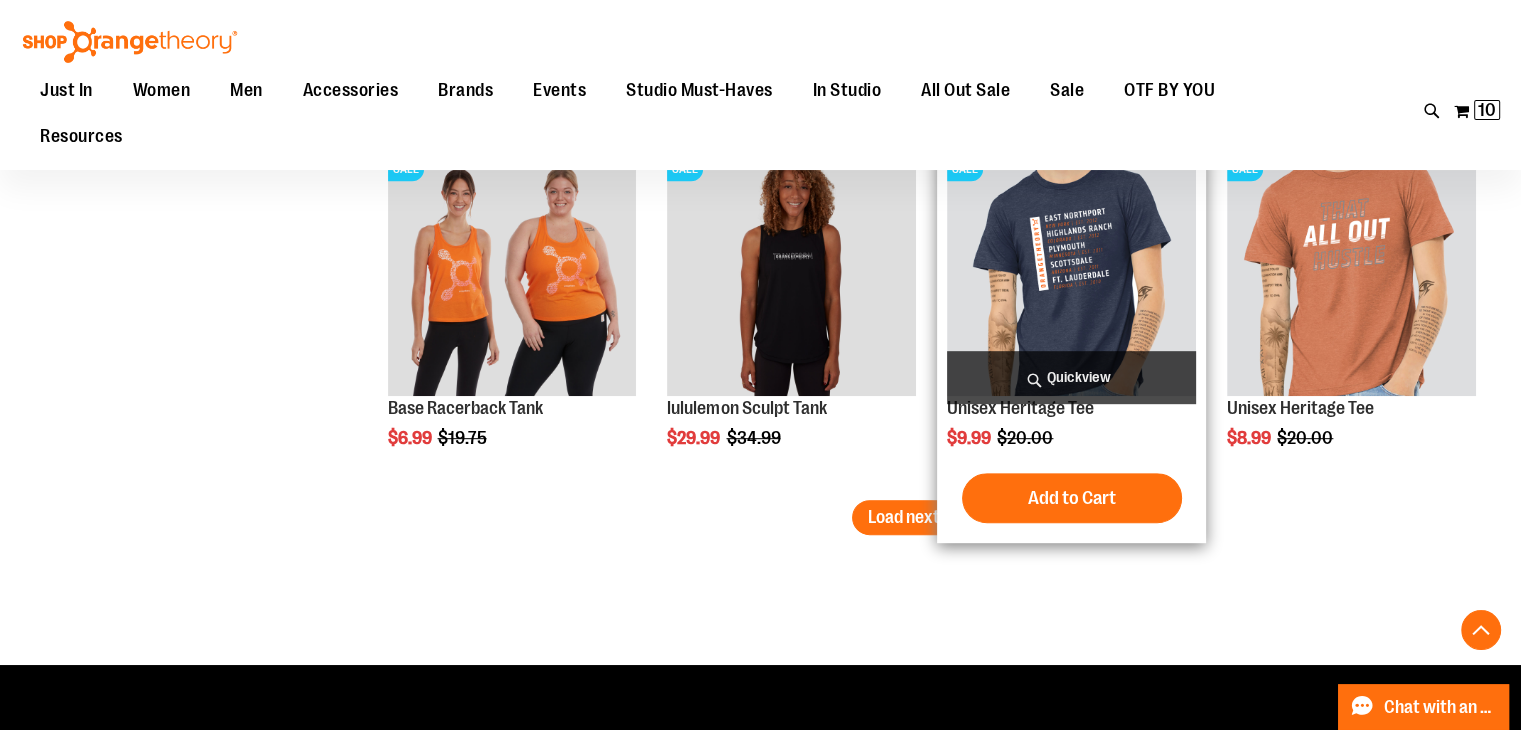 scroll, scrollTop: 8700, scrollLeft: 0, axis: vertical 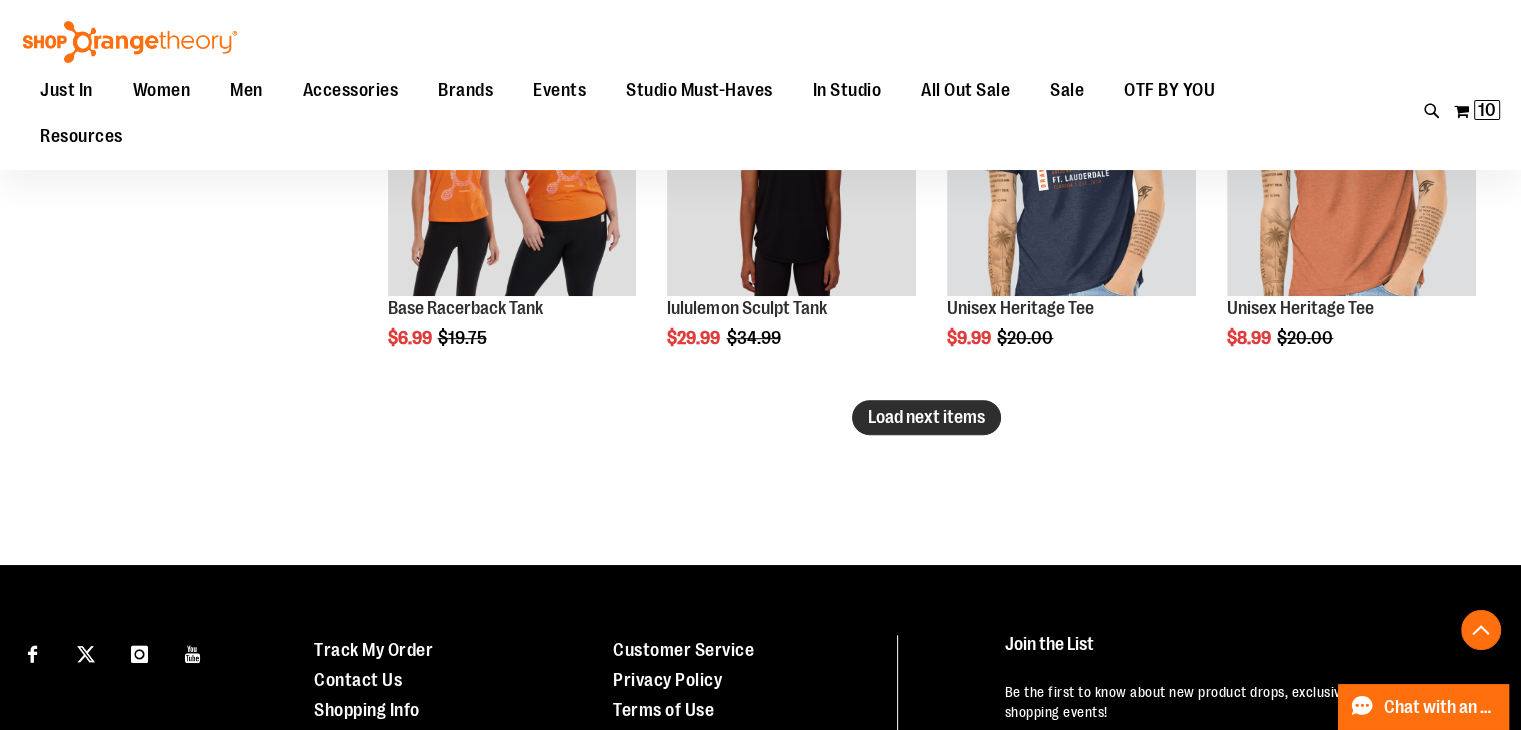 click on "Load next items" at bounding box center (926, 417) 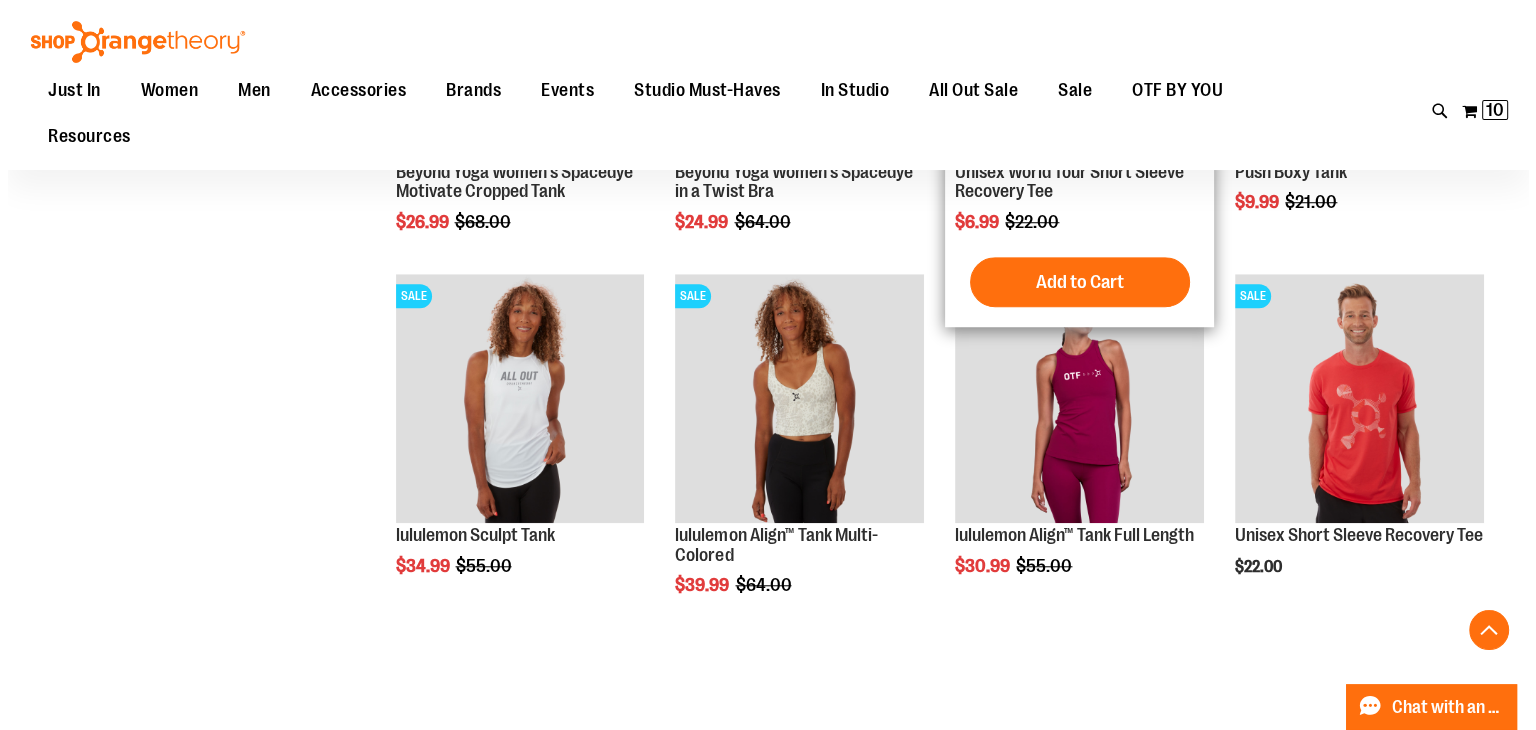 scroll, scrollTop: 9200, scrollLeft: 0, axis: vertical 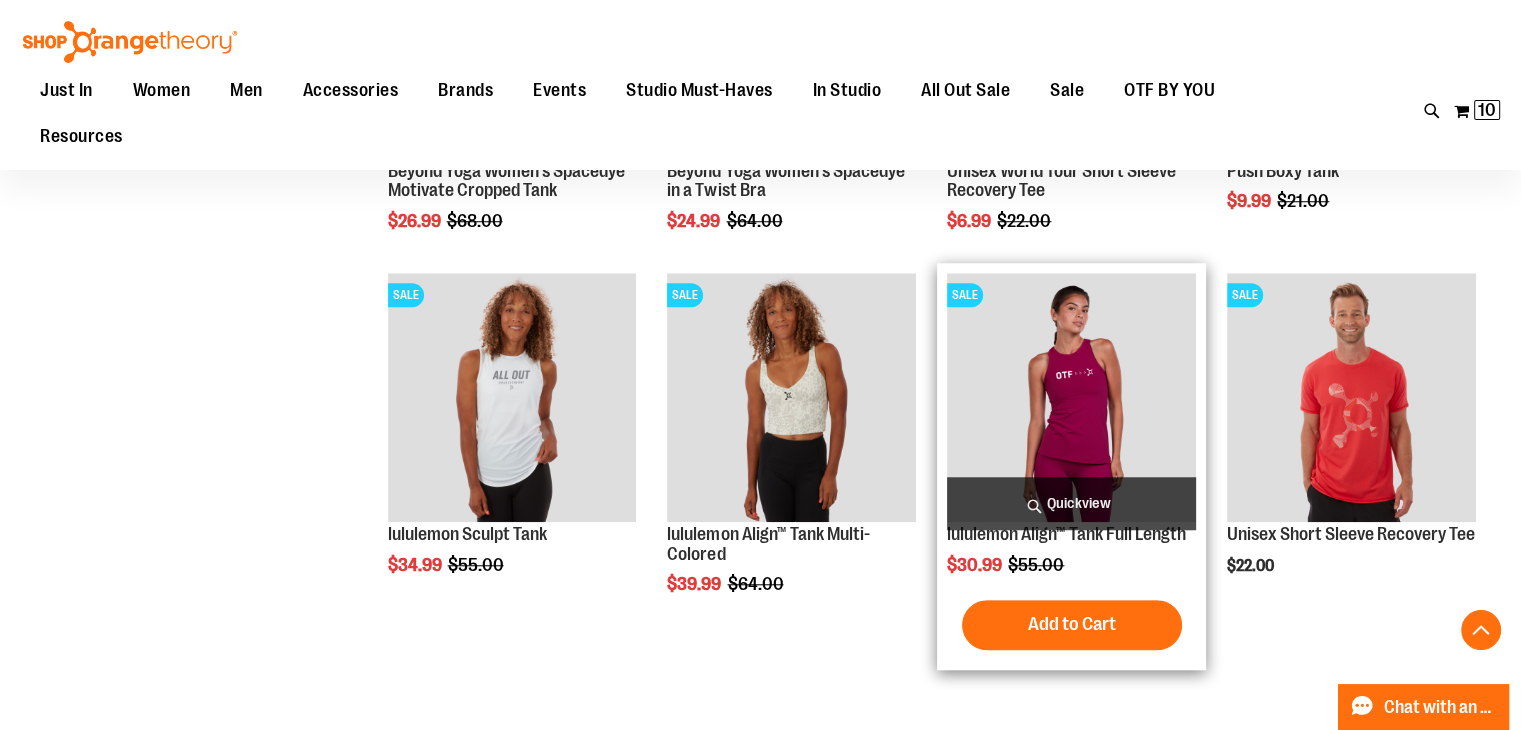 click on "Quickview" at bounding box center [1071, 503] 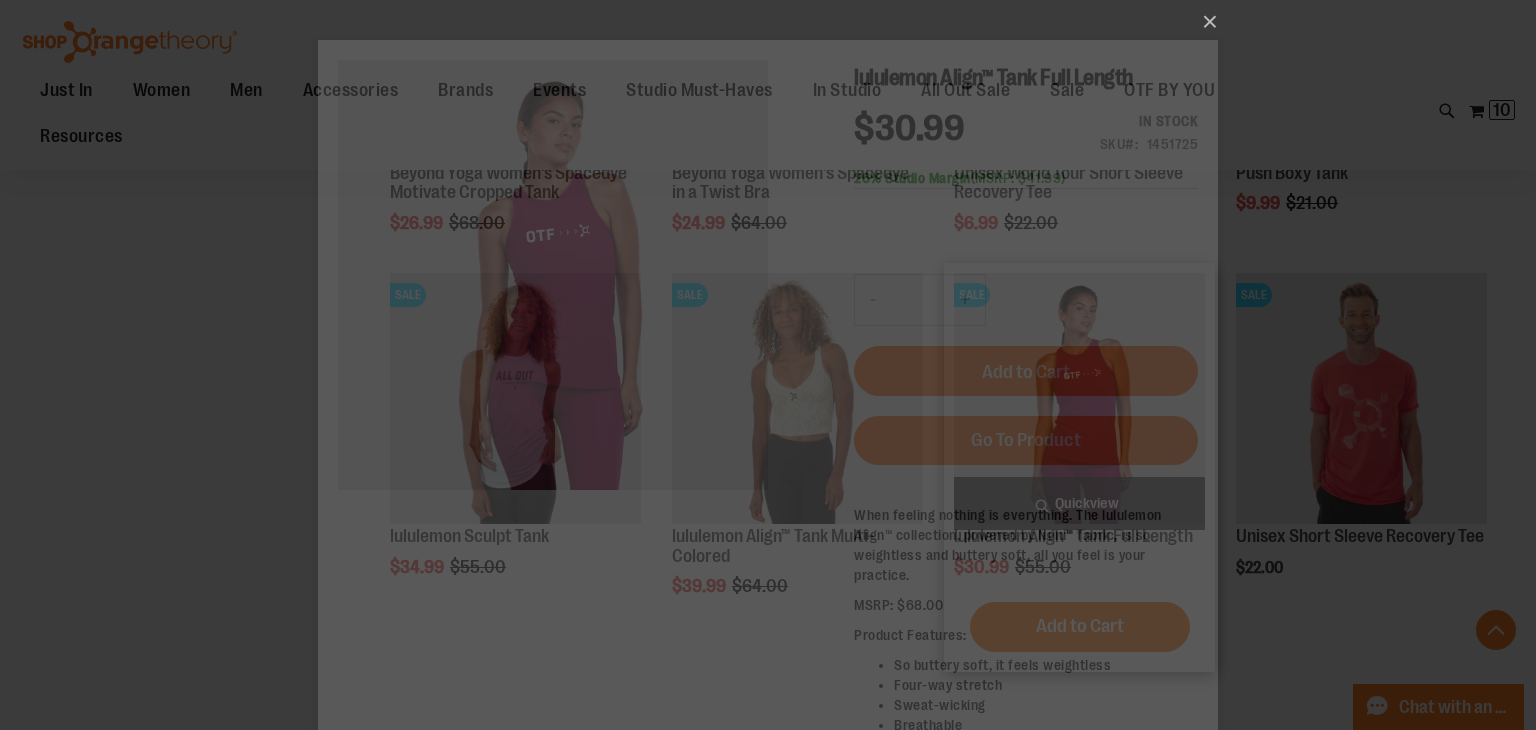 scroll, scrollTop: 0, scrollLeft: 0, axis: both 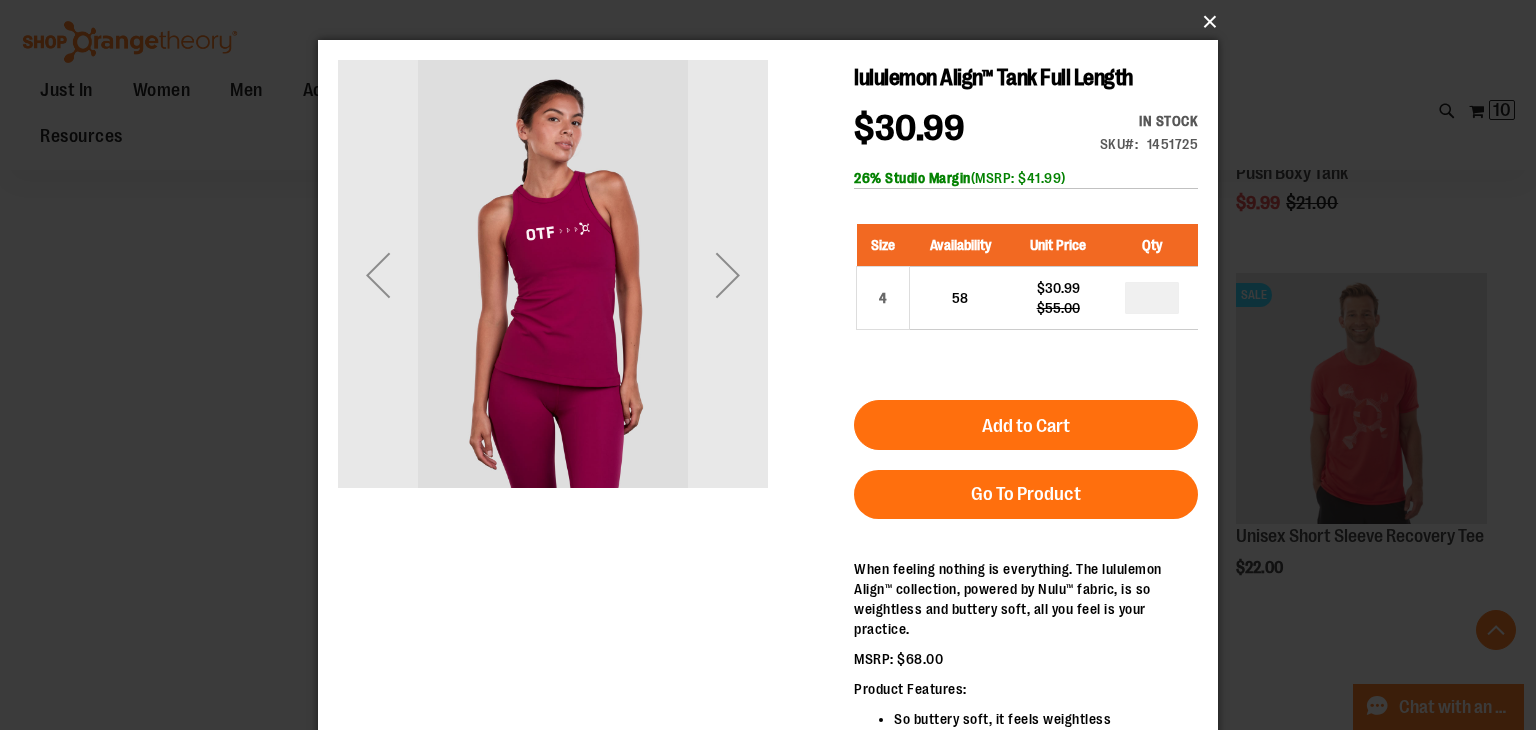 click on "×" at bounding box center [774, 22] 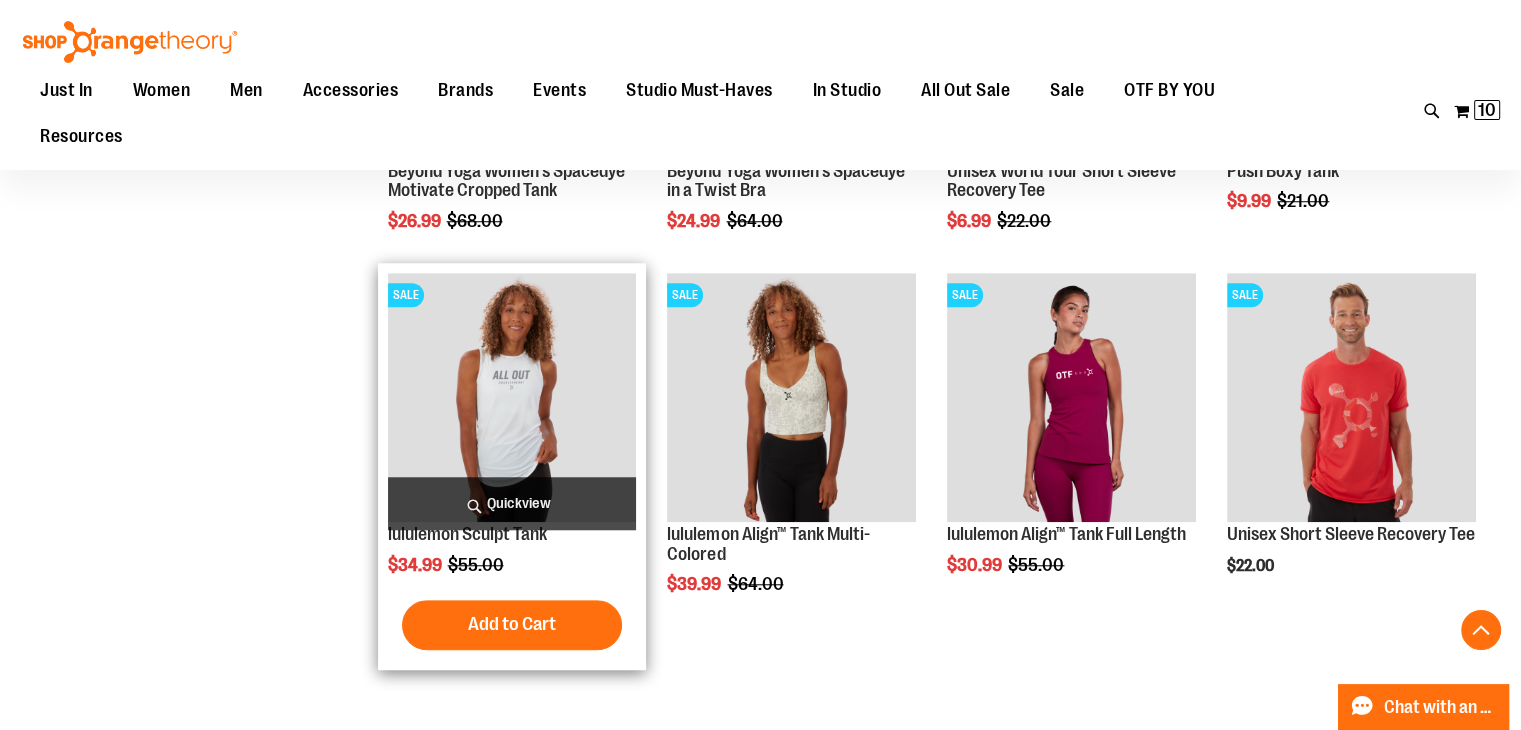 click on "Quickview" at bounding box center (512, 503) 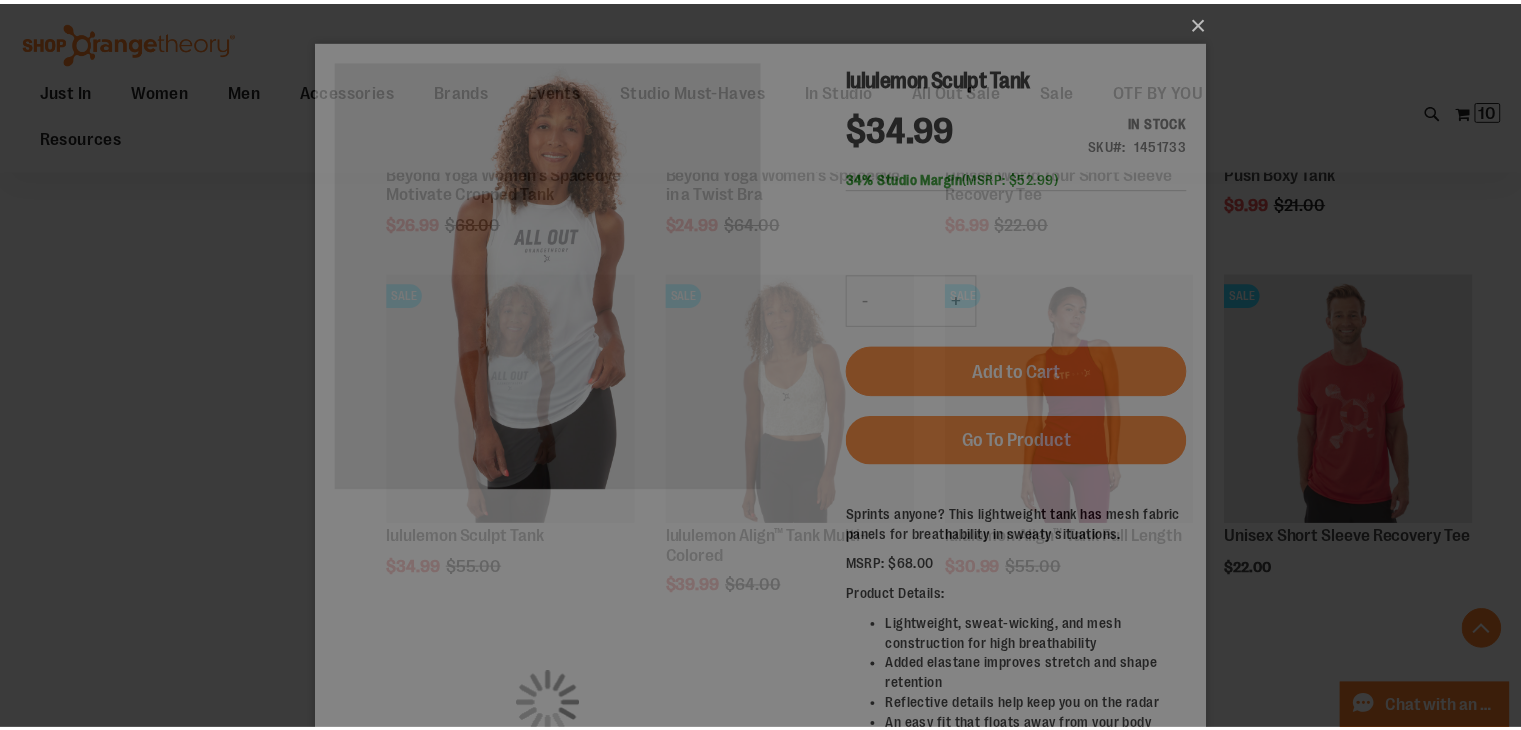 scroll, scrollTop: 0, scrollLeft: 0, axis: both 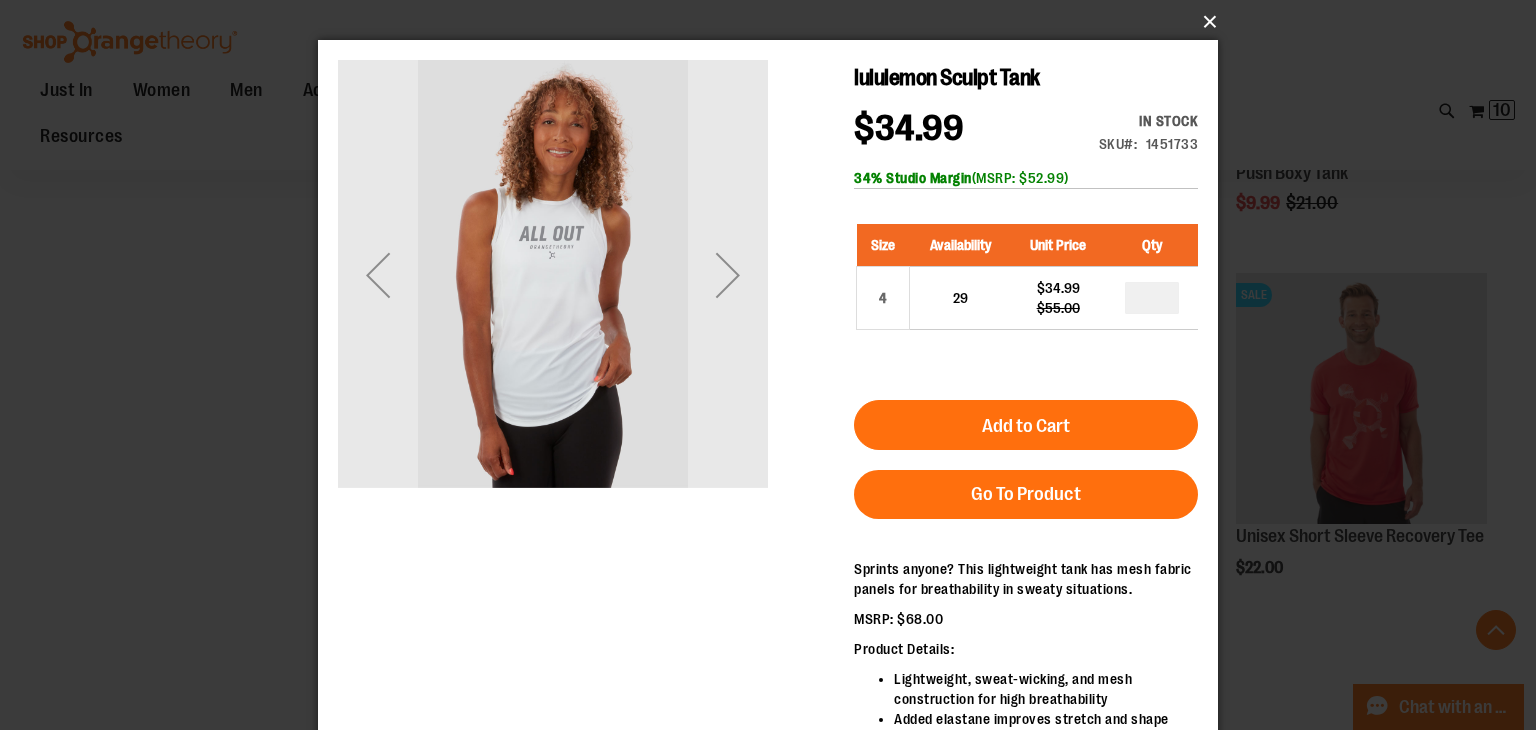 click on "×" at bounding box center [774, 22] 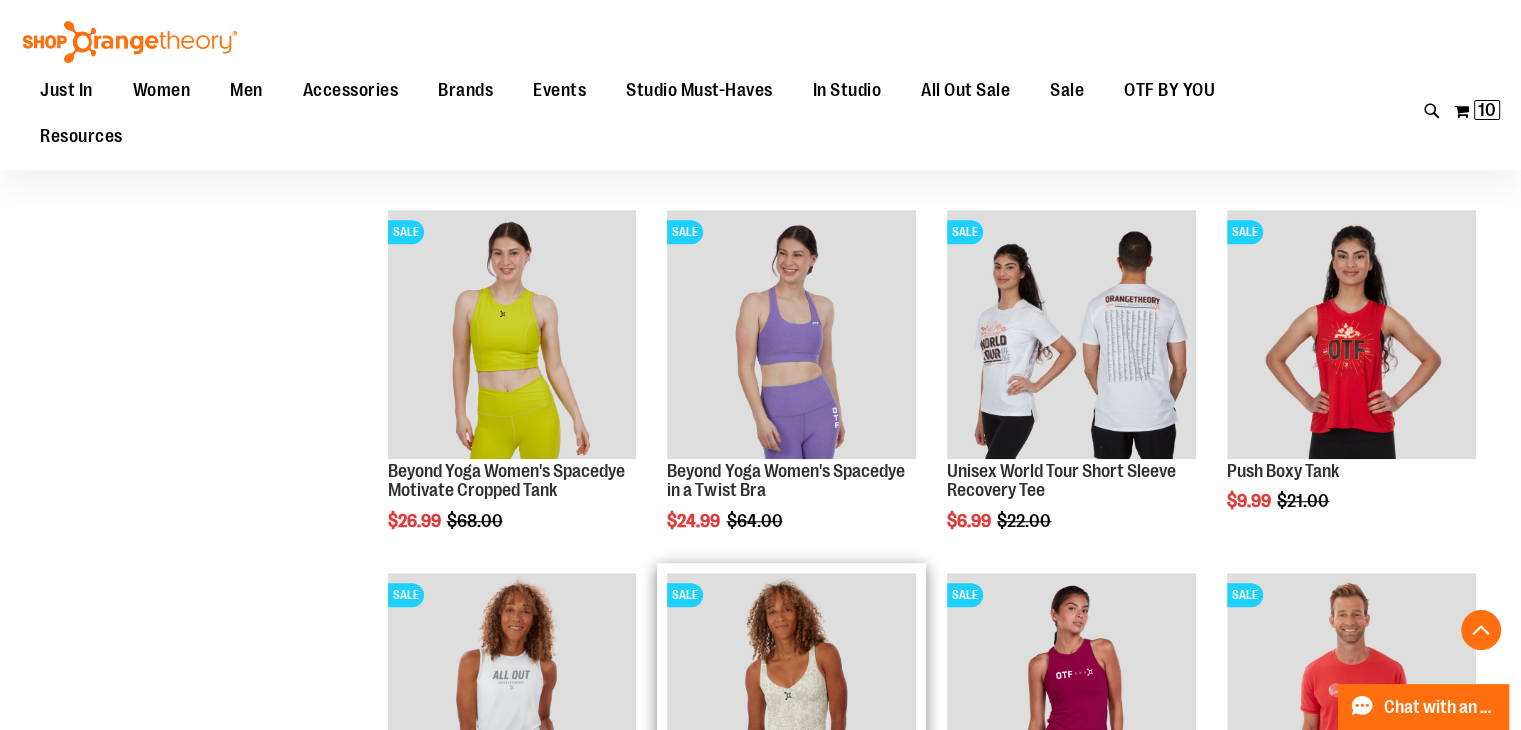 scroll, scrollTop: 8900, scrollLeft: 0, axis: vertical 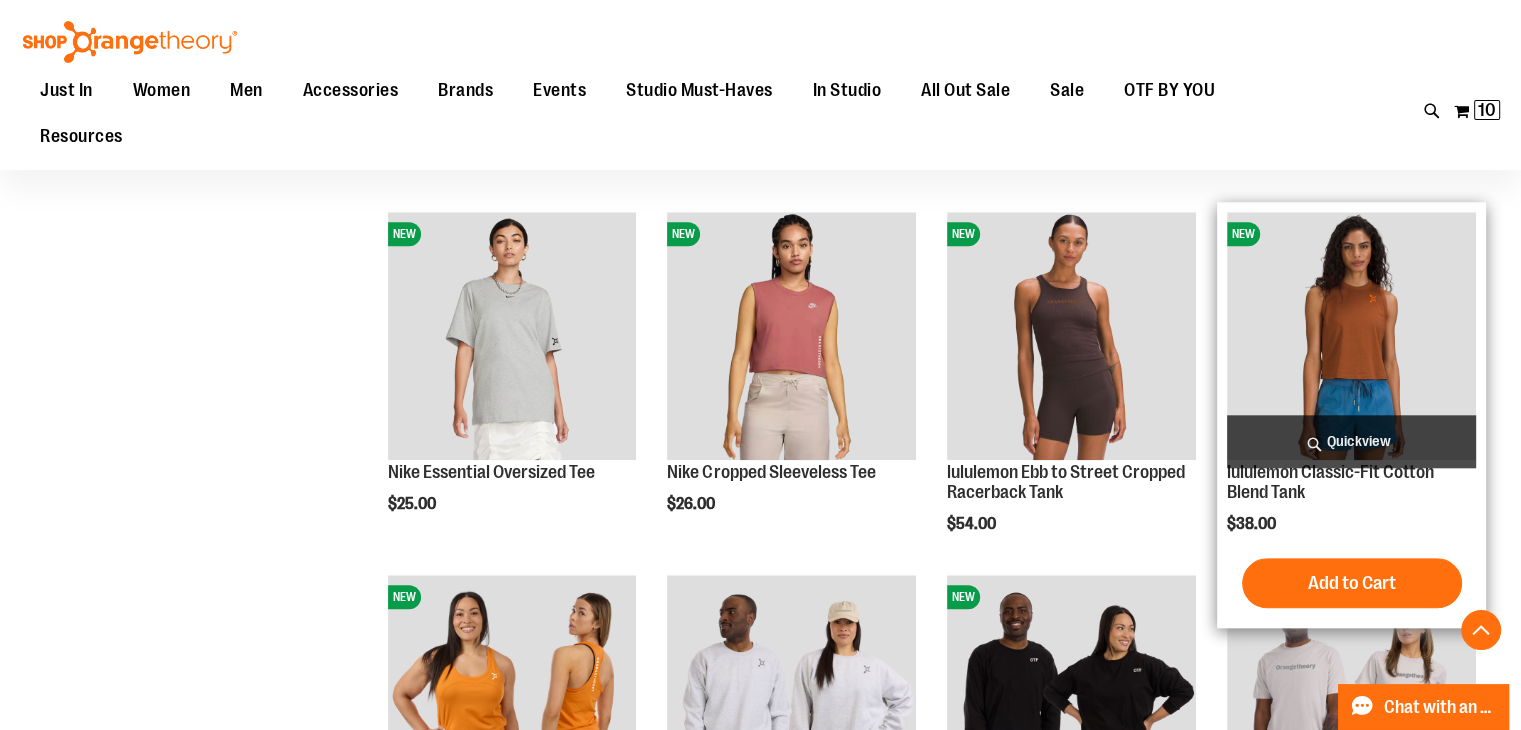 click on "Quickview" at bounding box center (1351, 441) 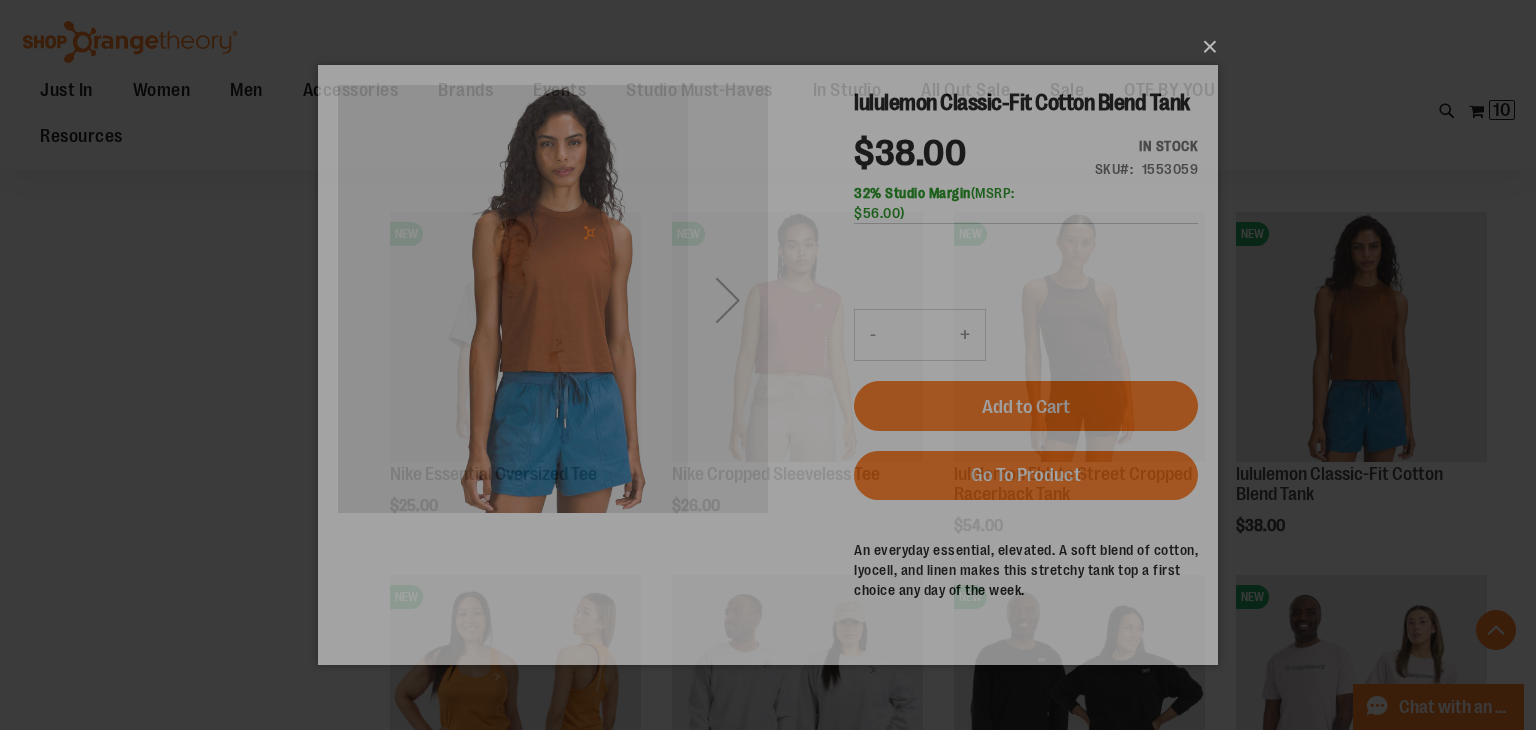 scroll, scrollTop: 0, scrollLeft: 0, axis: both 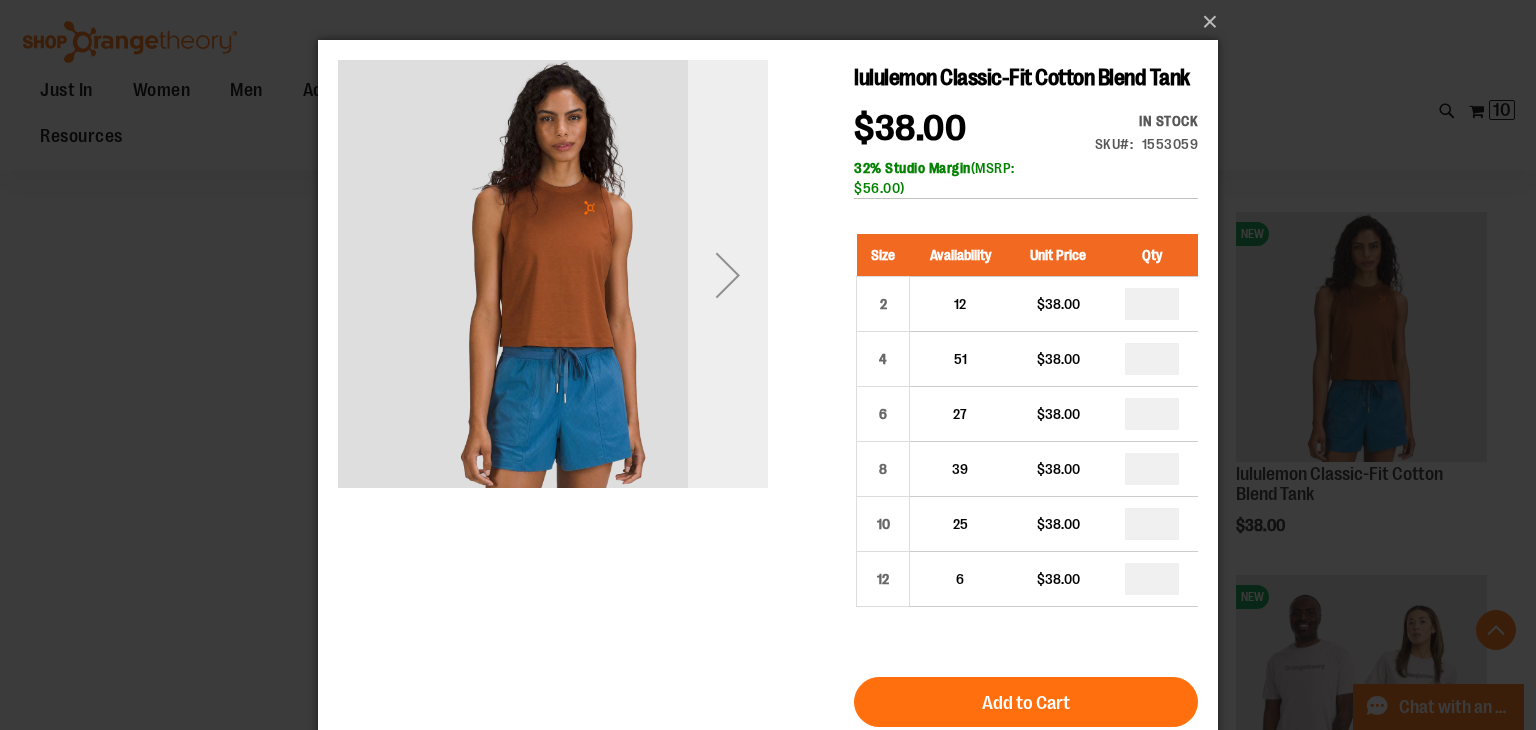 click at bounding box center (728, 275) 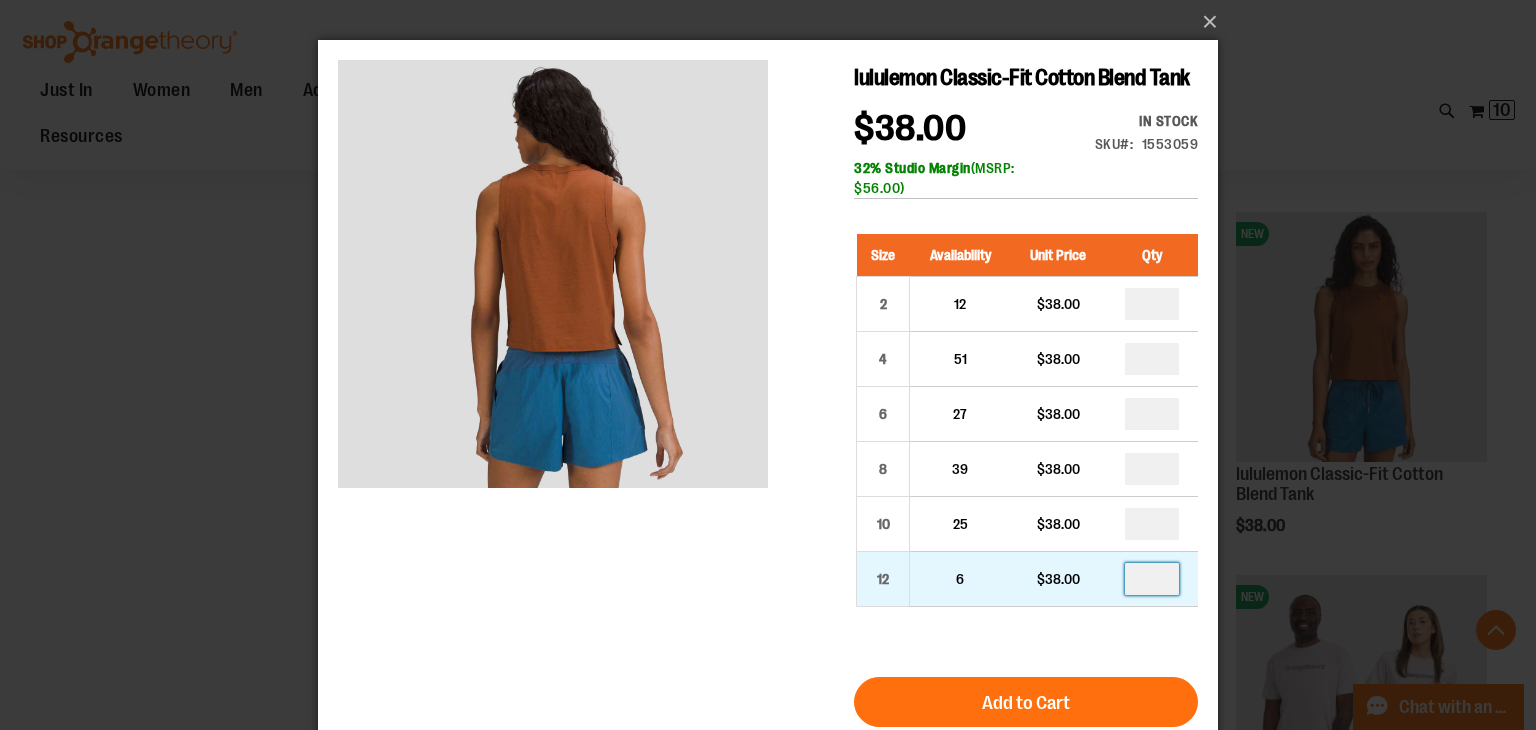 click at bounding box center [1152, 579] 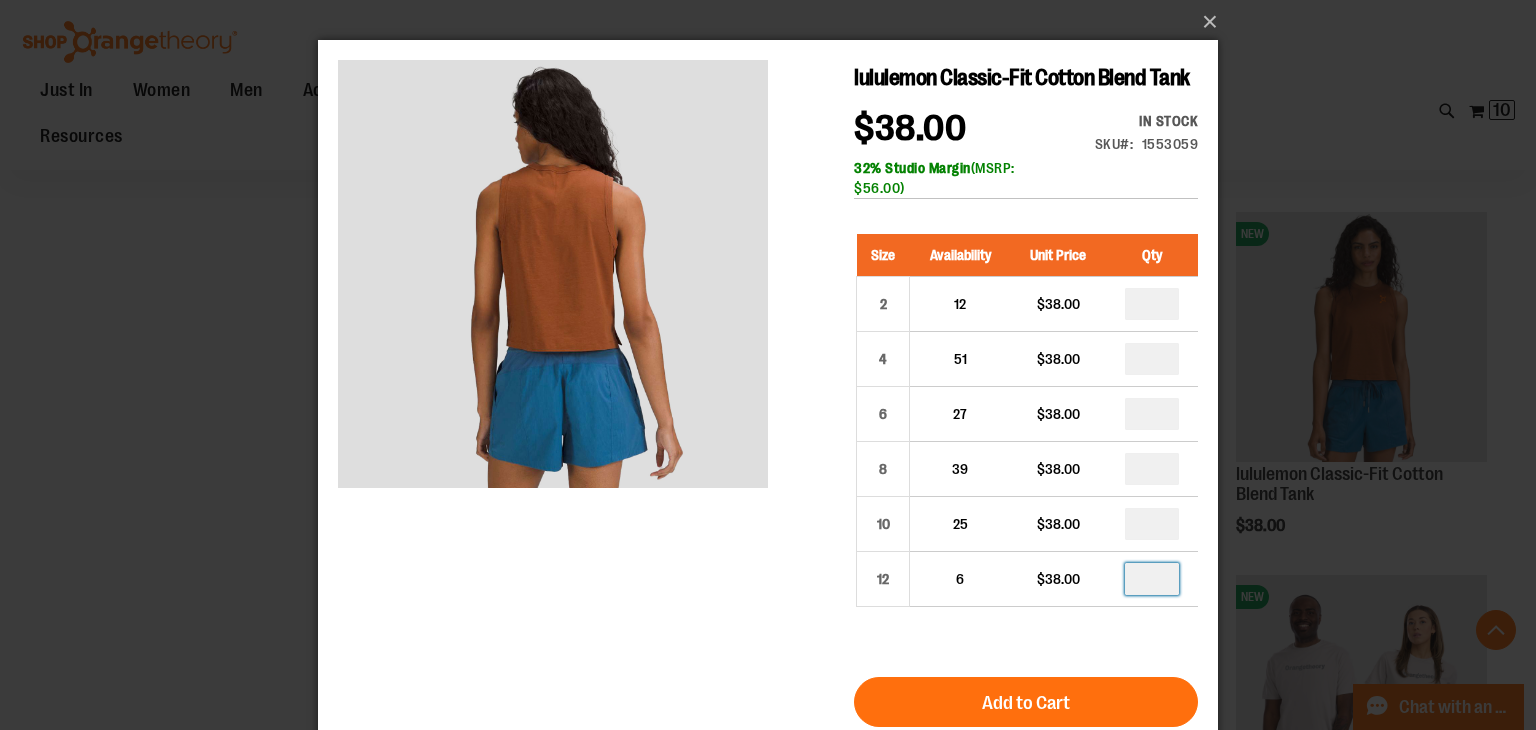 type on "*" 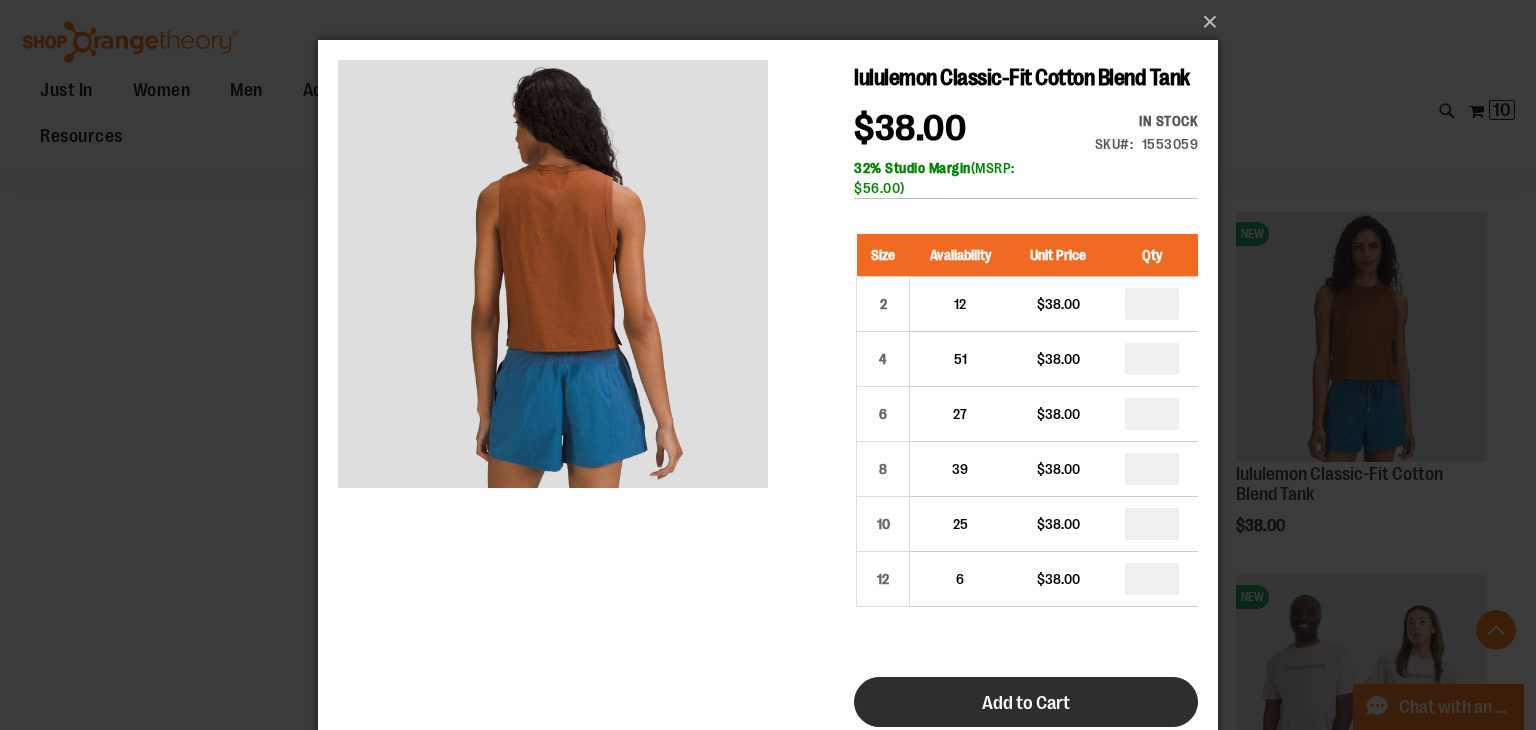 click on "Add to Cart" at bounding box center (1026, 702) 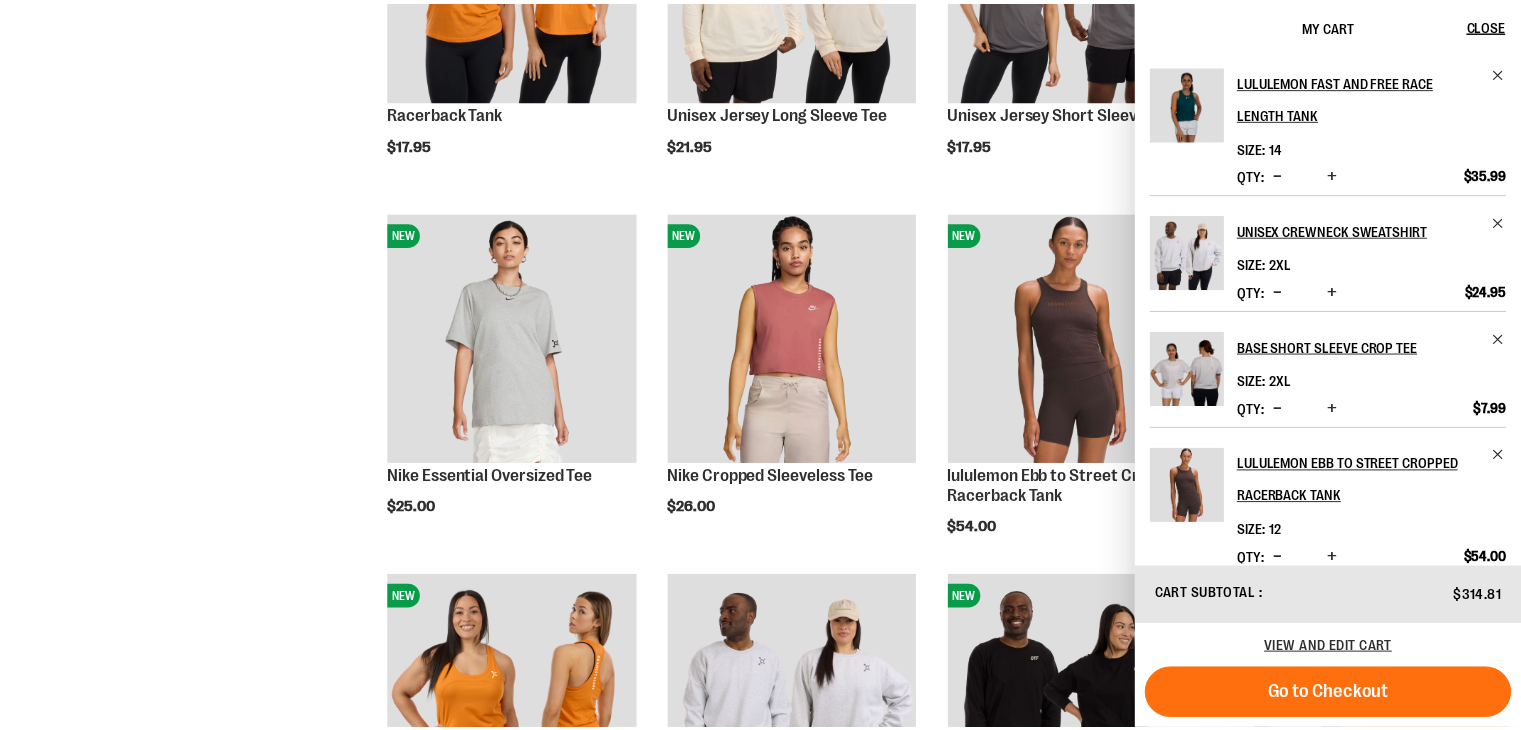 scroll, scrollTop: 0, scrollLeft: 0, axis: both 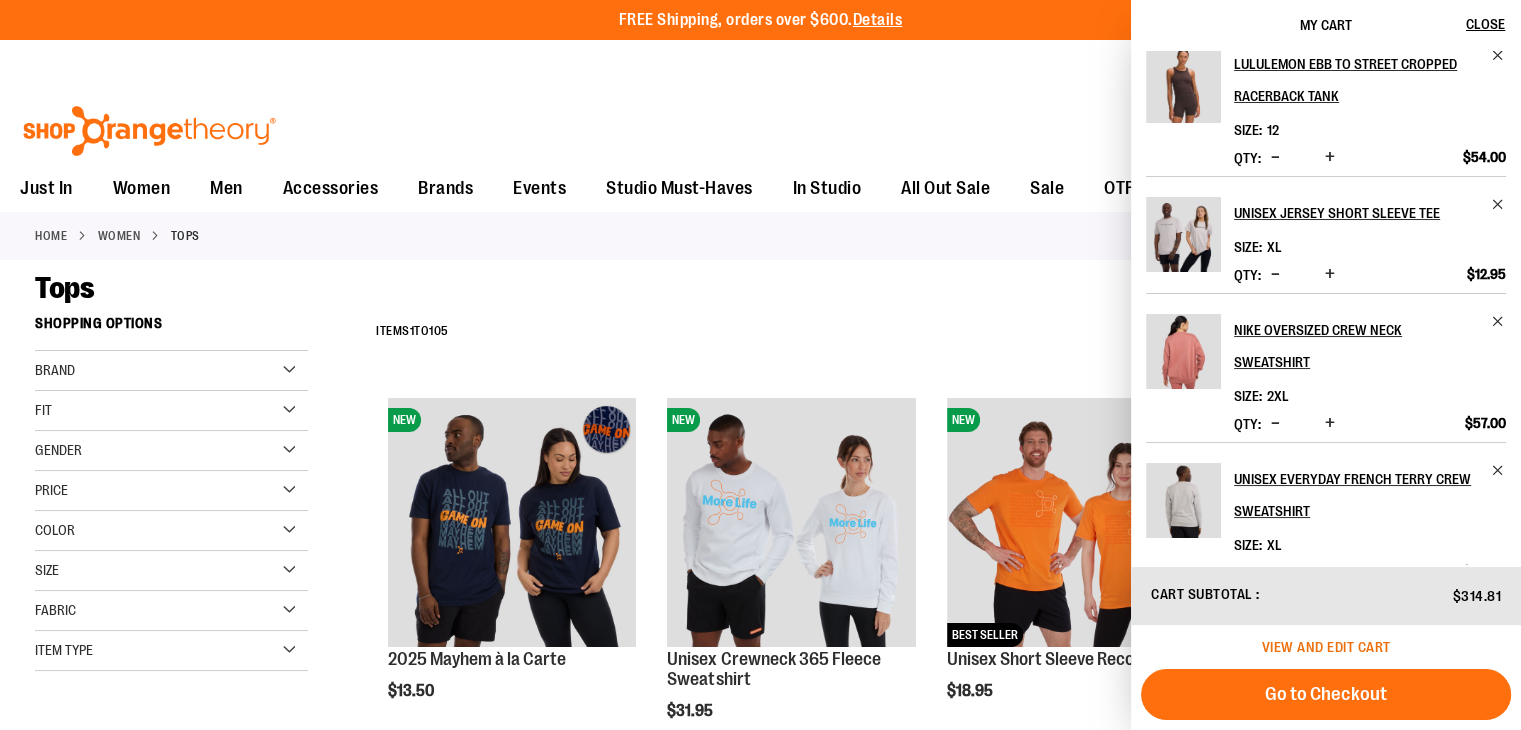 click on "View and edit cart" at bounding box center [1326, 647] 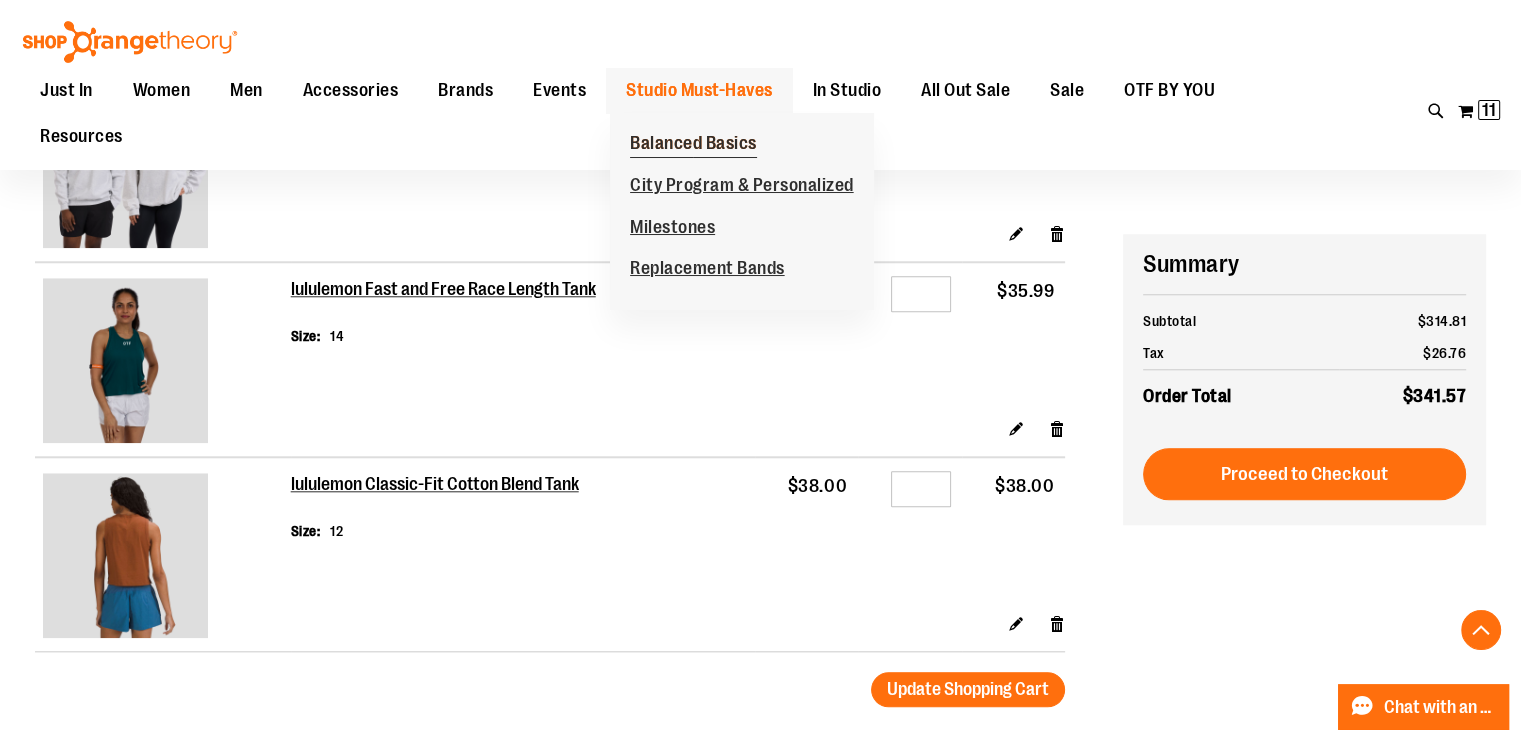 scroll, scrollTop: 1799, scrollLeft: 0, axis: vertical 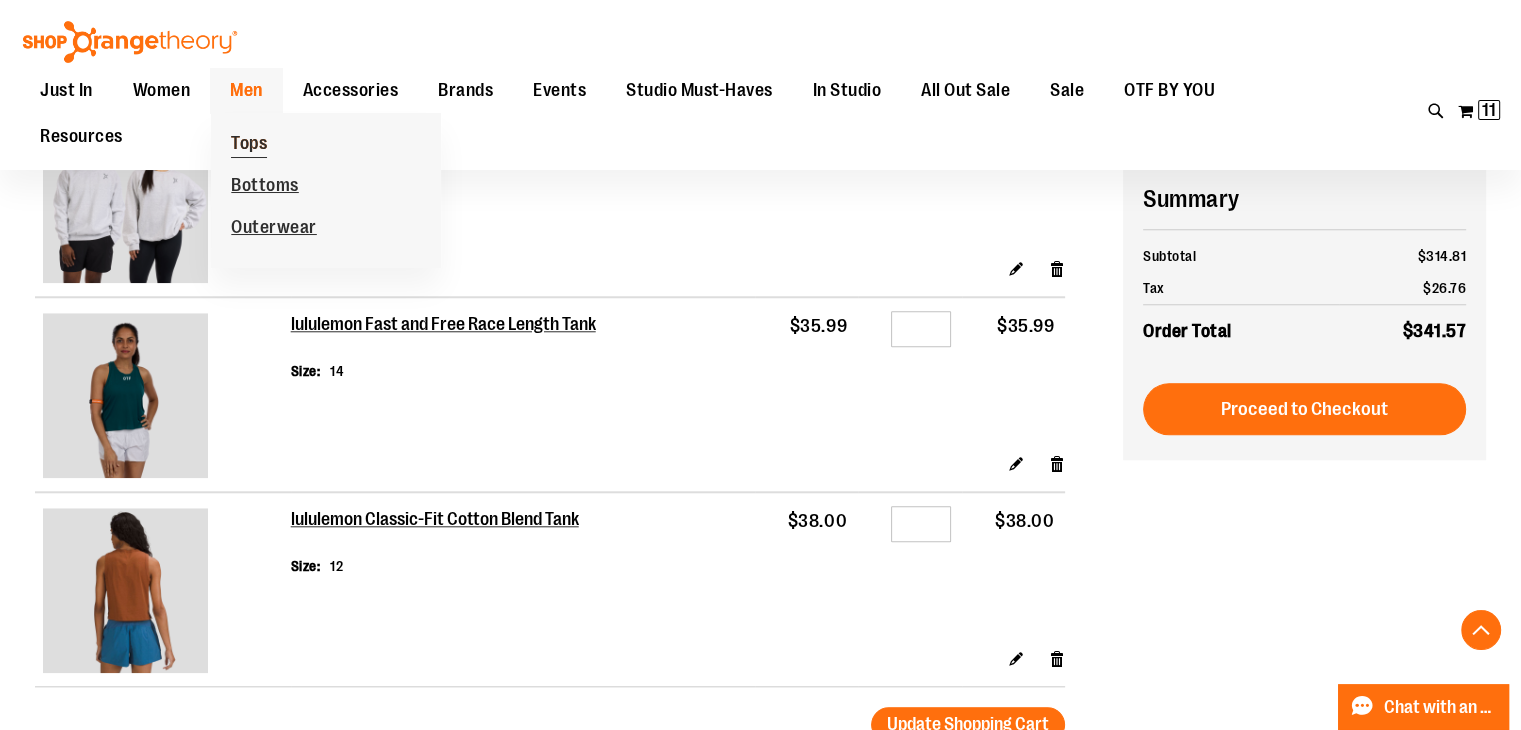 type on "**********" 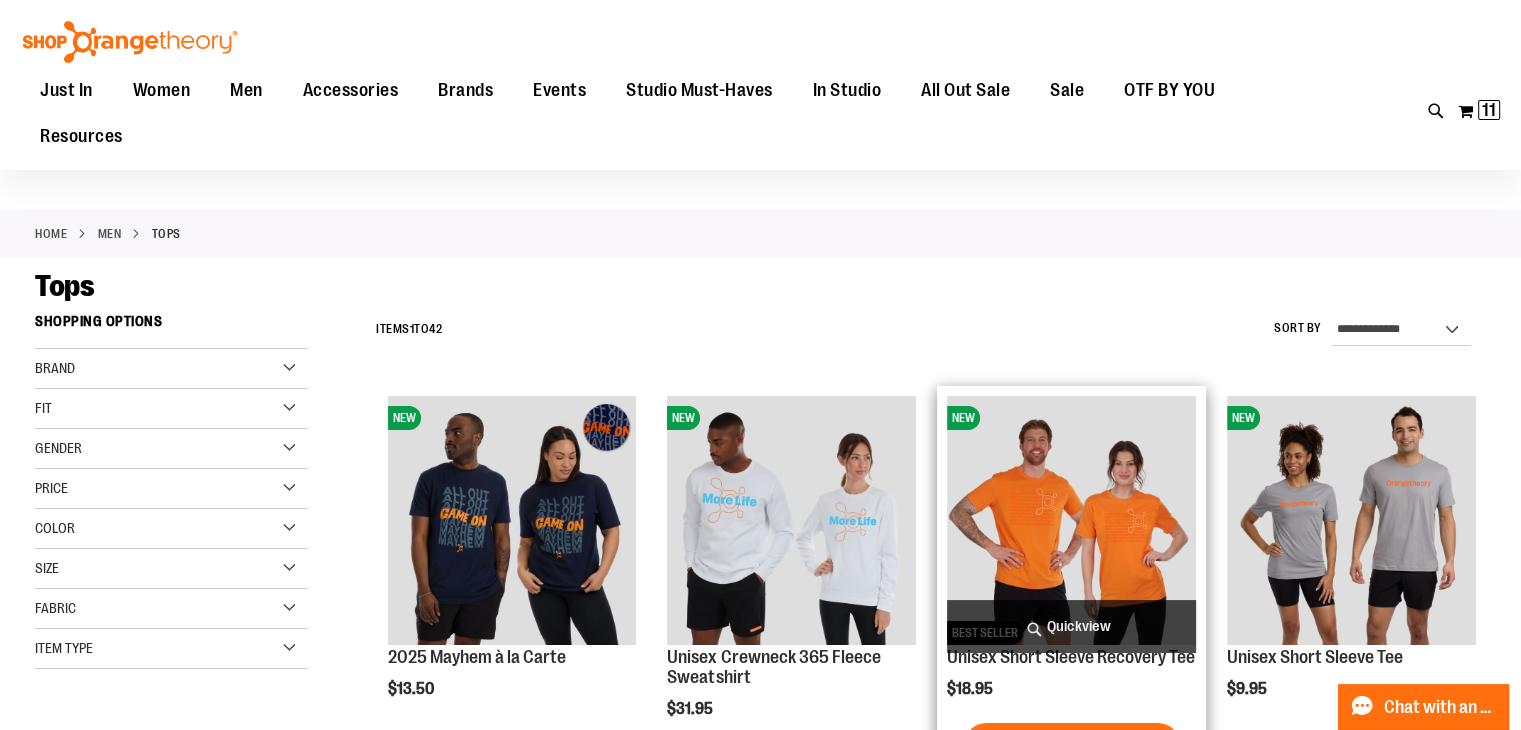 scroll, scrollTop: 200, scrollLeft: 0, axis: vertical 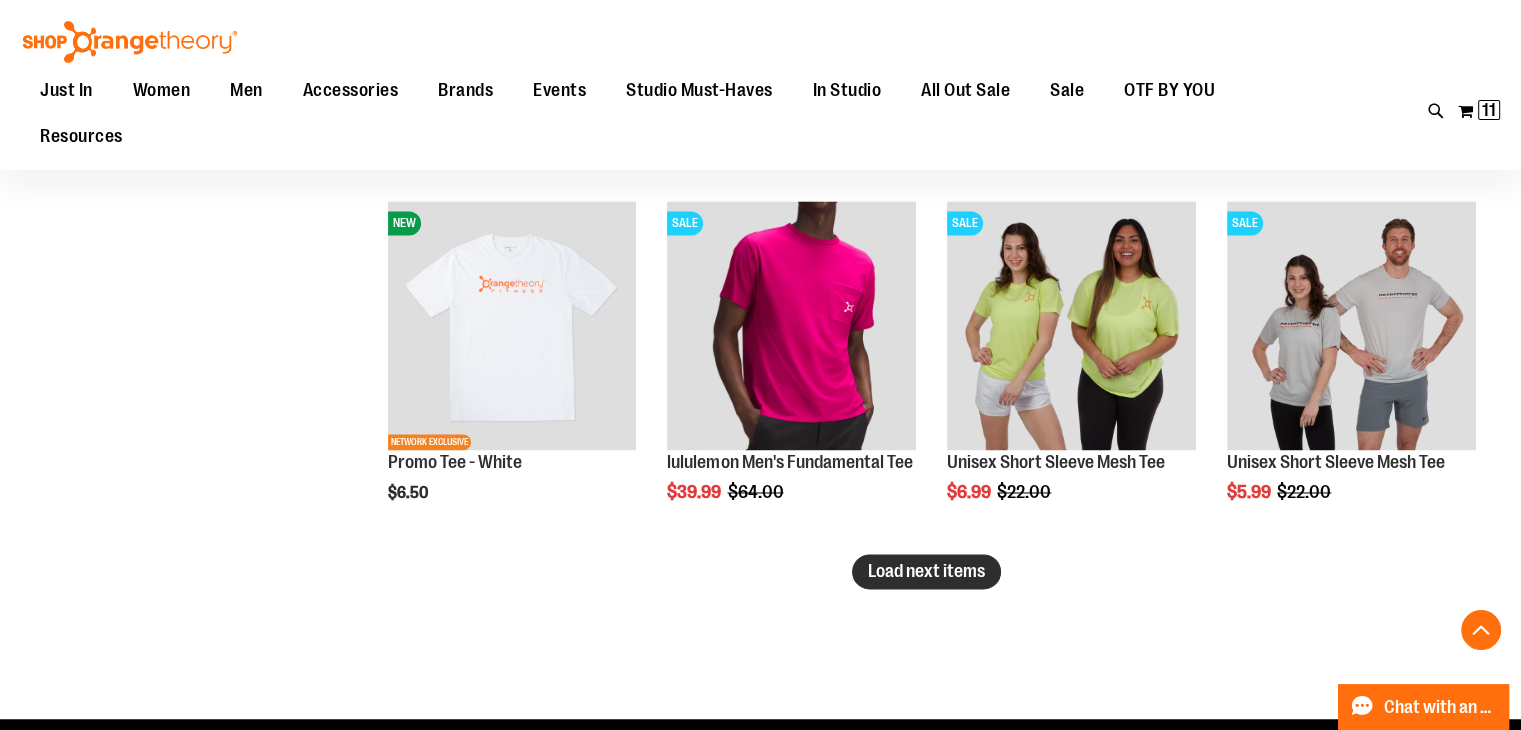 type on "**********" 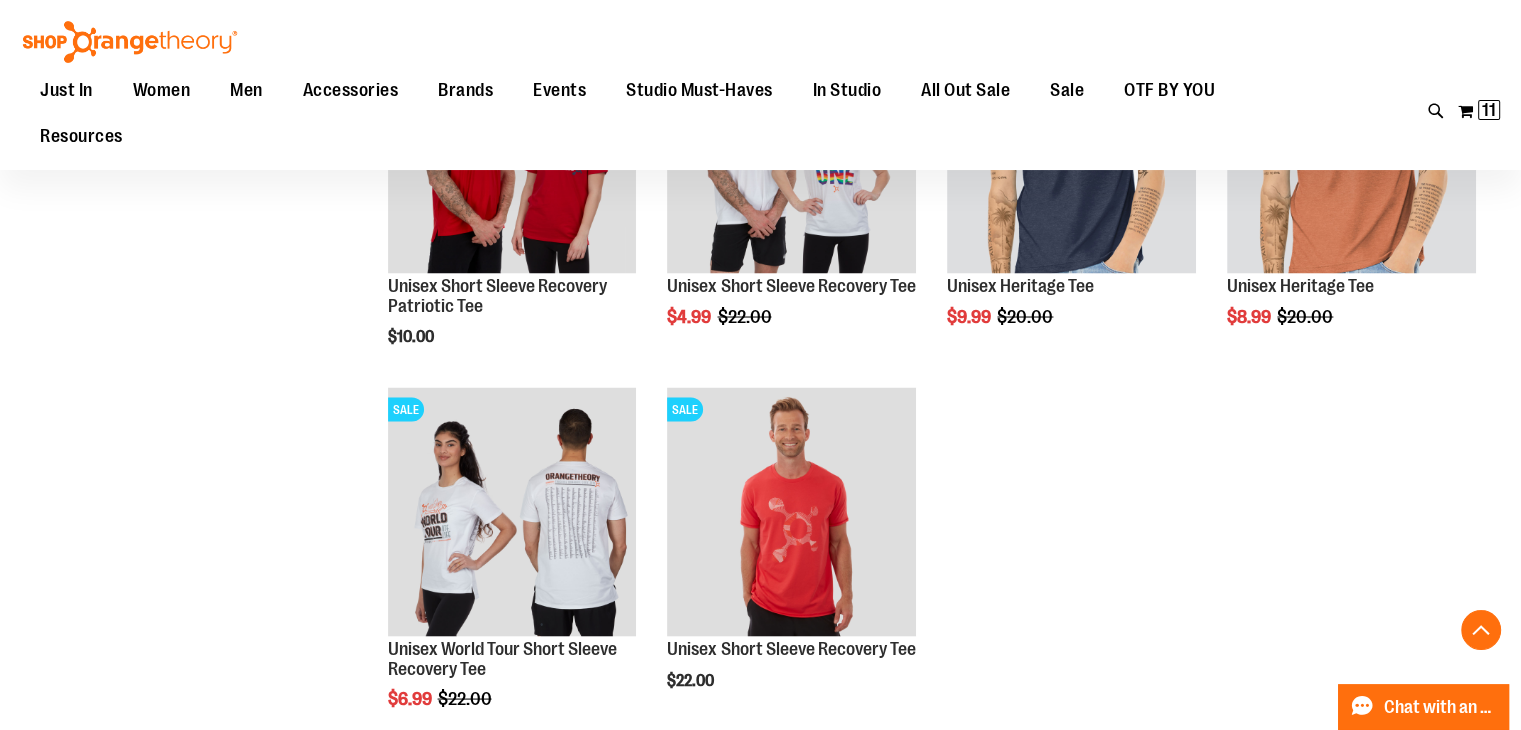 scroll, scrollTop: 3700, scrollLeft: 0, axis: vertical 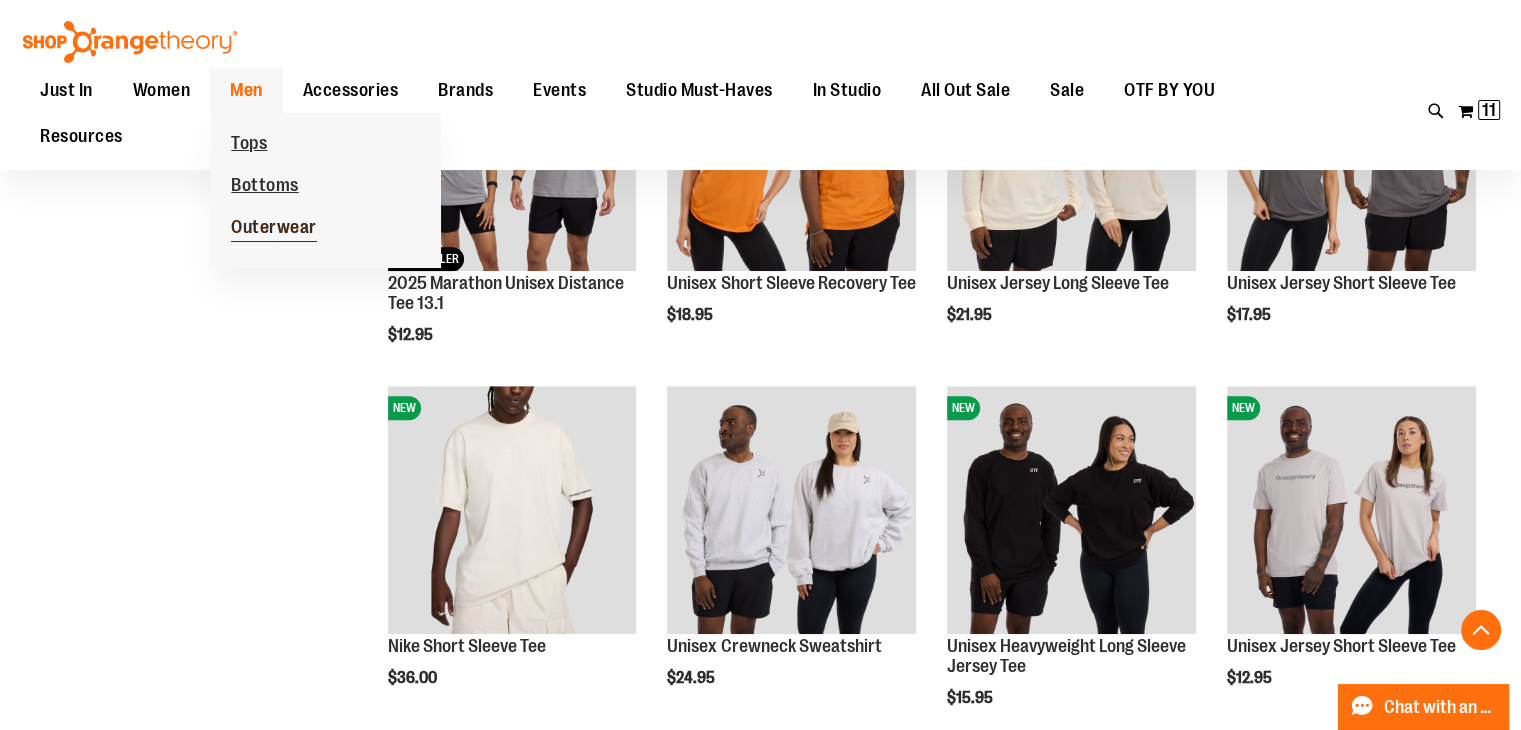 click on "Outerwear" at bounding box center (274, 229) 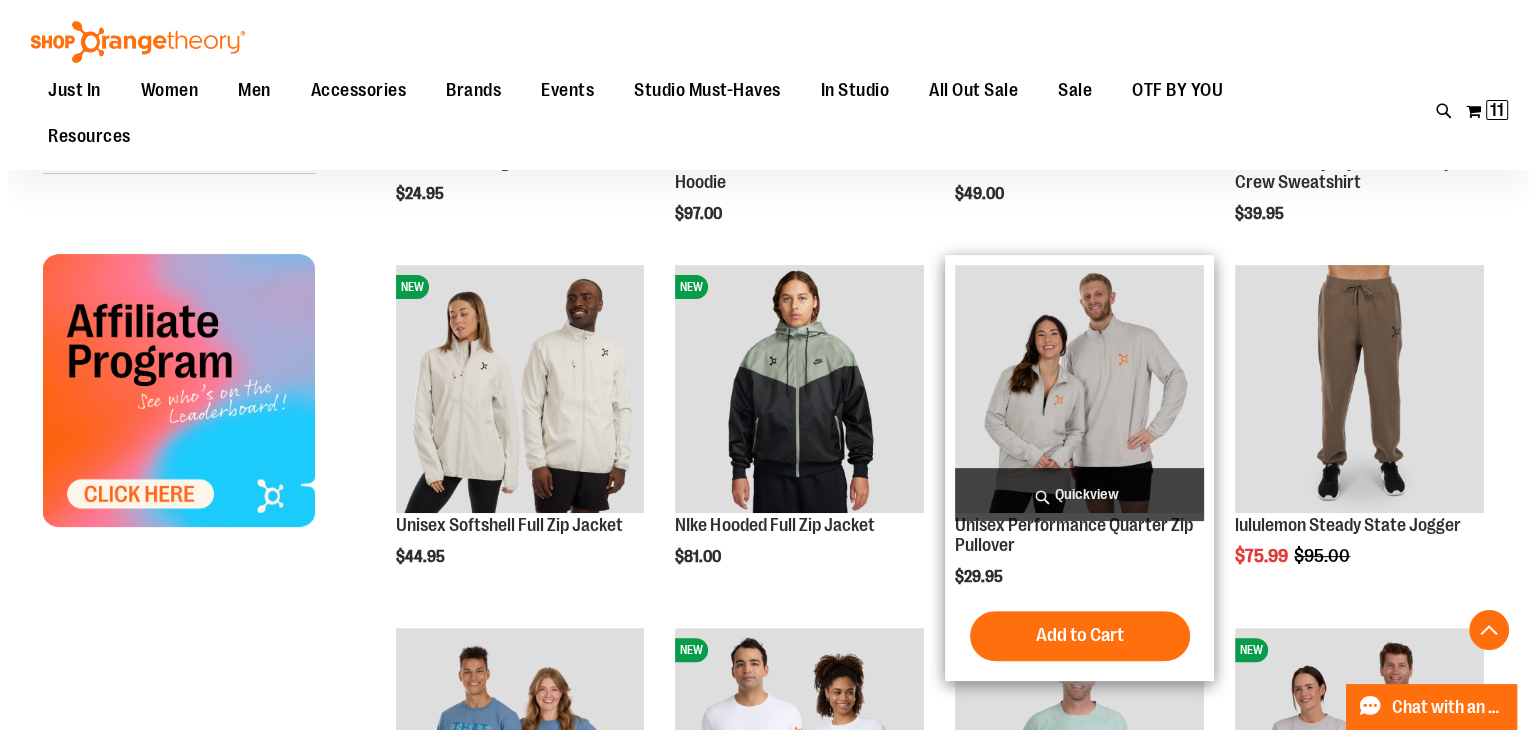 scroll, scrollTop: 600, scrollLeft: 0, axis: vertical 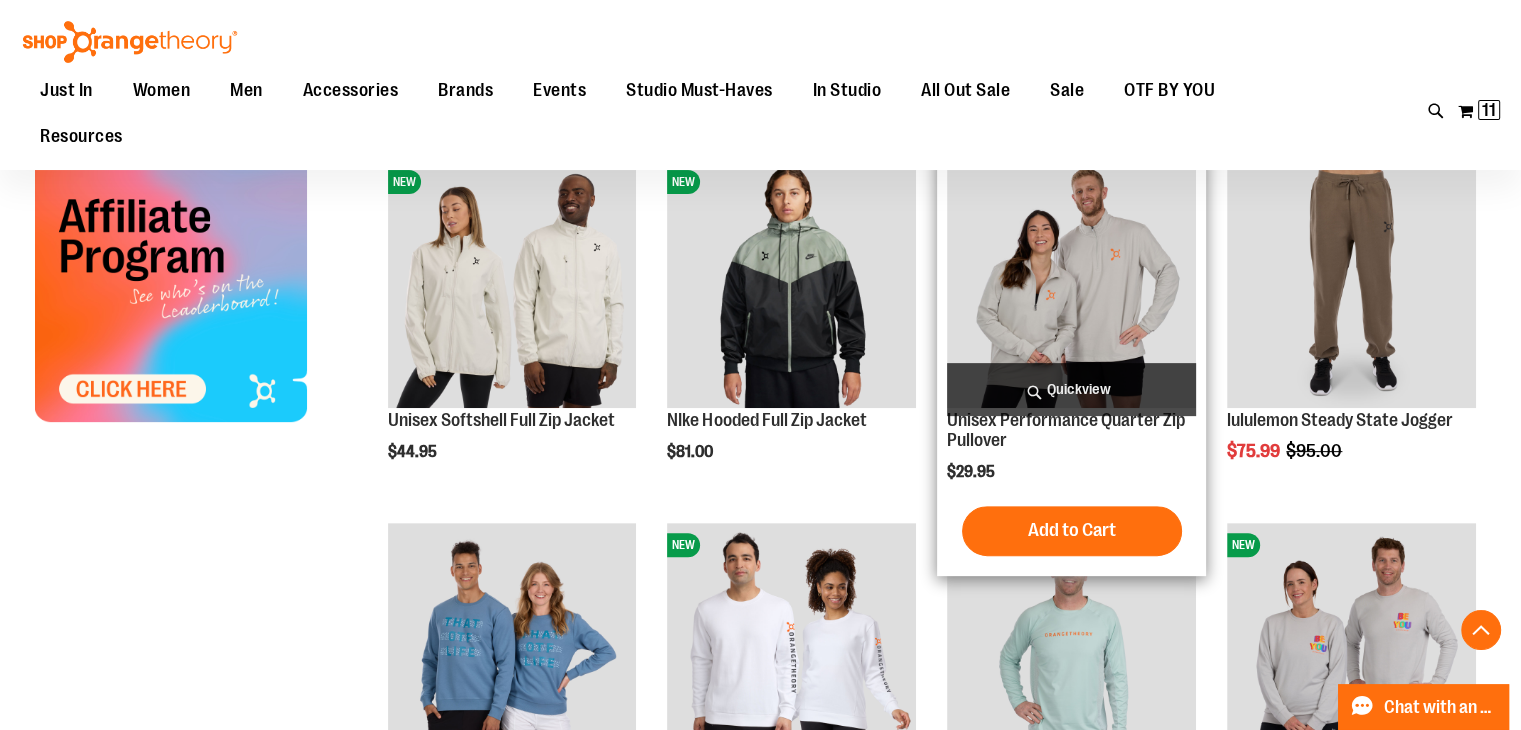 type on "**********" 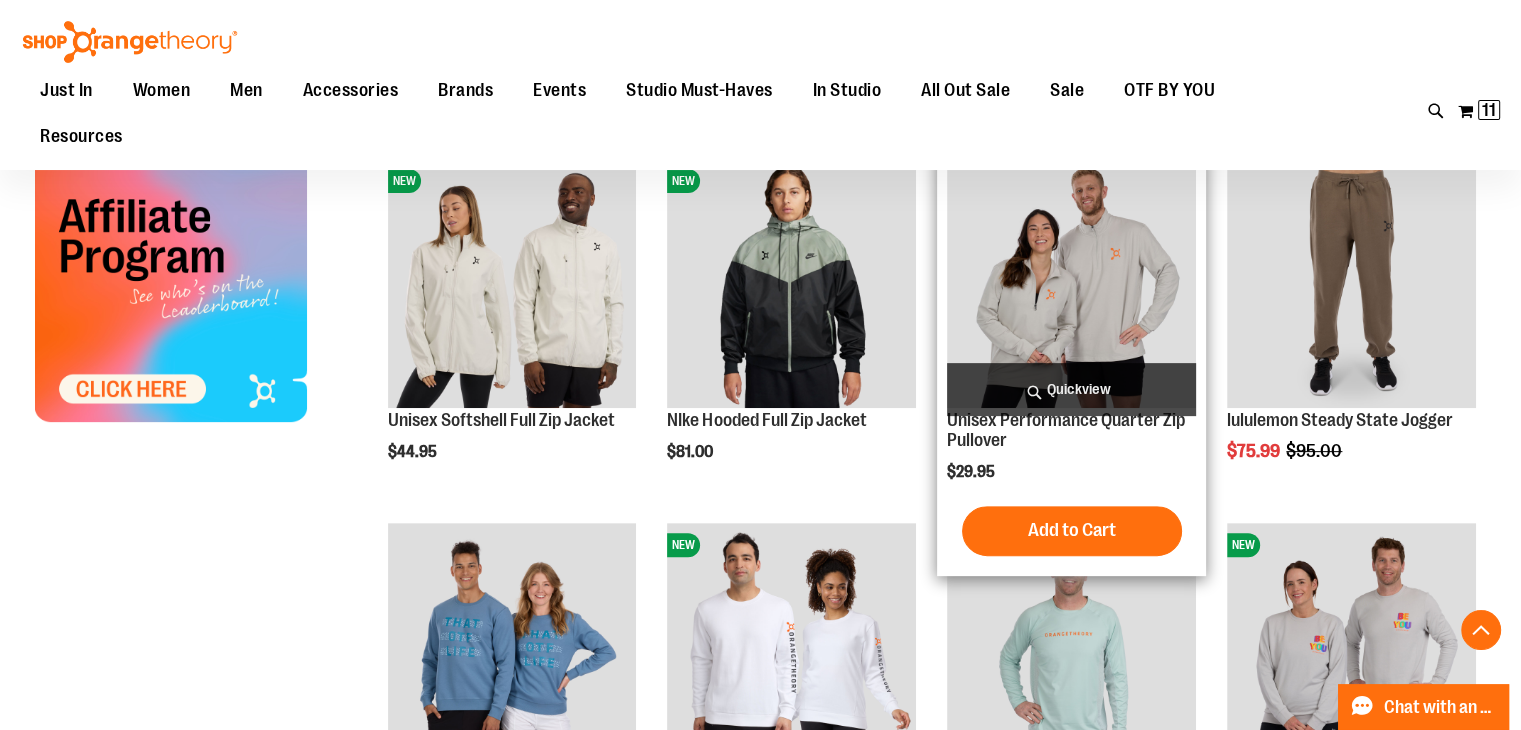 click on "Quickview" at bounding box center [1071, 389] 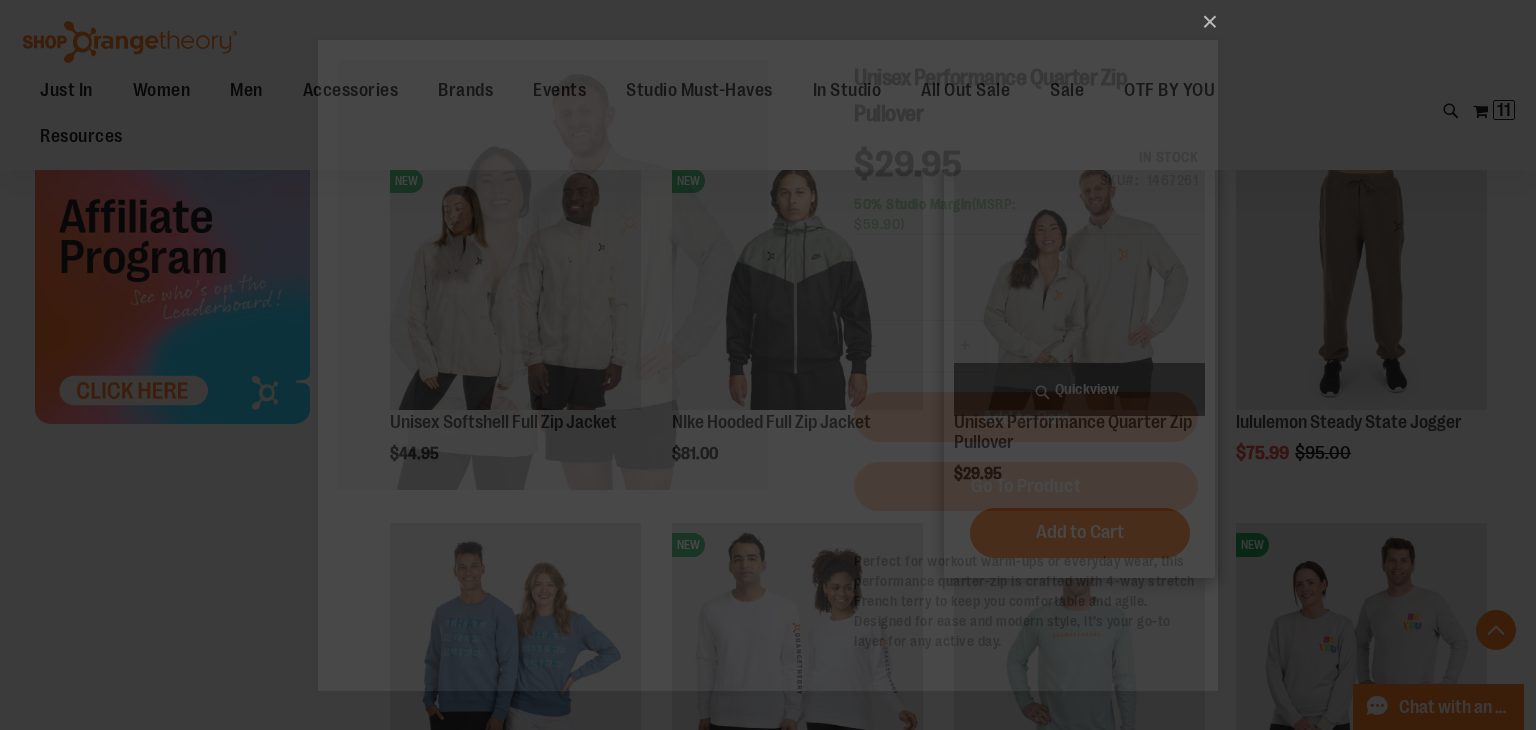scroll, scrollTop: 0, scrollLeft: 0, axis: both 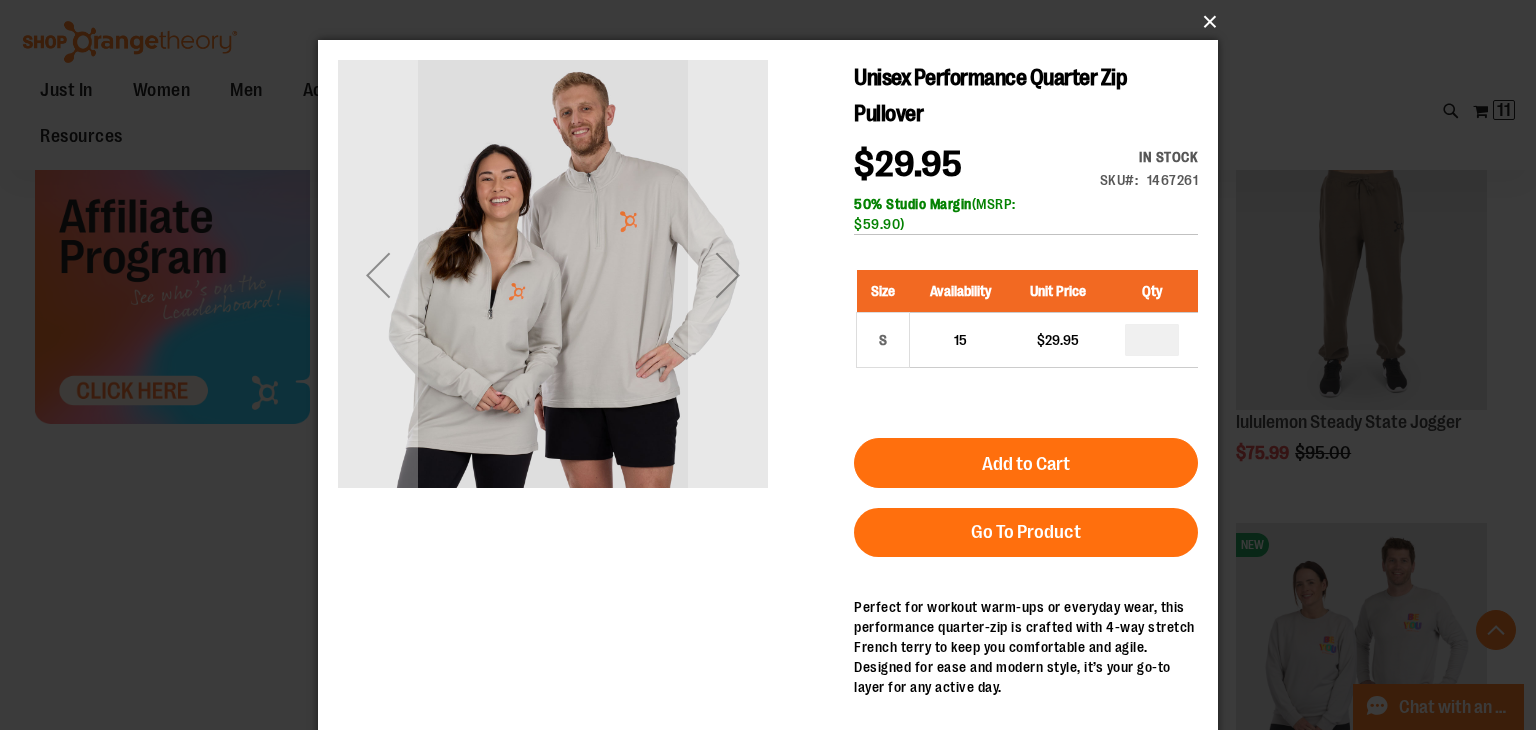 click on "×" at bounding box center [774, 22] 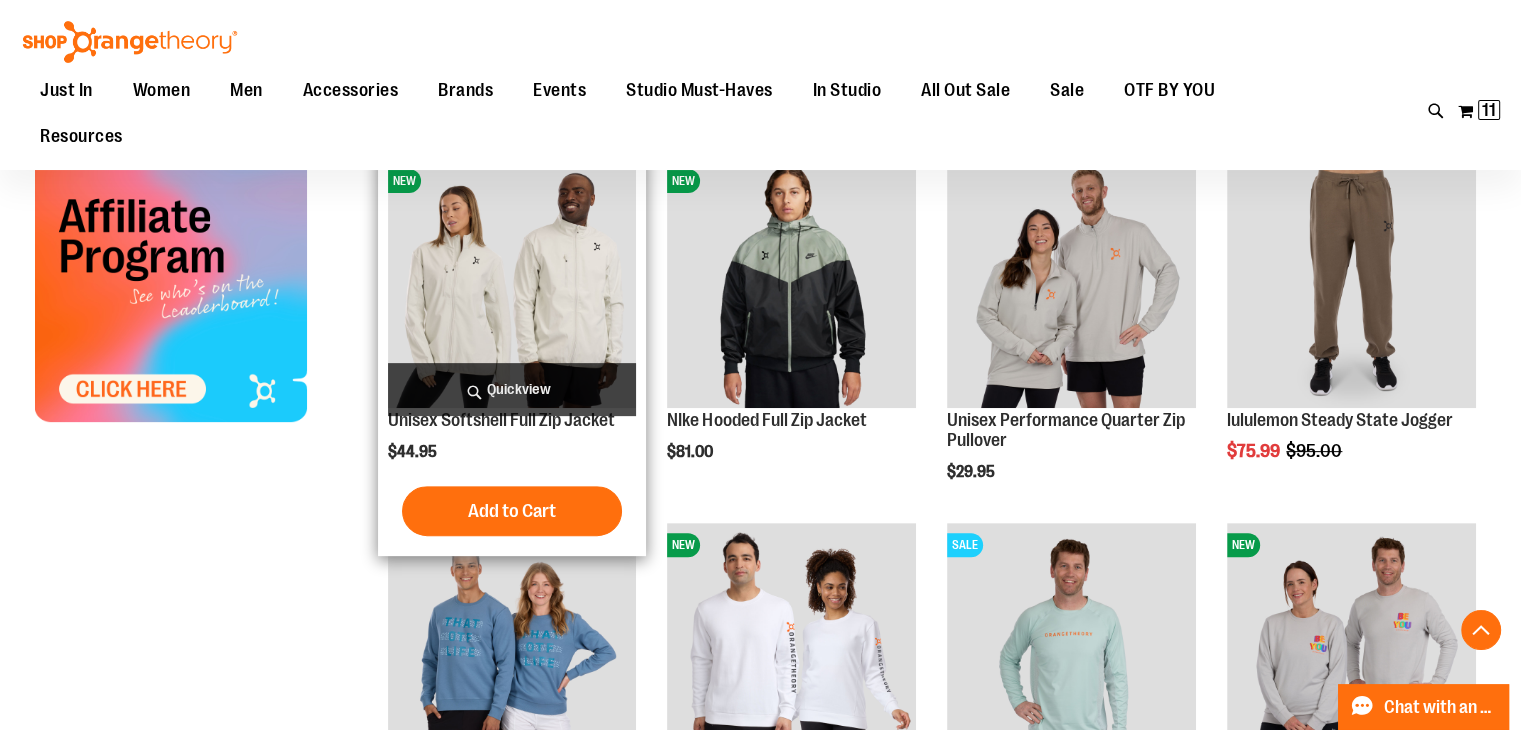 click on "Quickview" at bounding box center (512, 389) 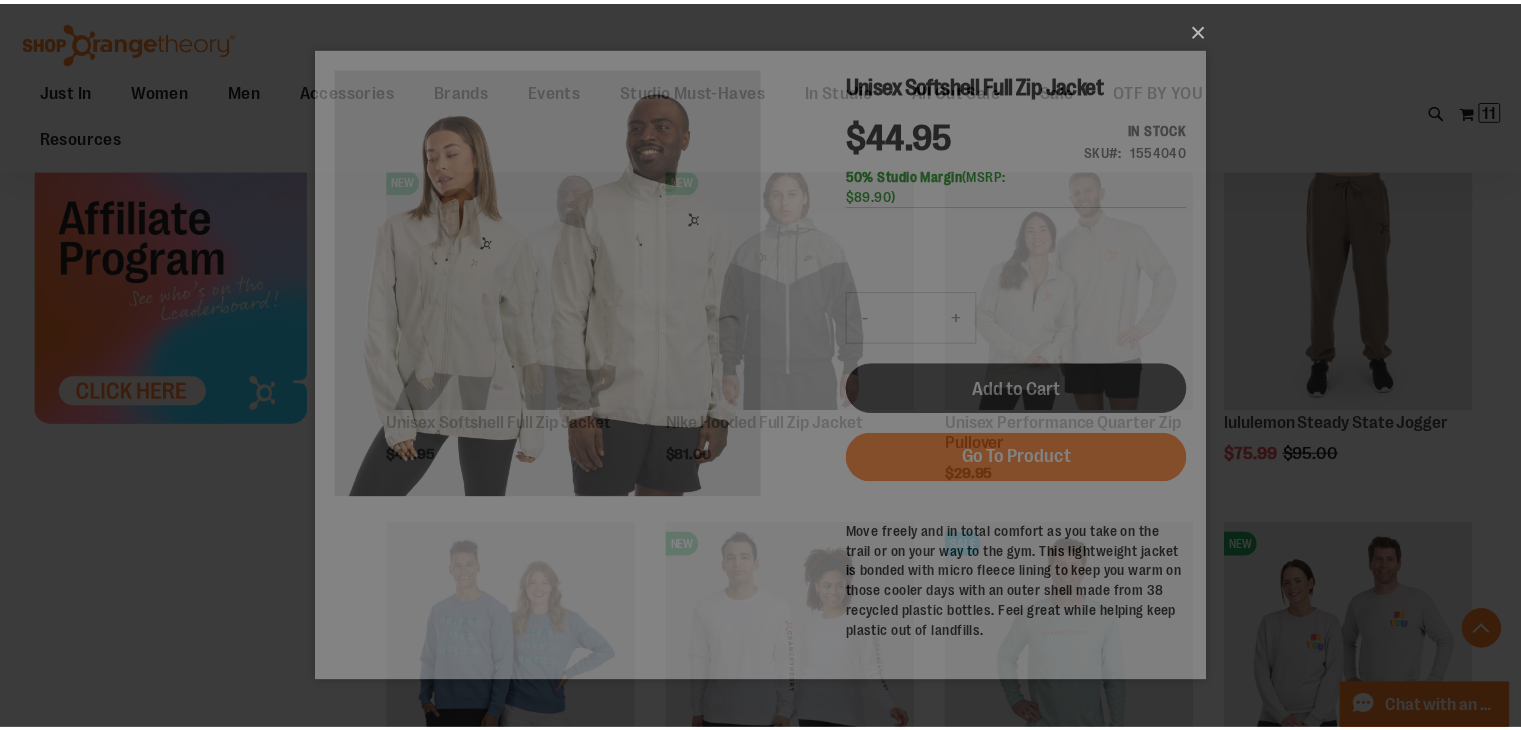 scroll, scrollTop: 0, scrollLeft: 0, axis: both 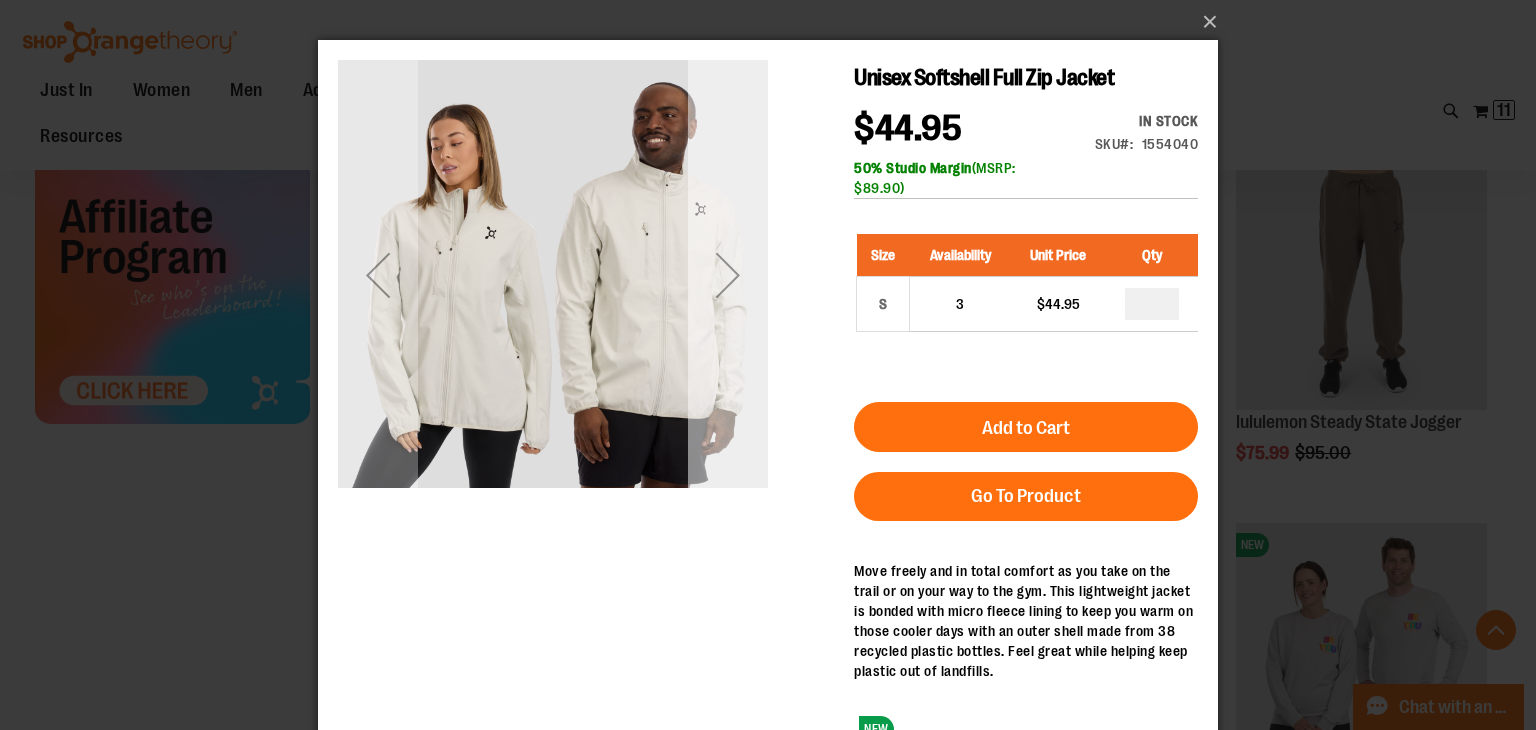 click at bounding box center (728, 275) 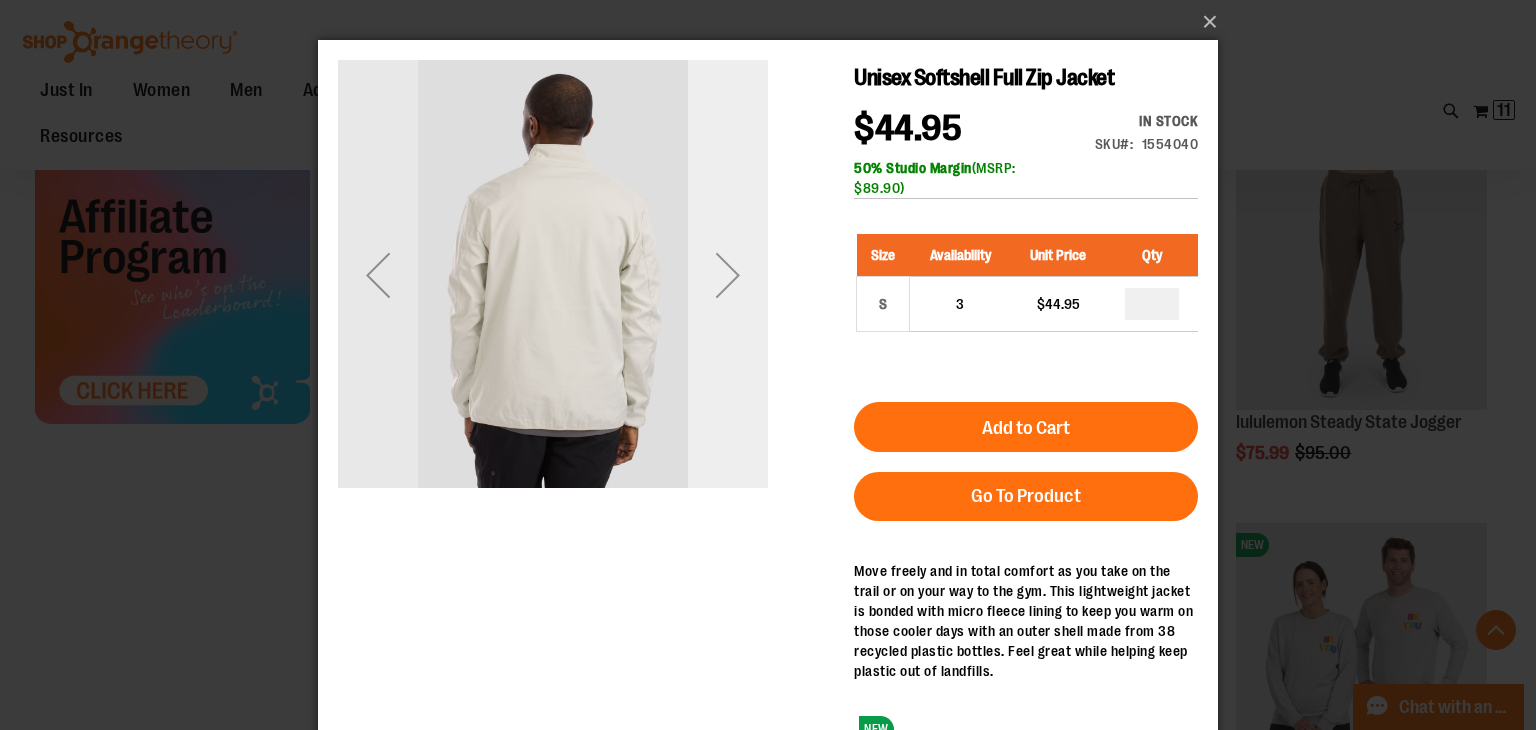 click at bounding box center [728, 275] 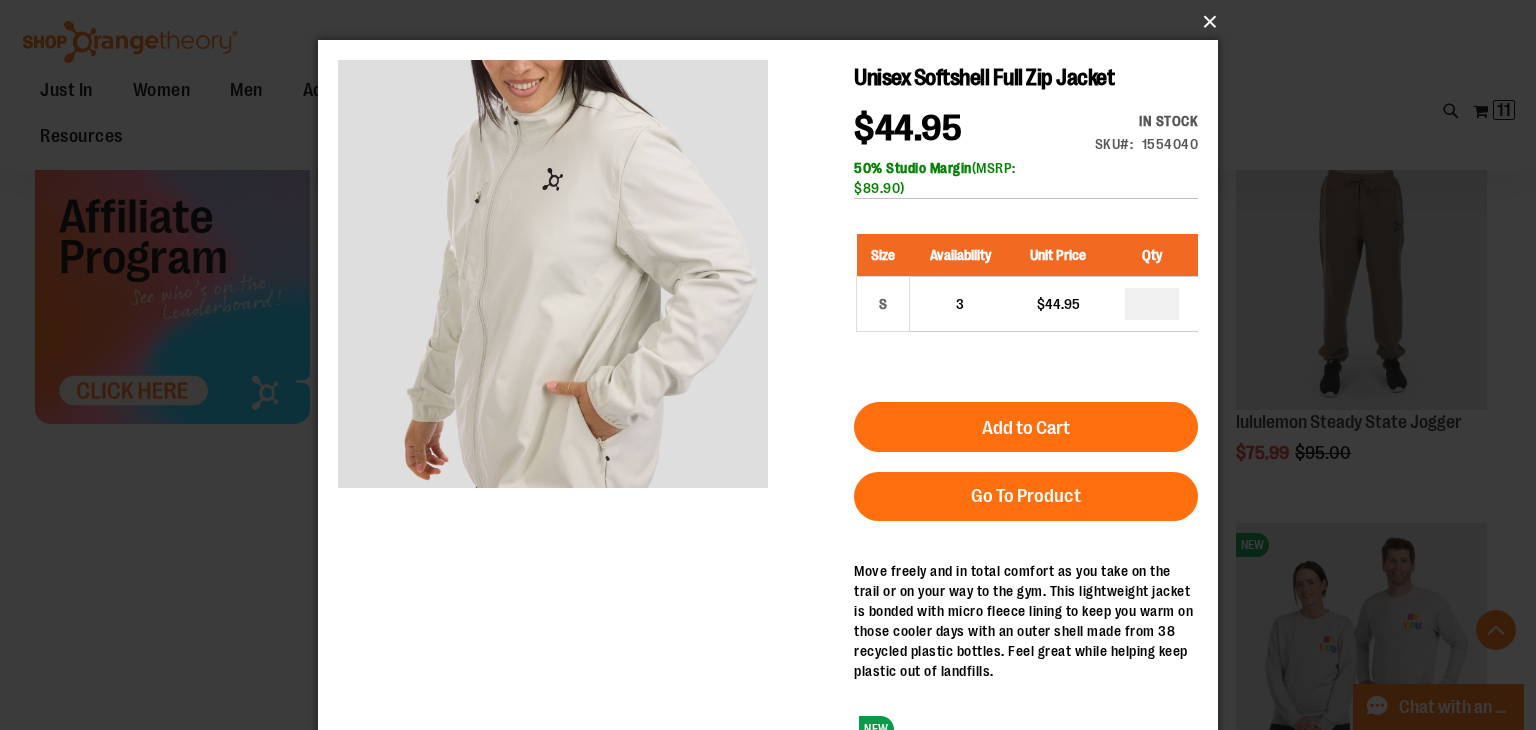 click on "×" at bounding box center [774, 22] 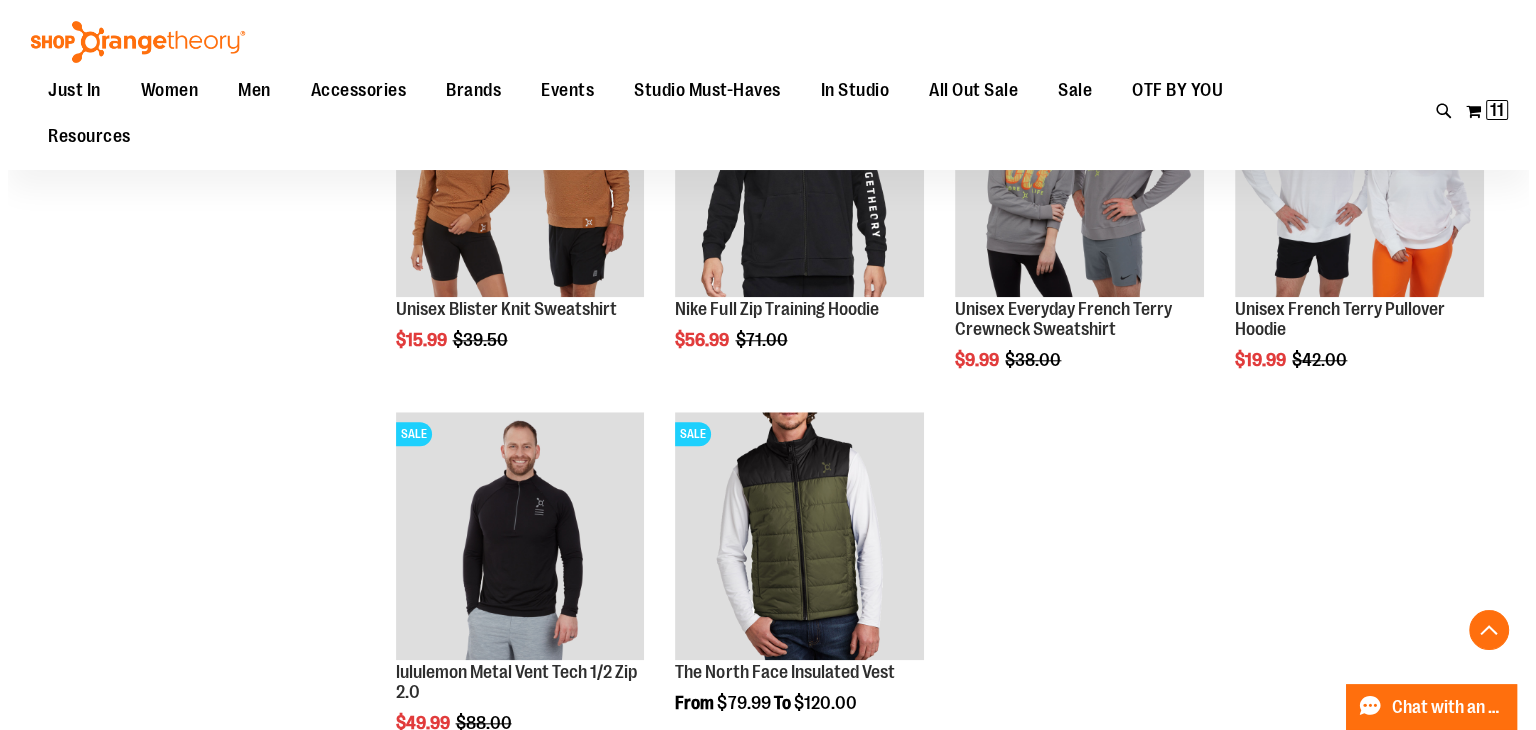 scroll, scrollTop: 1900, scrollLeft: 0, axis: vertical 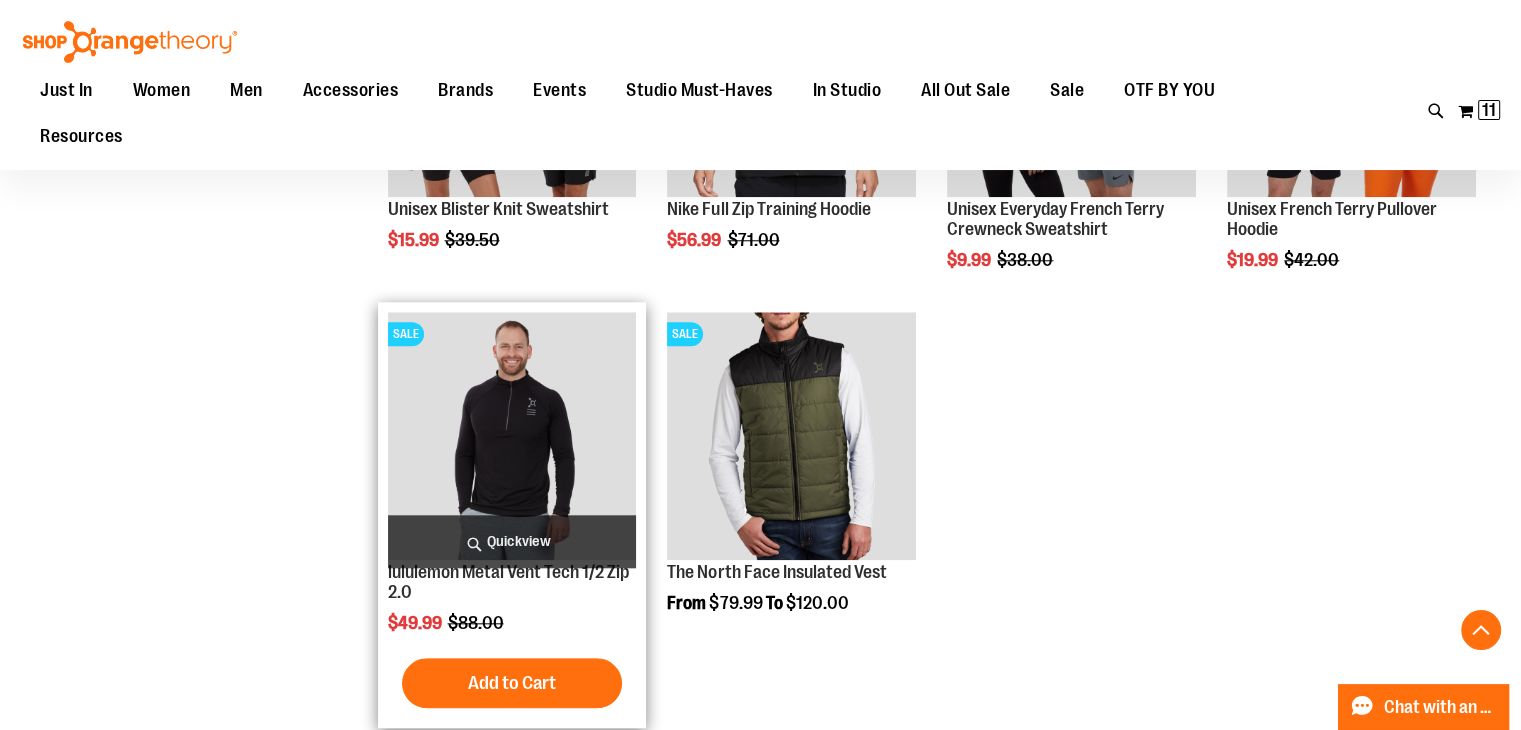 click on "Quickview" at bounding box center [512, 541] 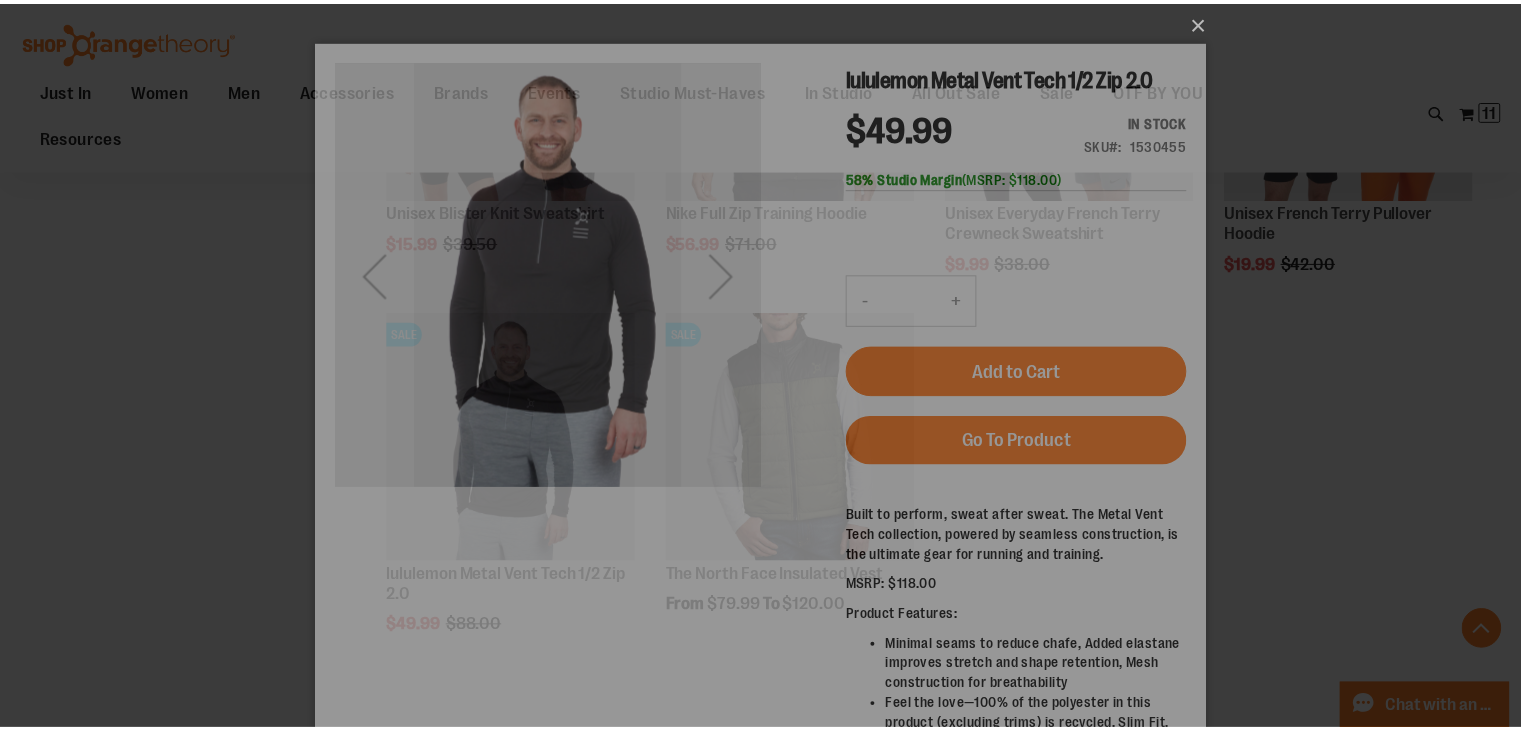 scroll, scrollTop: 0, scrollLeft: 0, axis: both 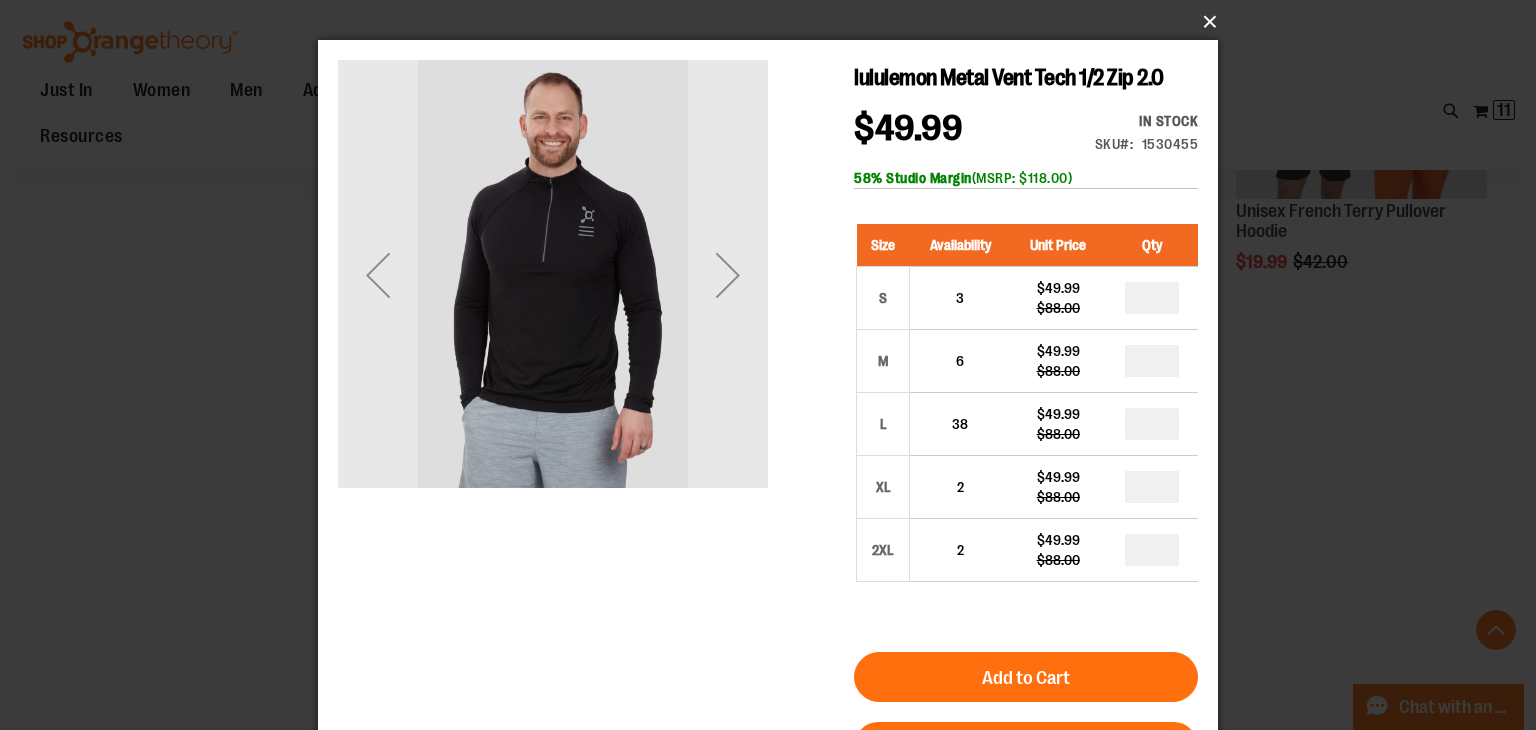 click on "×" at bounding box center (774, 22) 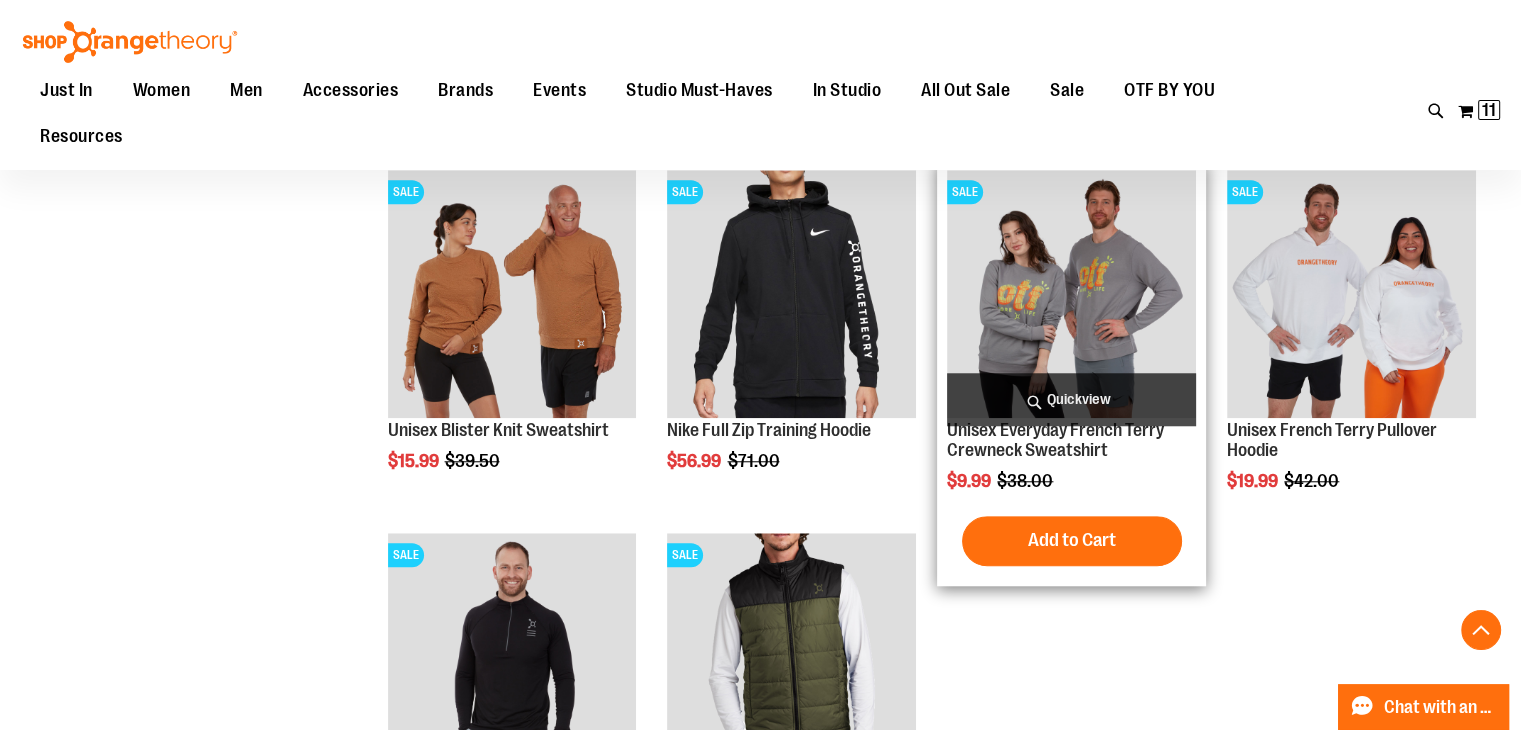 scroll, scrollTop: 1500, scrollLeft: 0, axis: vertical 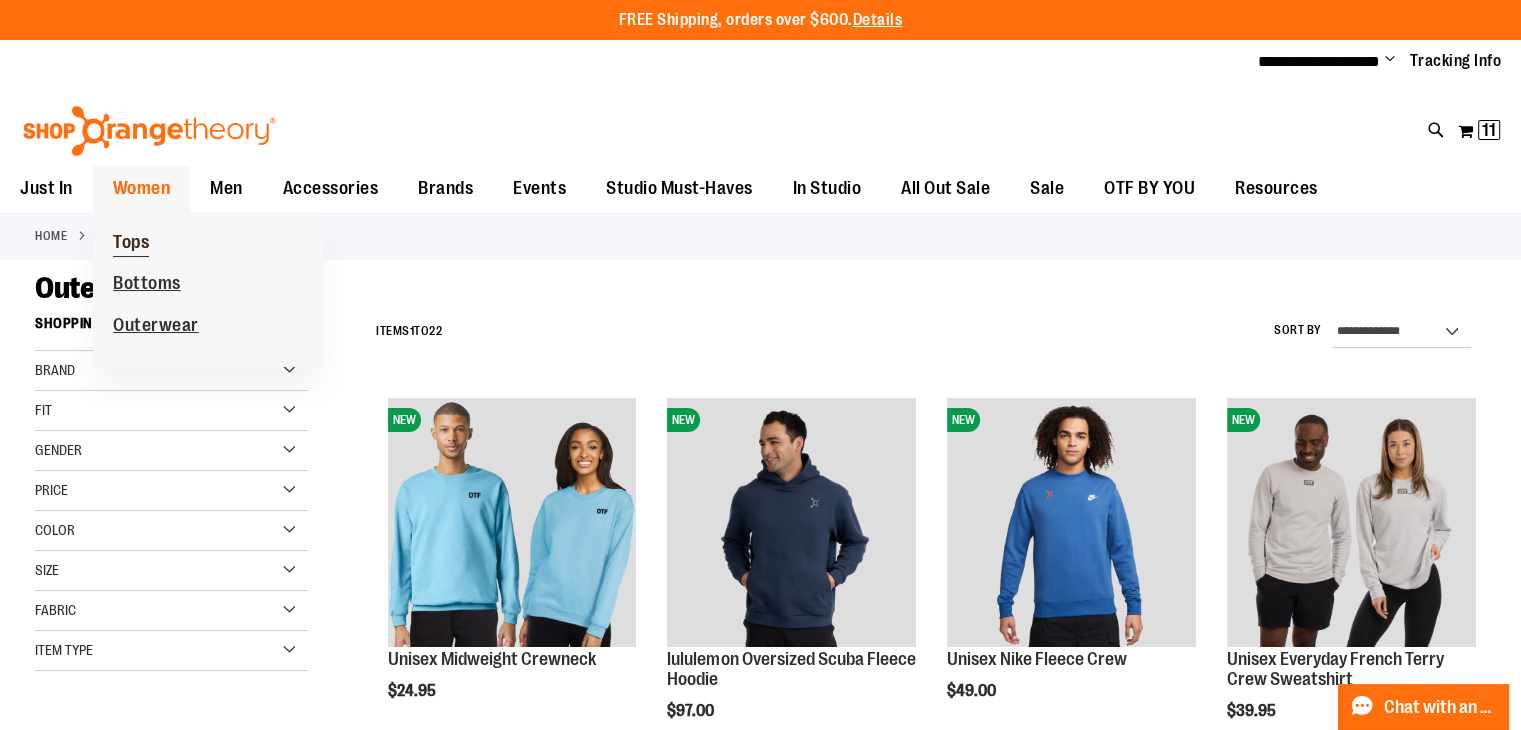click on "Tops" at bounding box center [131, 244] 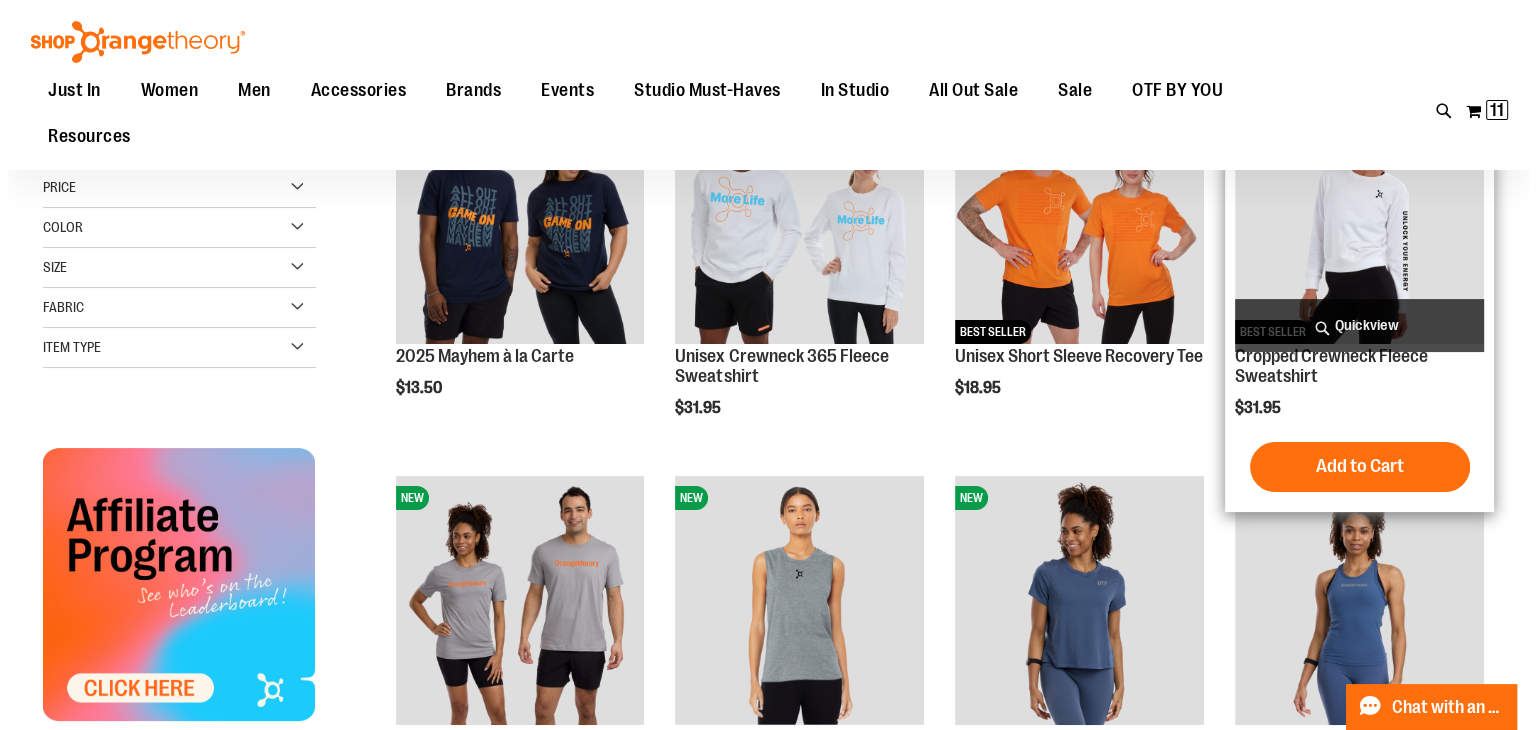scroll, scrollTop: 400, scrollLeft: 0, axis: vertical 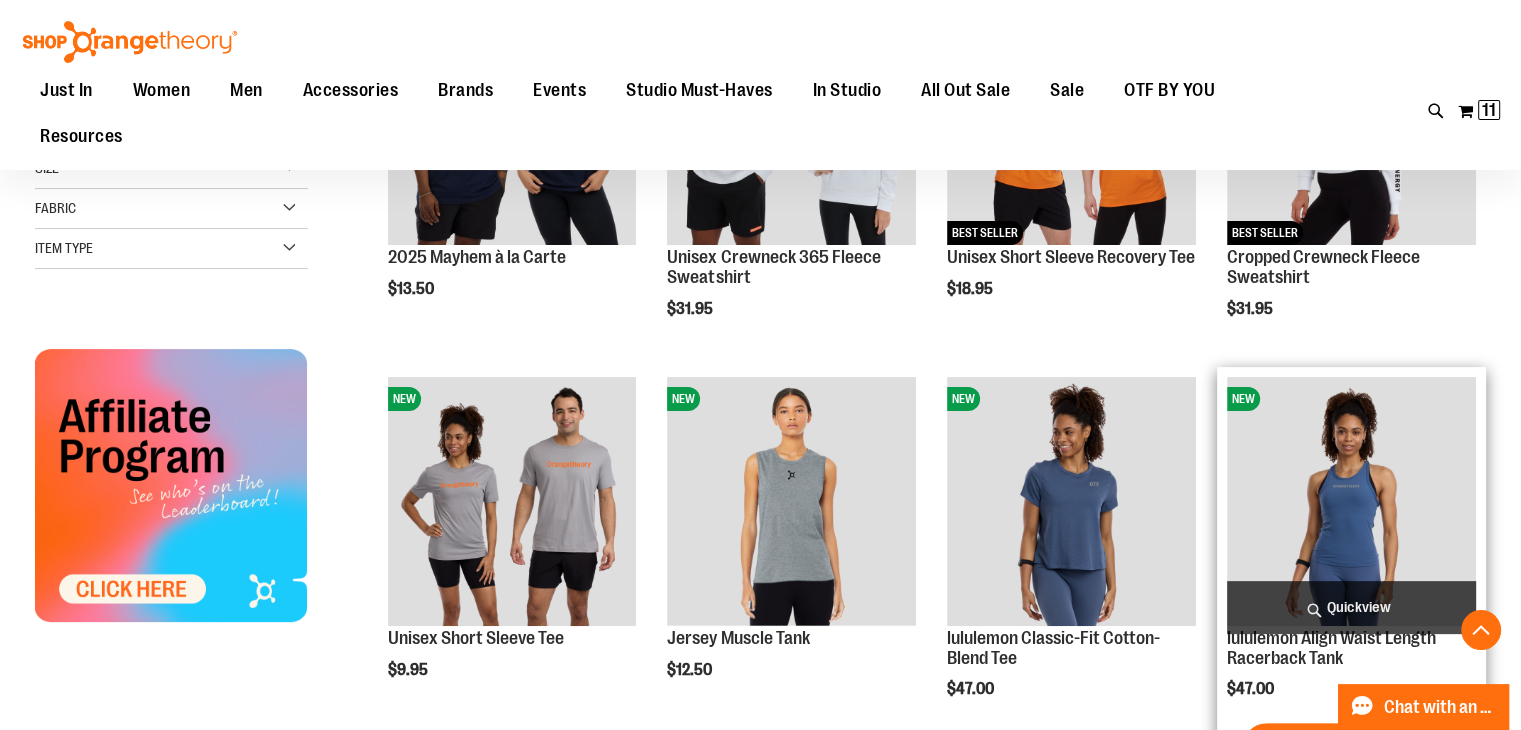 type on "**********" 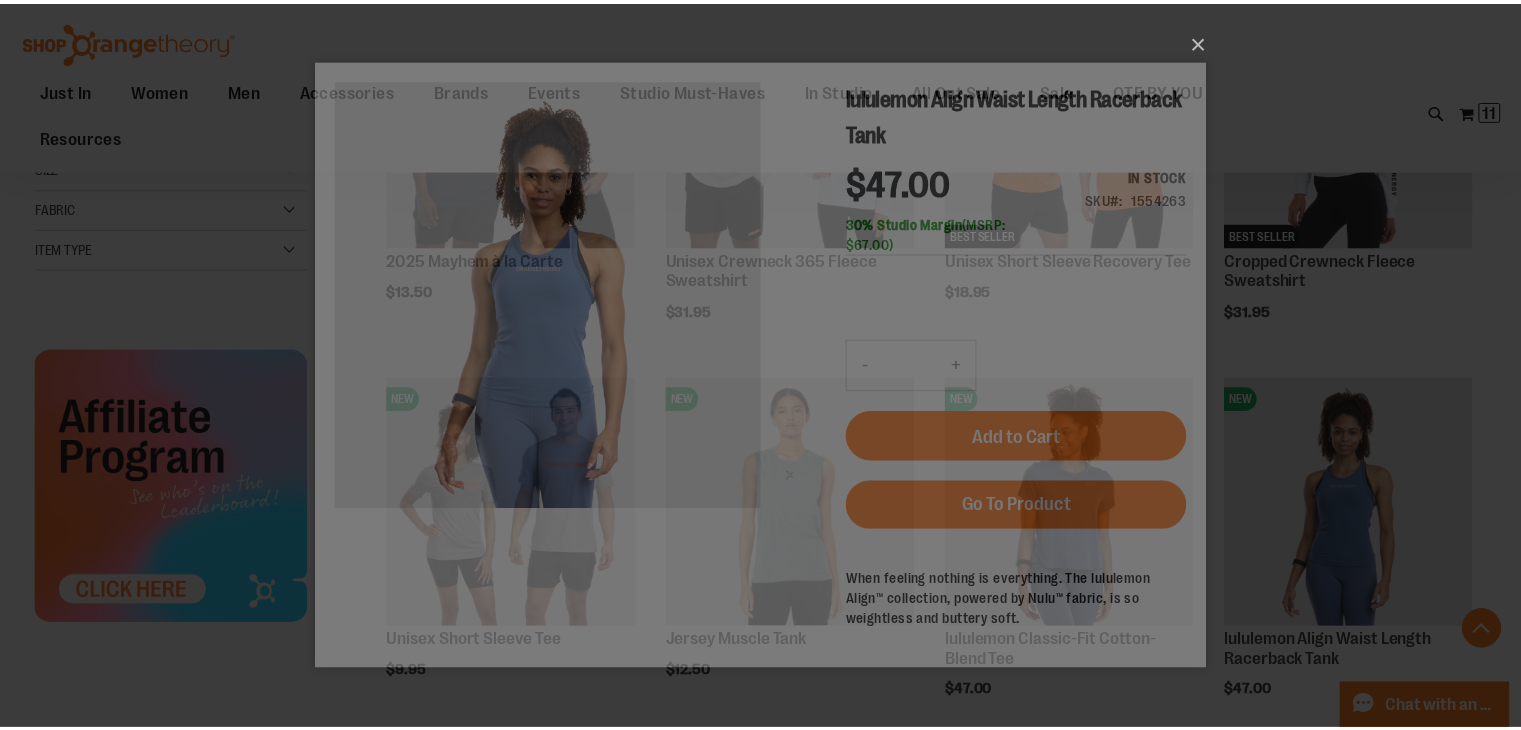 scroll, scrollTop: 0, scrollLeft: 0, axis: both 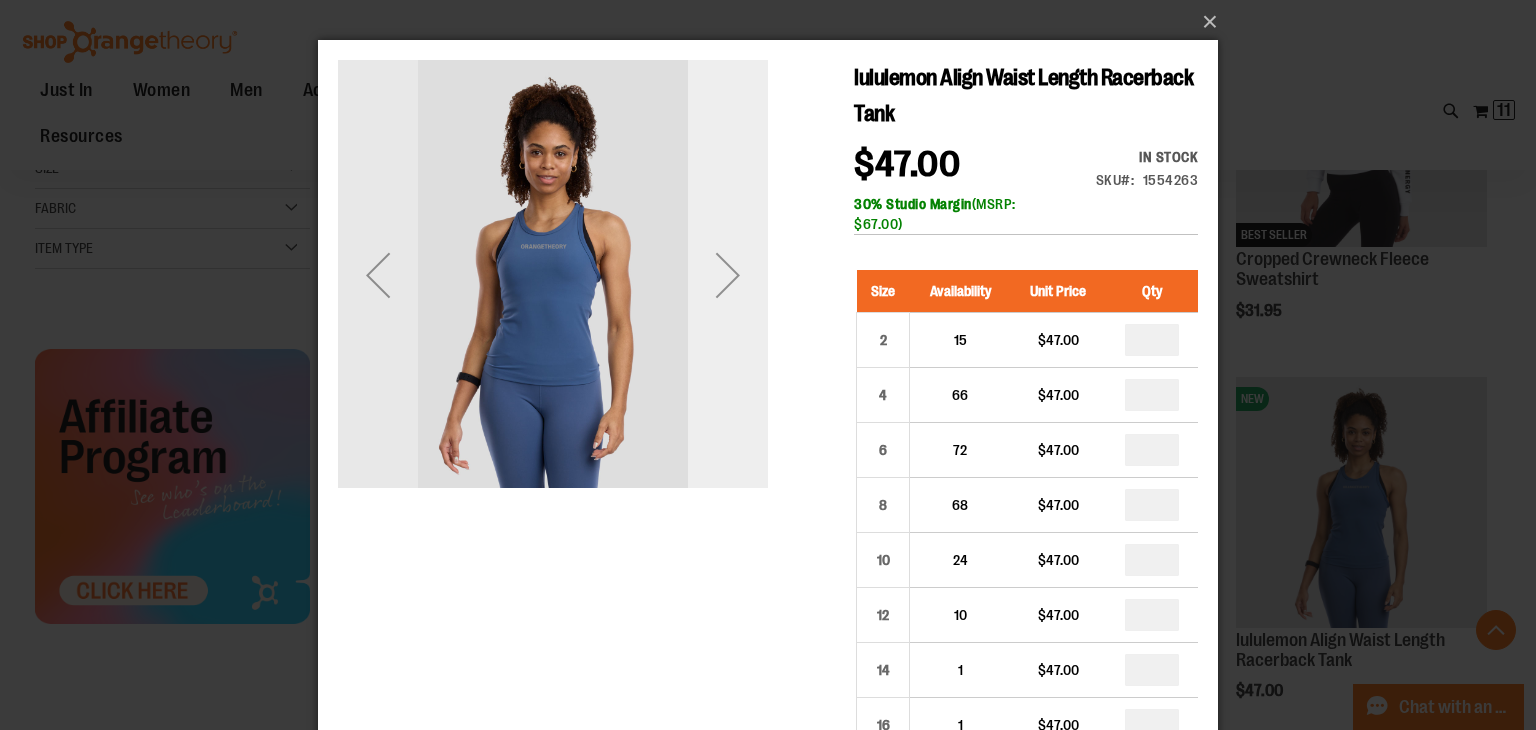 click at bounding box center (728, 275) 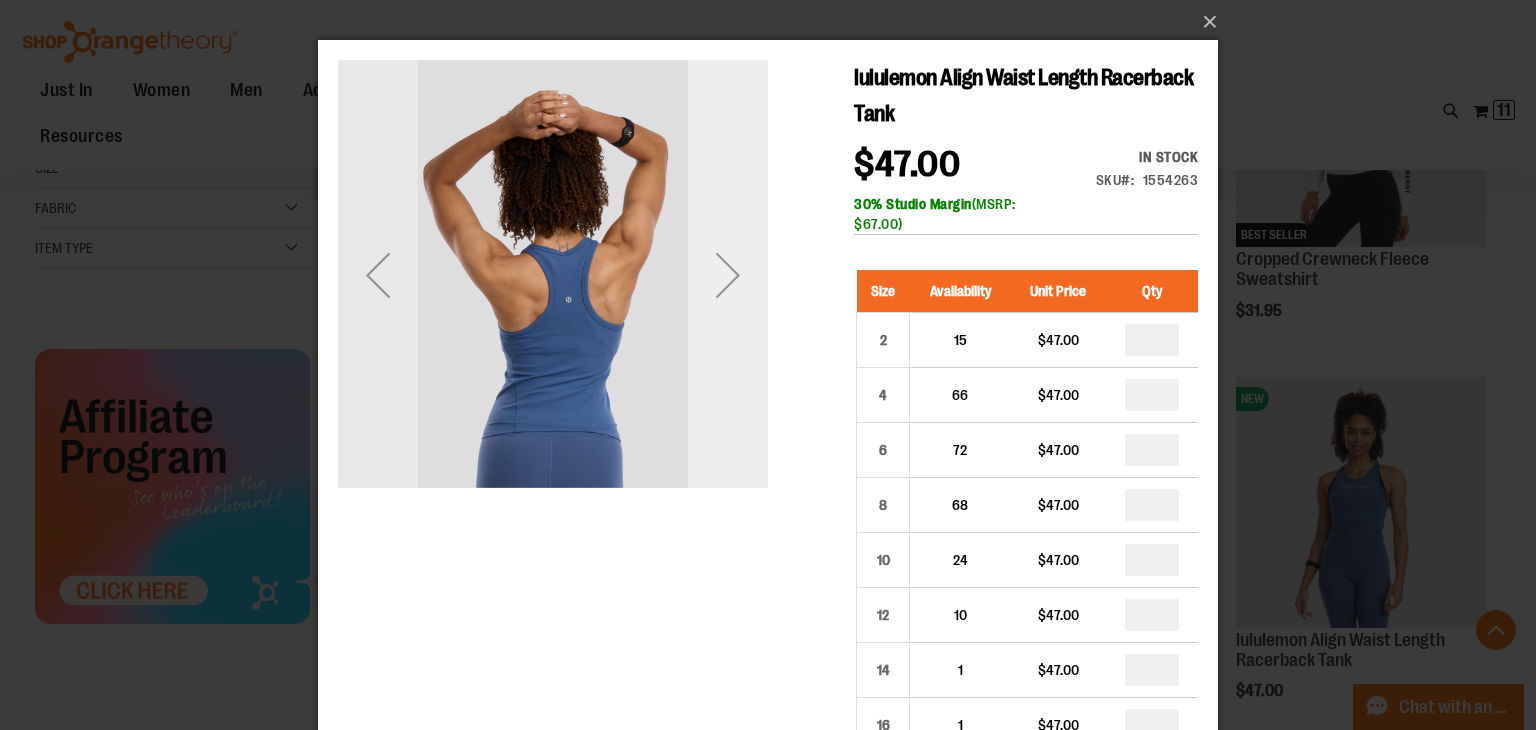 click at bounding box center (728, 275) 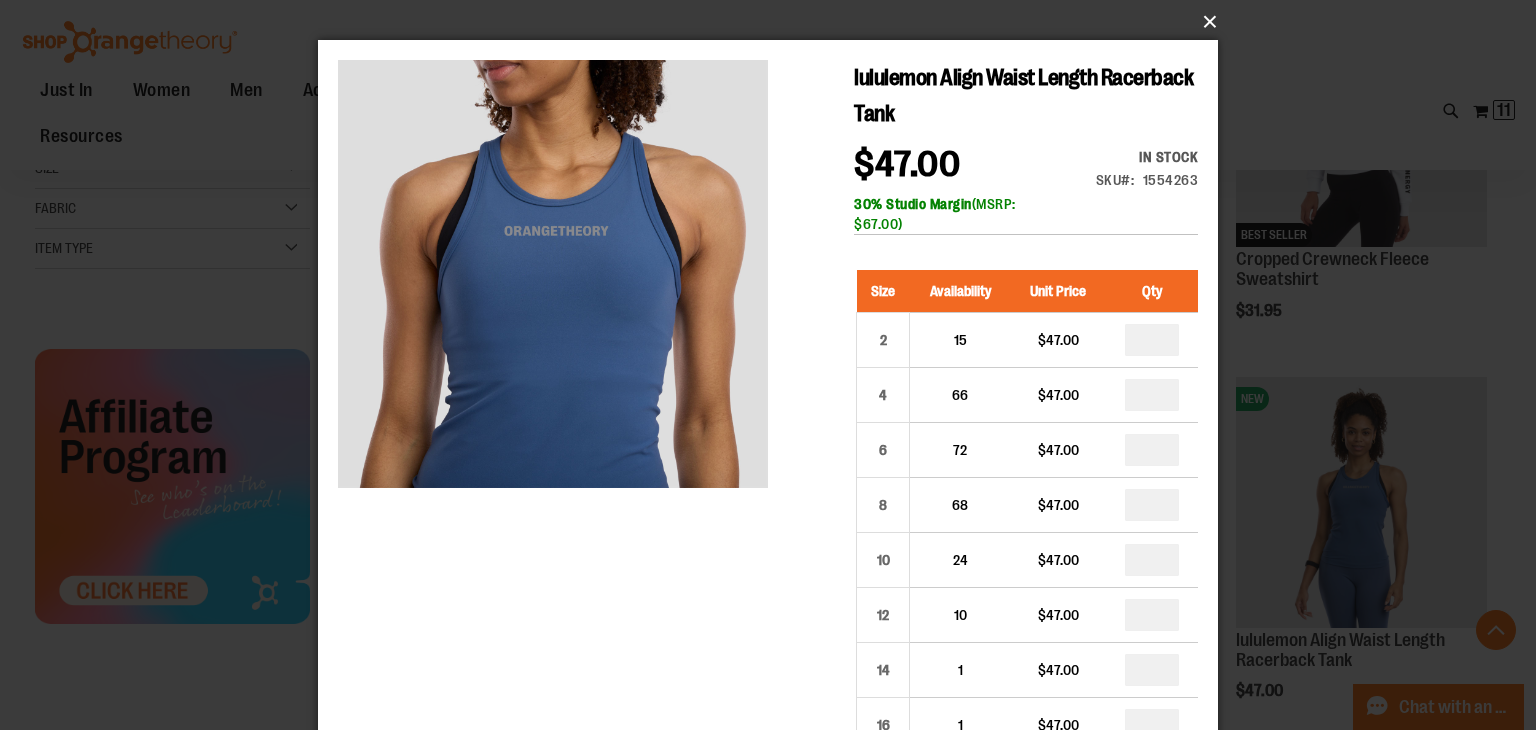 click on "×" at bounding box center (774, 22) 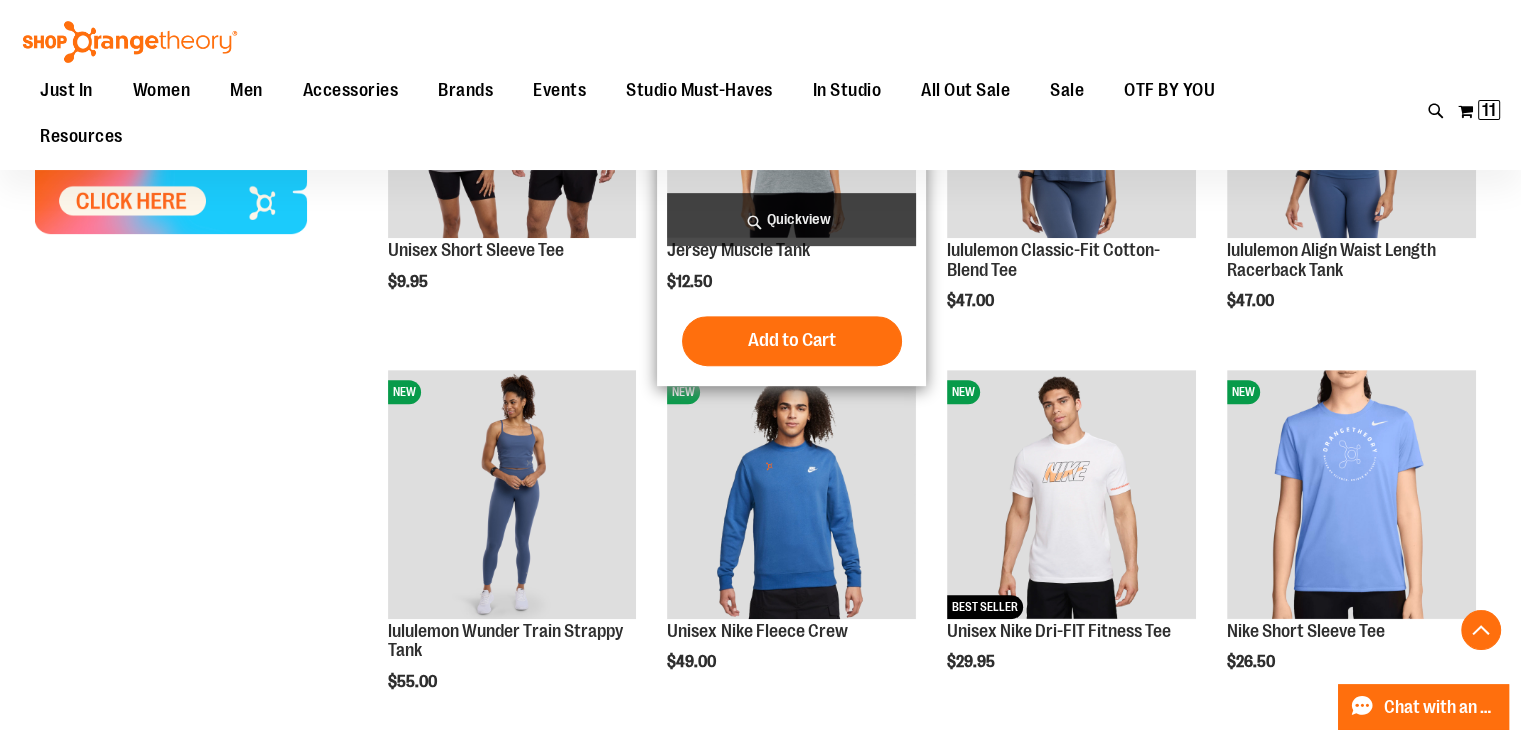 scroll, scrollTop: 800, scrollLeft: 0, axis: vertical 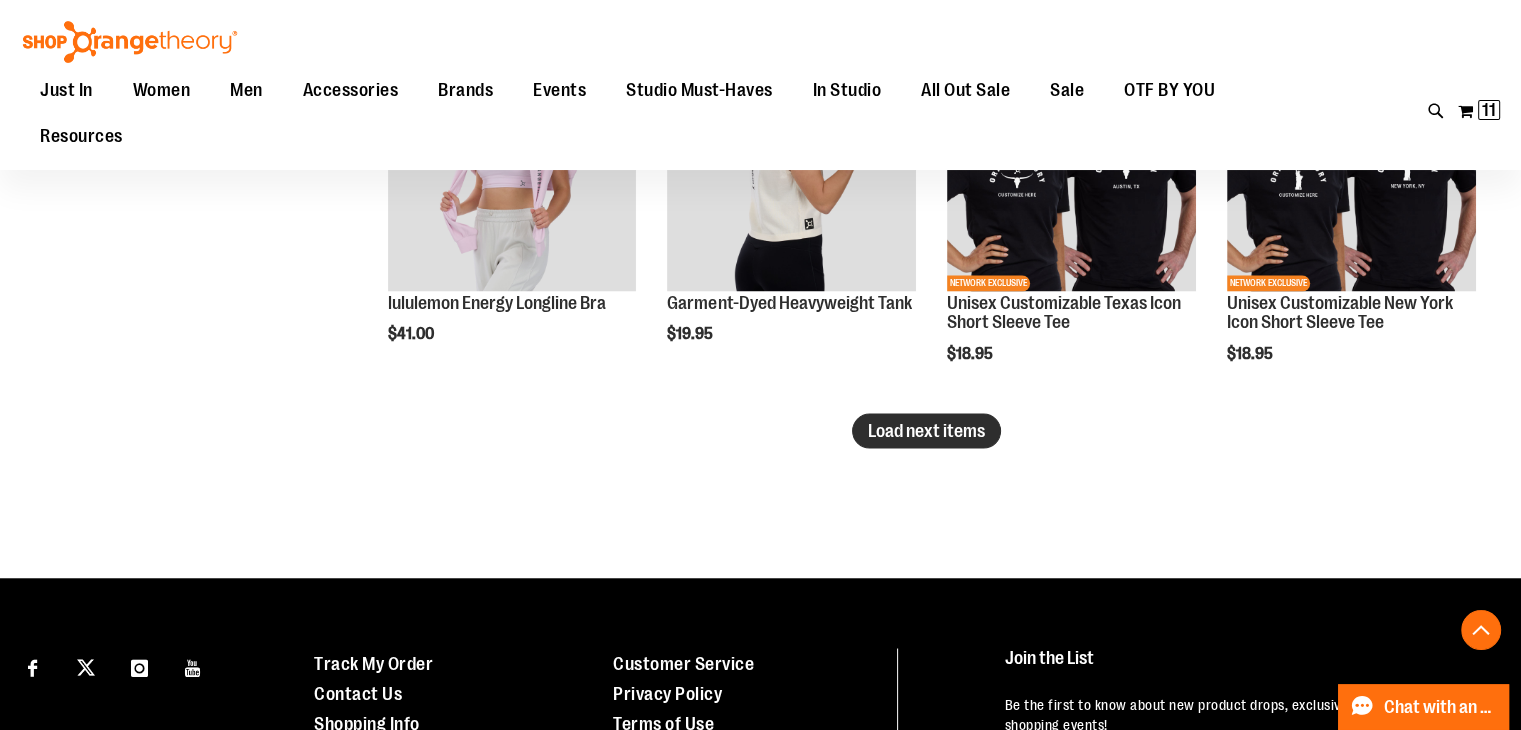 click on "Load next items" at bounding box center (926, 430) 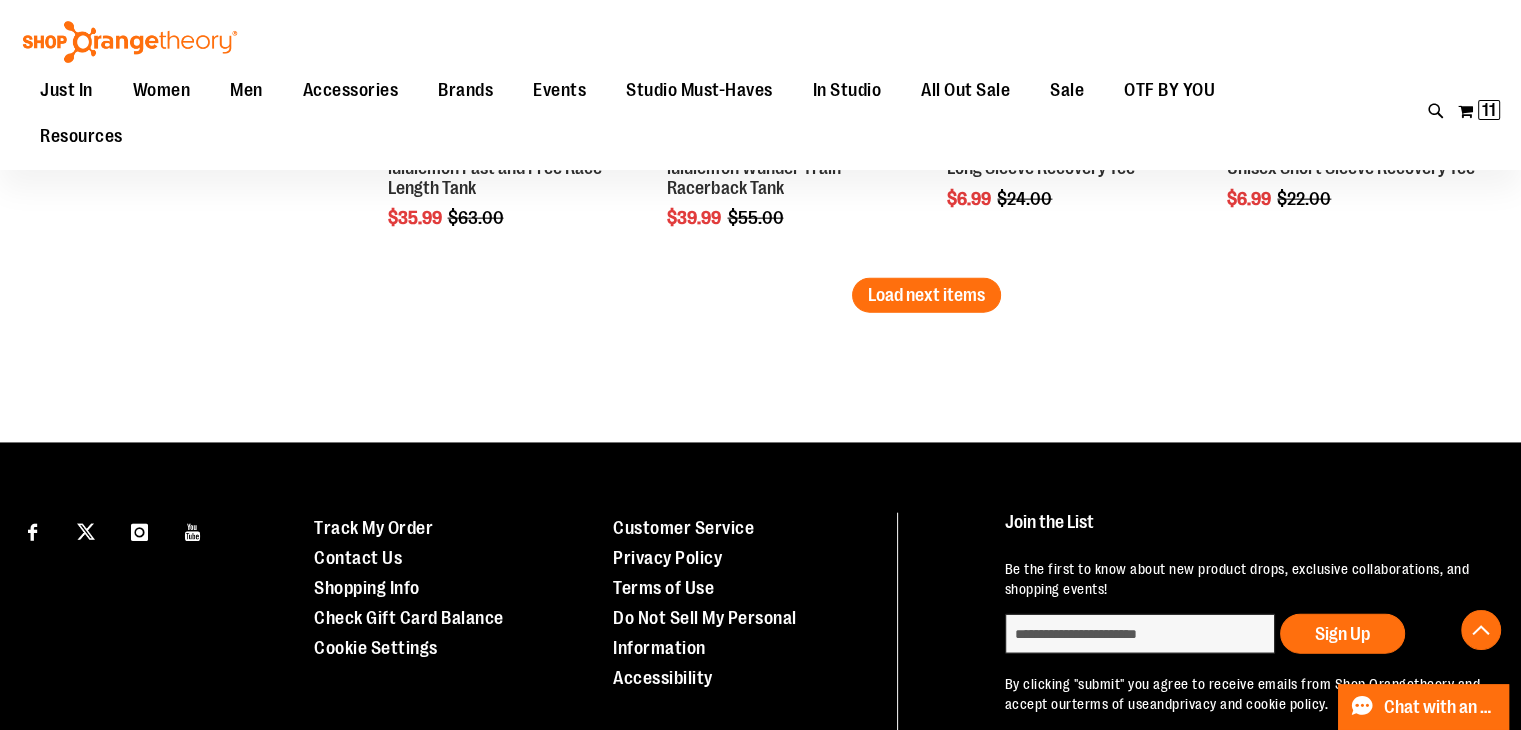 scroll, scrollTop: 4700, scrollLeft: 0, axis: vertical 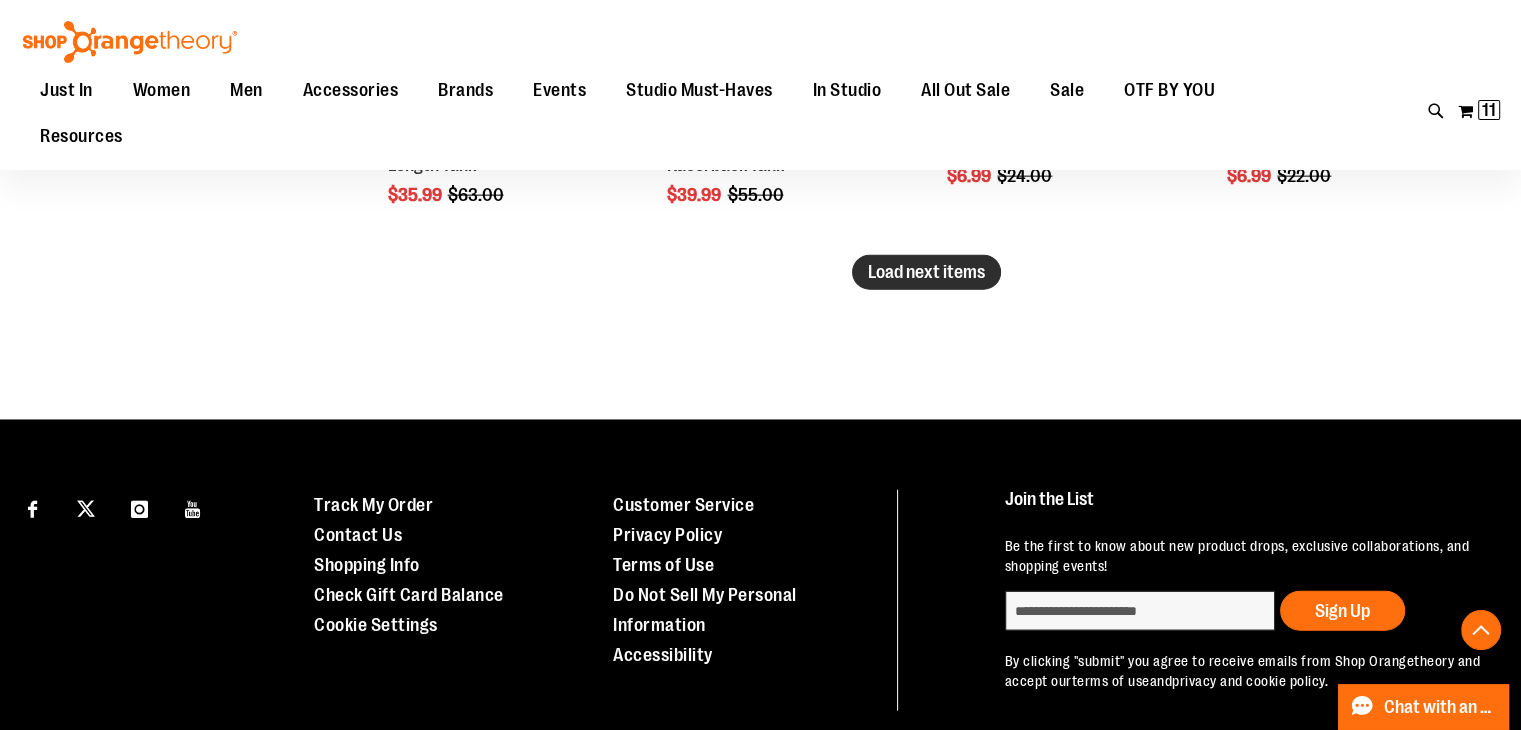 click on "Load next items" at bounding box center (926, 272) 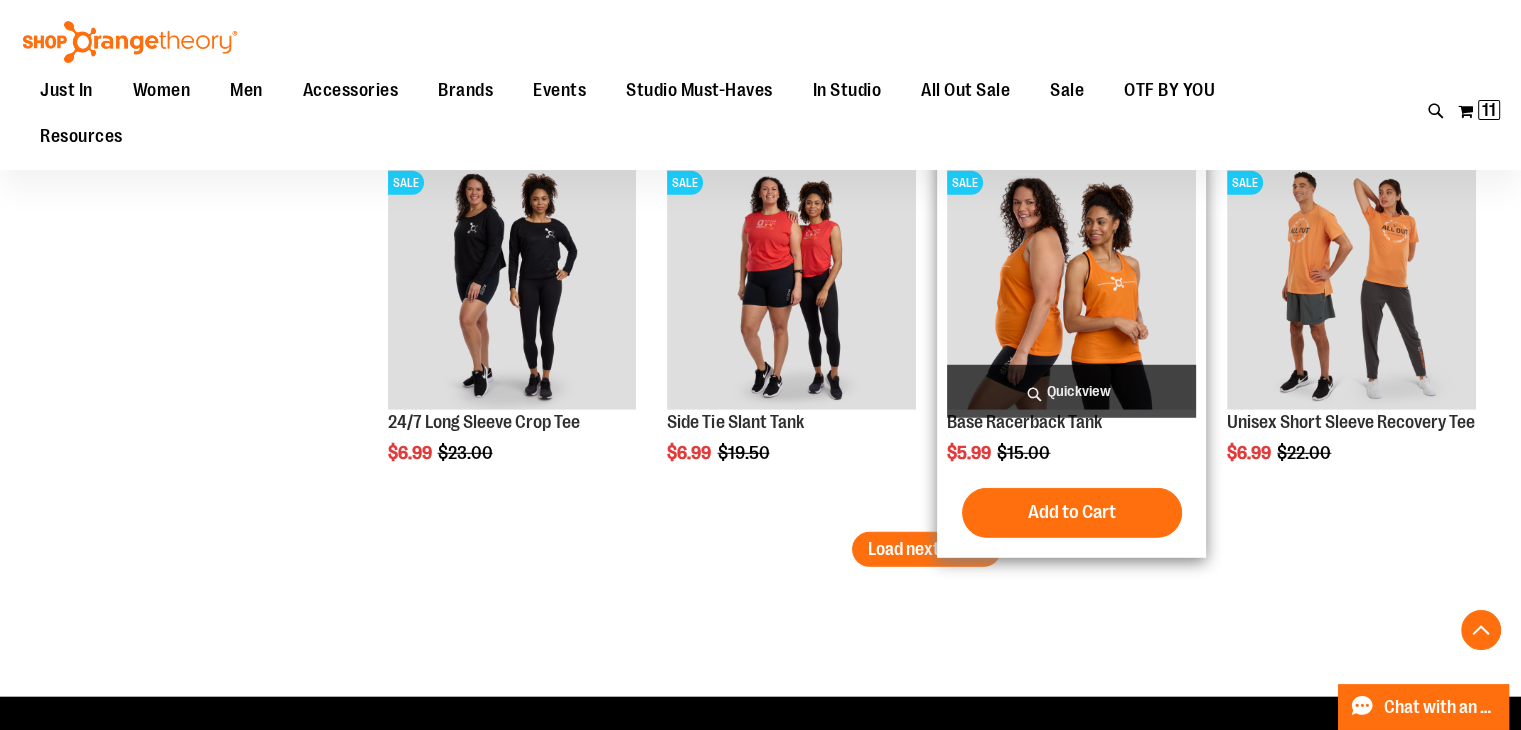 scroll, scrollTop: 5600, scrollLeft: 0, axis: vertical 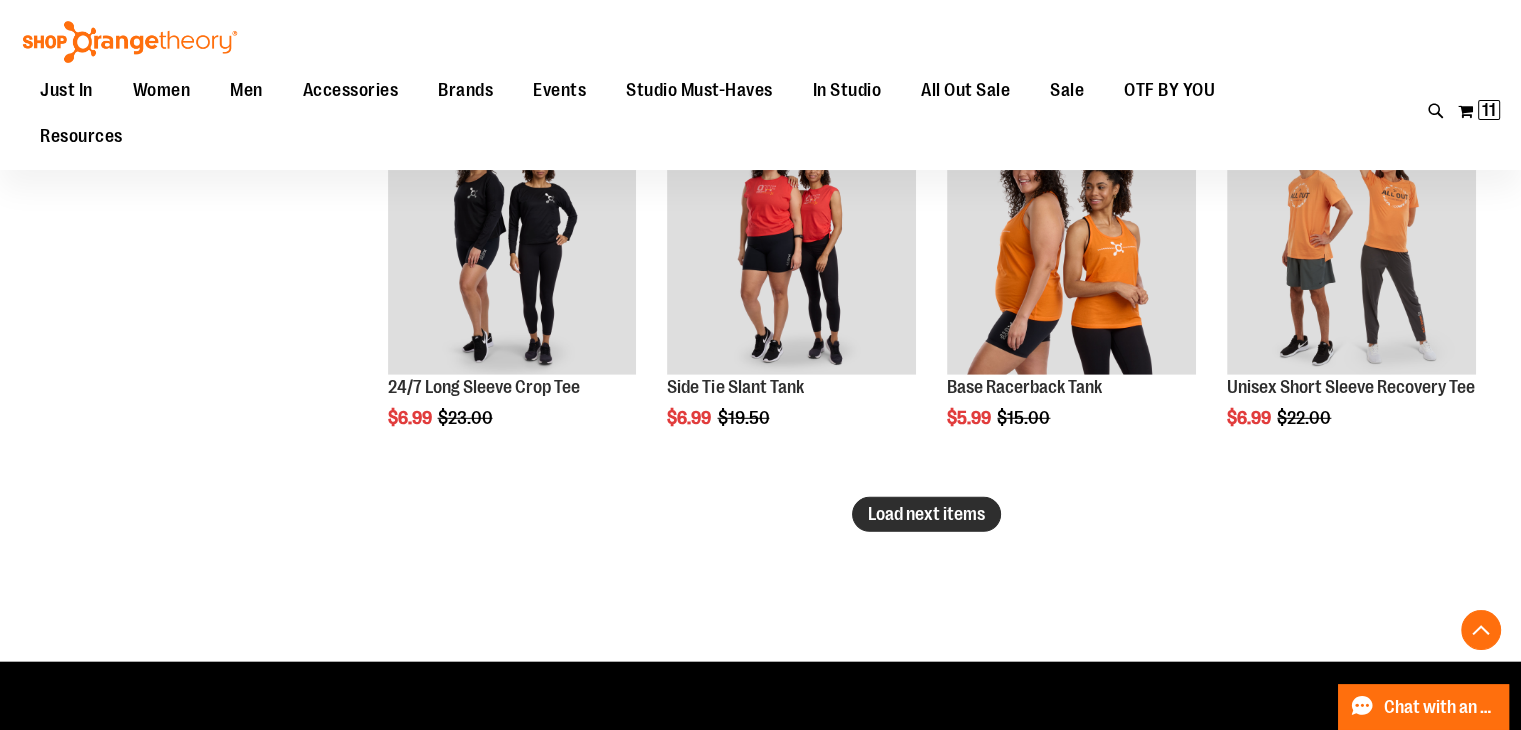 click on "Load next items" at bounding box center (926, 514) 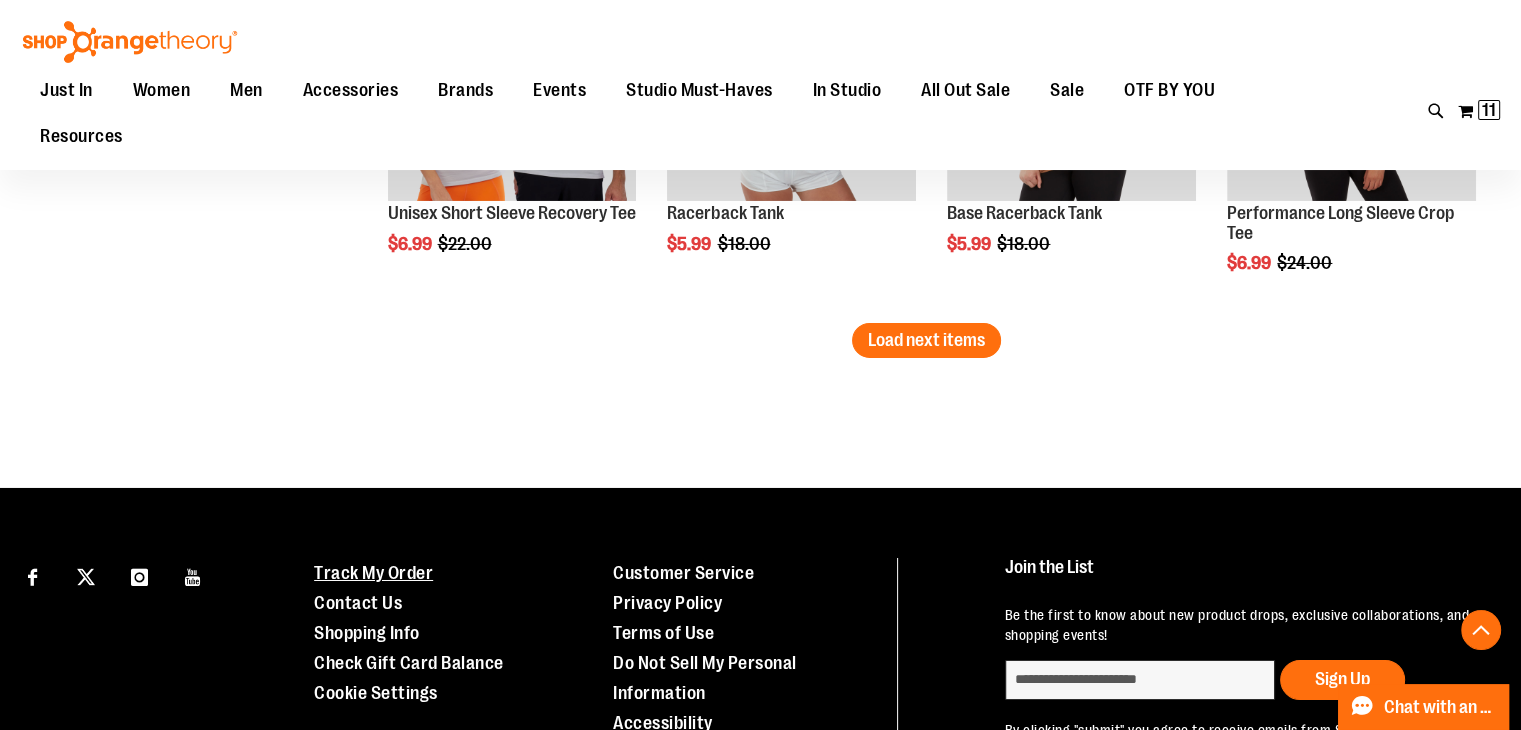 scroll, scrollTop: 7000, scrollLeft: 0, axis: vertical 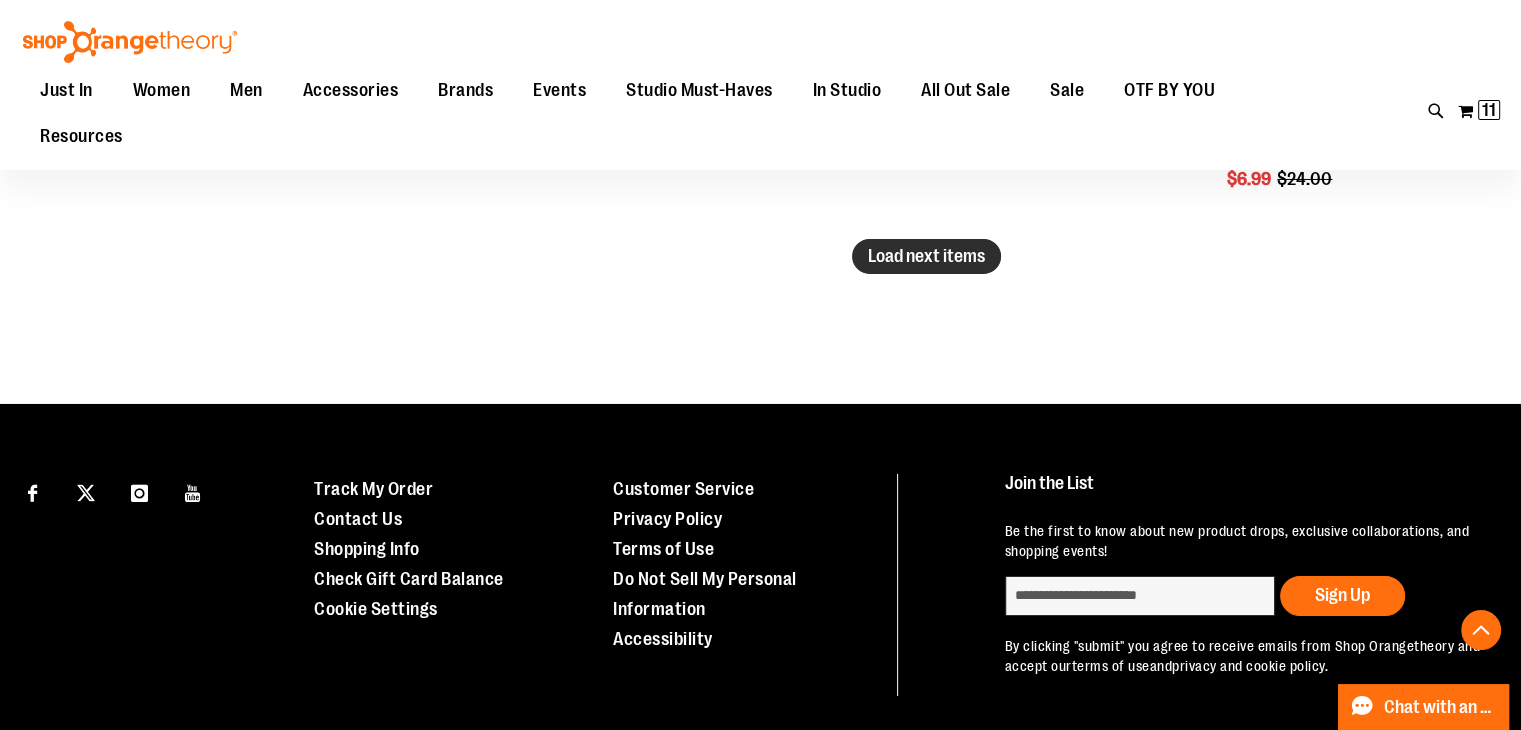 click on "Load next items" at bounding box center [926, 256] 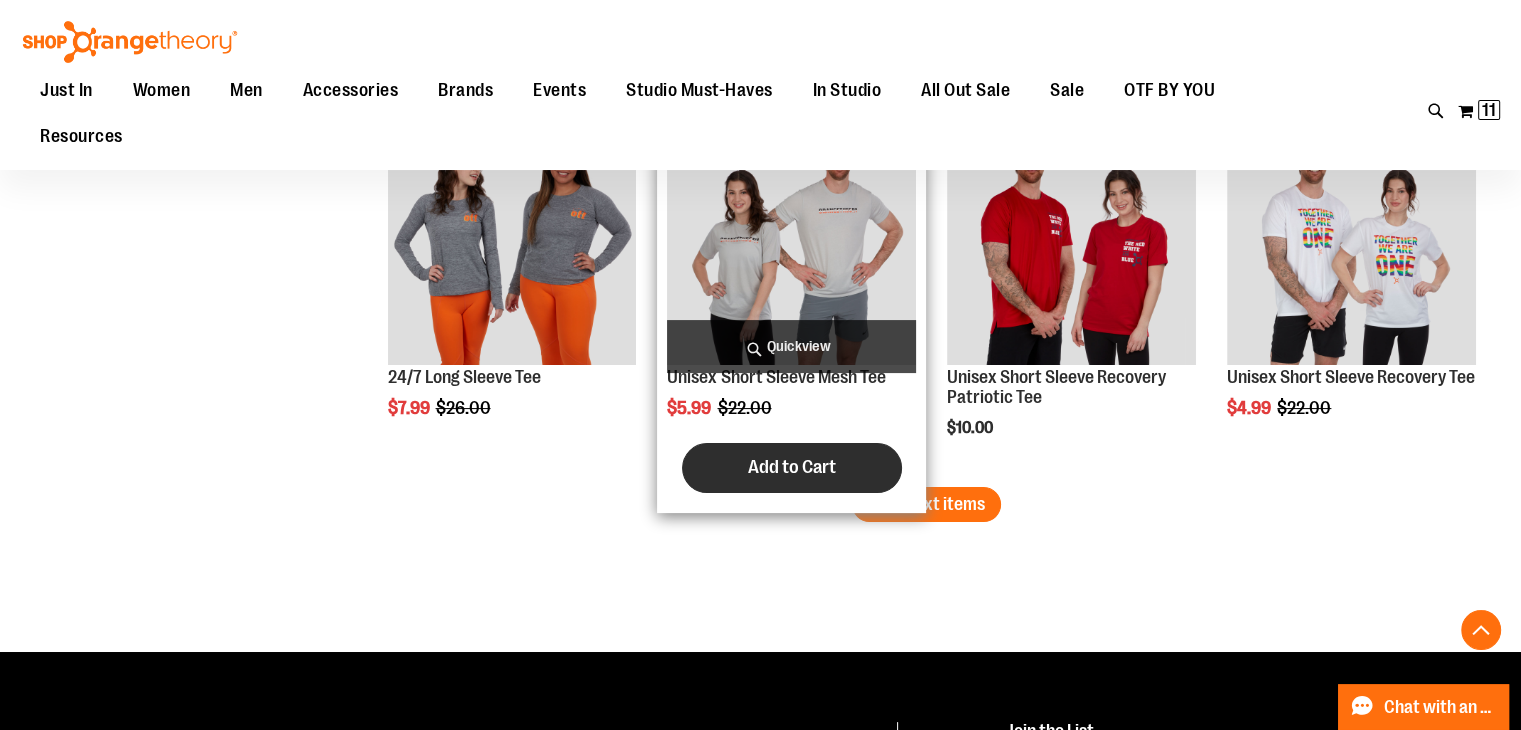 scroll, scrollTop: 7900, scrollLeft: 0, axis: vertical 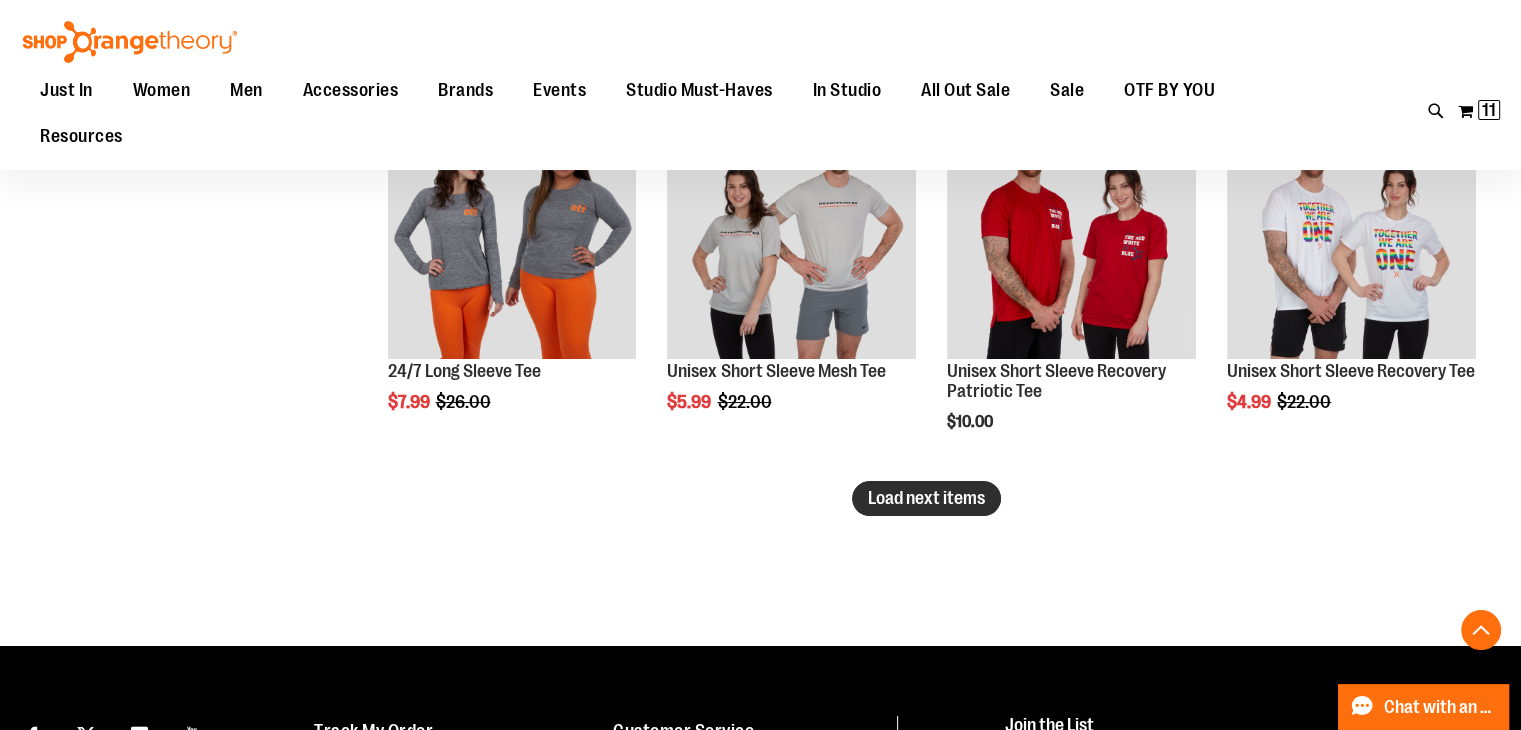 click on "Load next items" at bounding box center [926, 498] 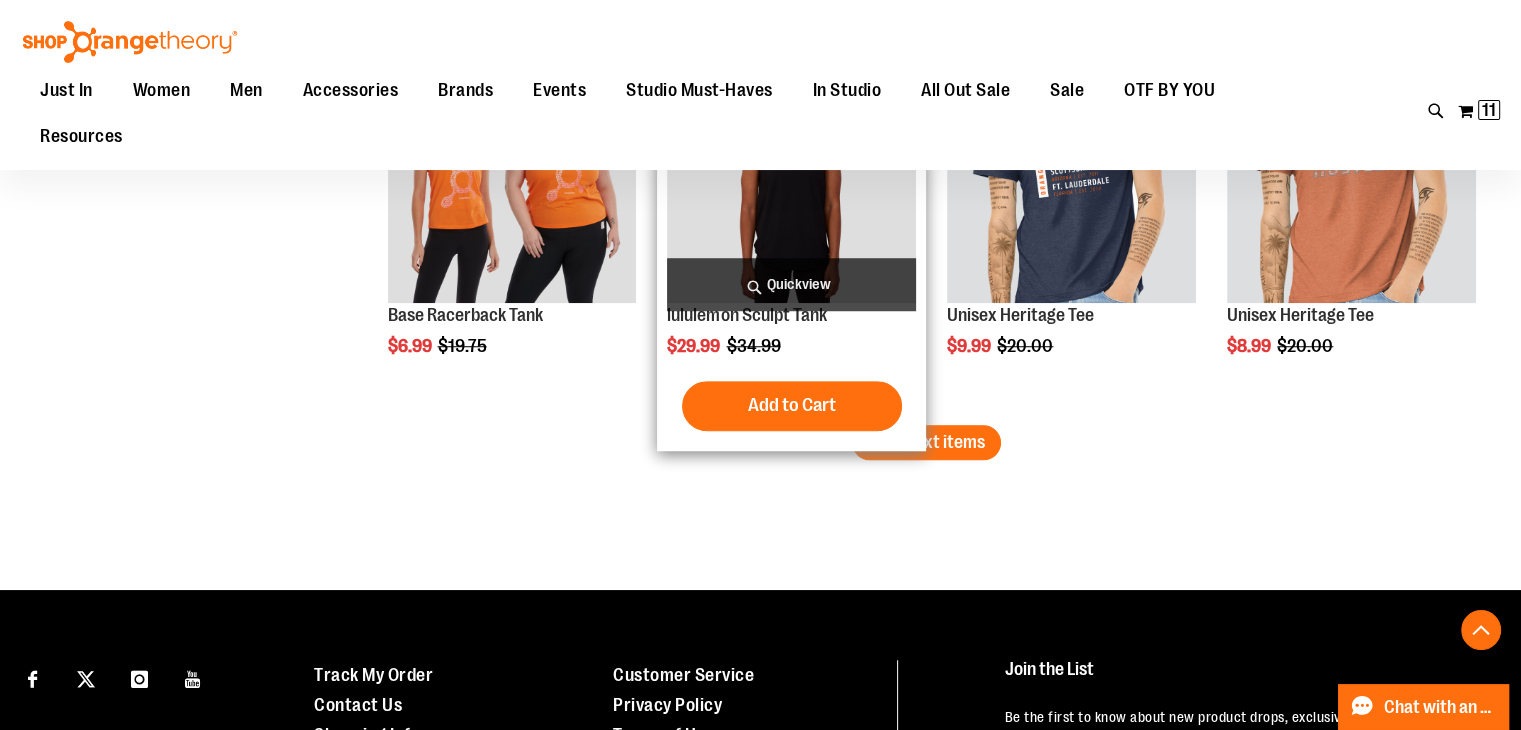 scroll, scrollTop: 9100, scrollLeft: 0, axis: vertical 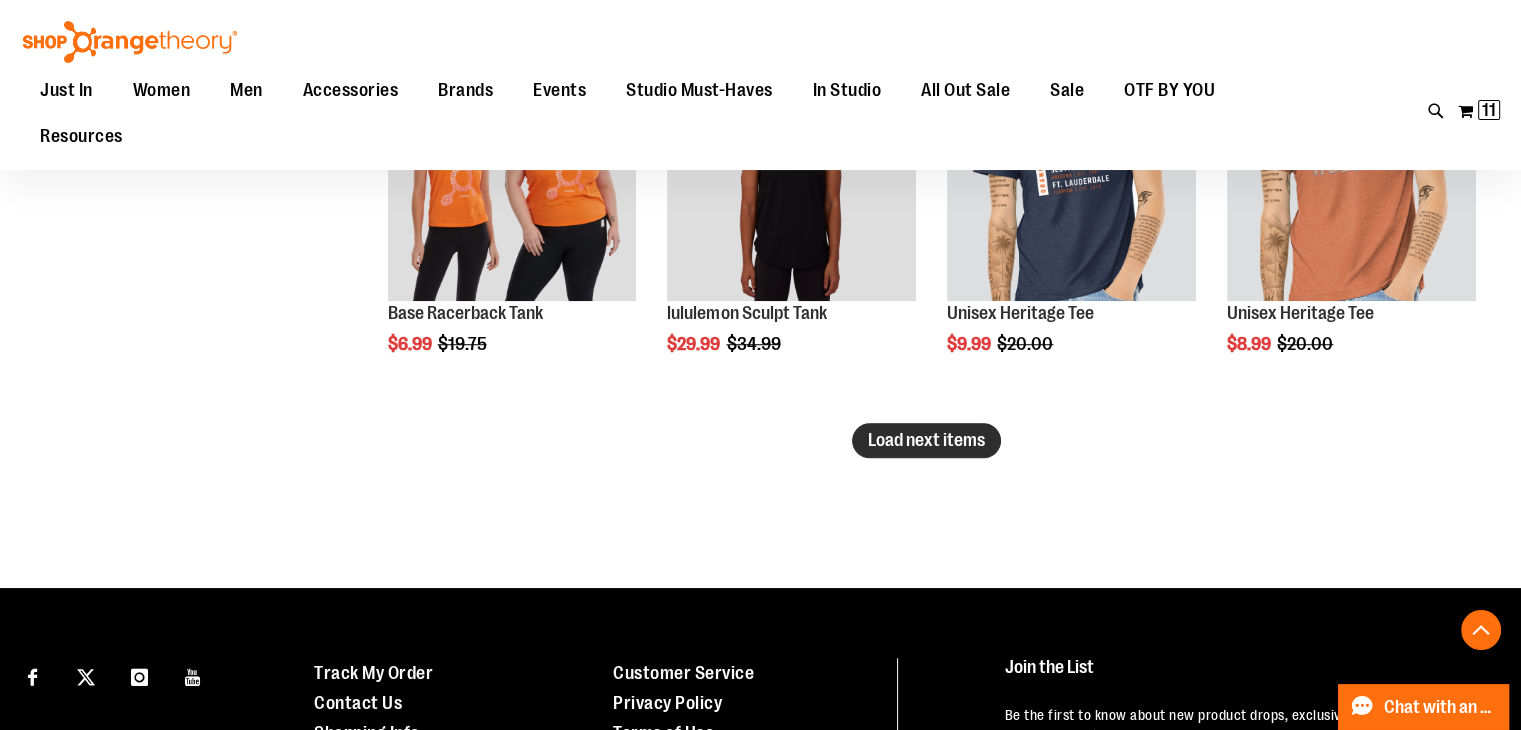 click on "Load next items" at bounding box center [926, 440] 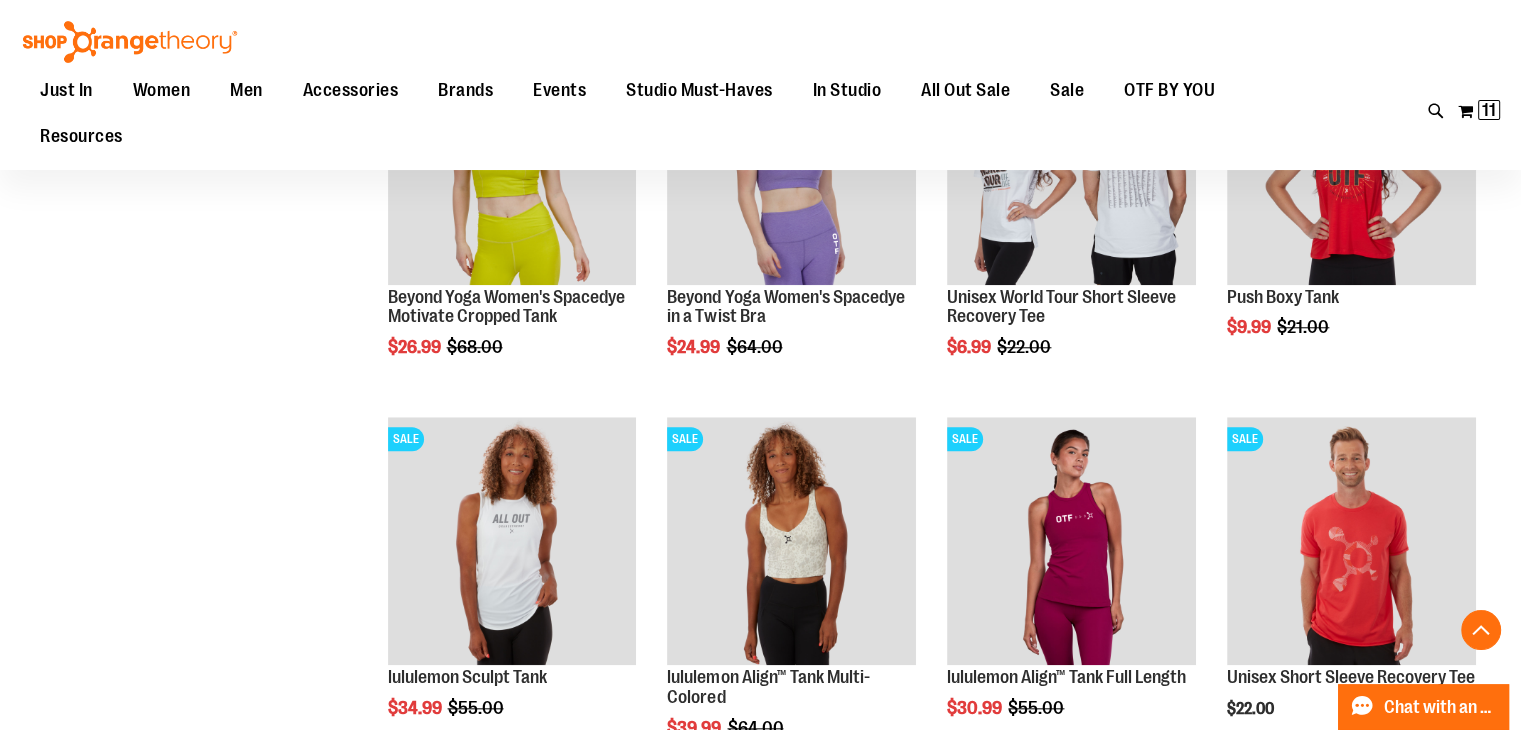 scroll, scrollTop: 9500, scrollLeft: 0, axis: vertical 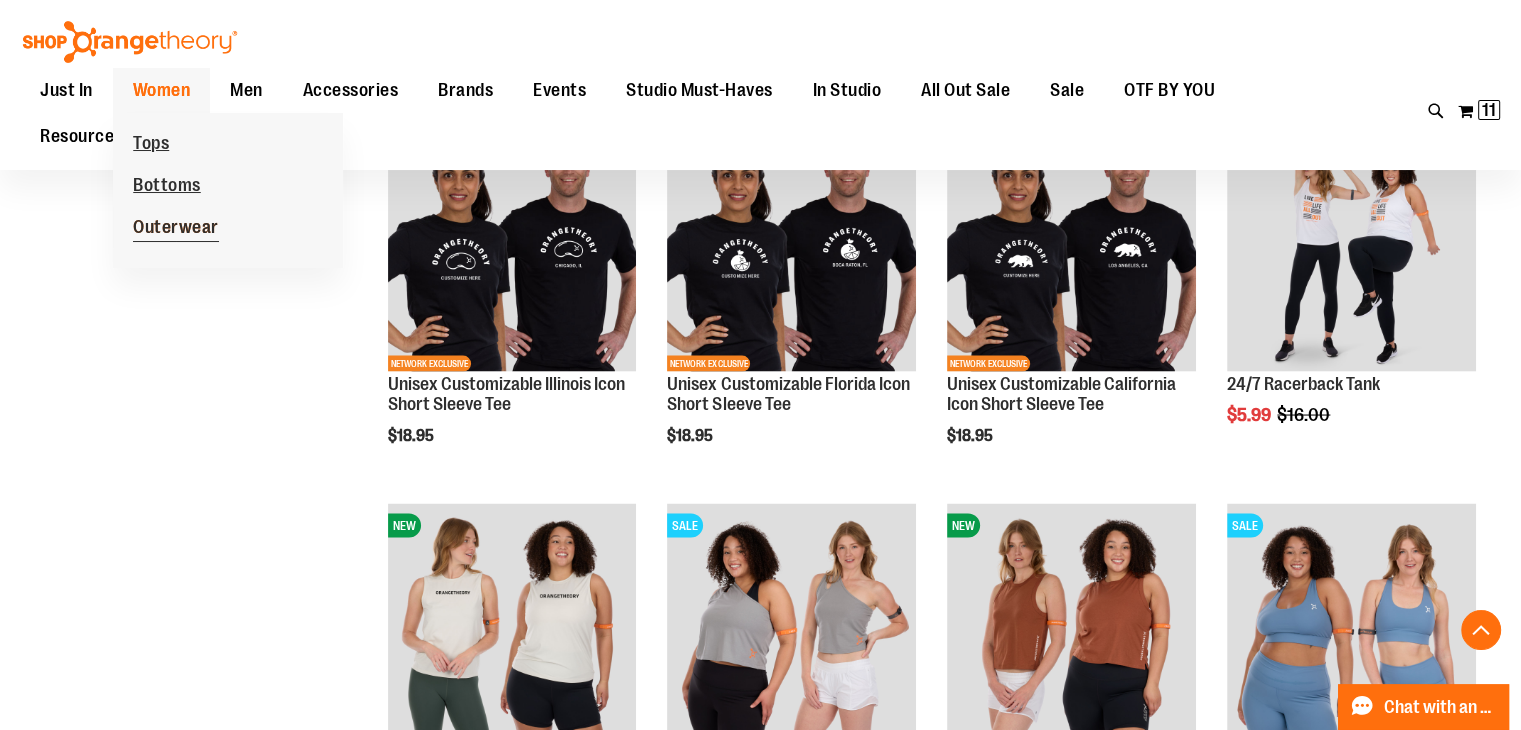 click on "Outerwear" 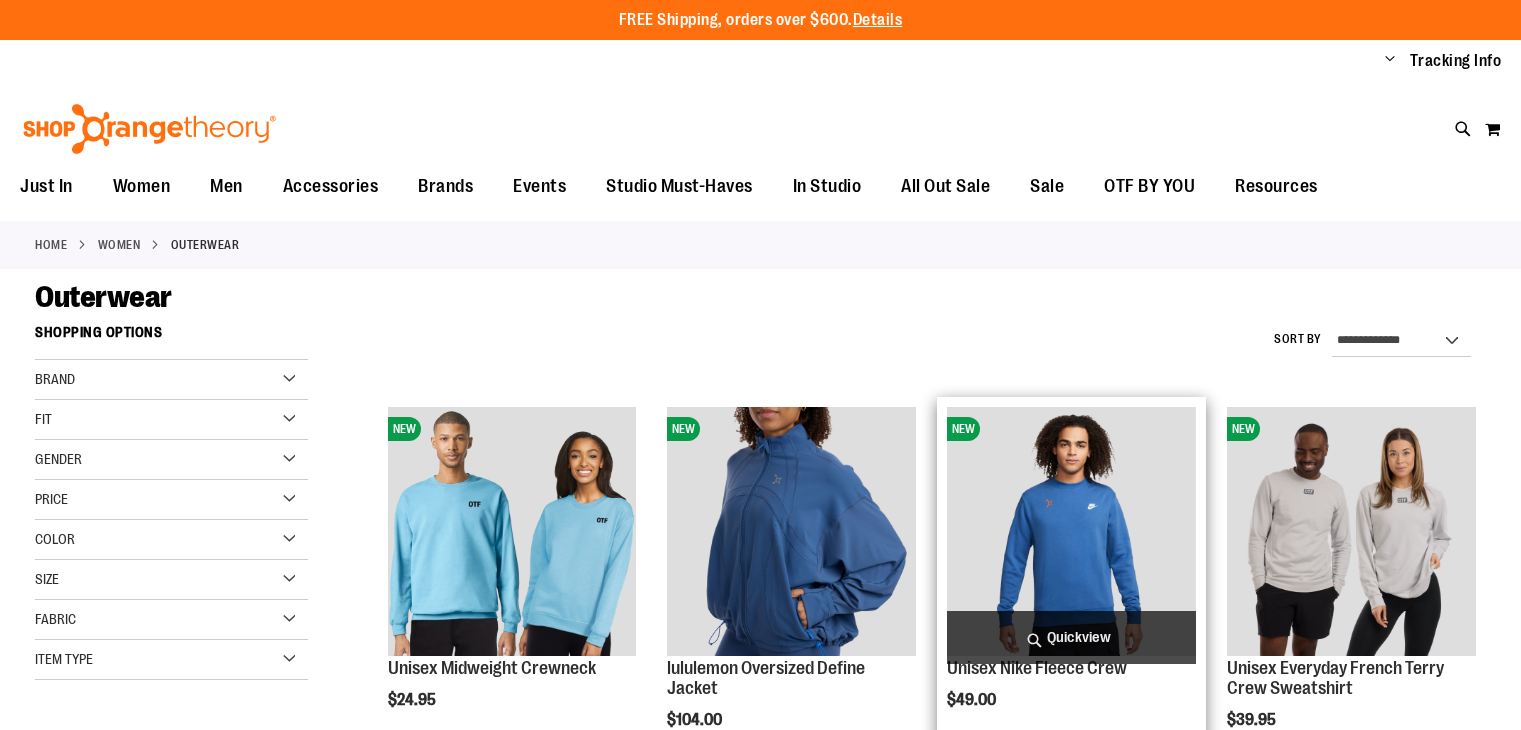 scroll, scrollTop: 0, scrollLeft: 0, axis: both 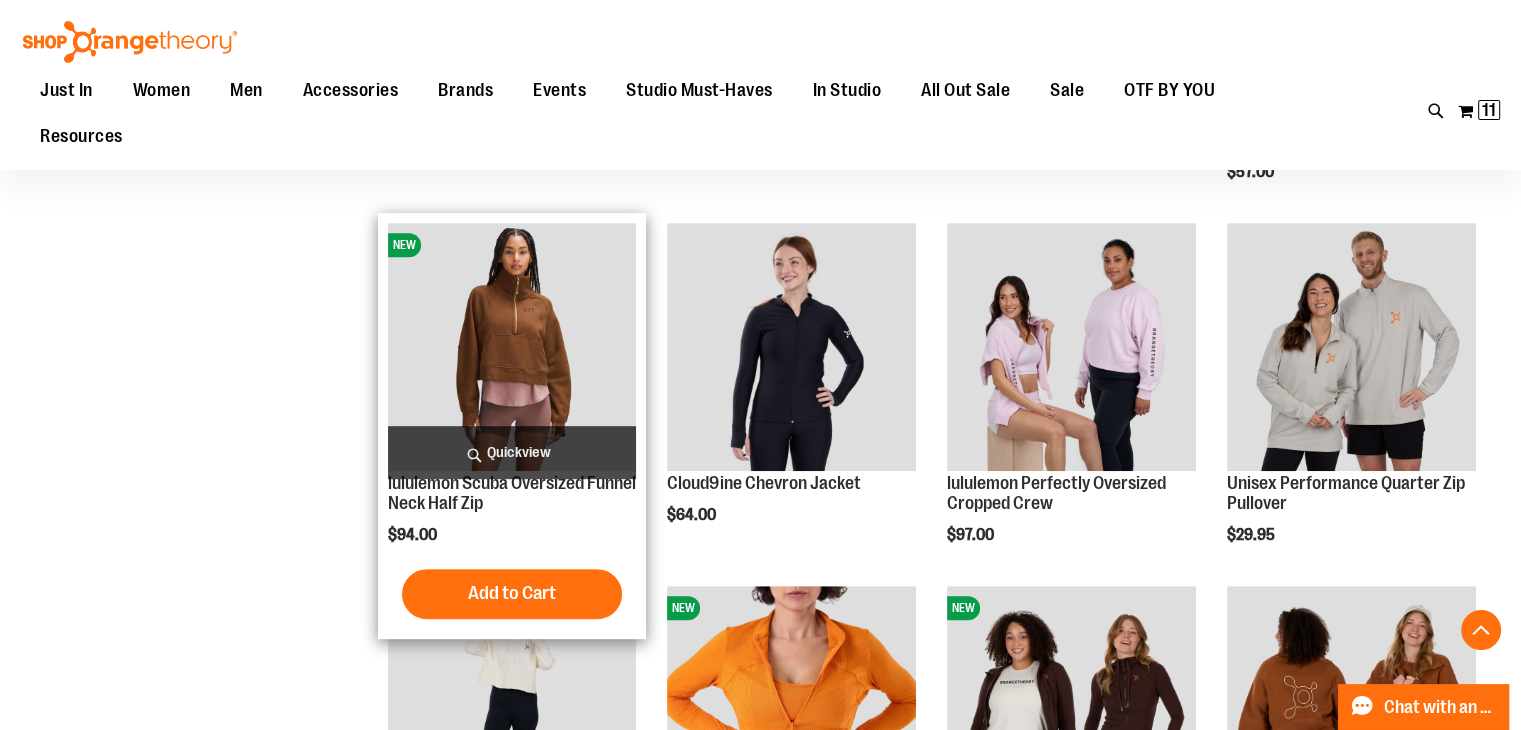type on "**********" 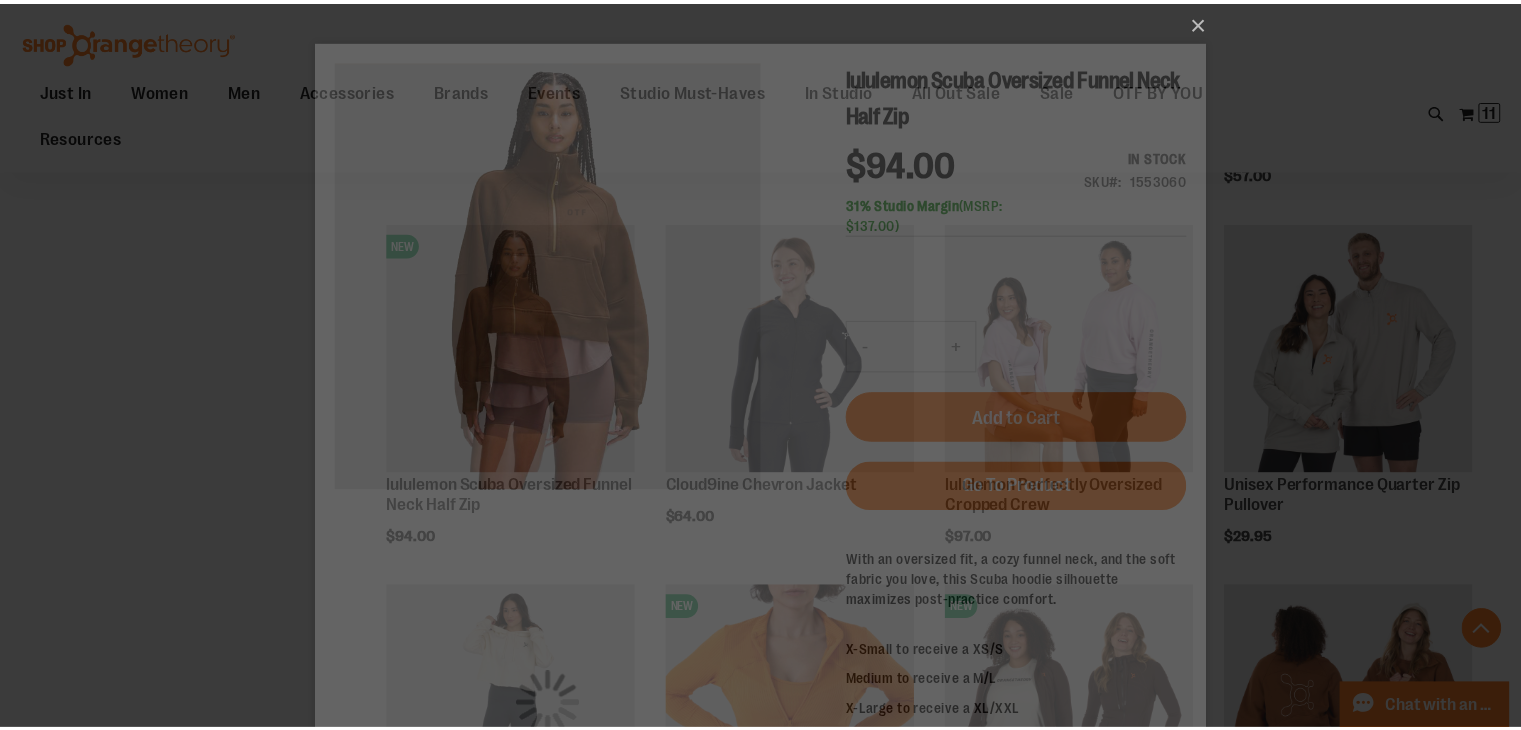 scroll, scrollTop: 0, scrollLeft: 0, axis: both 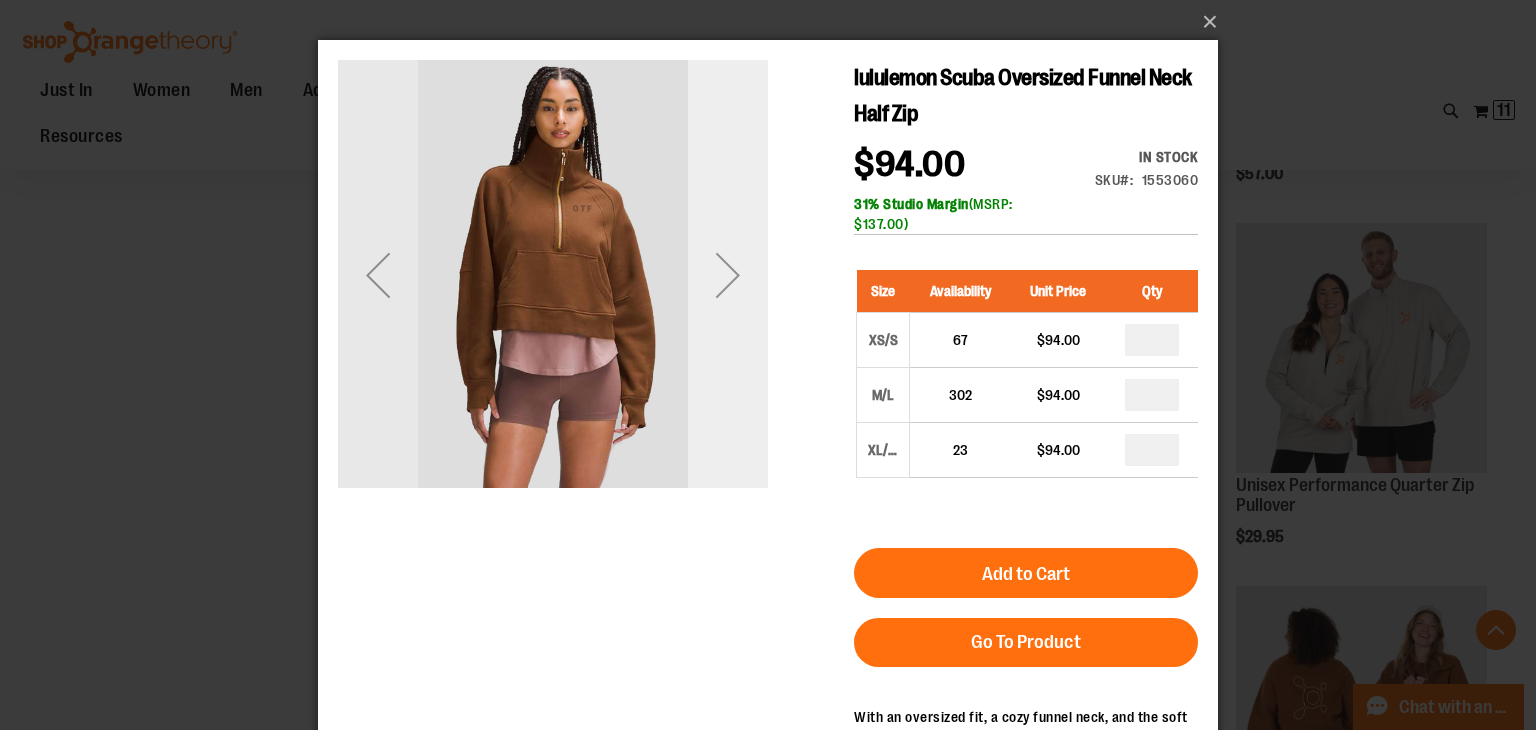 click at bounding box center (728, 275) 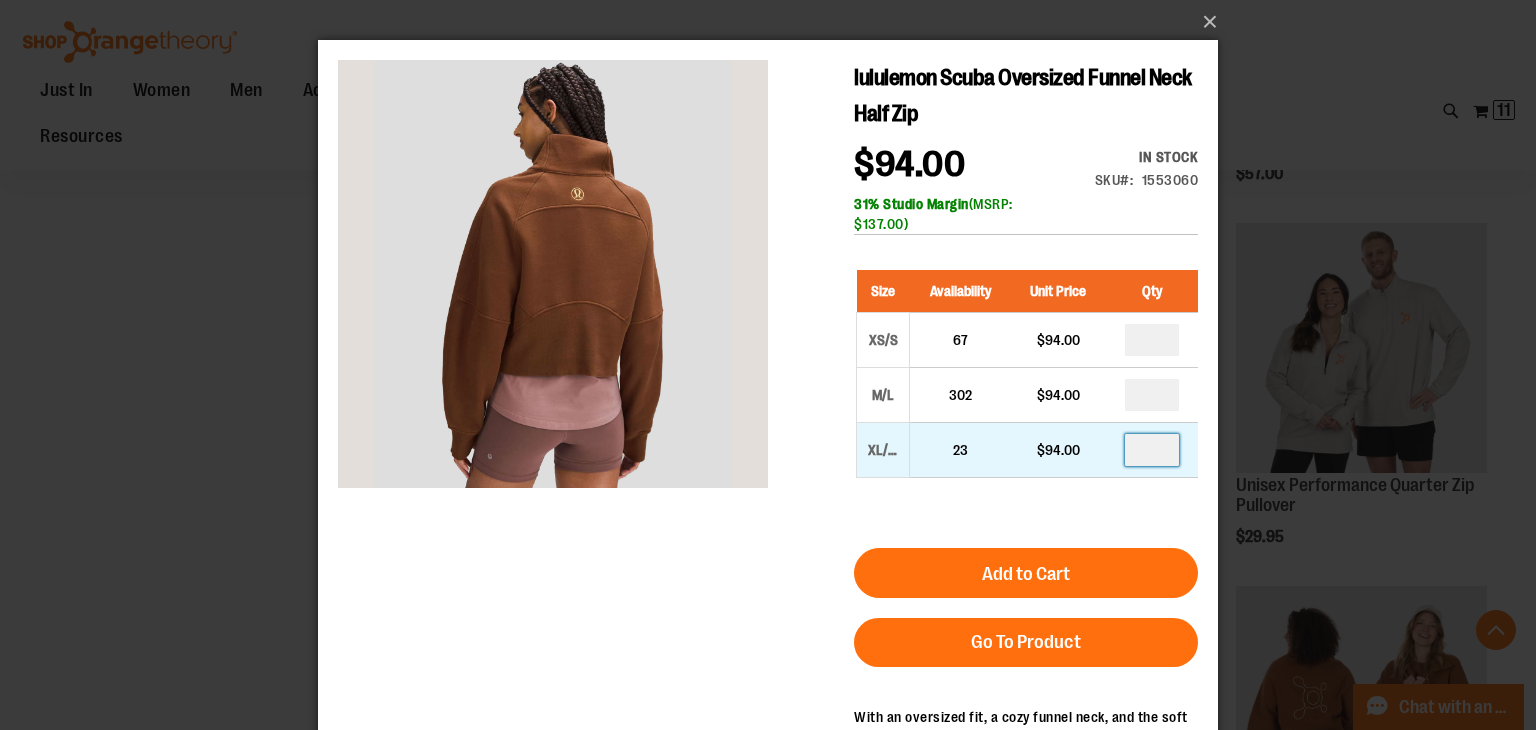 click at bounding box center [1152, 450] 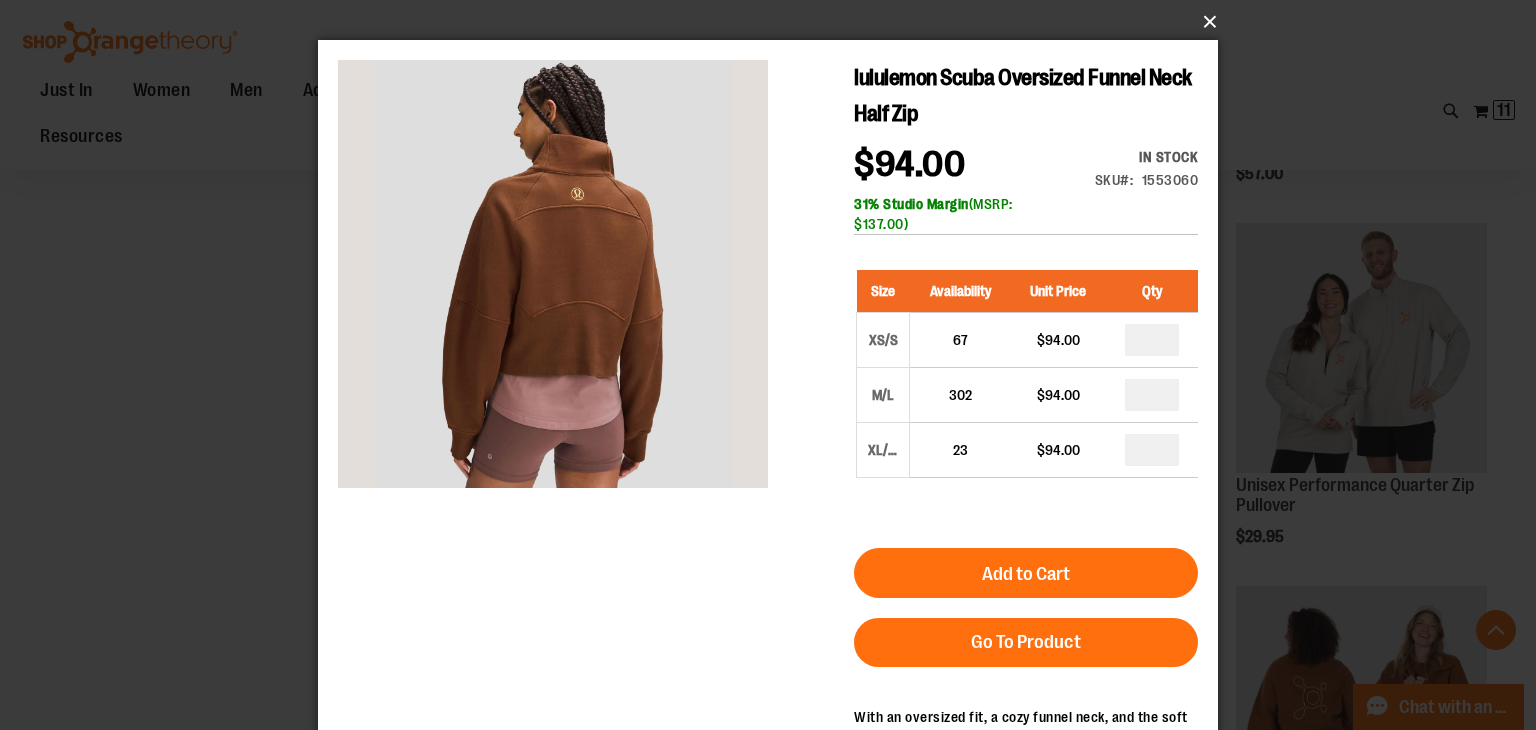 type on "*" 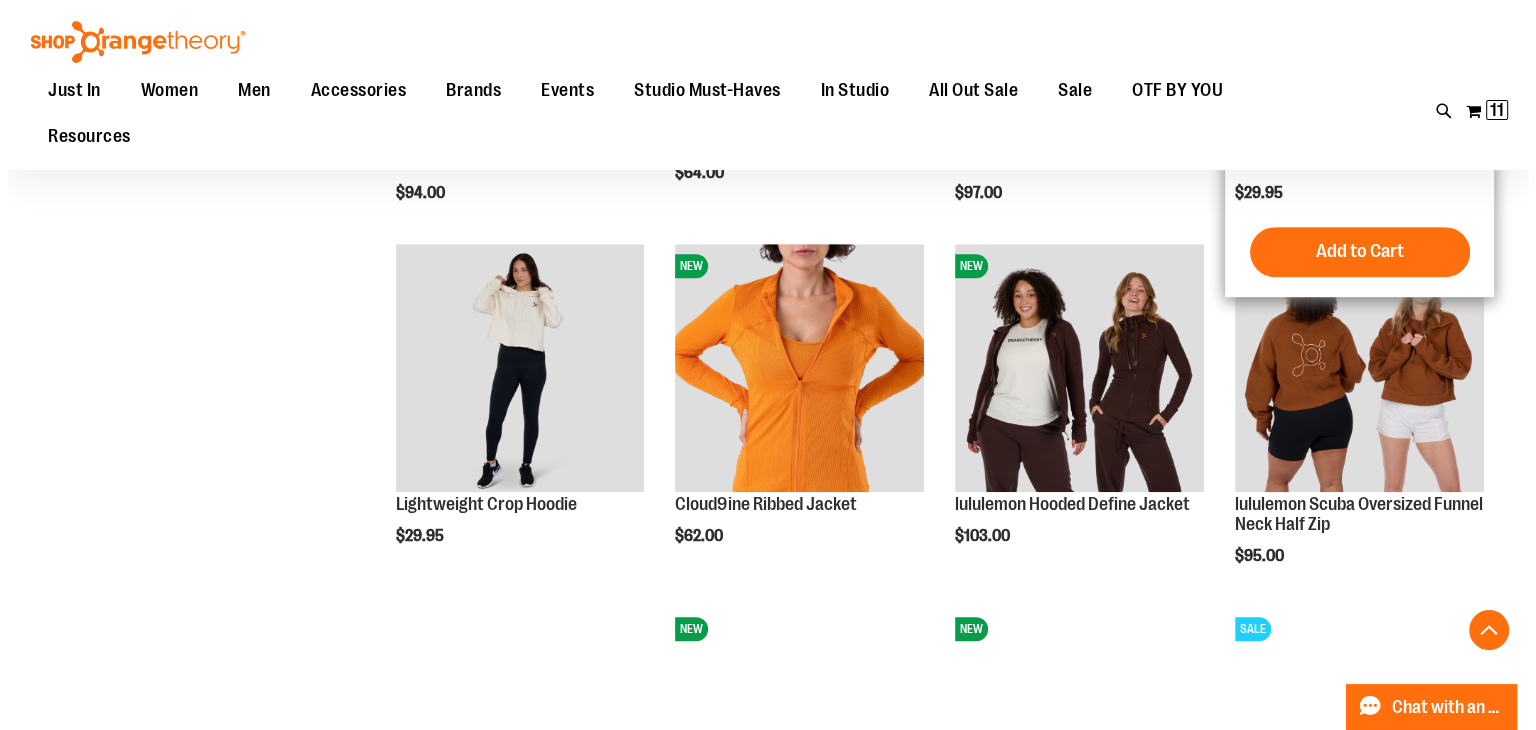 scroll, scrollTop: 1300, scrollLeft: 0, axis: vertical 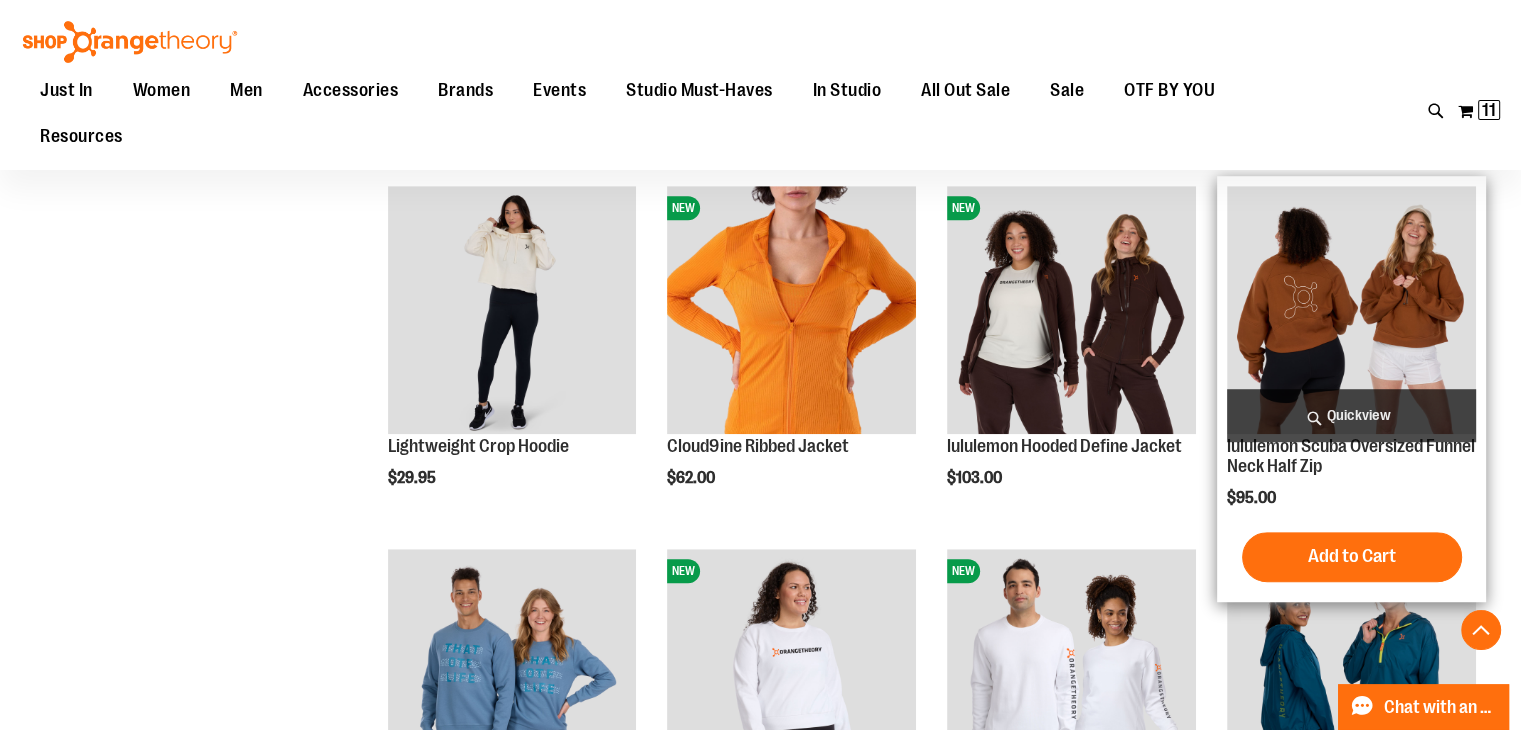 click on "Quickview" at bounding box center [1351, 415] 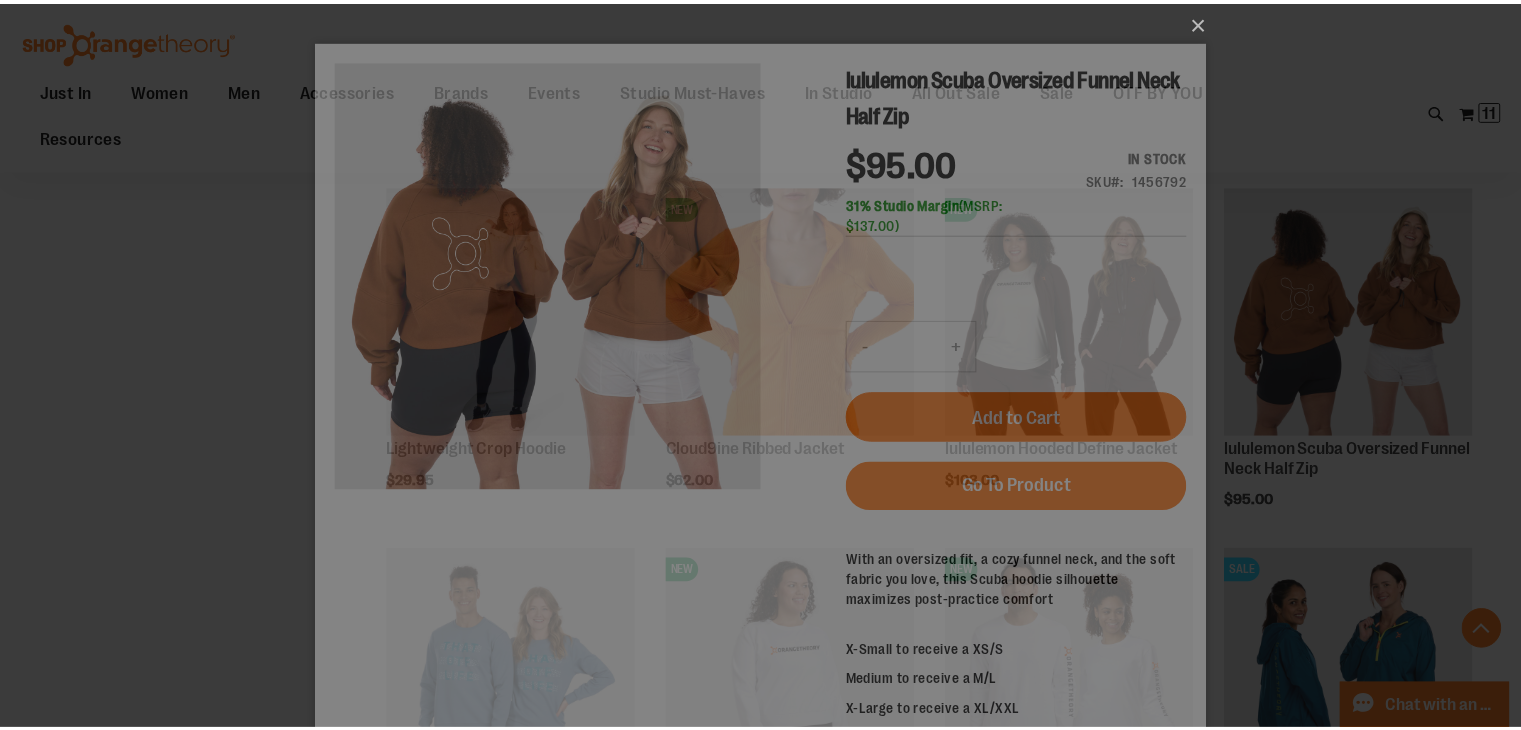 scroll, scrollTop: 0, scrollLeft: 0, axis: both 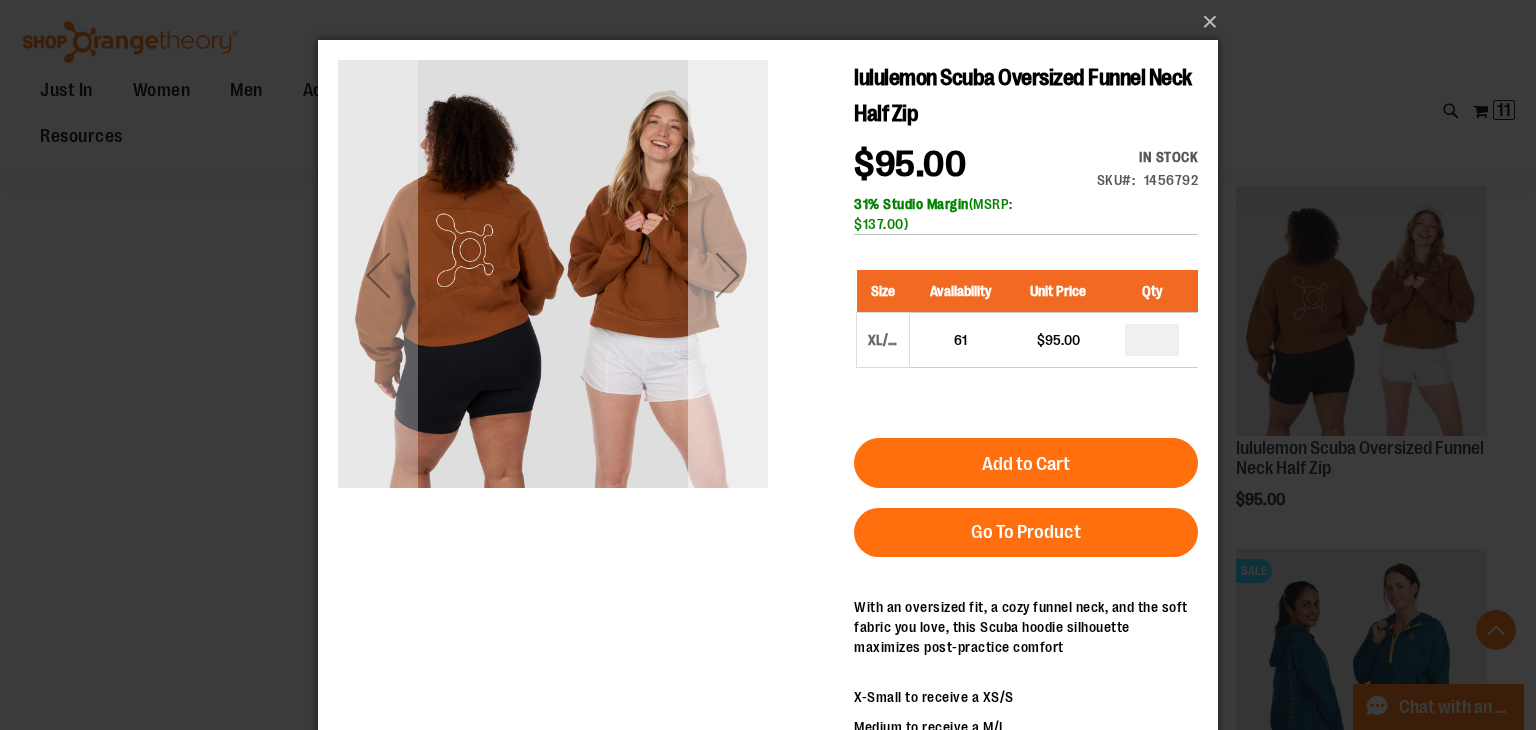 click at bounding box center (728, 275) 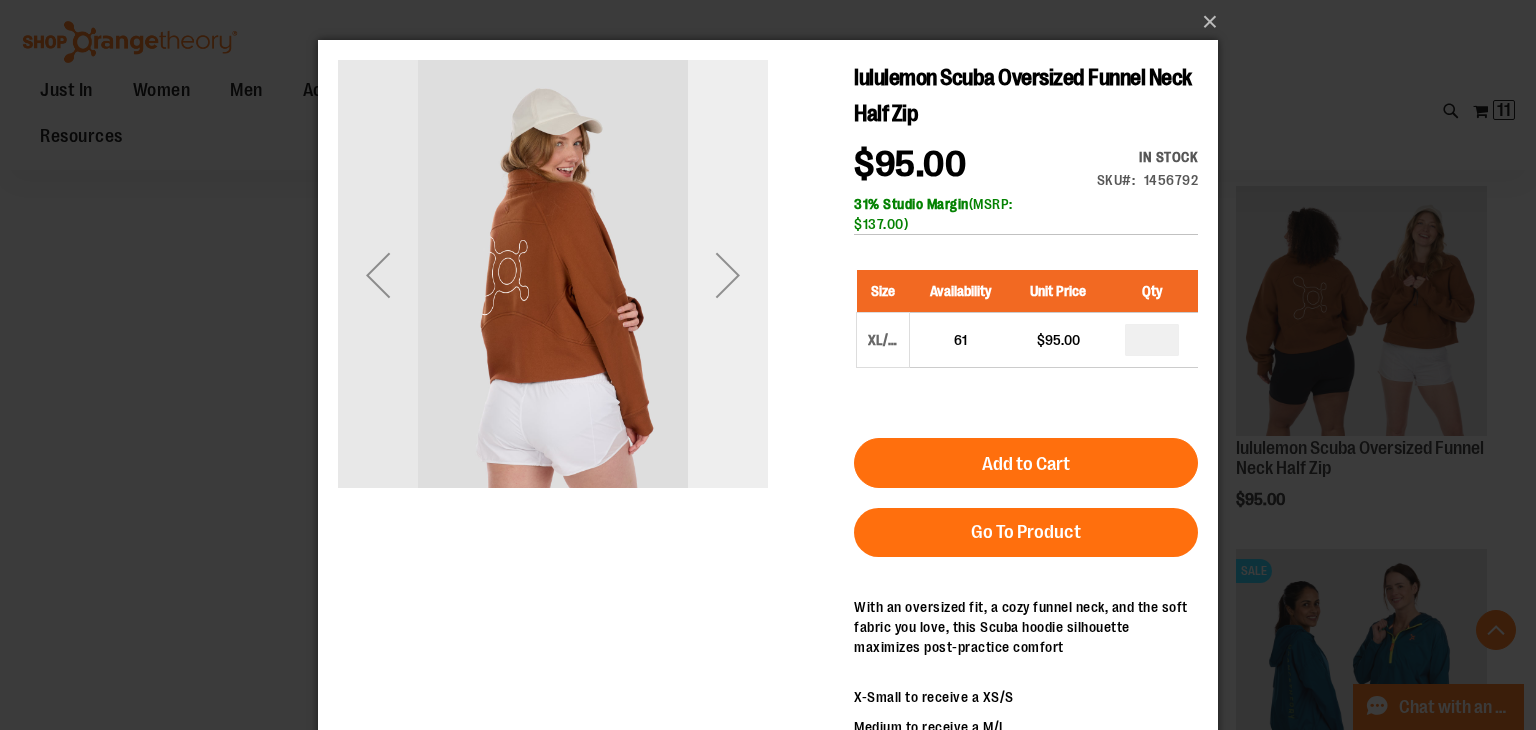 click at bounding box center (728, 275) 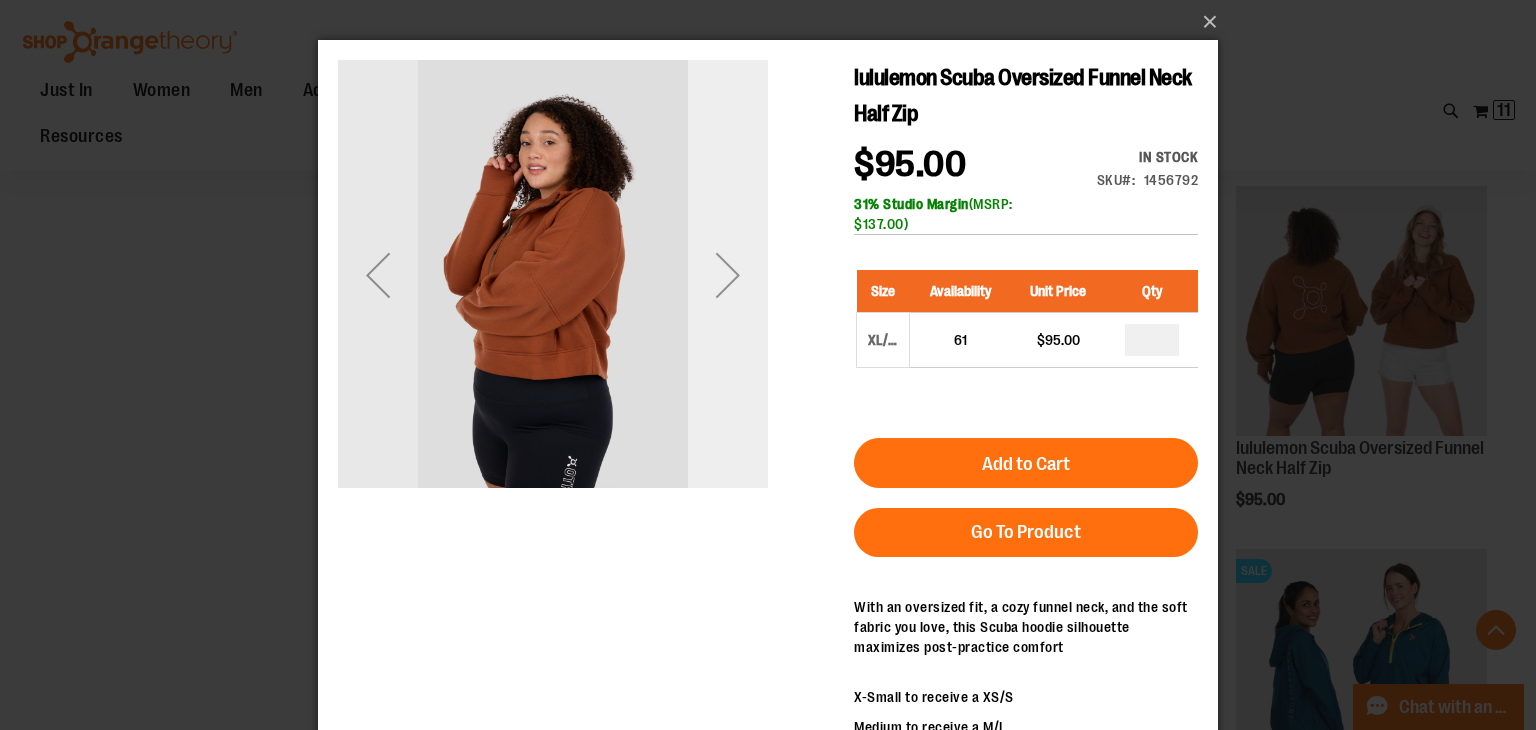 click at bounding box center (728, 275) 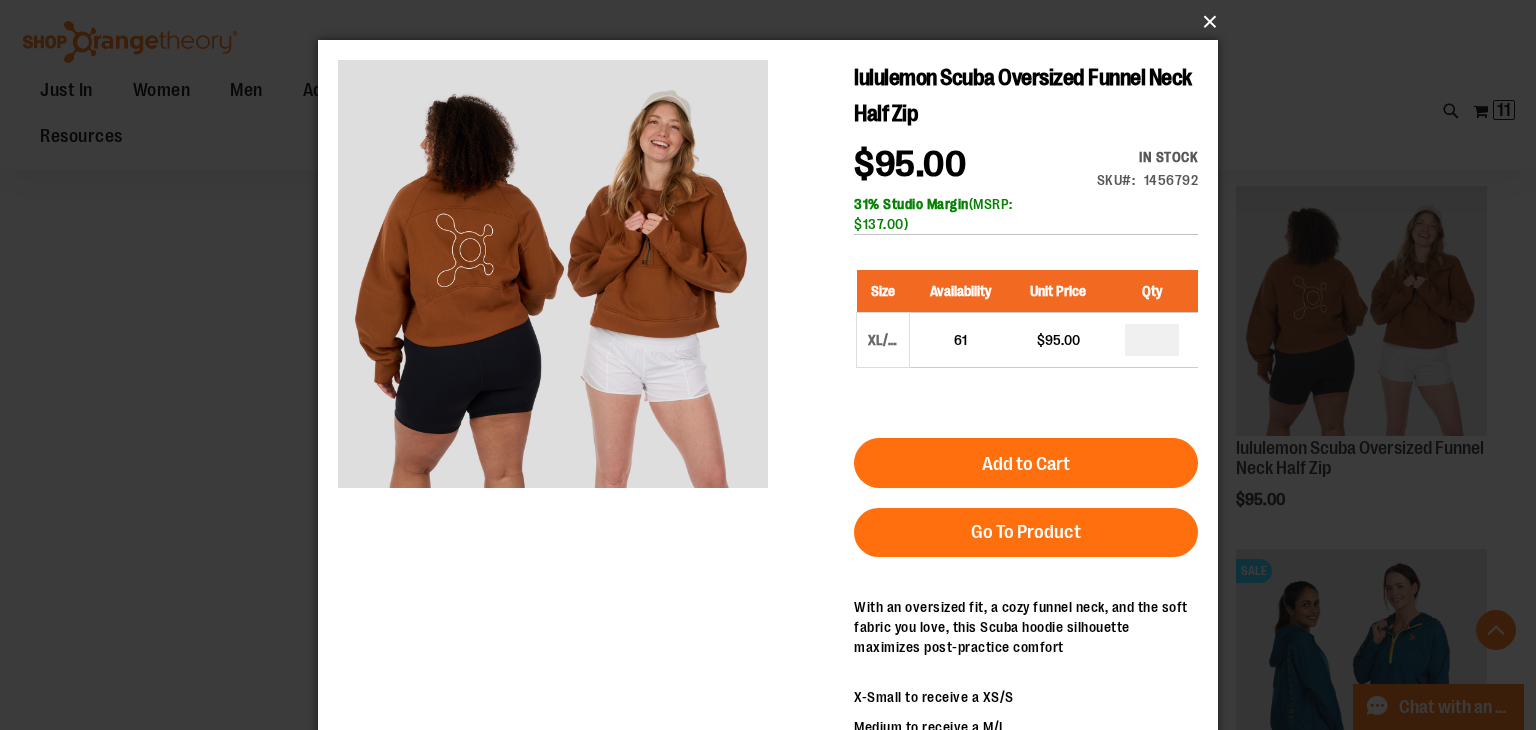click on "×" at bounding box center [774, 22] 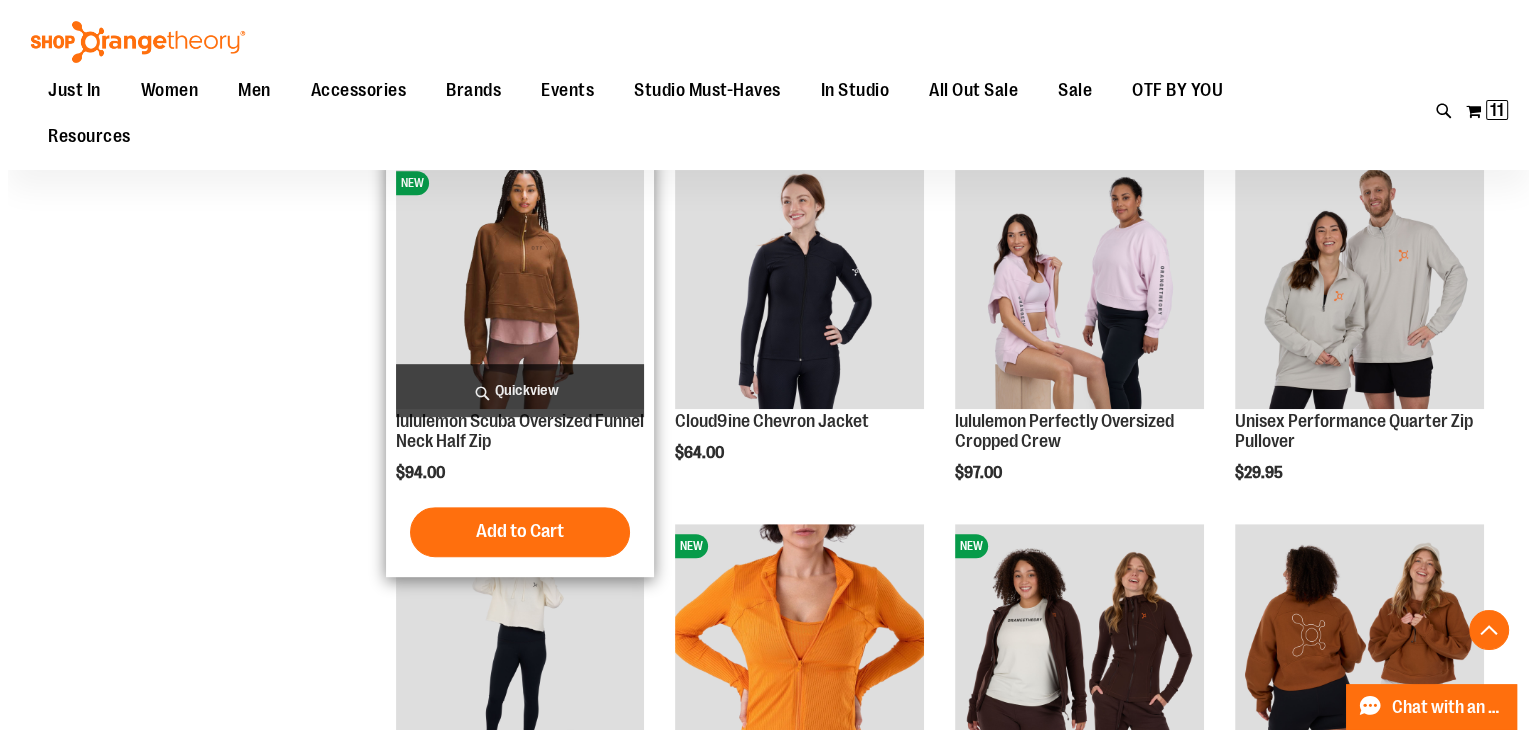 scroll, scrollTop: 900, scrollLeft: 0, axis: vertical 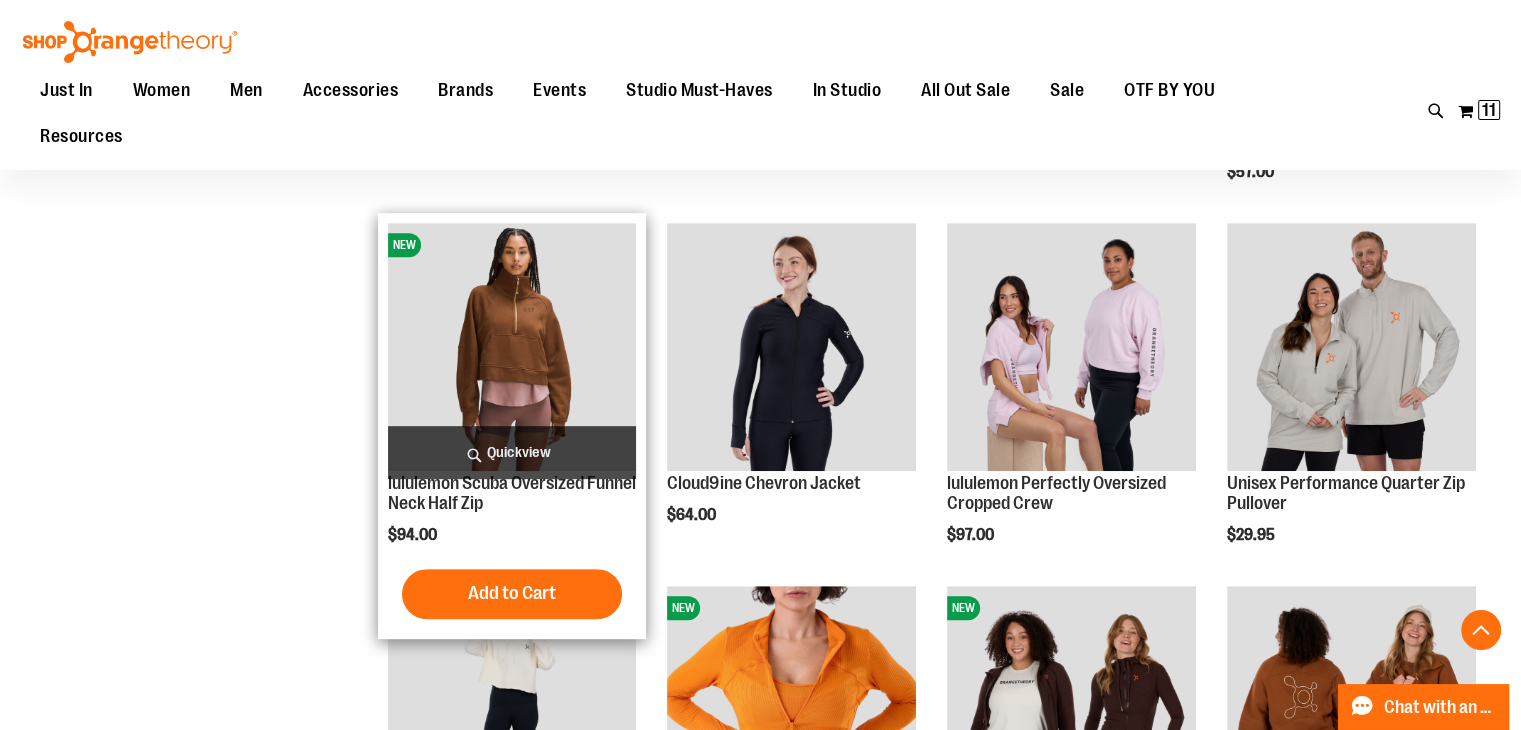 click on "Quickview" at bounding box center (512, 452) 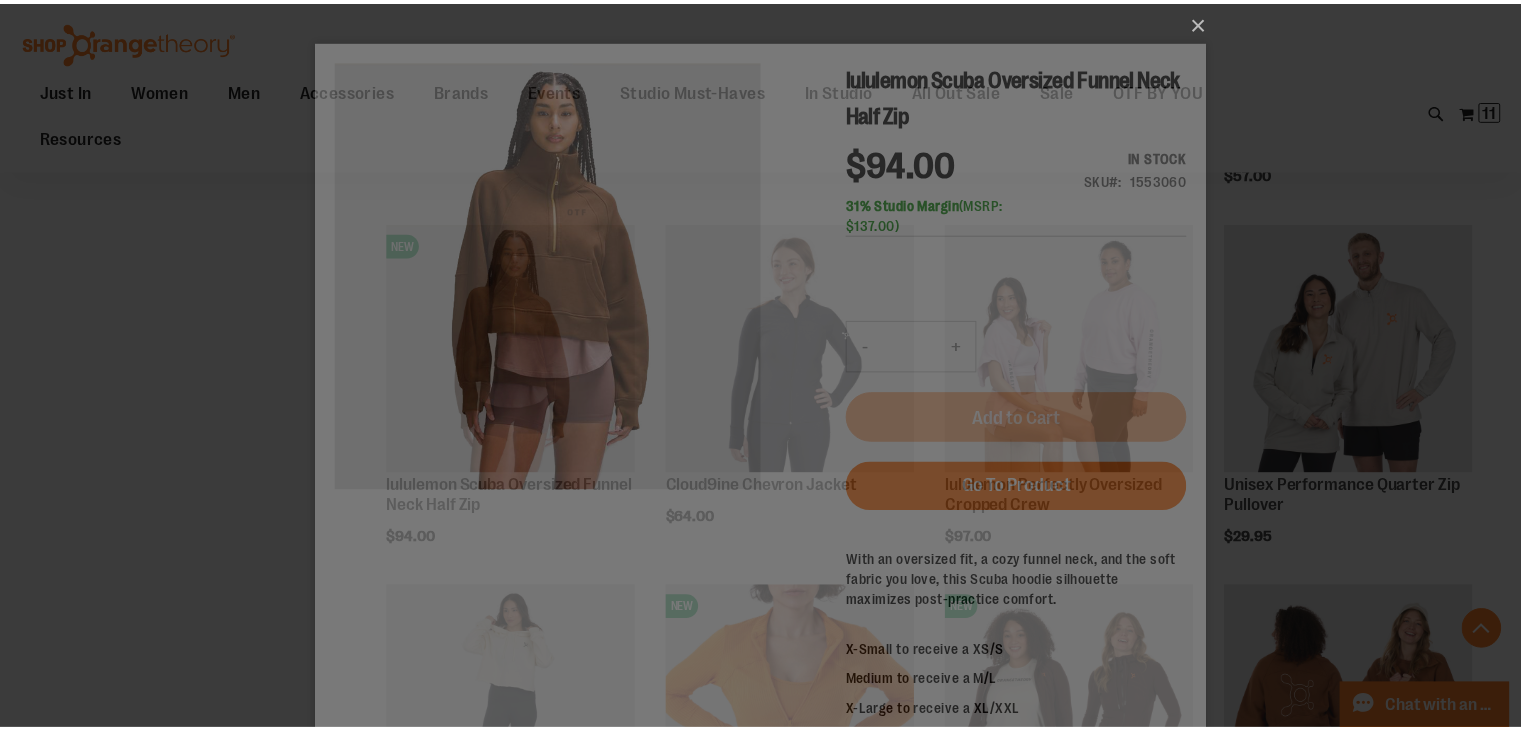scroll, scrollTop: 0, scrollLeft: 0, axis: both 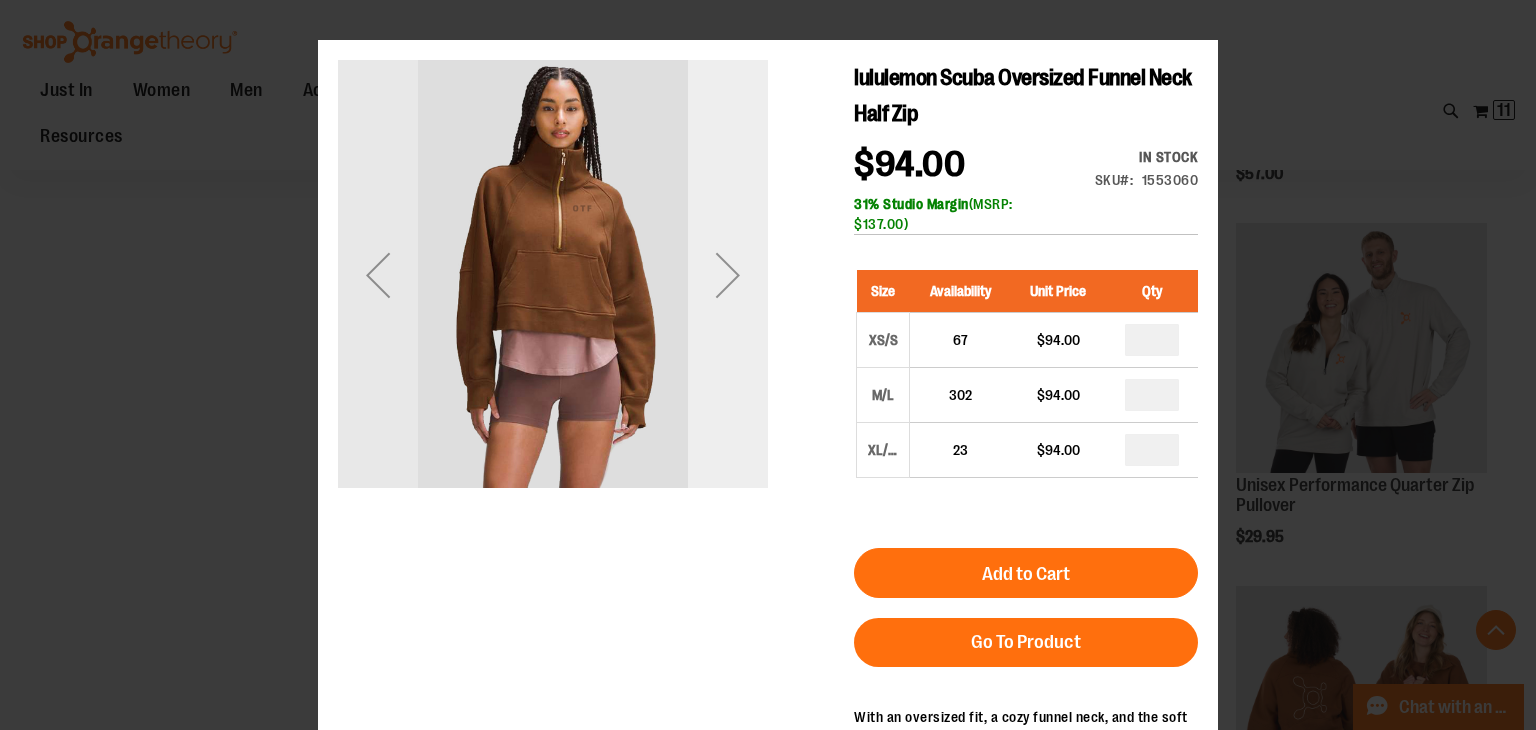 click at bounding box center (728, 275) 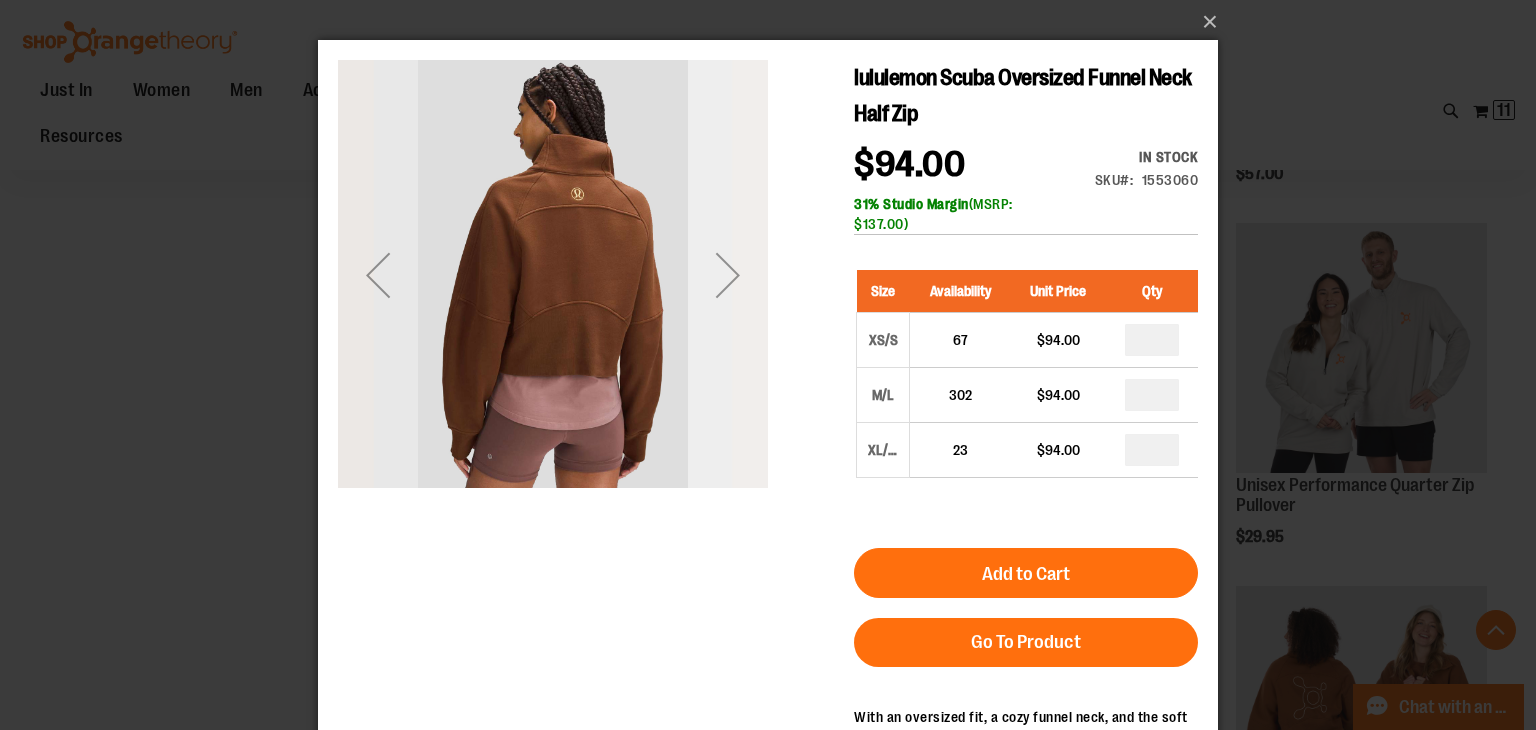 click at bounding box center [728, 275] 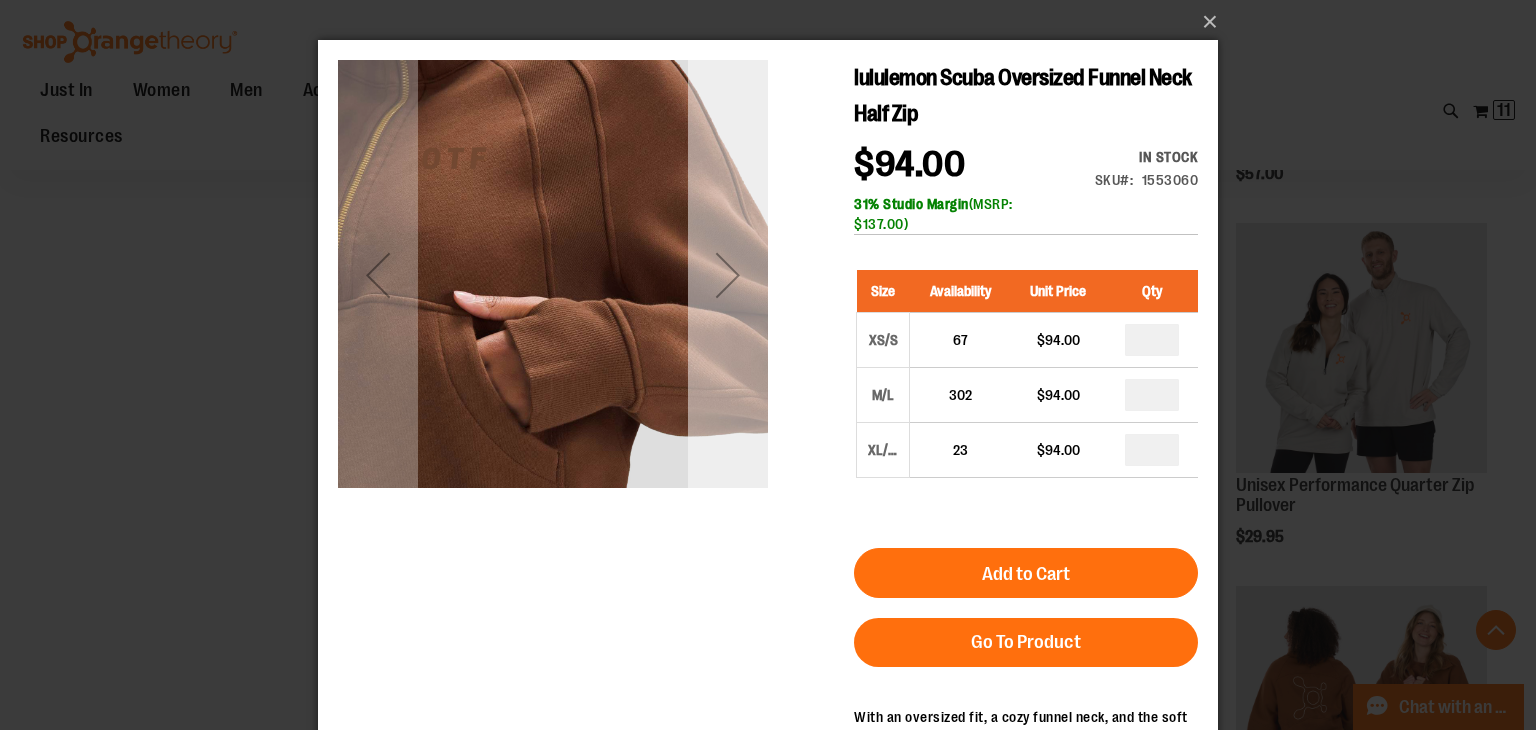 click at bounding box center [728, 275] 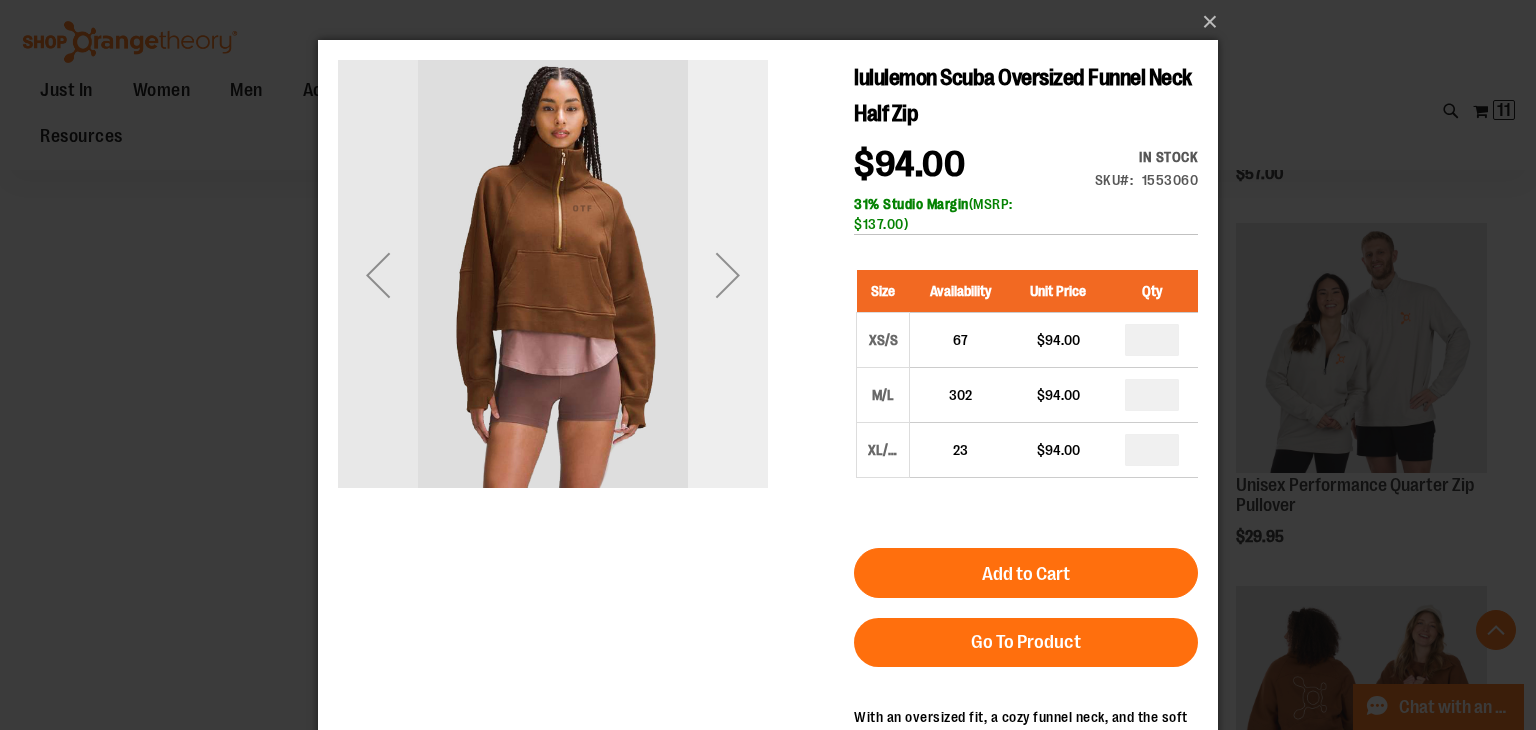 click at bounding box center (728, 275) 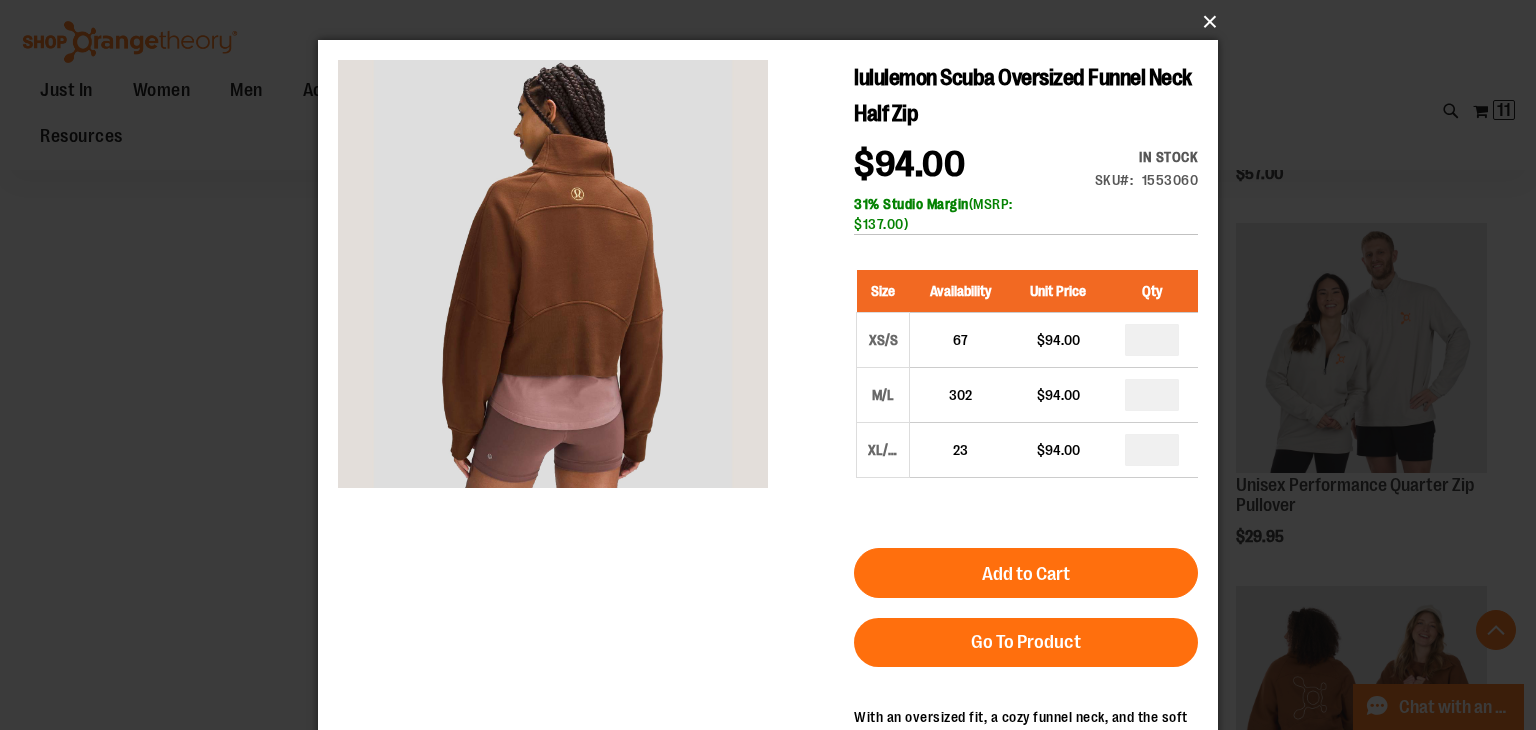 click on "×" at bounding box center (774, 22) 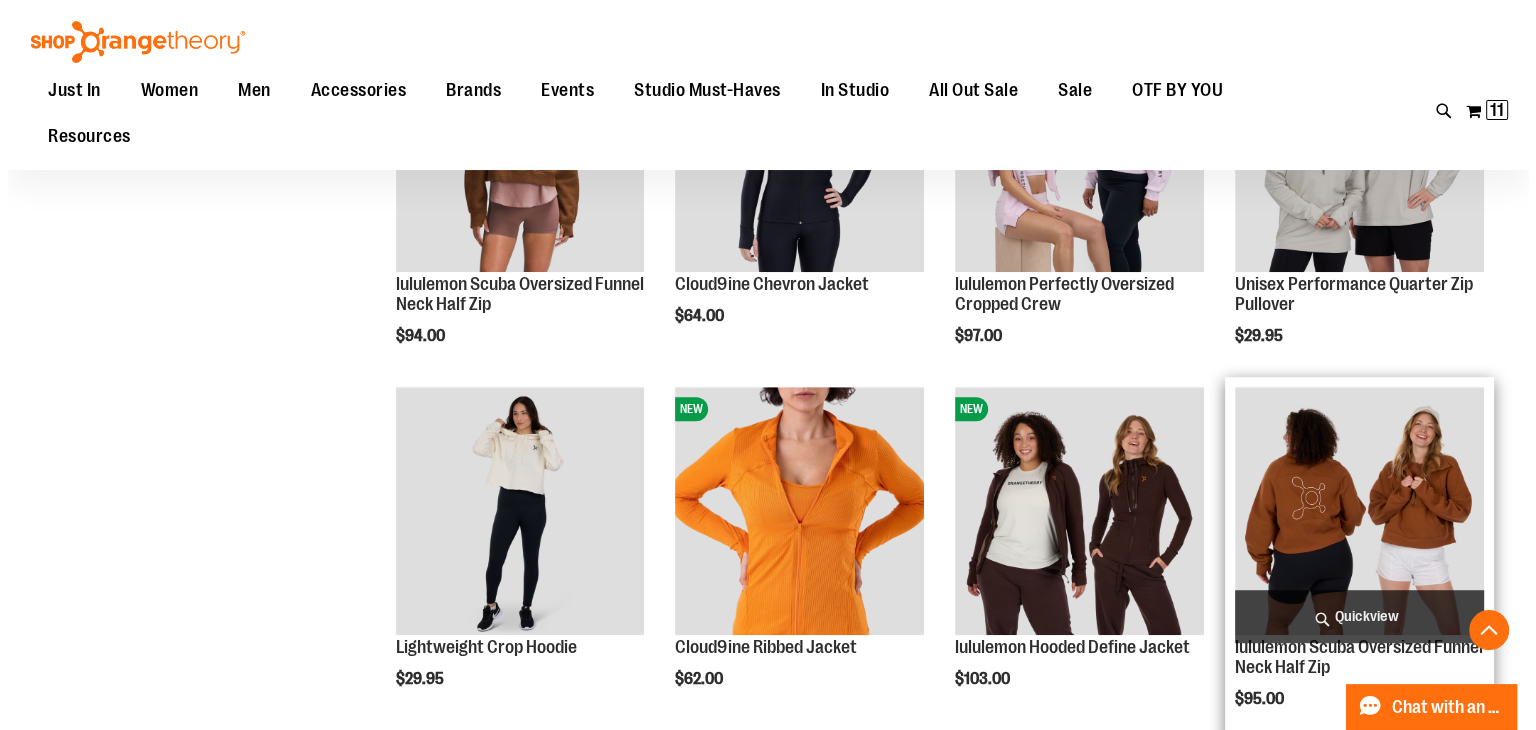 scroll, scrollTop: 1100, scrollLeft: 0, axis: vertical 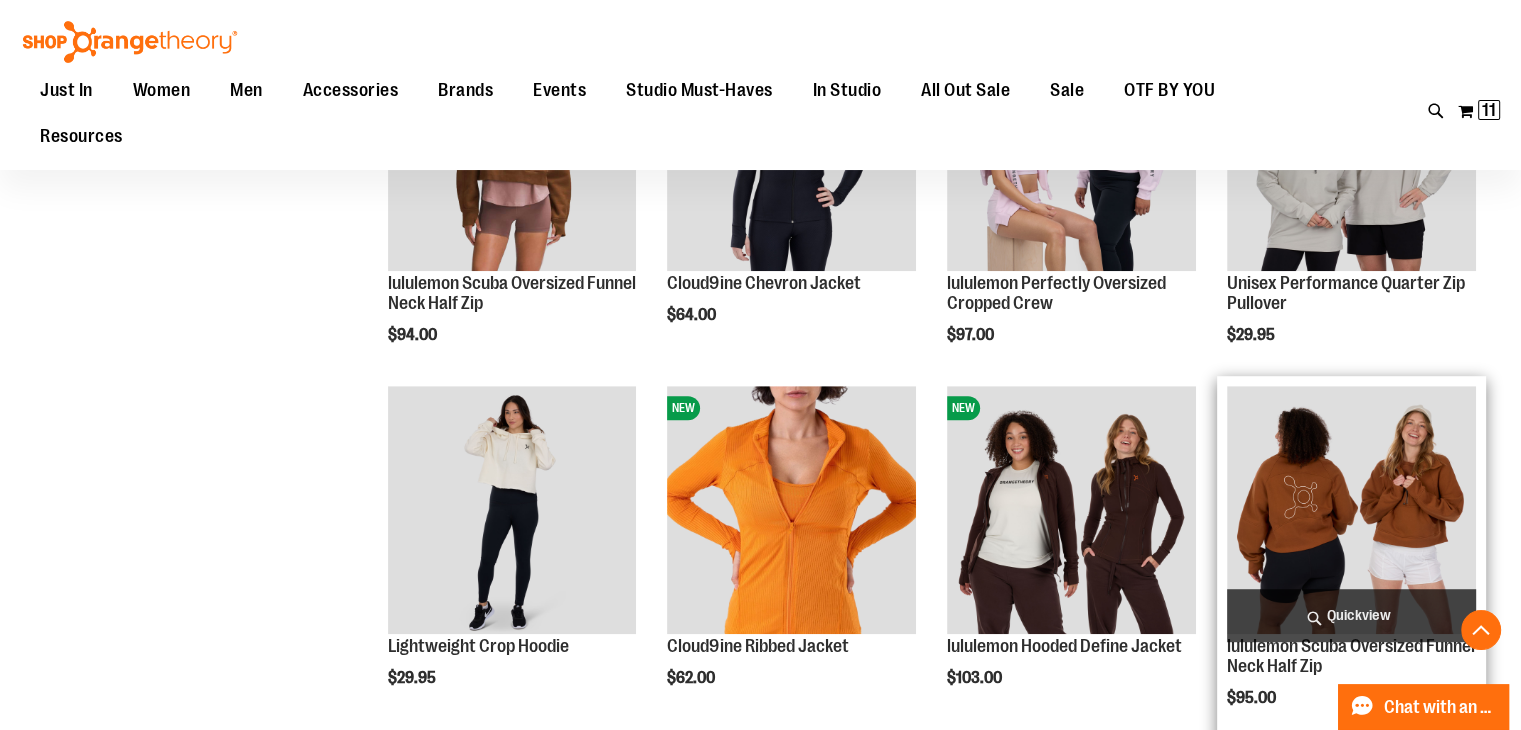 click on "Quickview" at bounding box center (1351, 615) 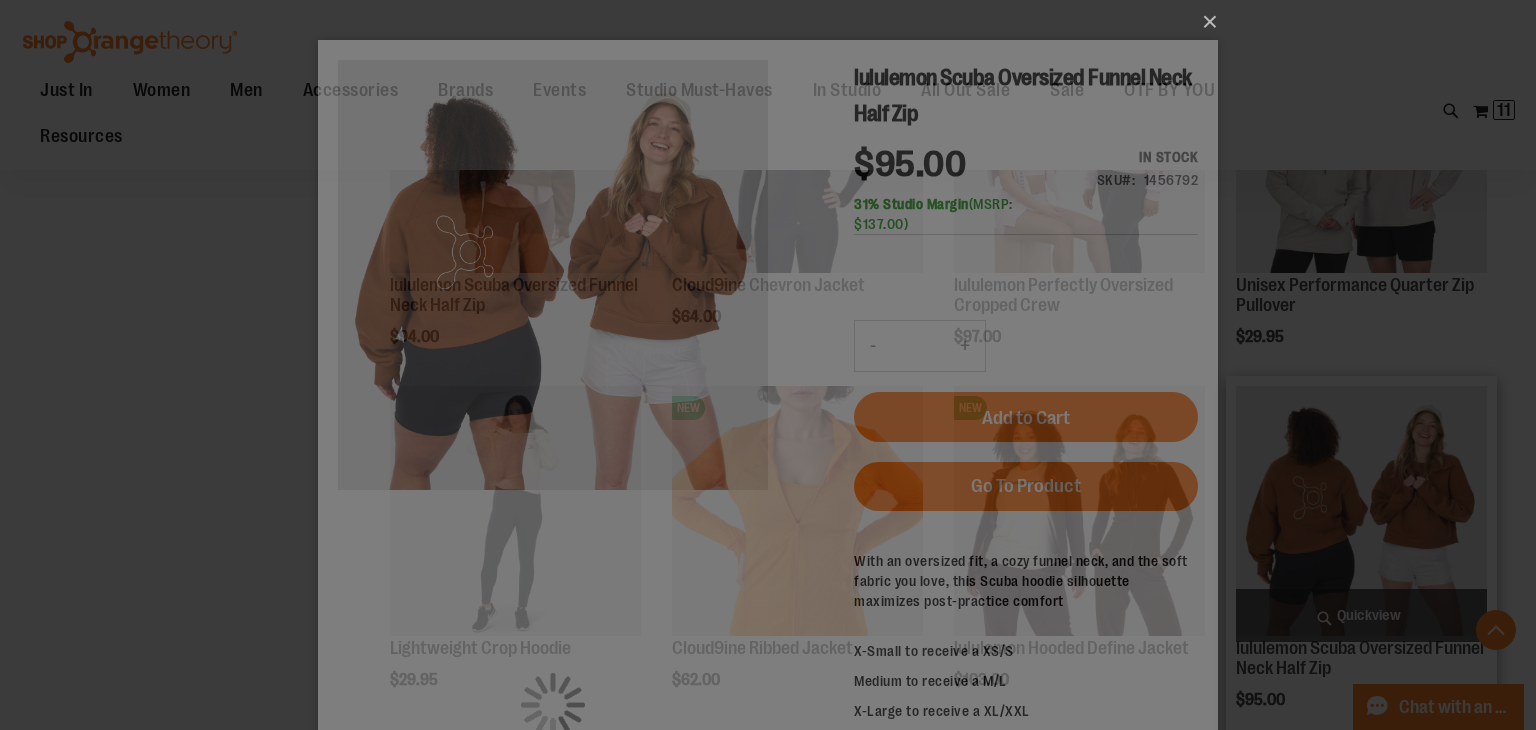 scroll, scrollTop: 0, scrollLeft: 0, axis: both 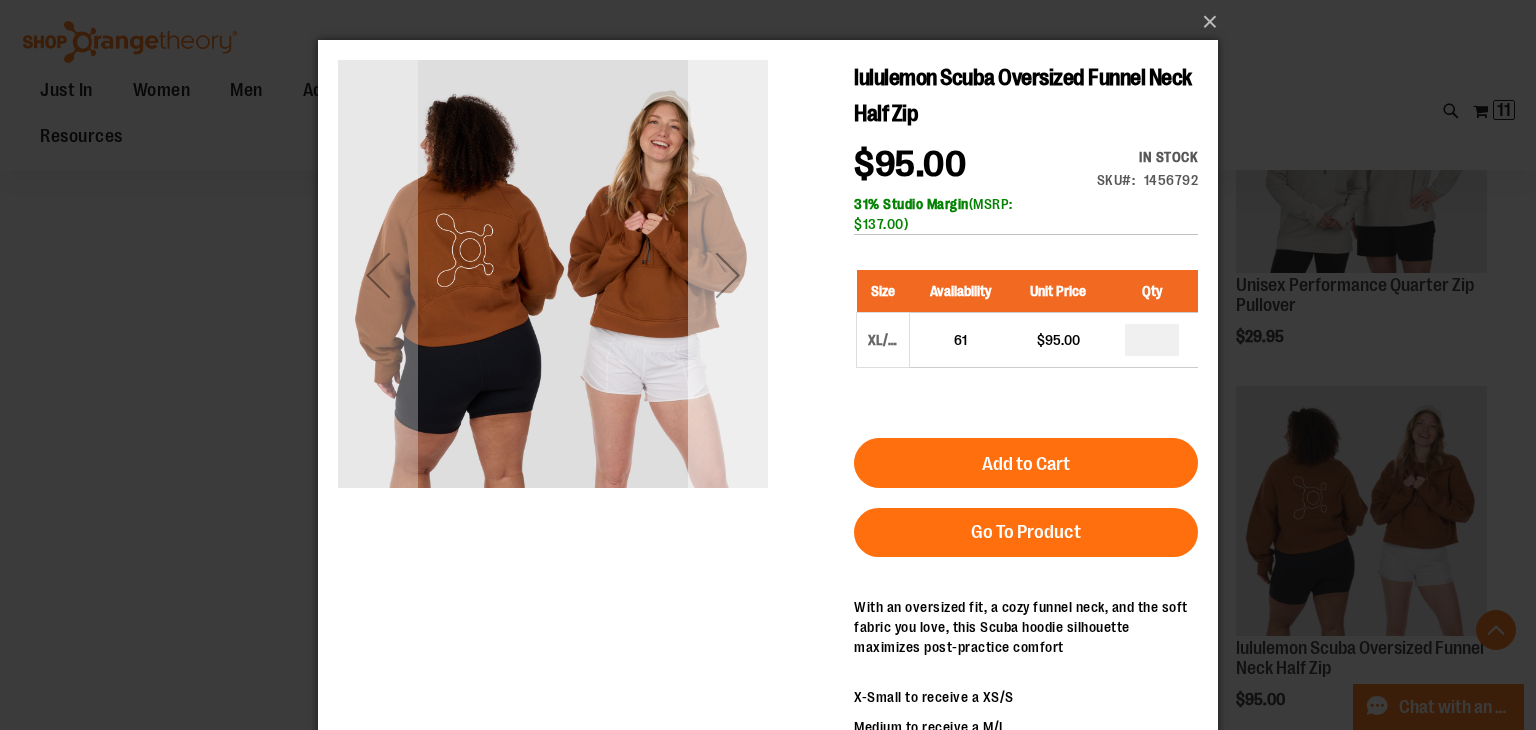 click at bounding box center (728, 275) 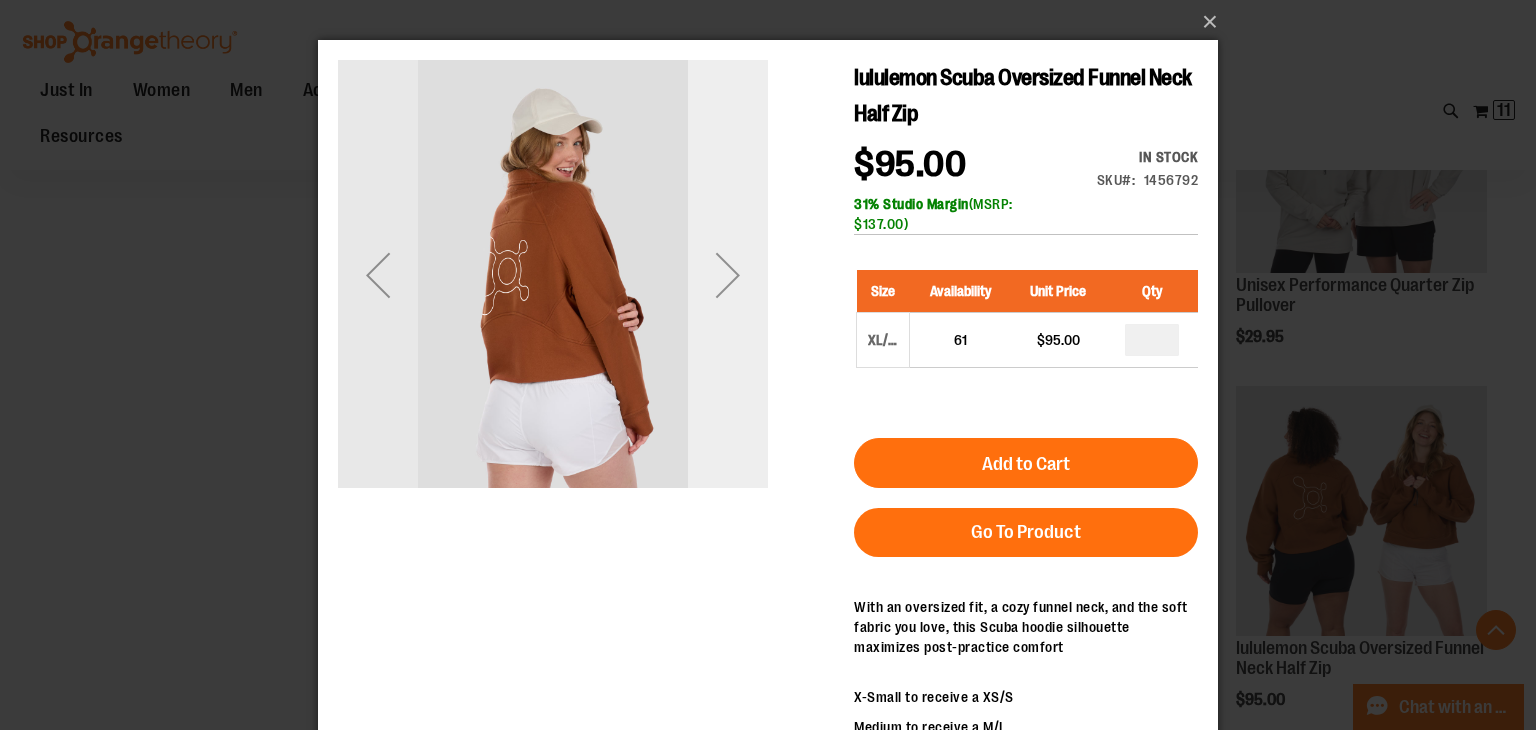 click at bounding box center [728, 275] 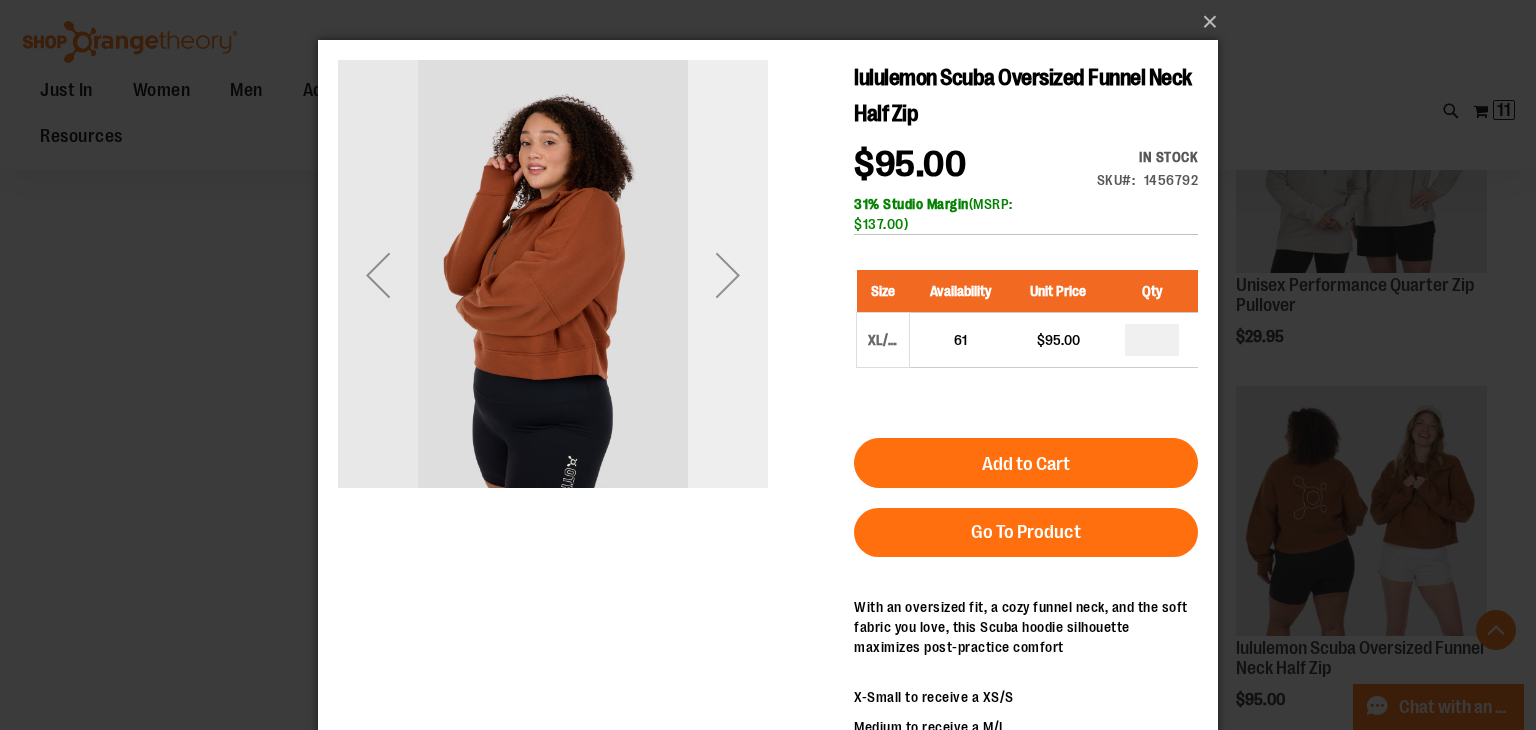 click at bounding box center [728, 275] 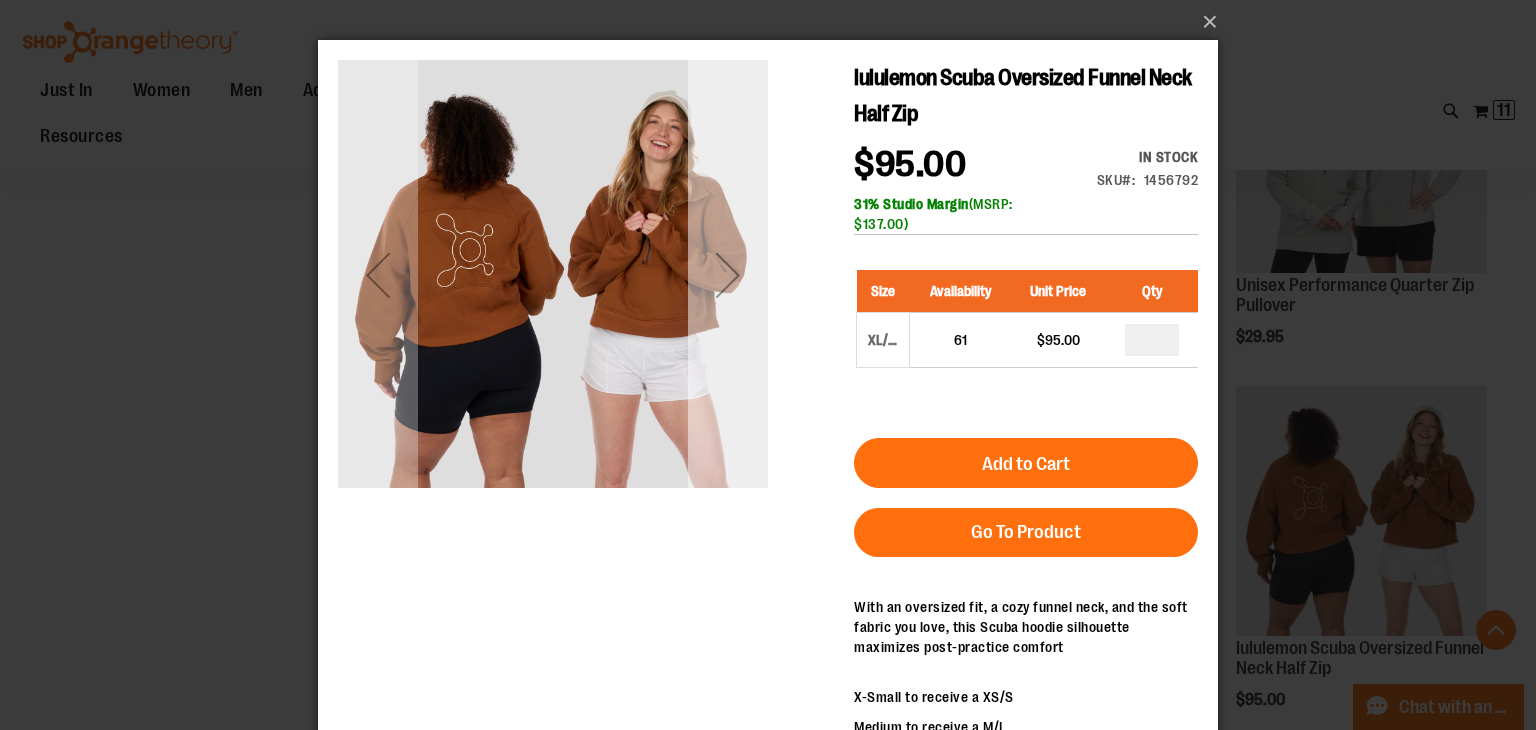 click at bounding box center [728, 275] 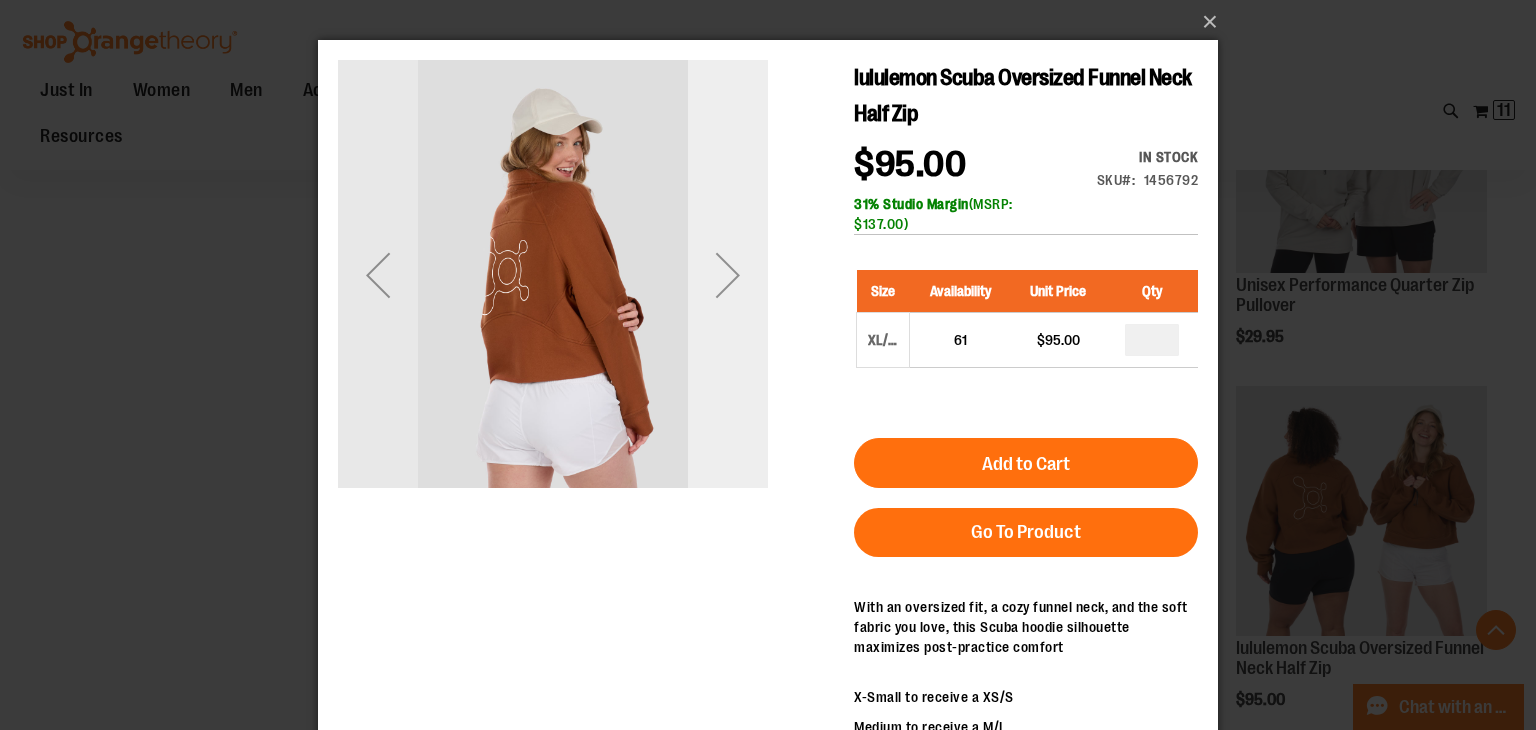 click at bounding box center [728, 275] 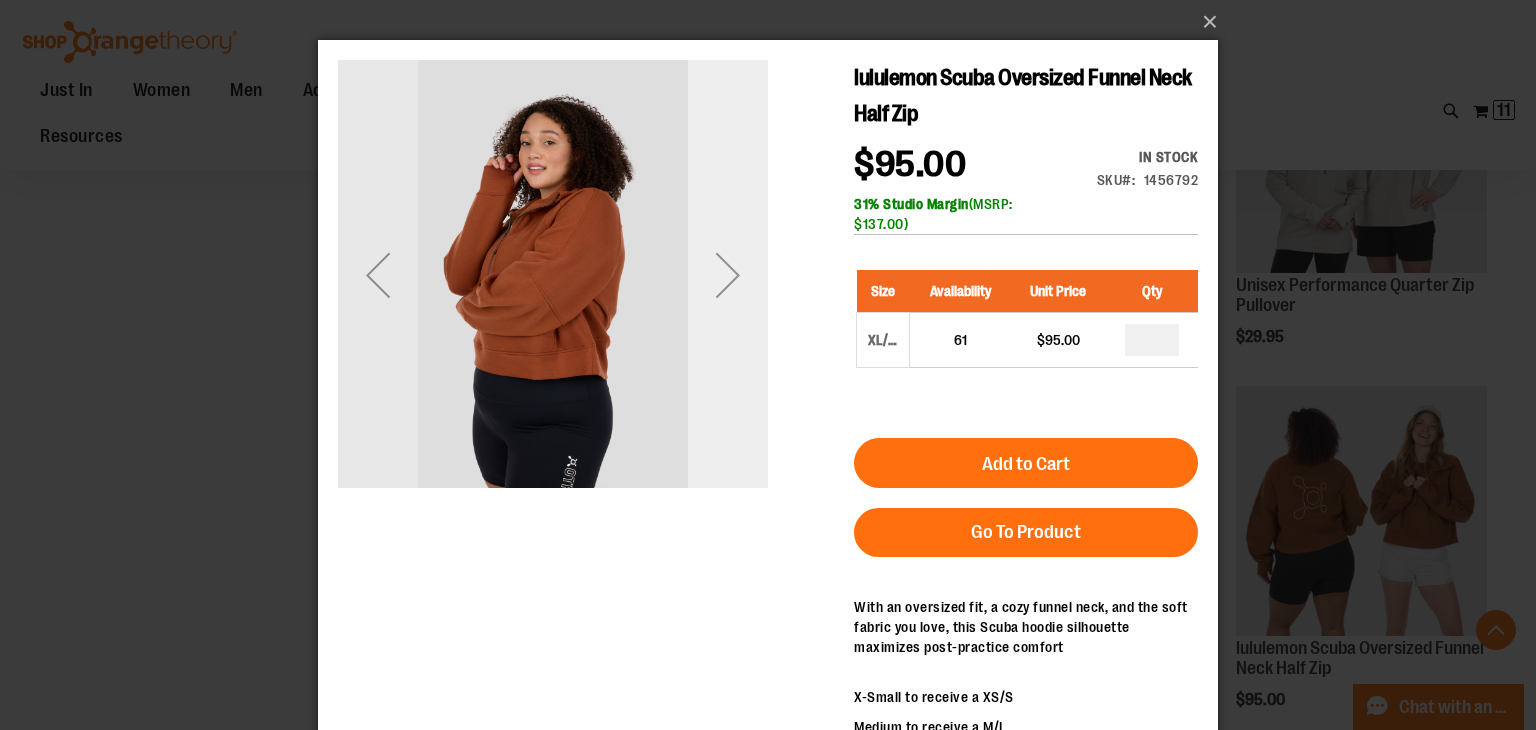 click at bounding box center [728, 275] 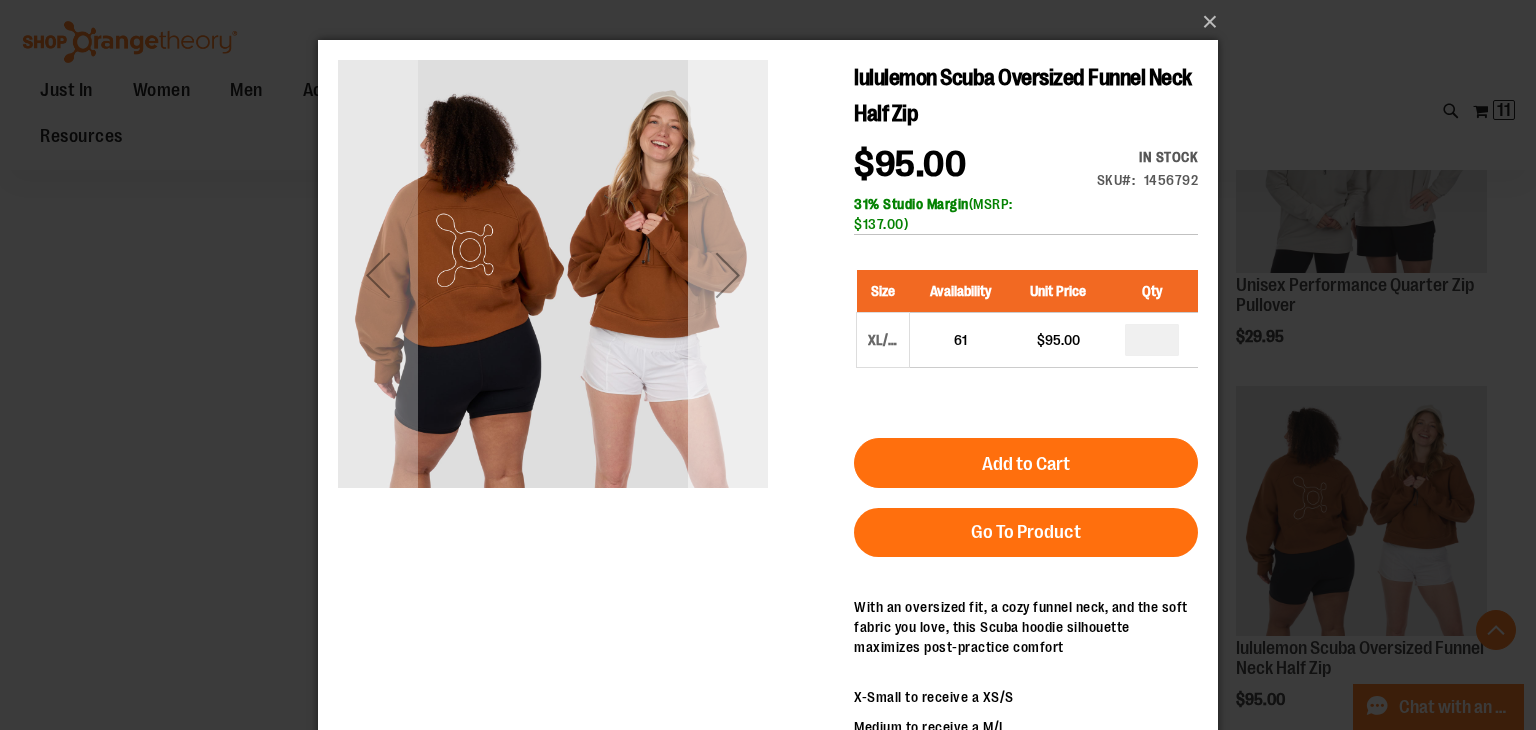 click at bounding box center (728, 275) 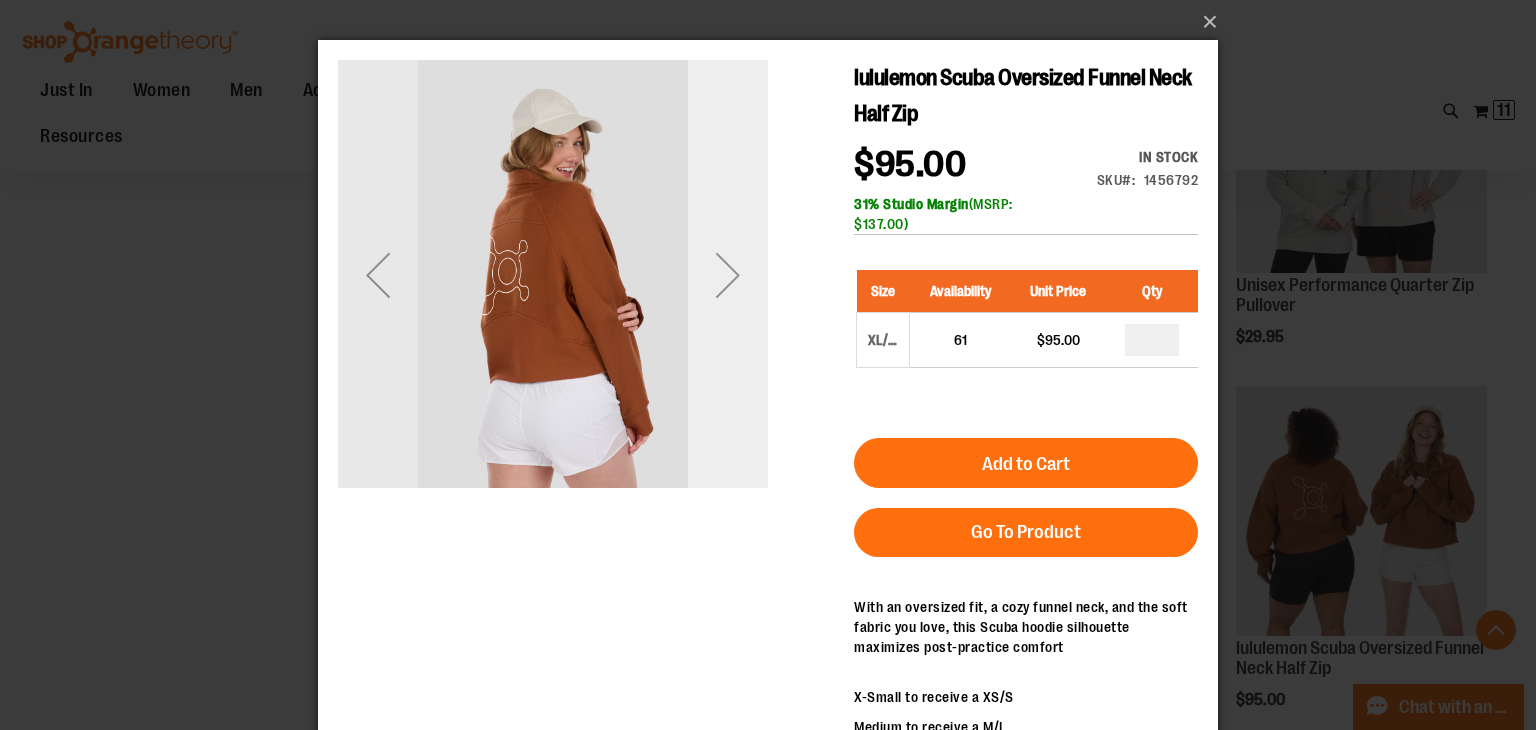 click at bounding box center (728, 275) 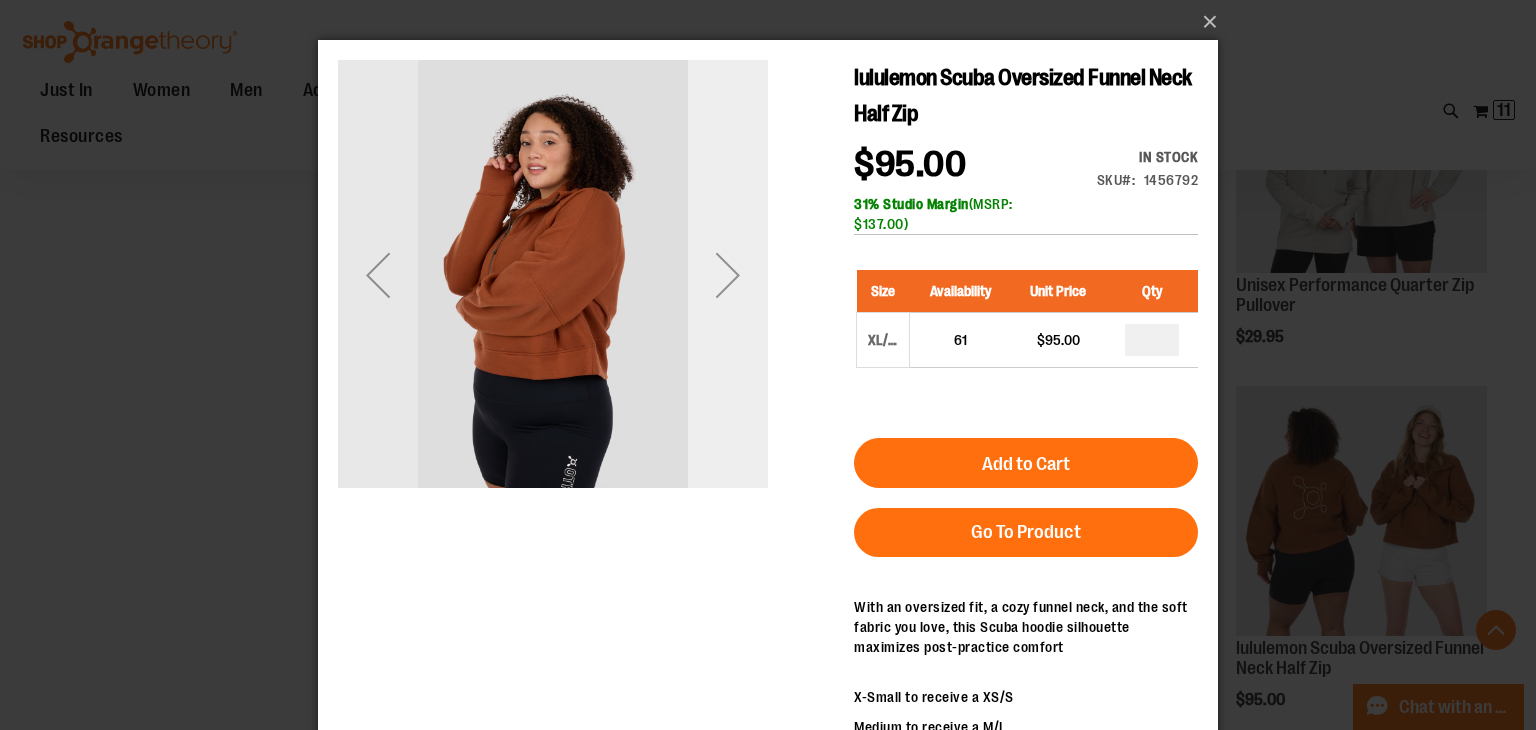 click at bounding box center (728, 275) 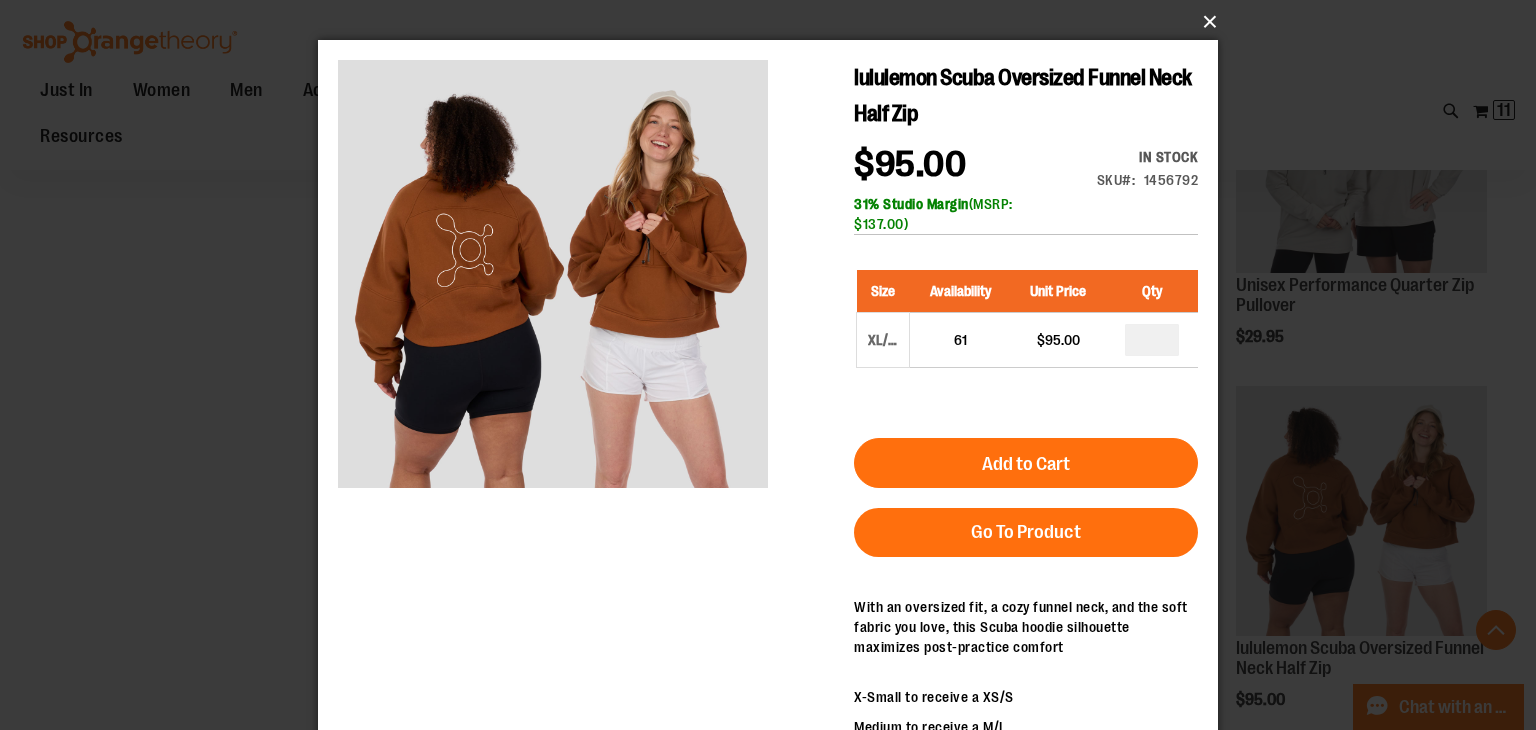 click on "×" at bounding box center (774, 22) 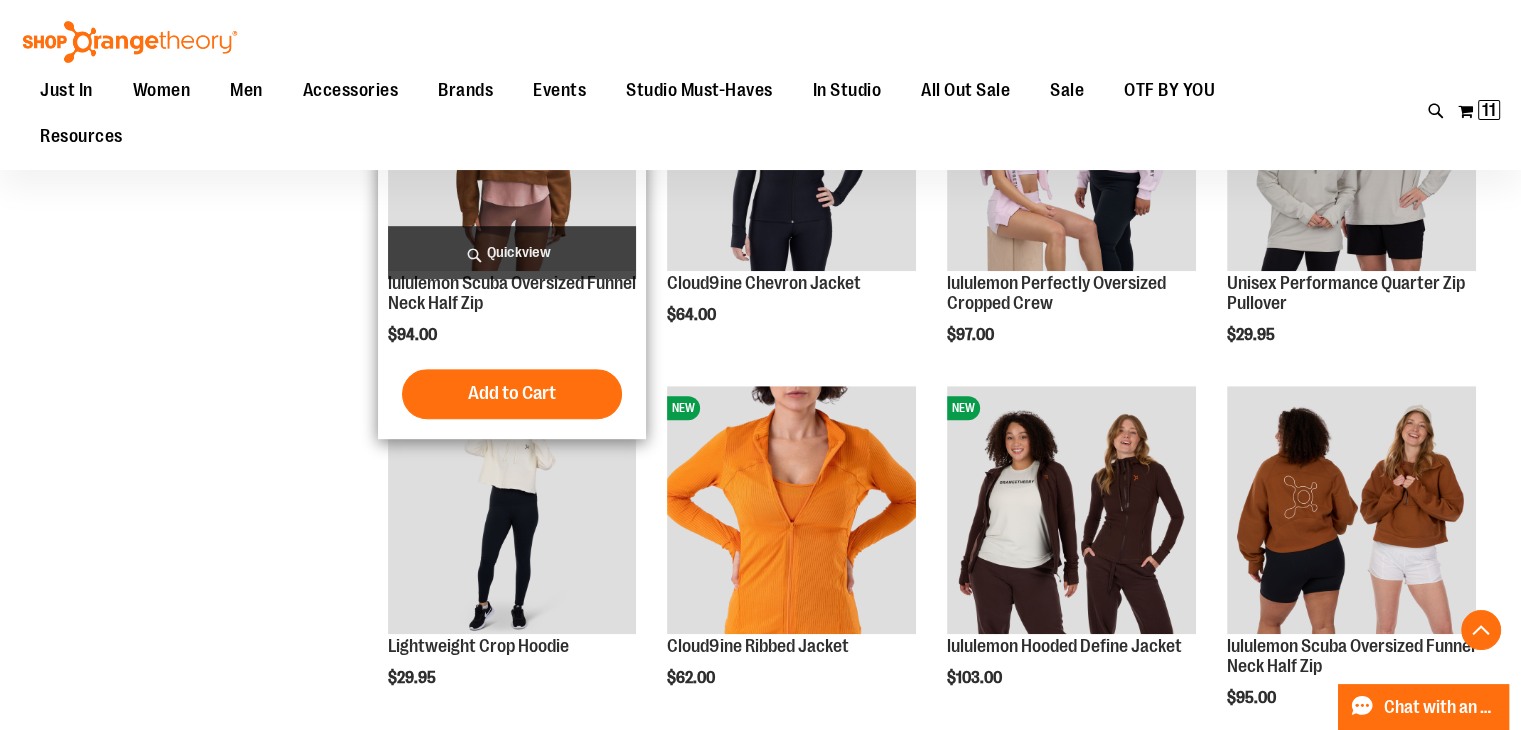 click on "Quickview" at bounding box center [512, 252] 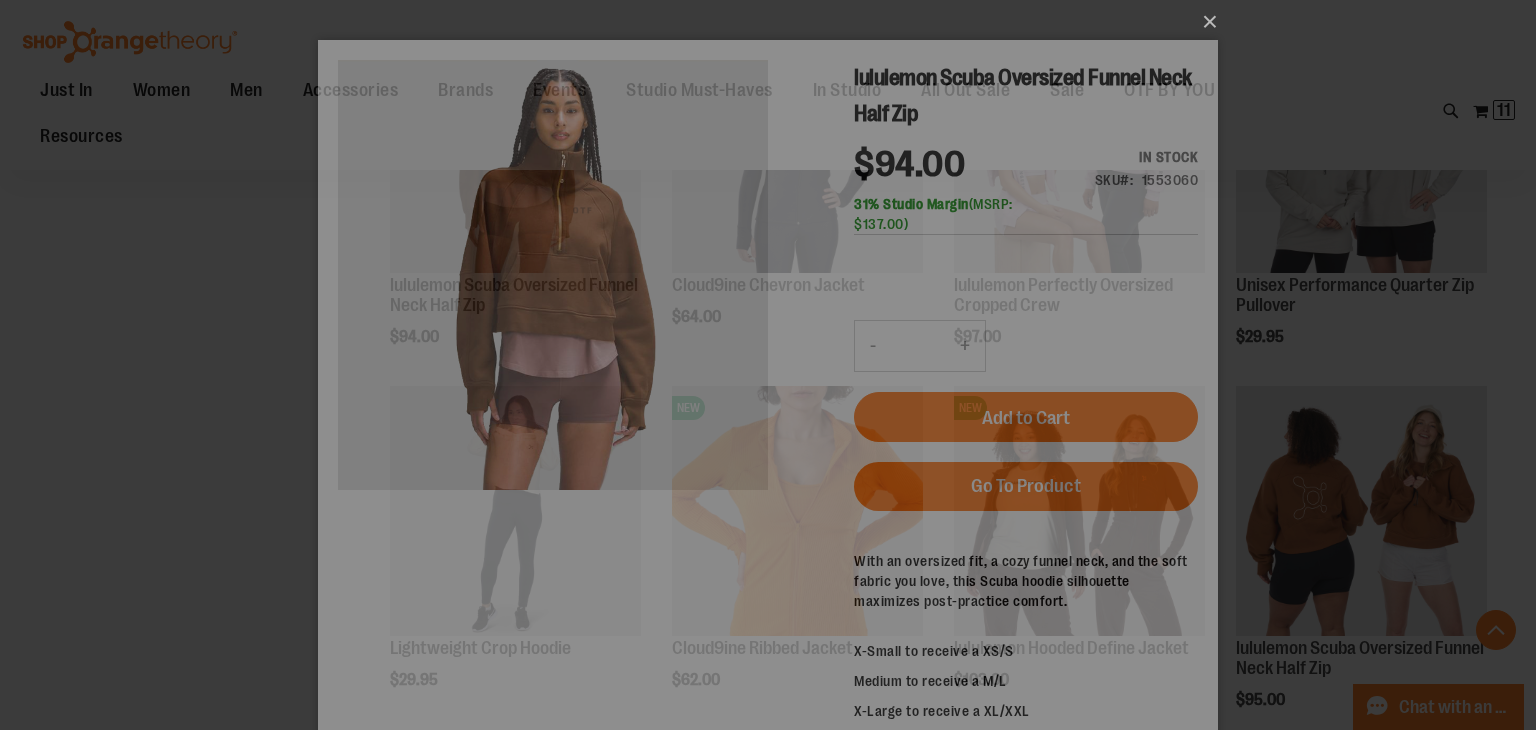 scroll, scrollTop: 0, scrollLeft: 0, axis: both 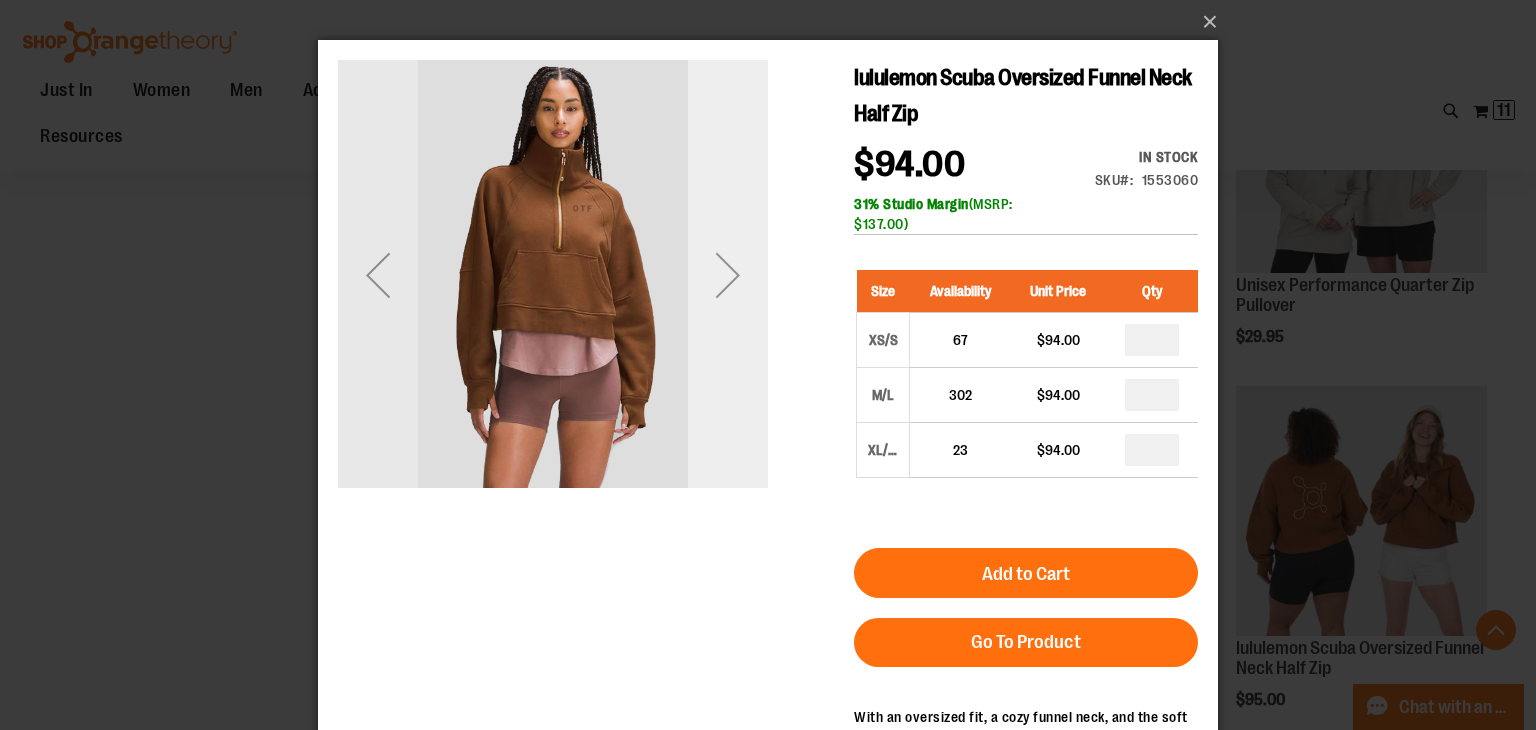 click at bounding box center [728, 275] 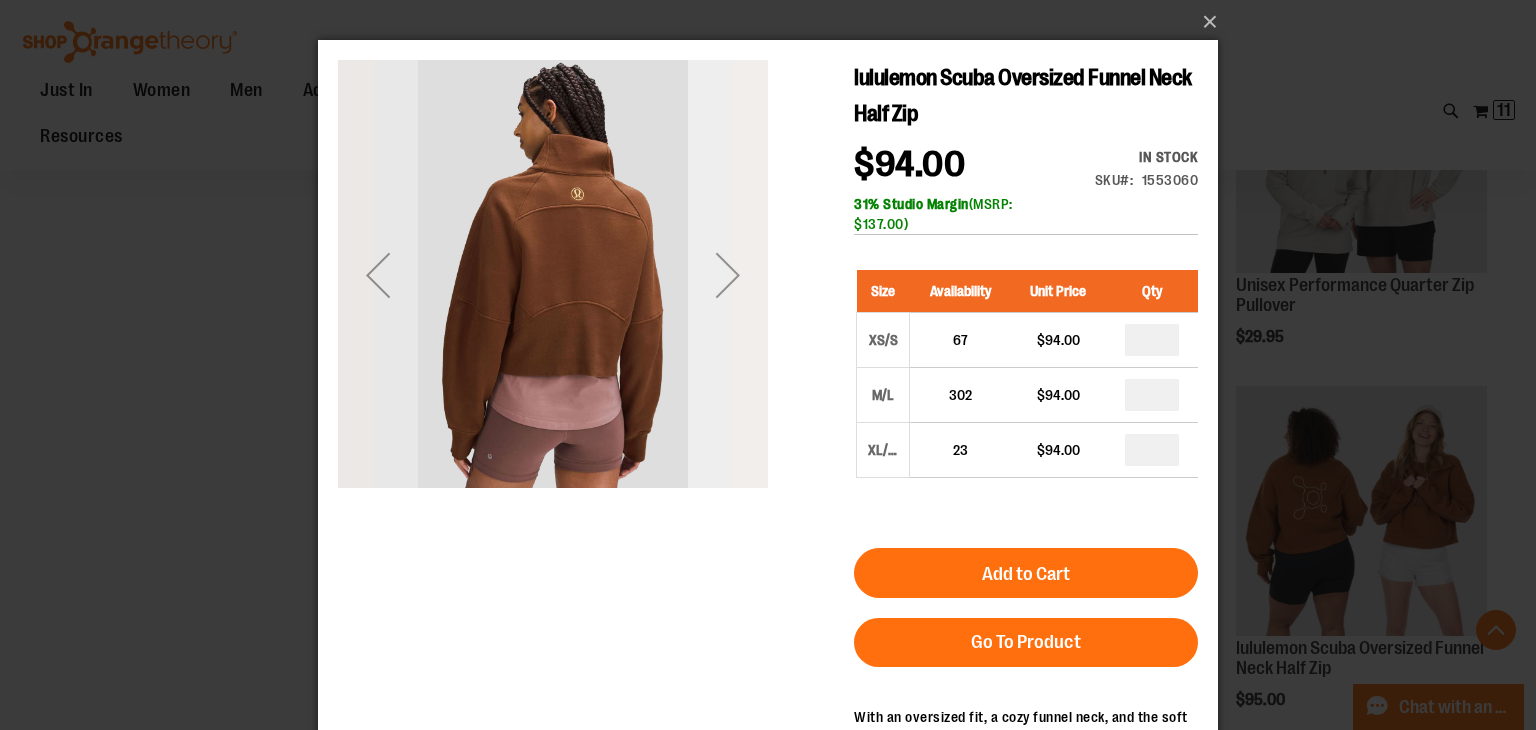 click at bounding box center [728, 275] 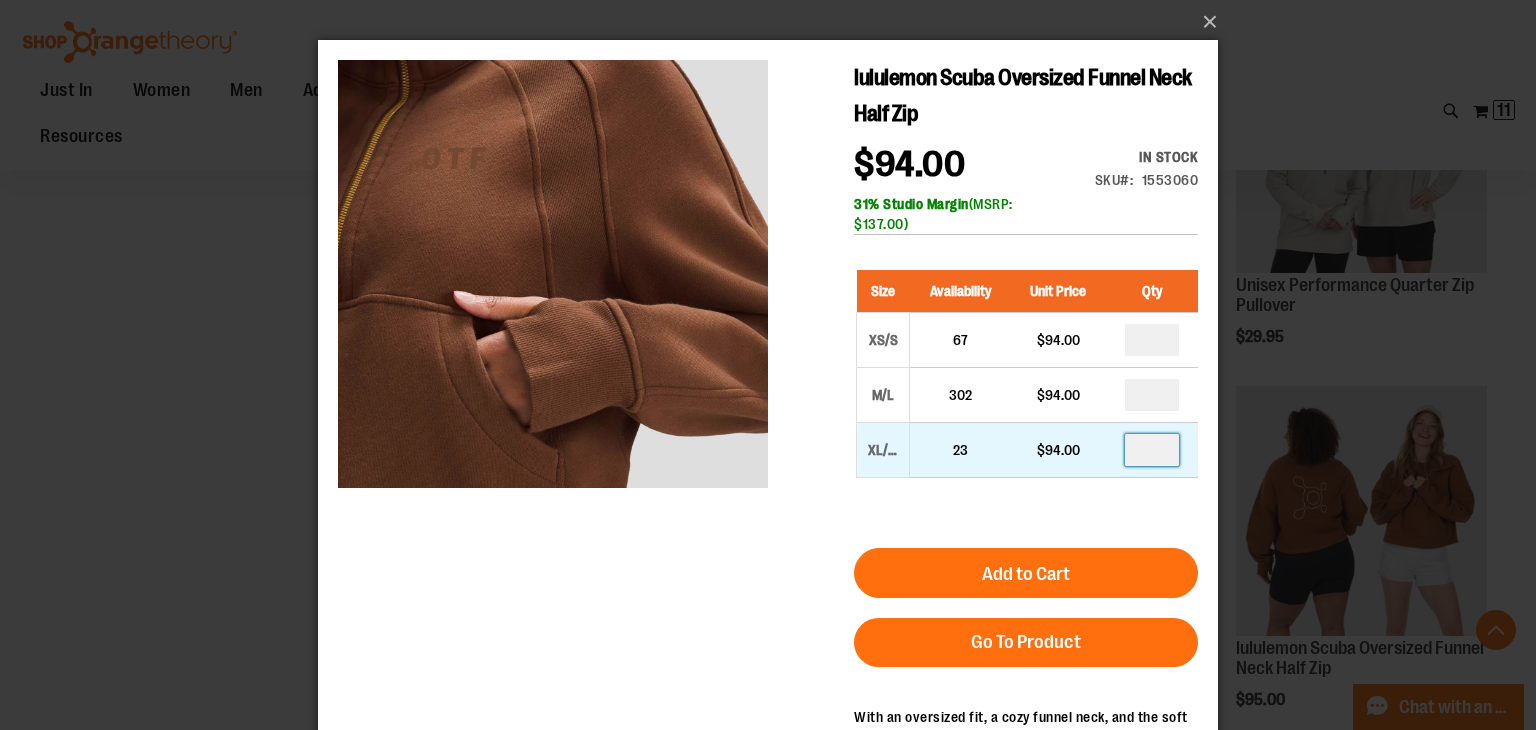 click at bounding box center [1152, 450] 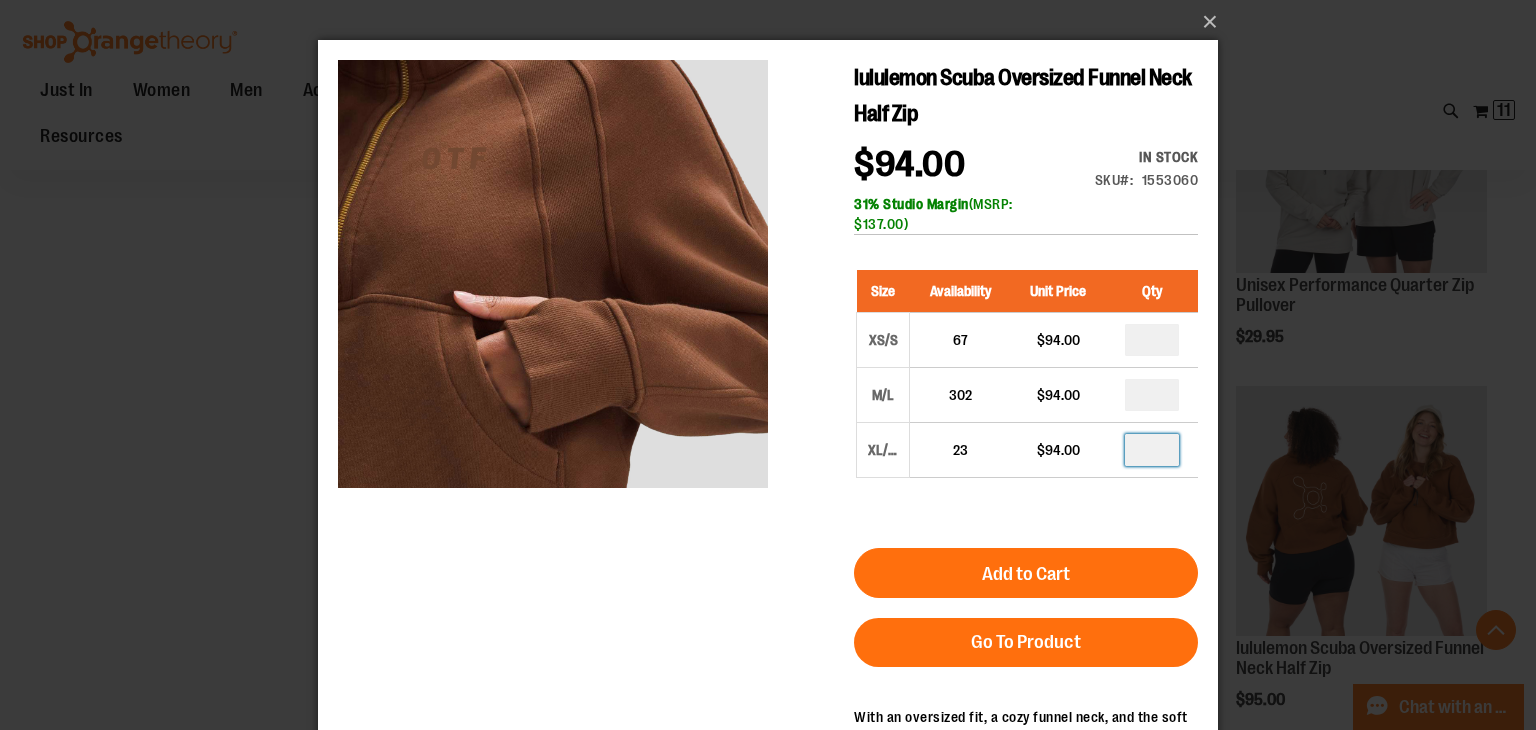 type on "*" 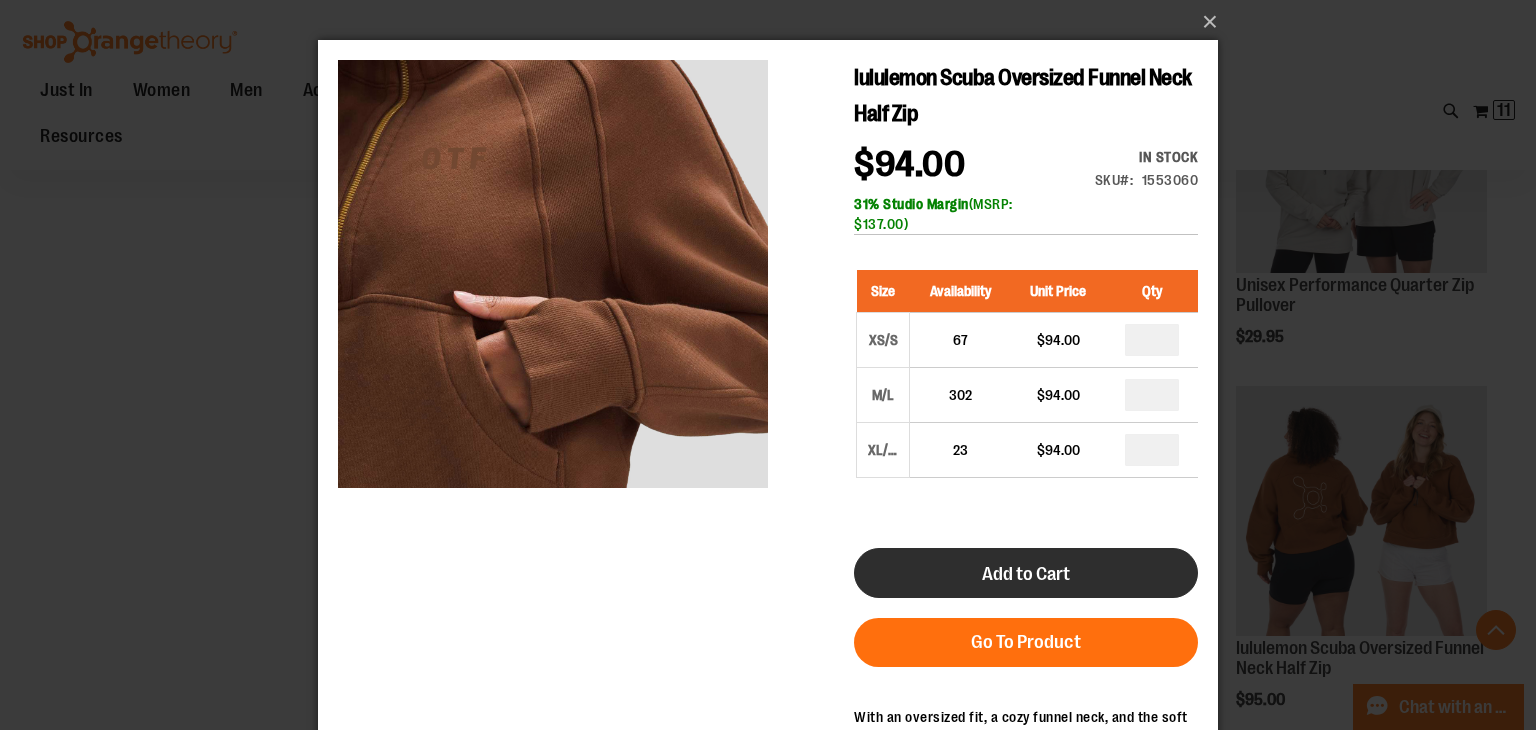 click on "Add to Cart" at bounding box center [1026, 573] 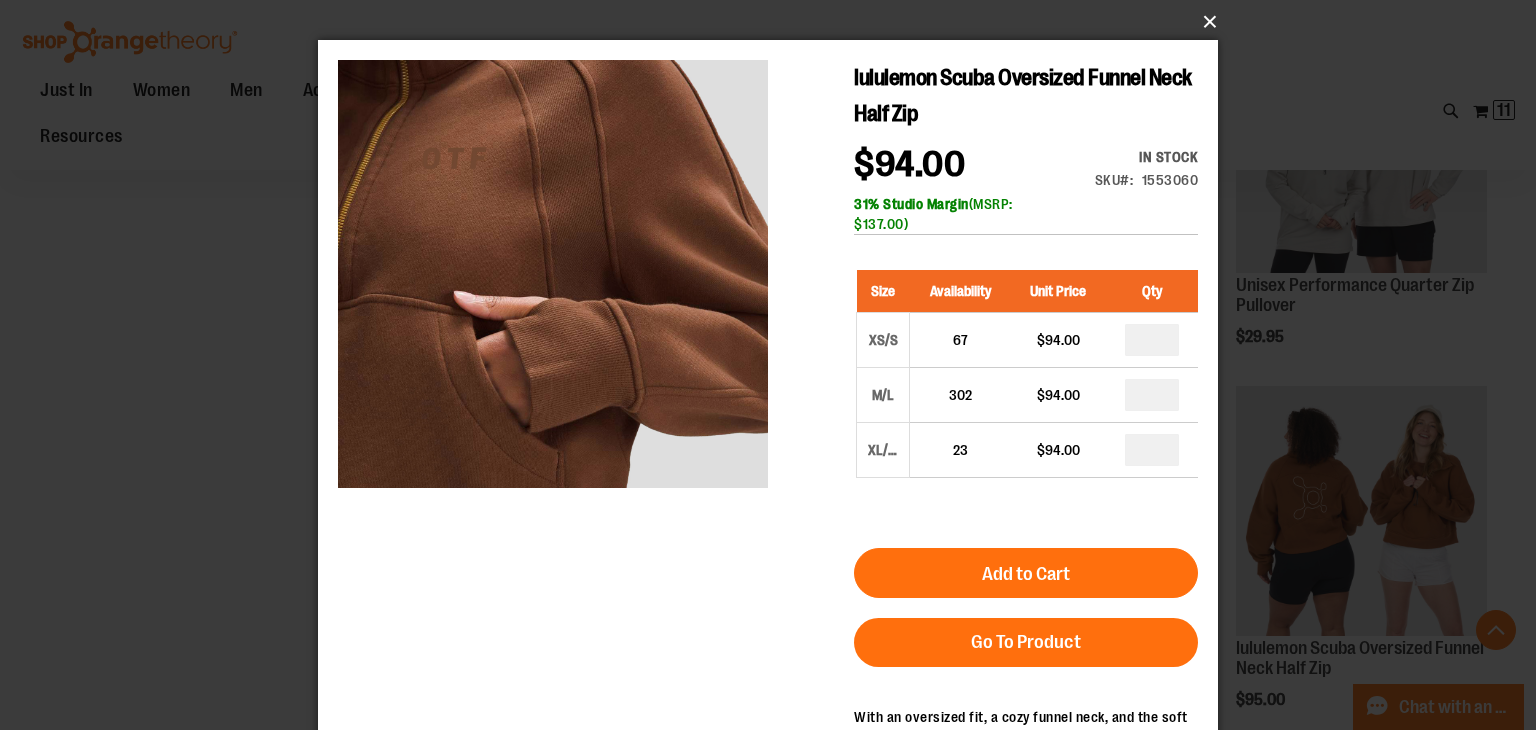 click on "×" at bounding box center (774, 22) 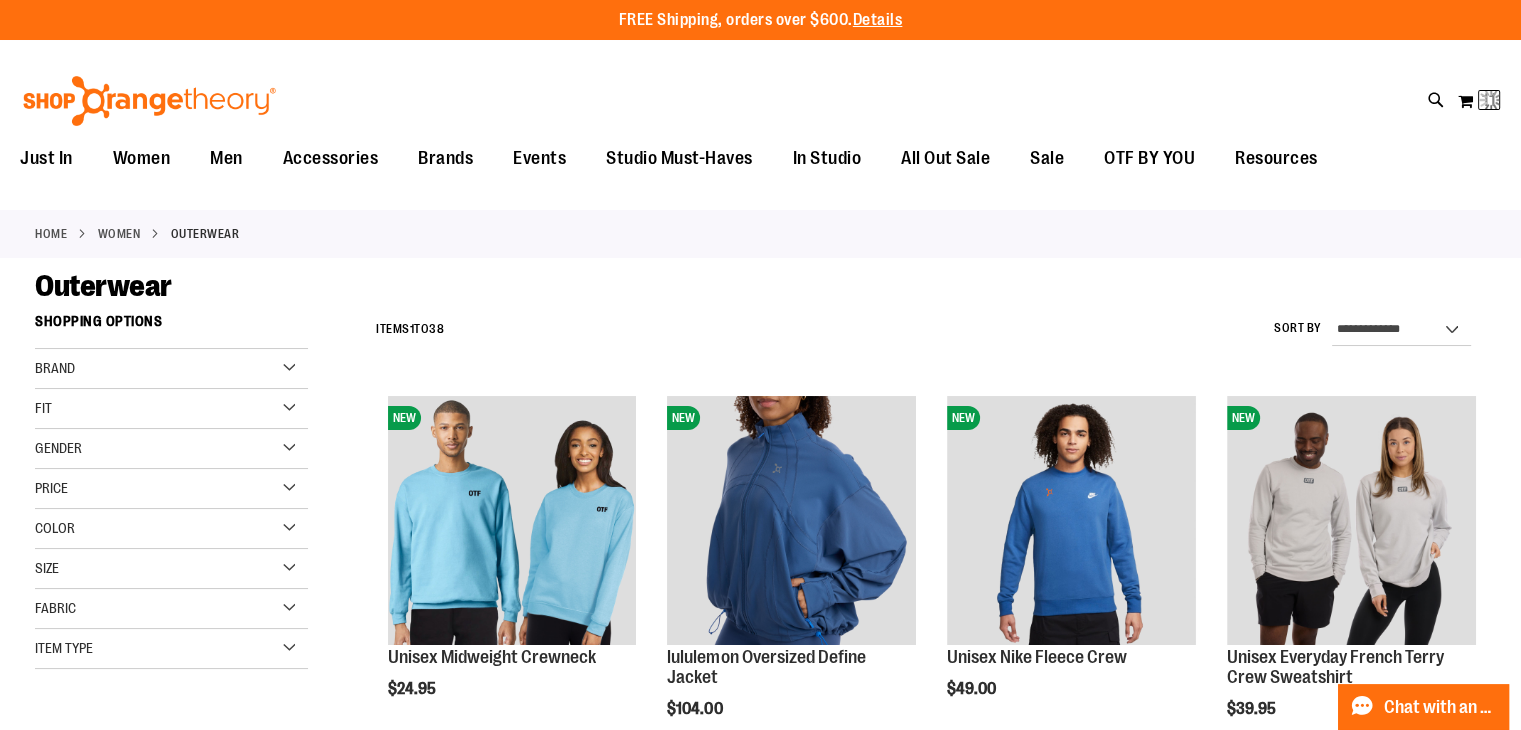 scroll, scrollTop: 0, scrollLeft: 0, axis: both 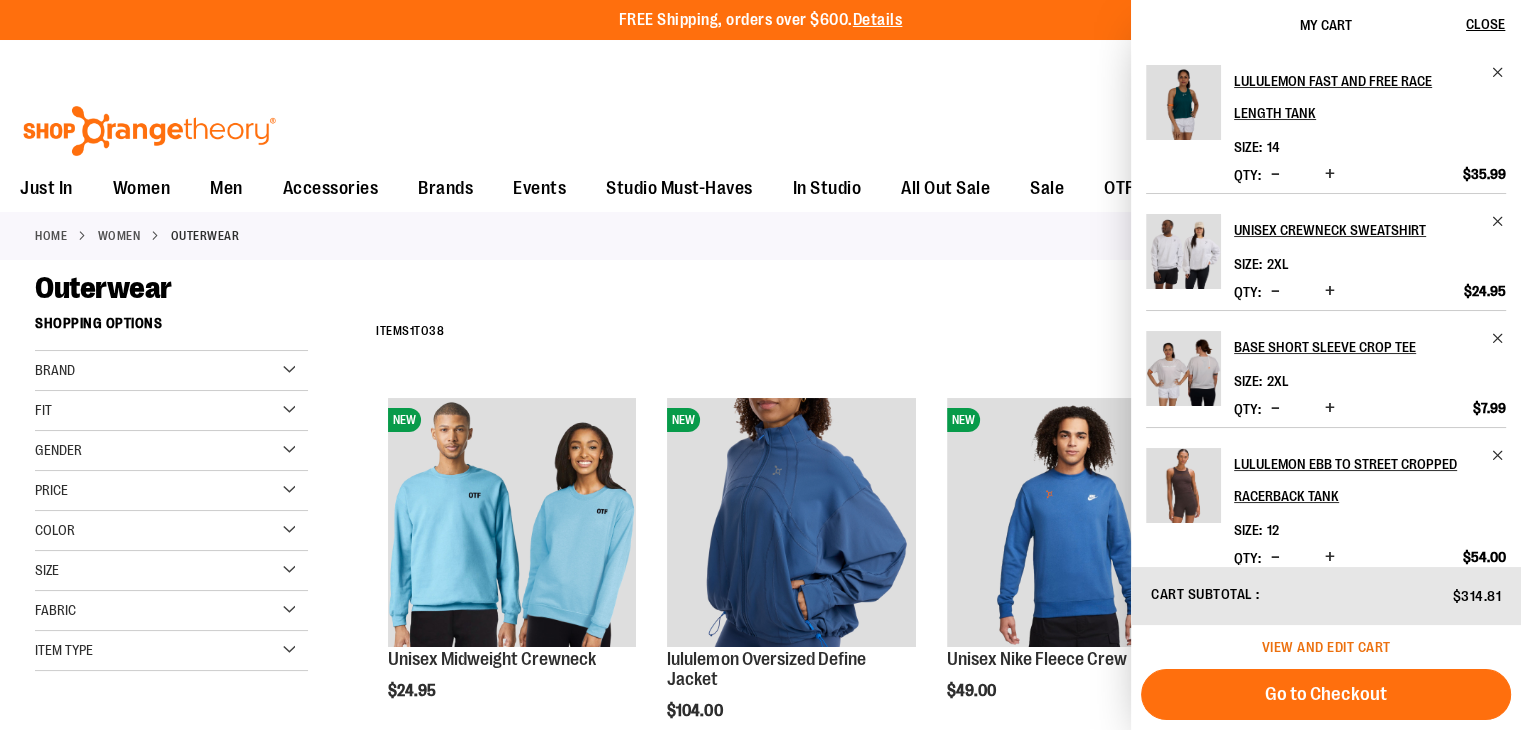 click on "View and edit cart" at bounding box center (1326, 647) 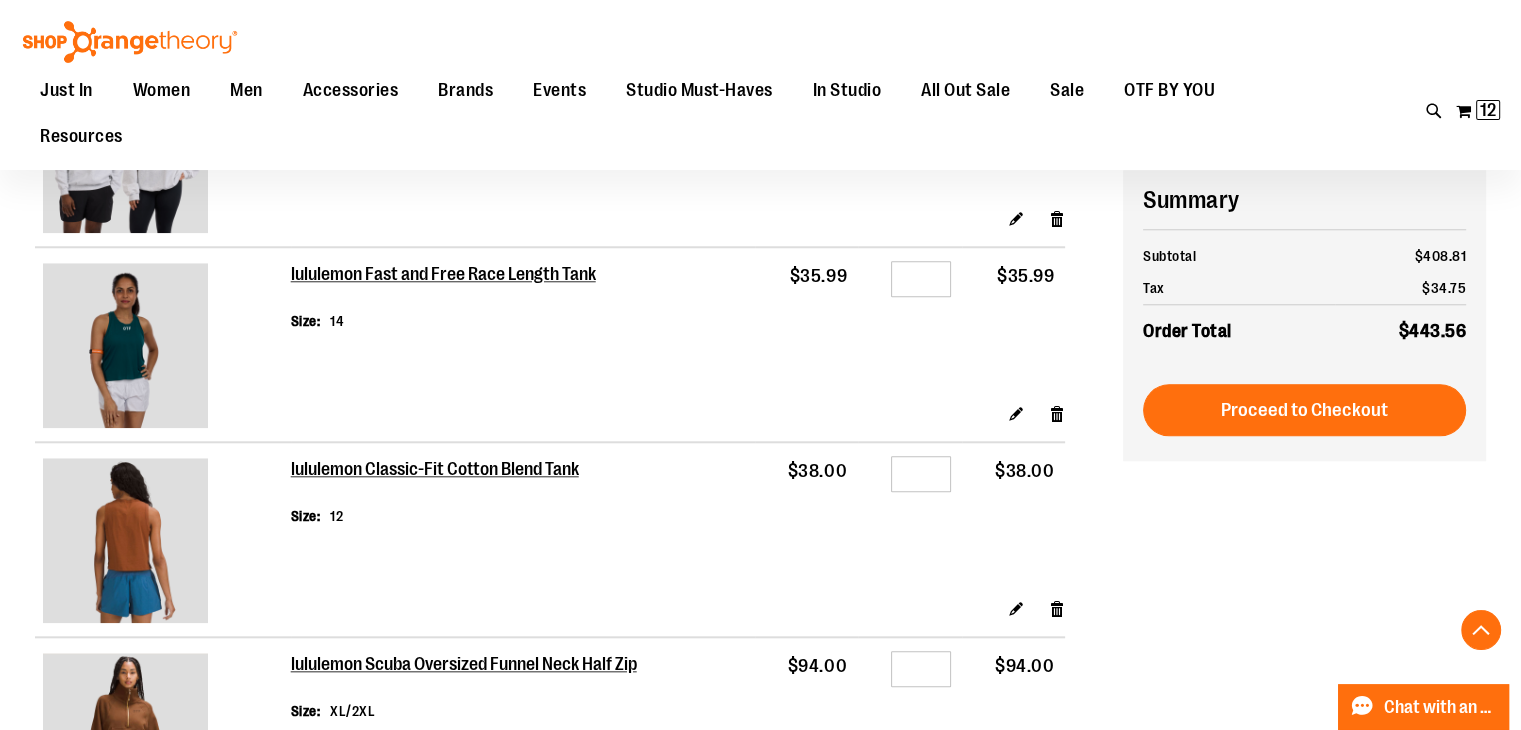 scroll, scrollTop: 1899, scrollLeft: 0, axis: vertical 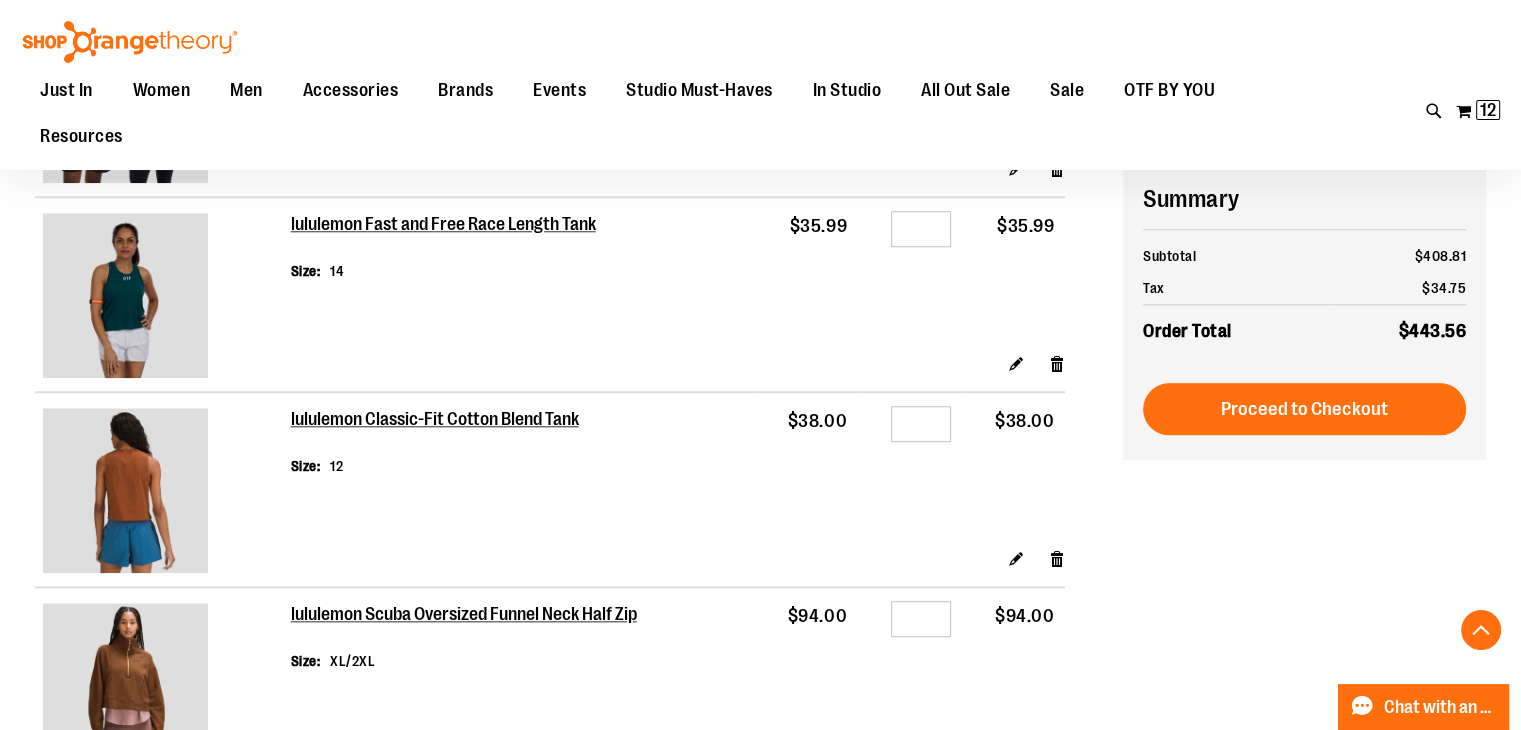 type on "**********" 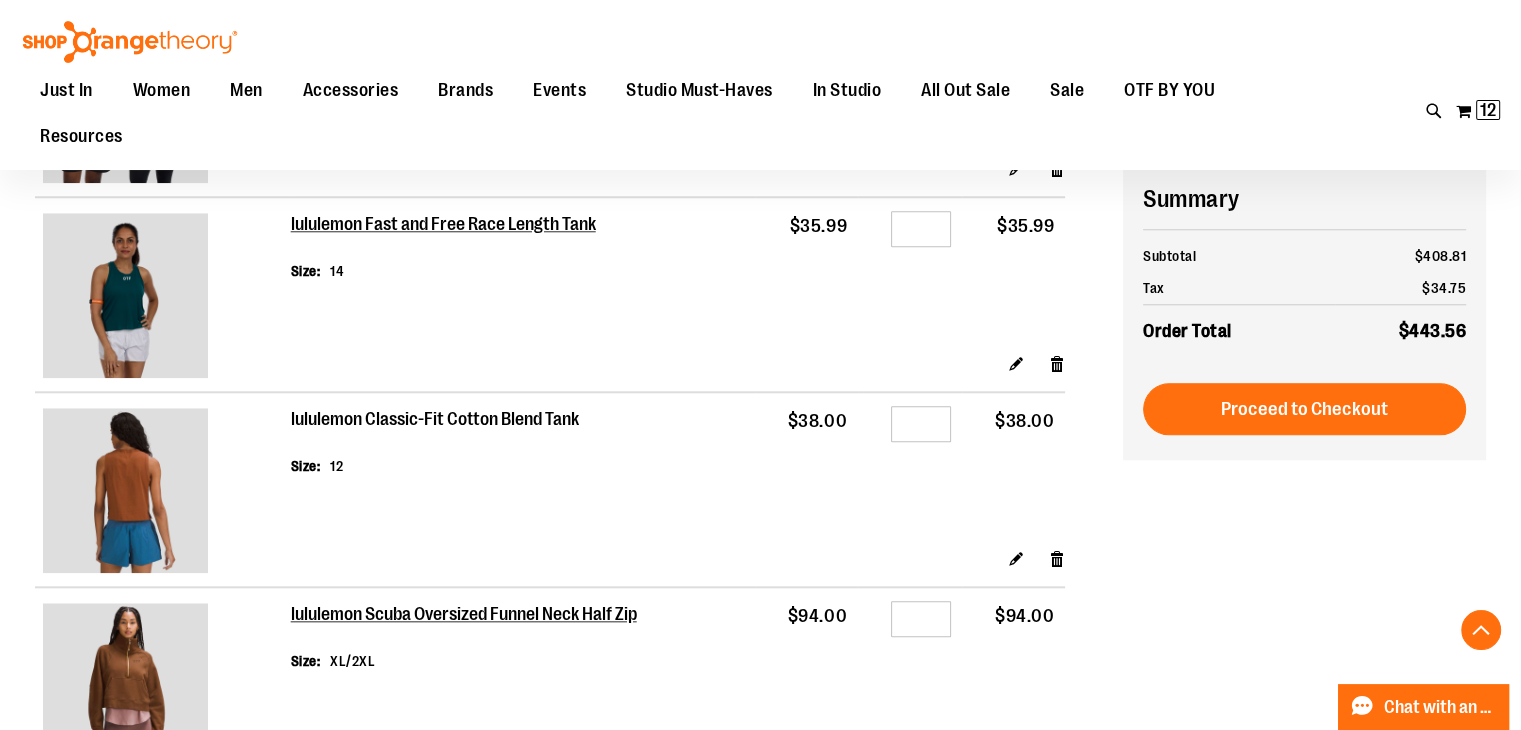 click on "lululemon Classic-Fit Cotton Blend Tank" at bounding box center (436, 420) 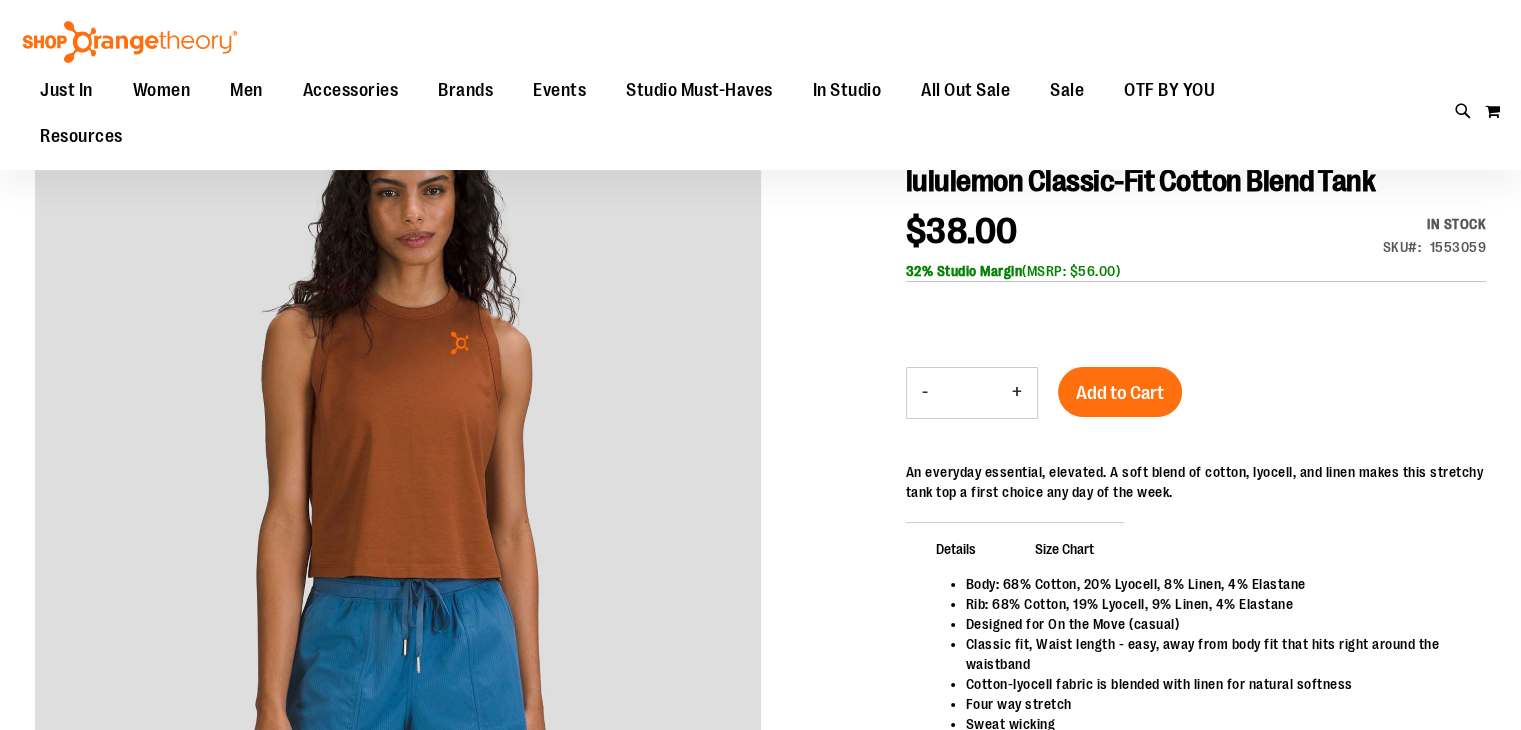 scroll, scrollTop: 200, scrollLeft: 0, axis: vertical 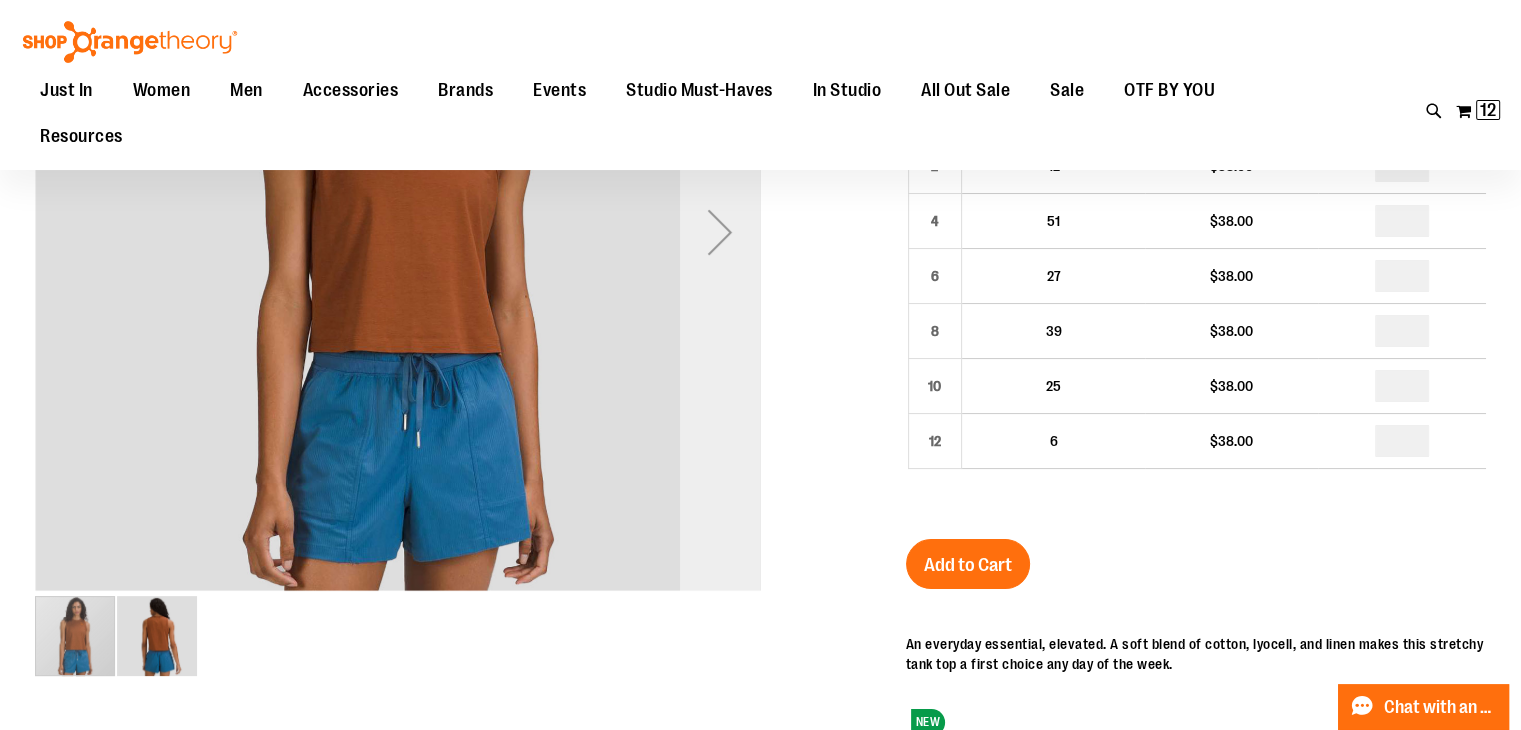 type on "**********" 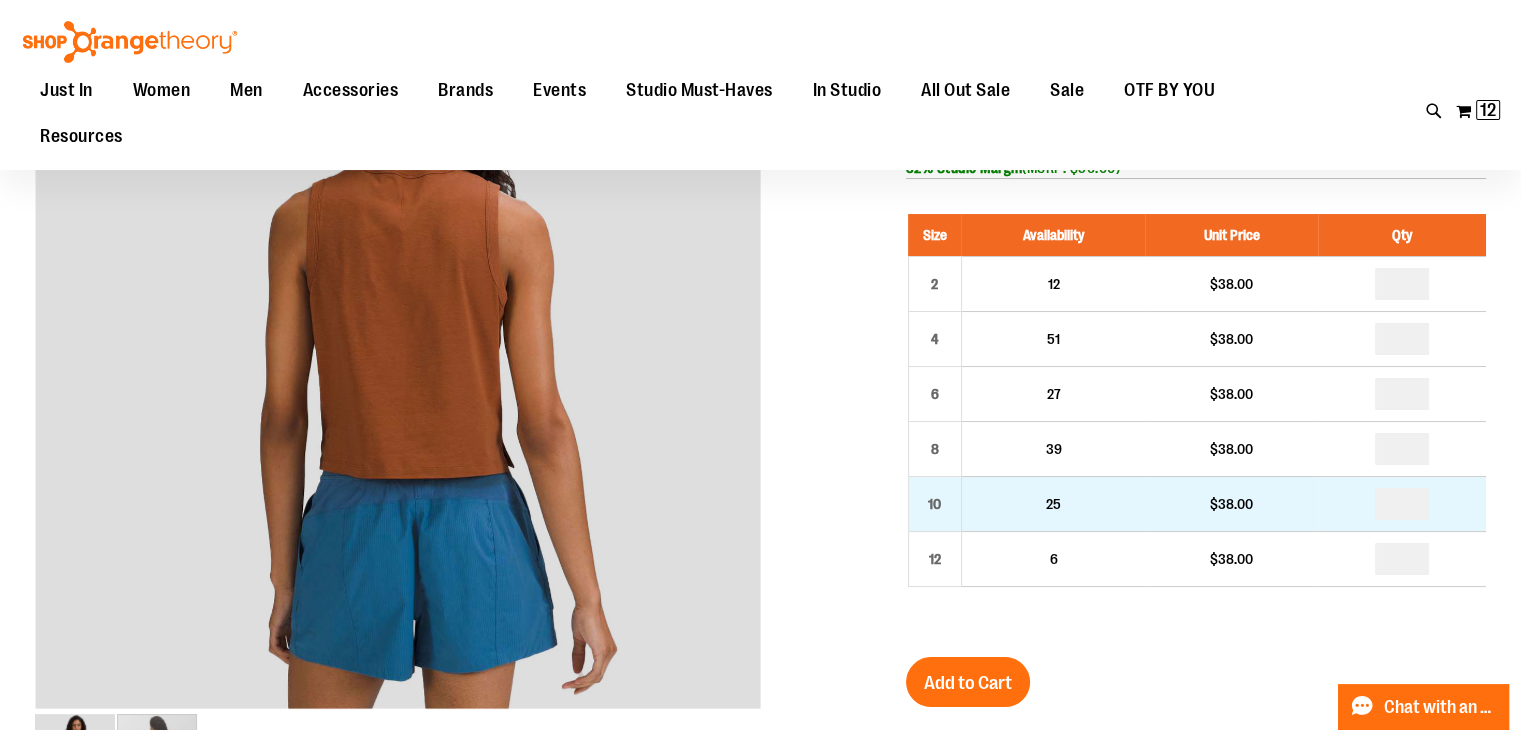 scroll, scrollTop: 0, scrollLeft: 0, axis: both 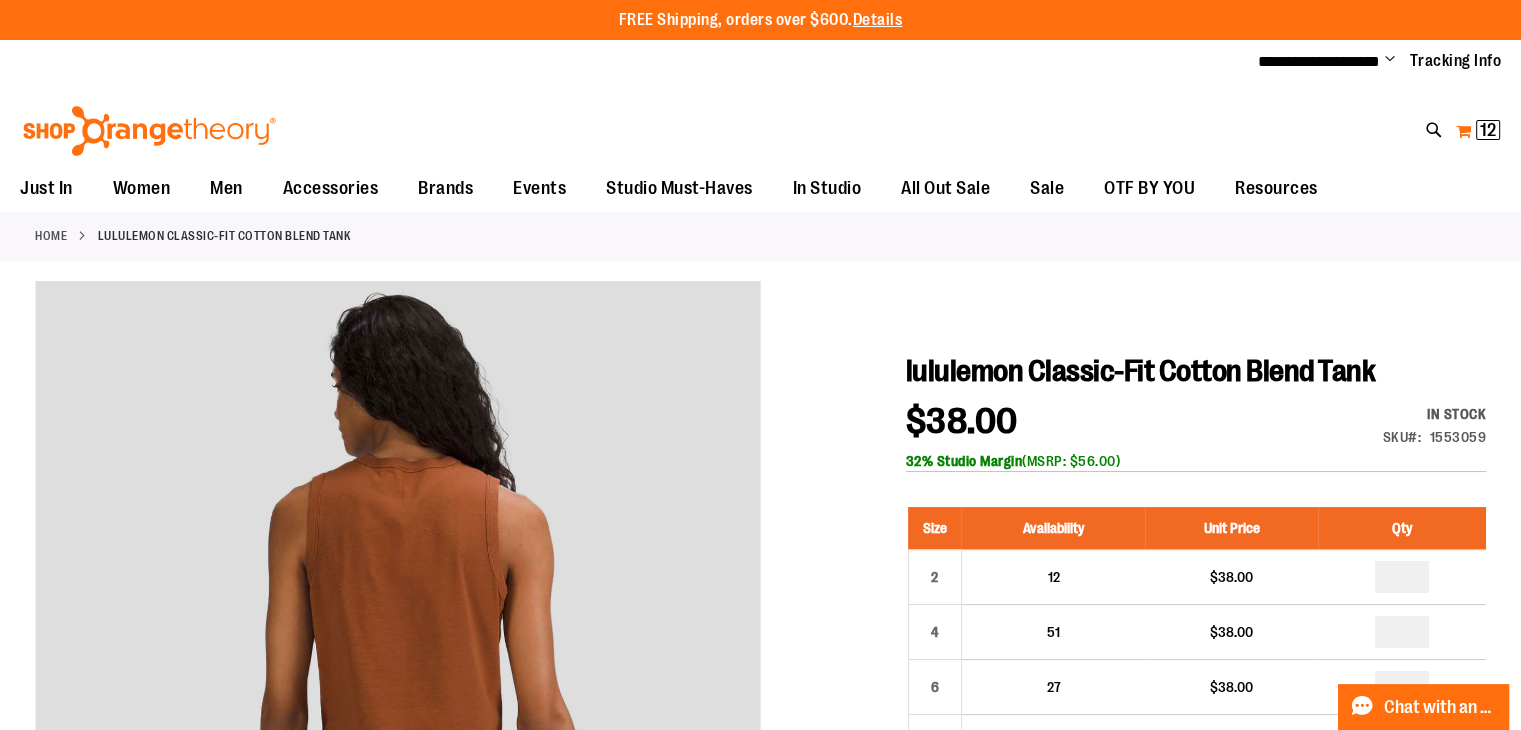 click on "My Cart
12
12
items" at bounding box center (1478, 131) 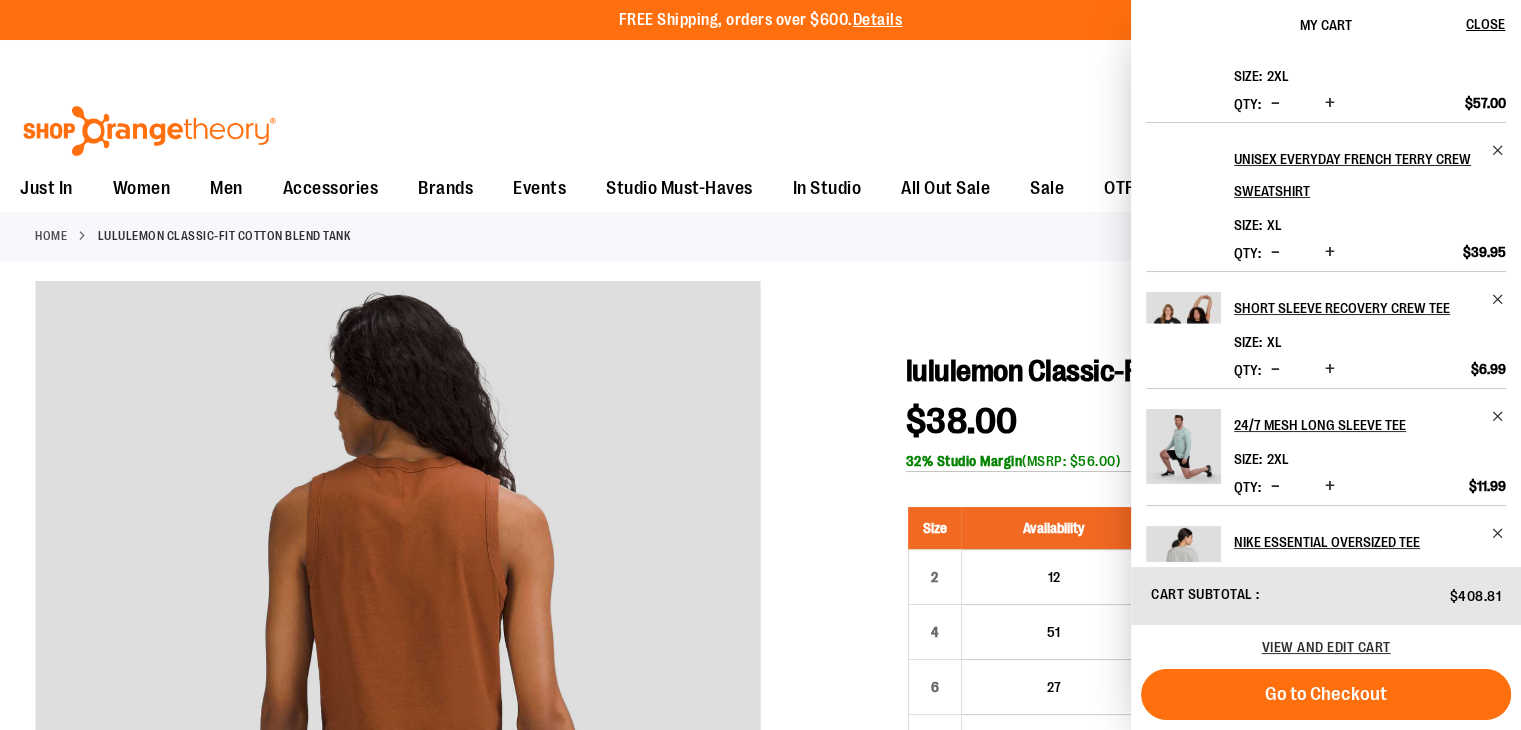 scroll, scrollTop: 791, scrollLeft: 0, axis: vertical 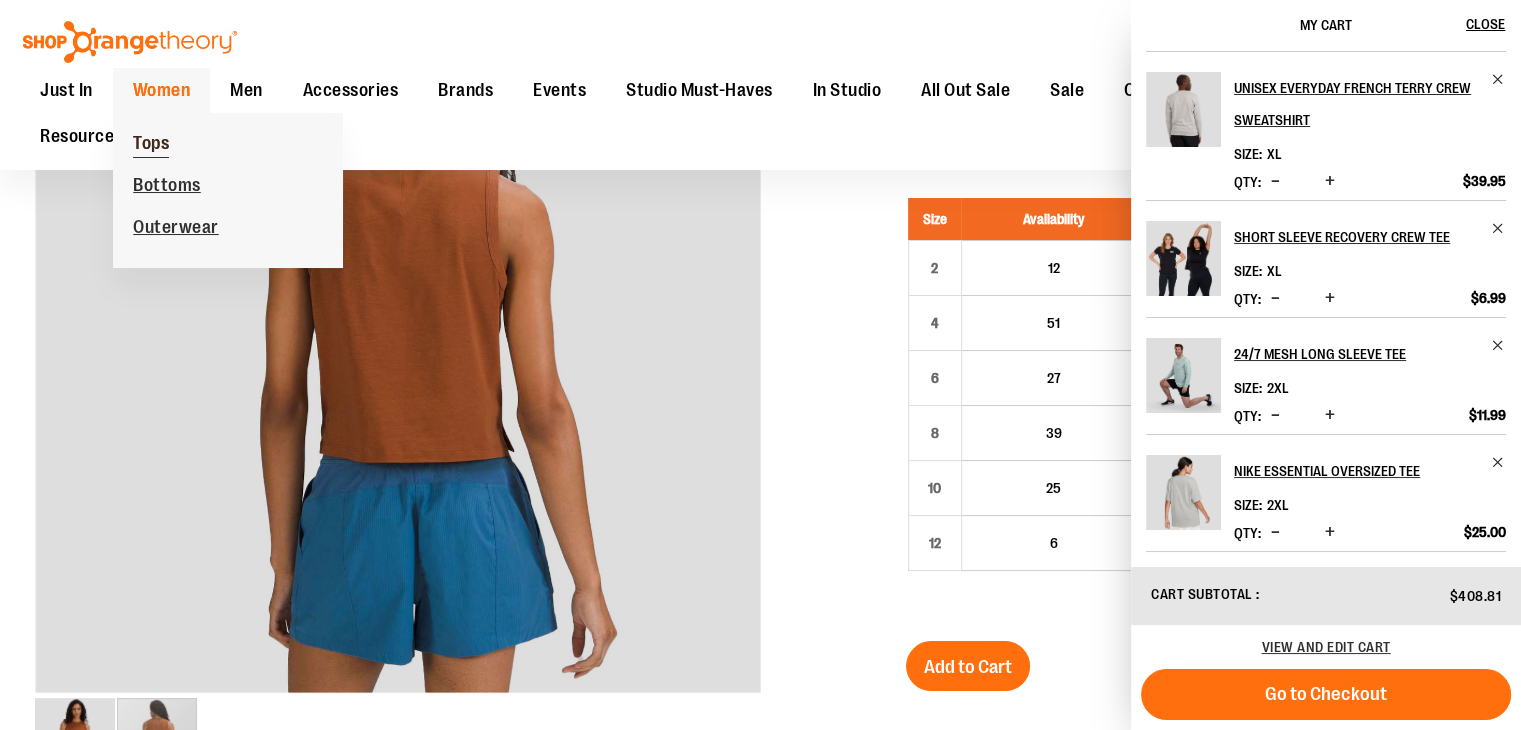 click on "Tops" at bounding box center (151, 145) 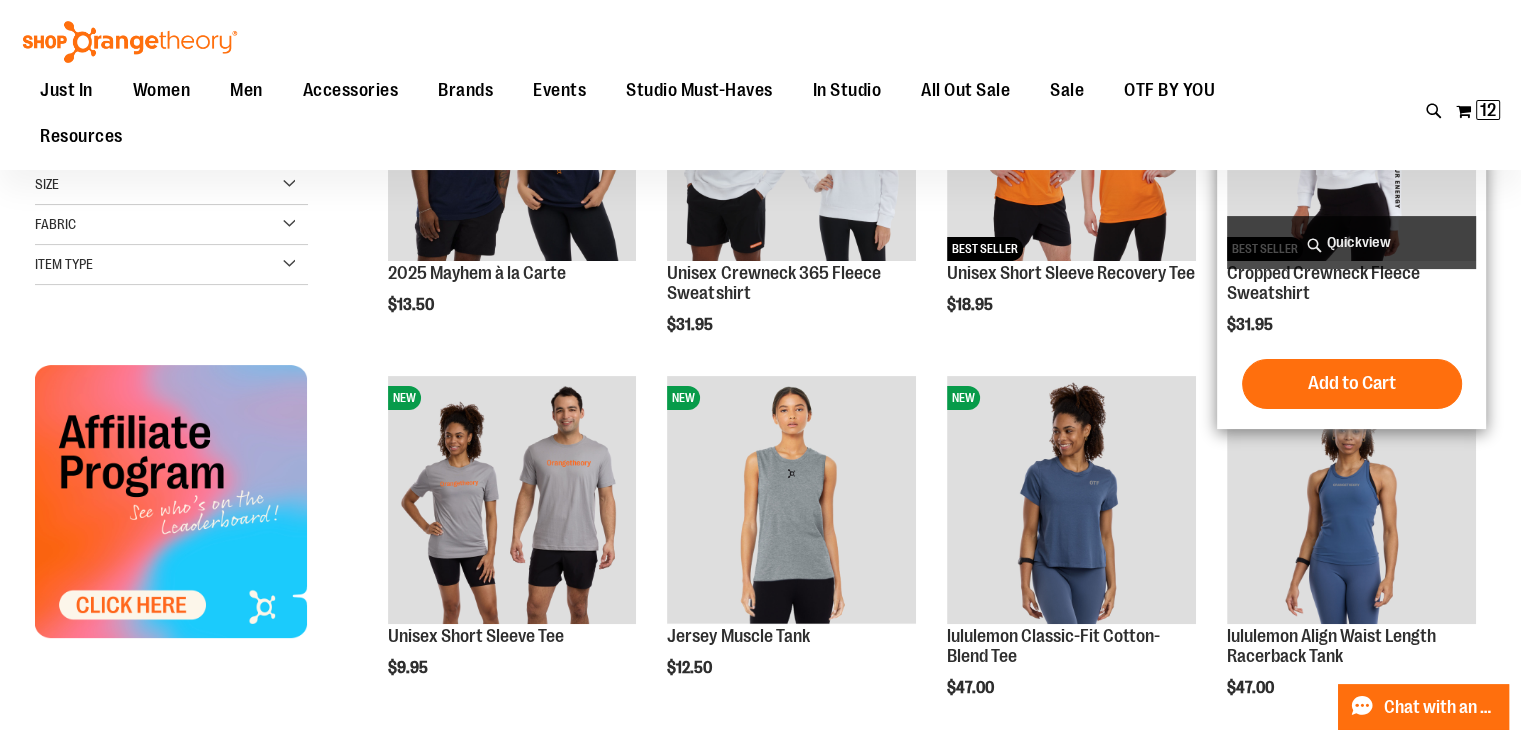 scroll, scrollTop: 400, scrollLeft: 0, axis: vertical 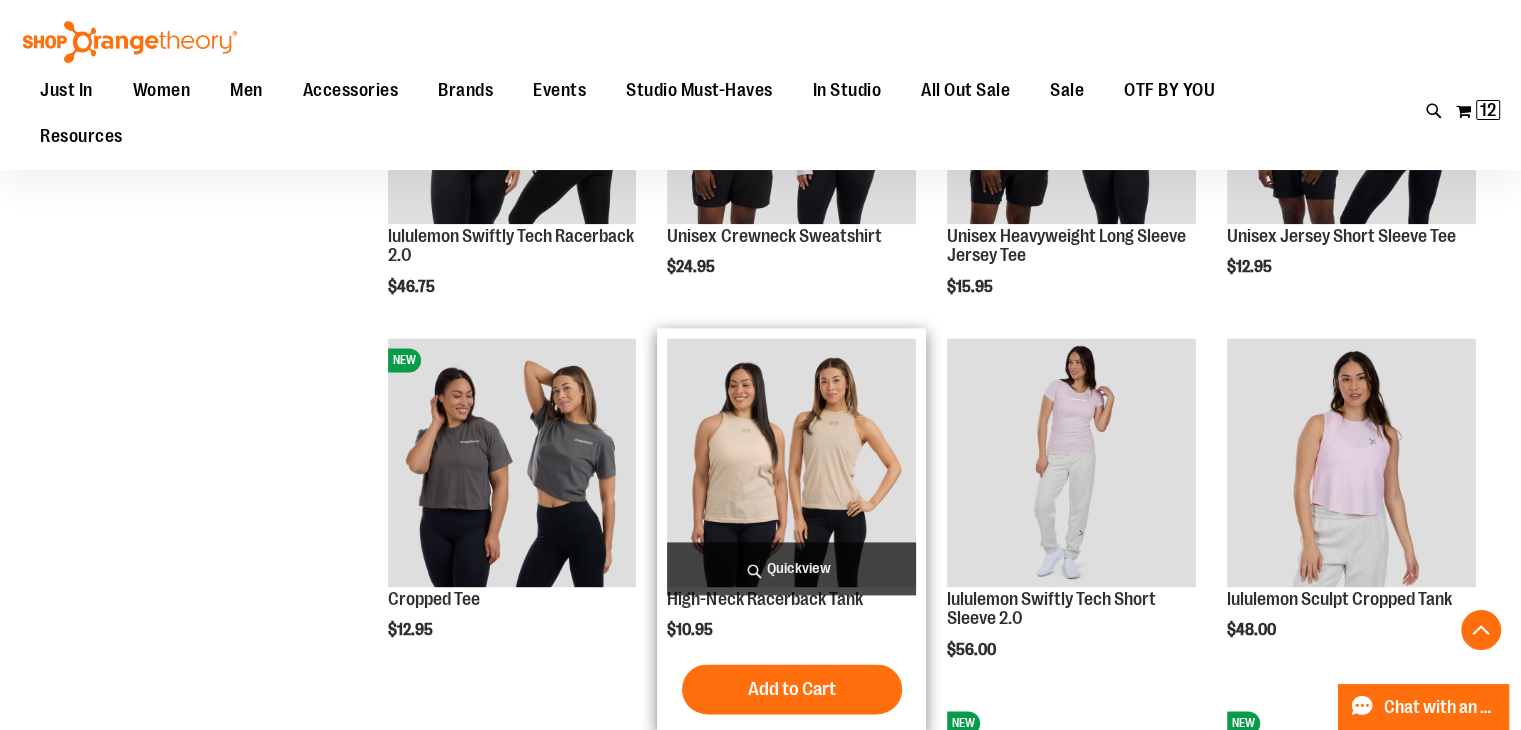 type on "**********" 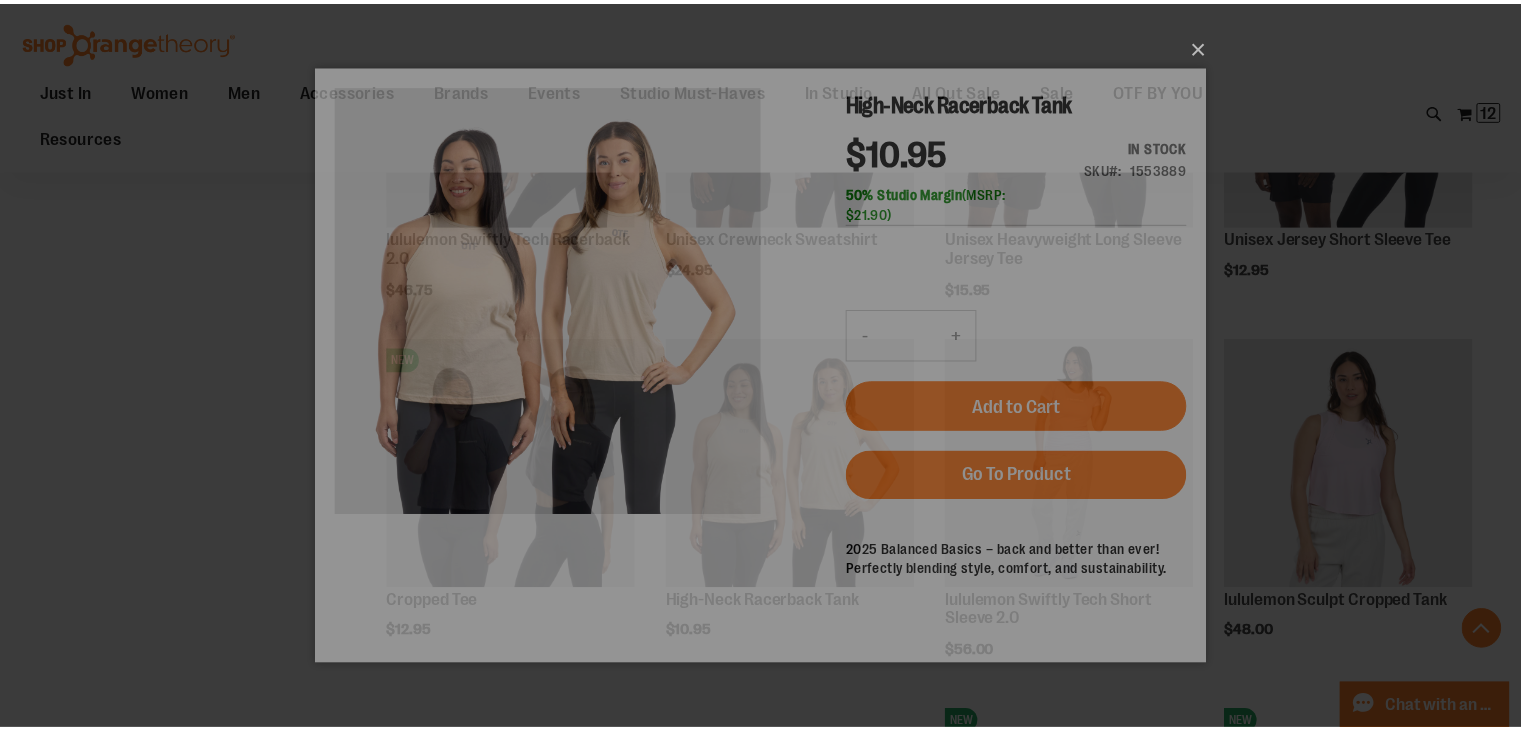 scroll, scrollTop: 0, scrollLeft: 0, axis: both 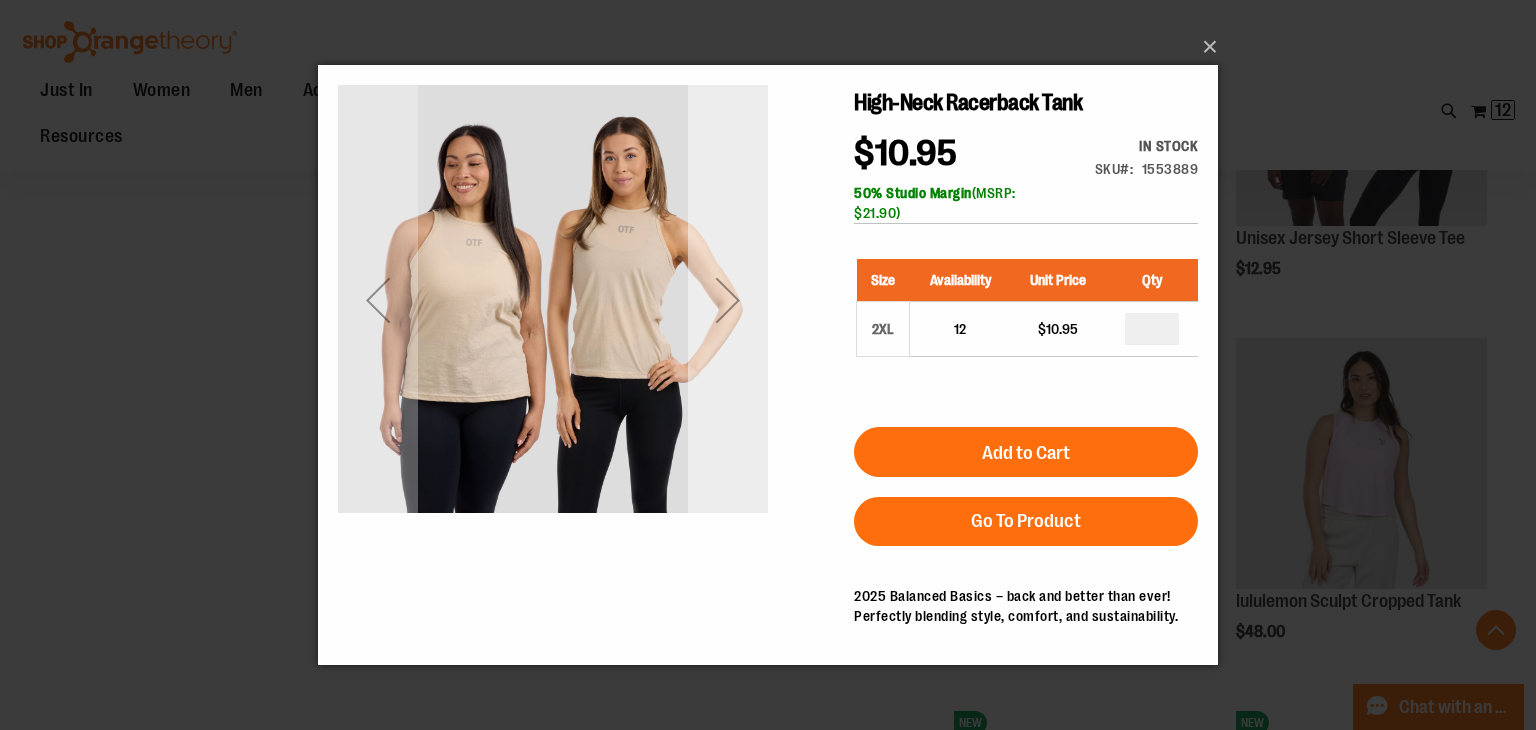 click at bounding box center (728, 300) 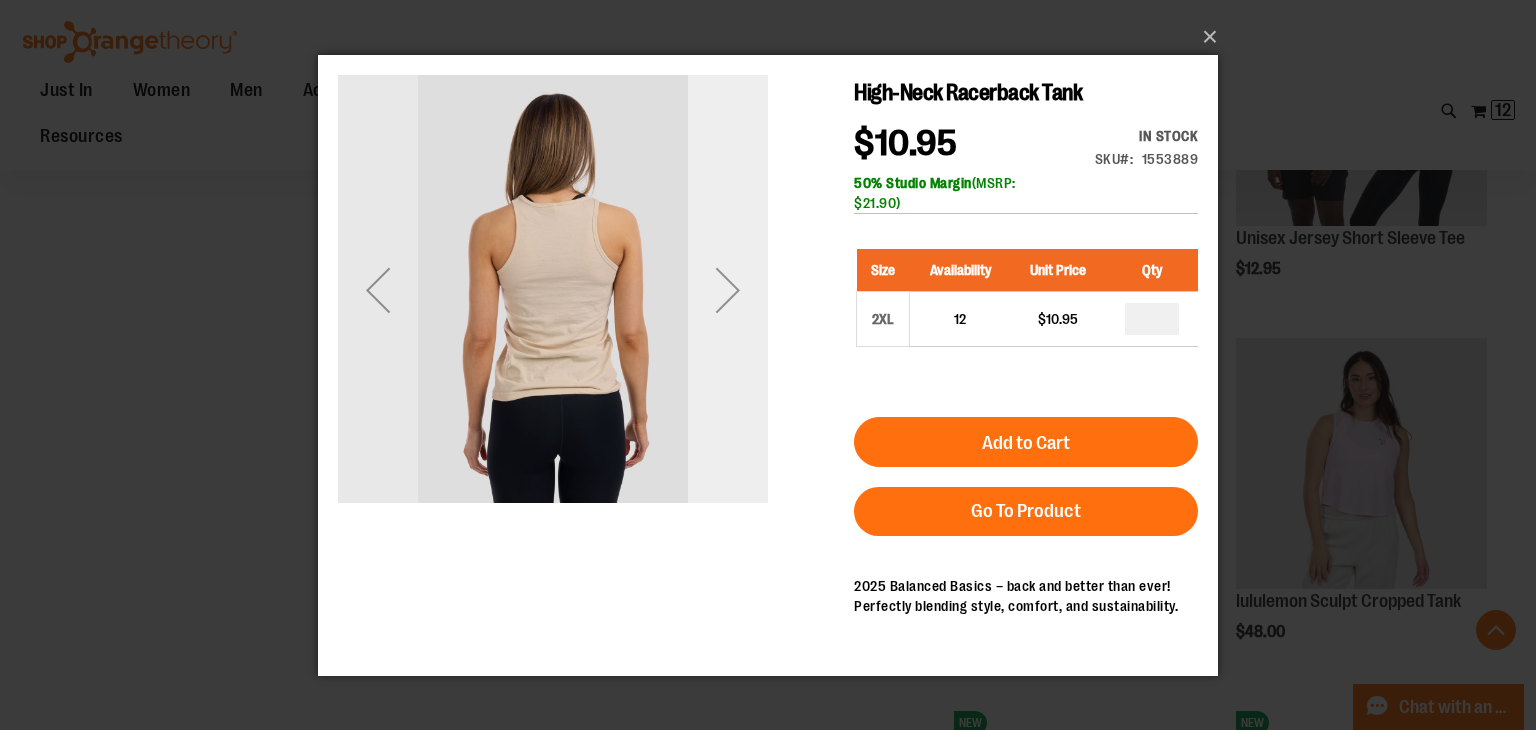 click at bounding box center (728, 289) 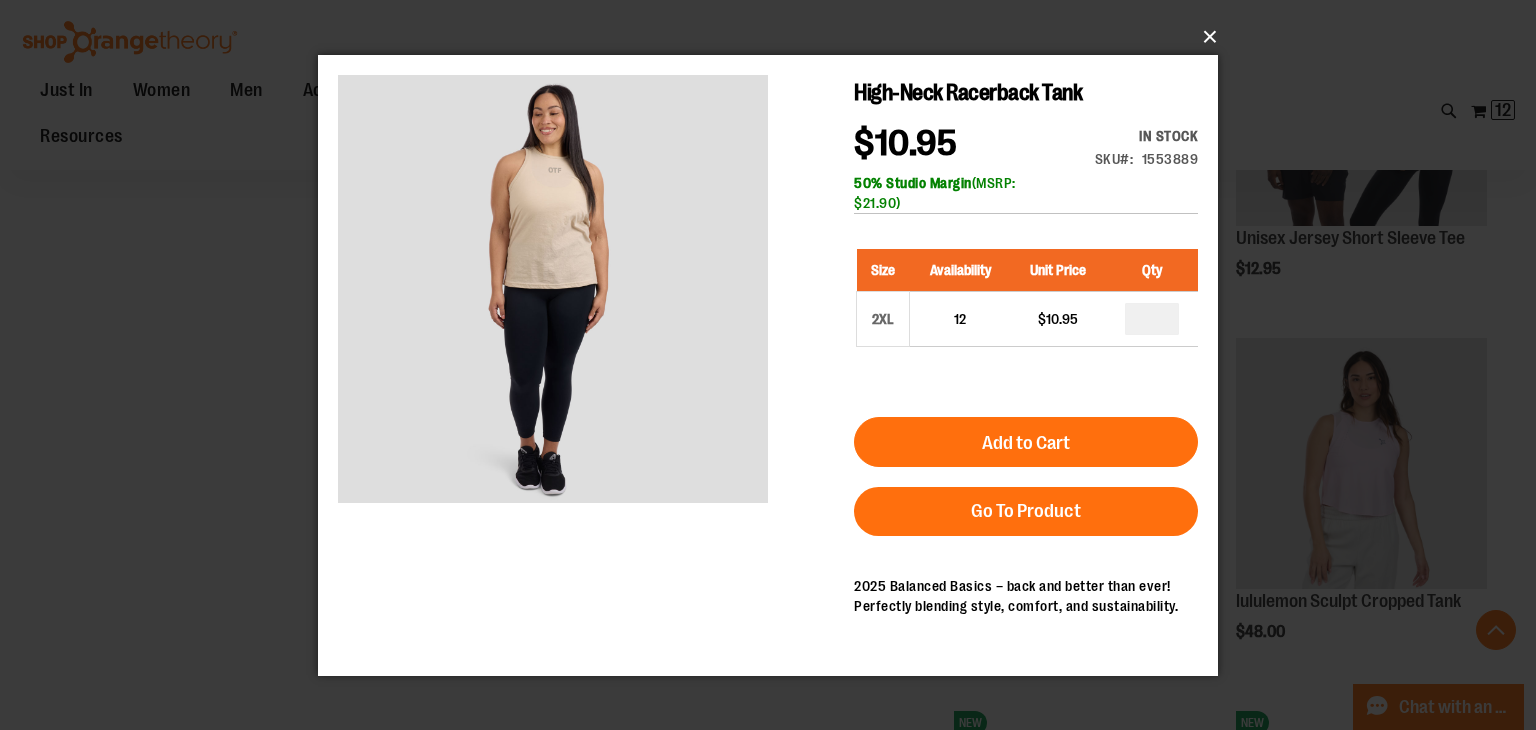 click on "×" at bounding box center [774, 37] 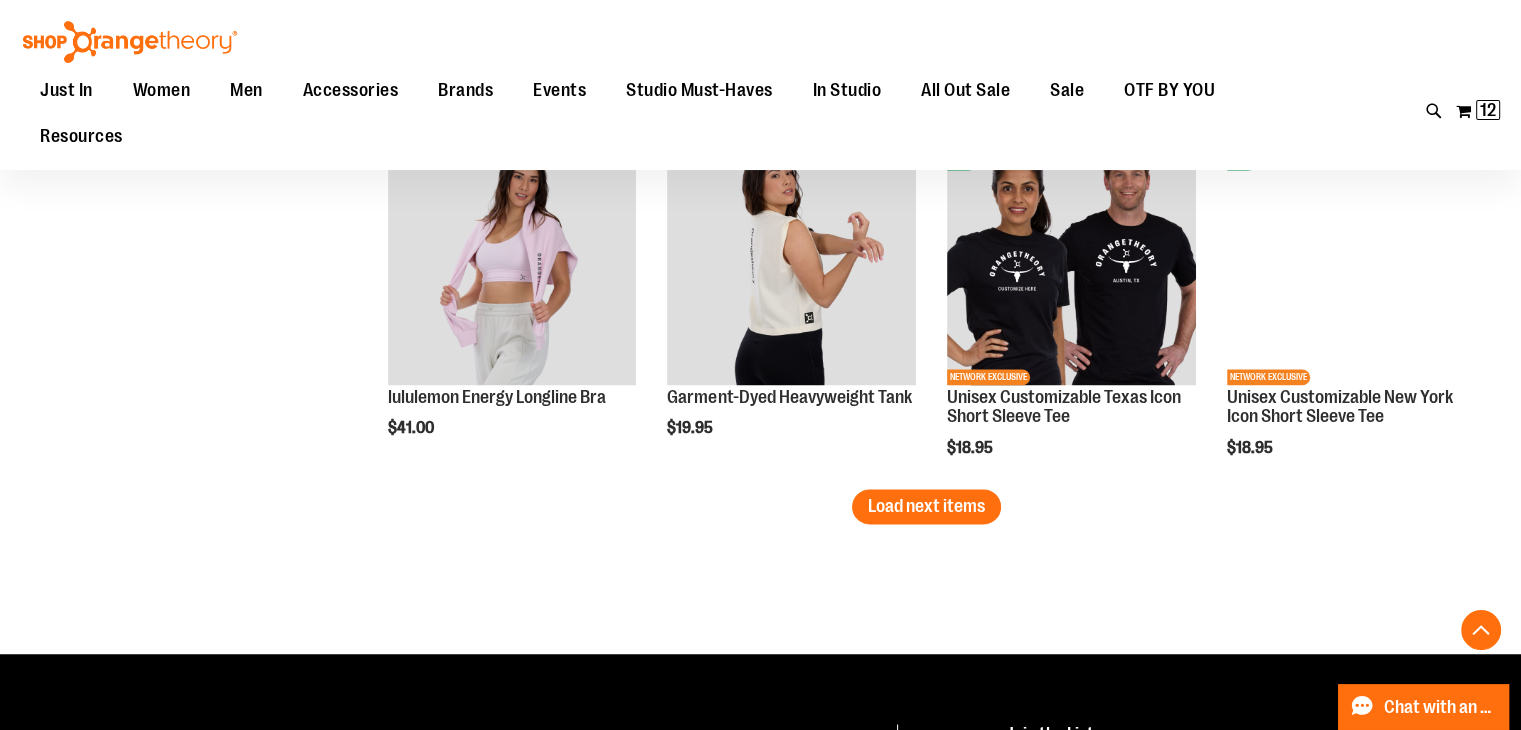 scroll, scrollTop: 3200, scrollLeft: 0, axis: vertical 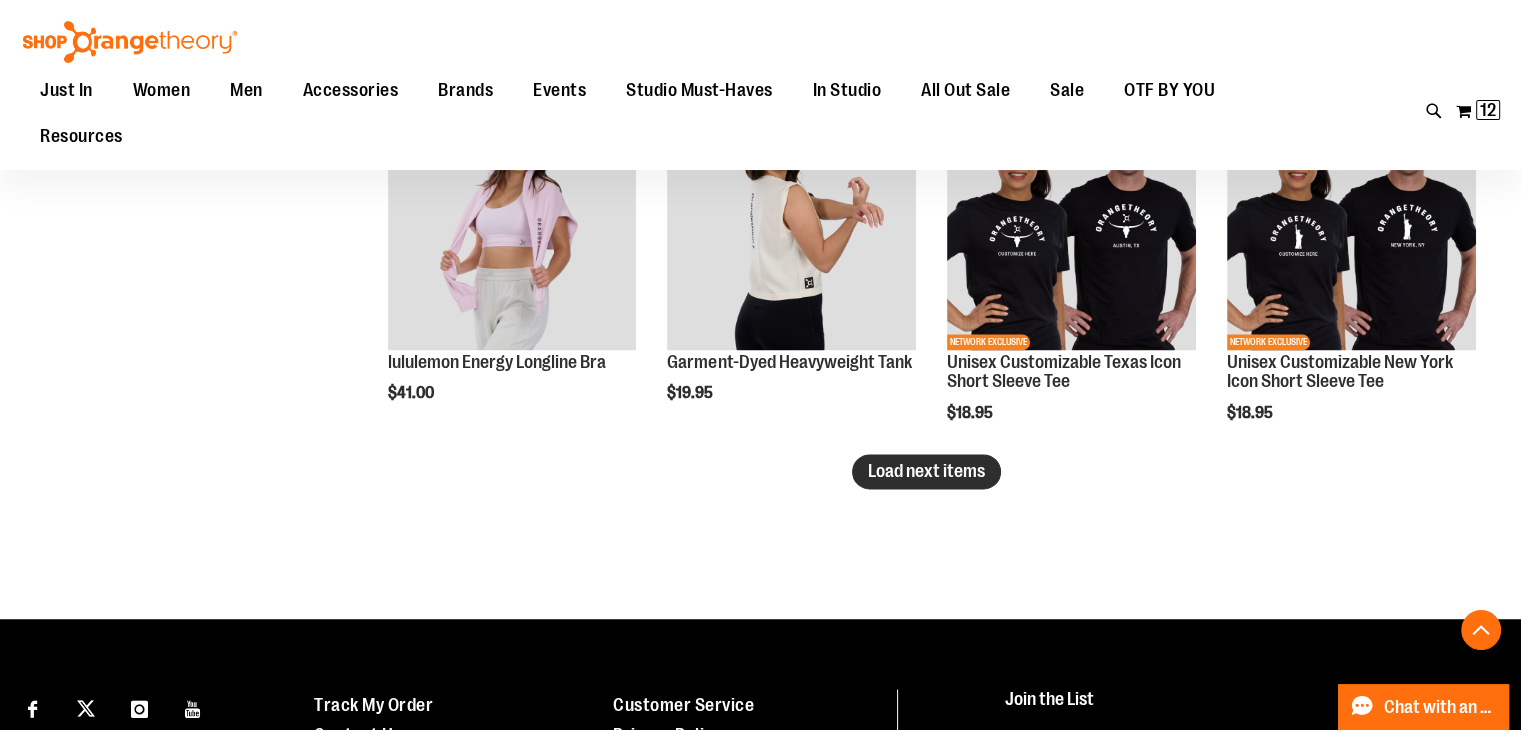 click on "Load next items" at bounding box center (926, 471) 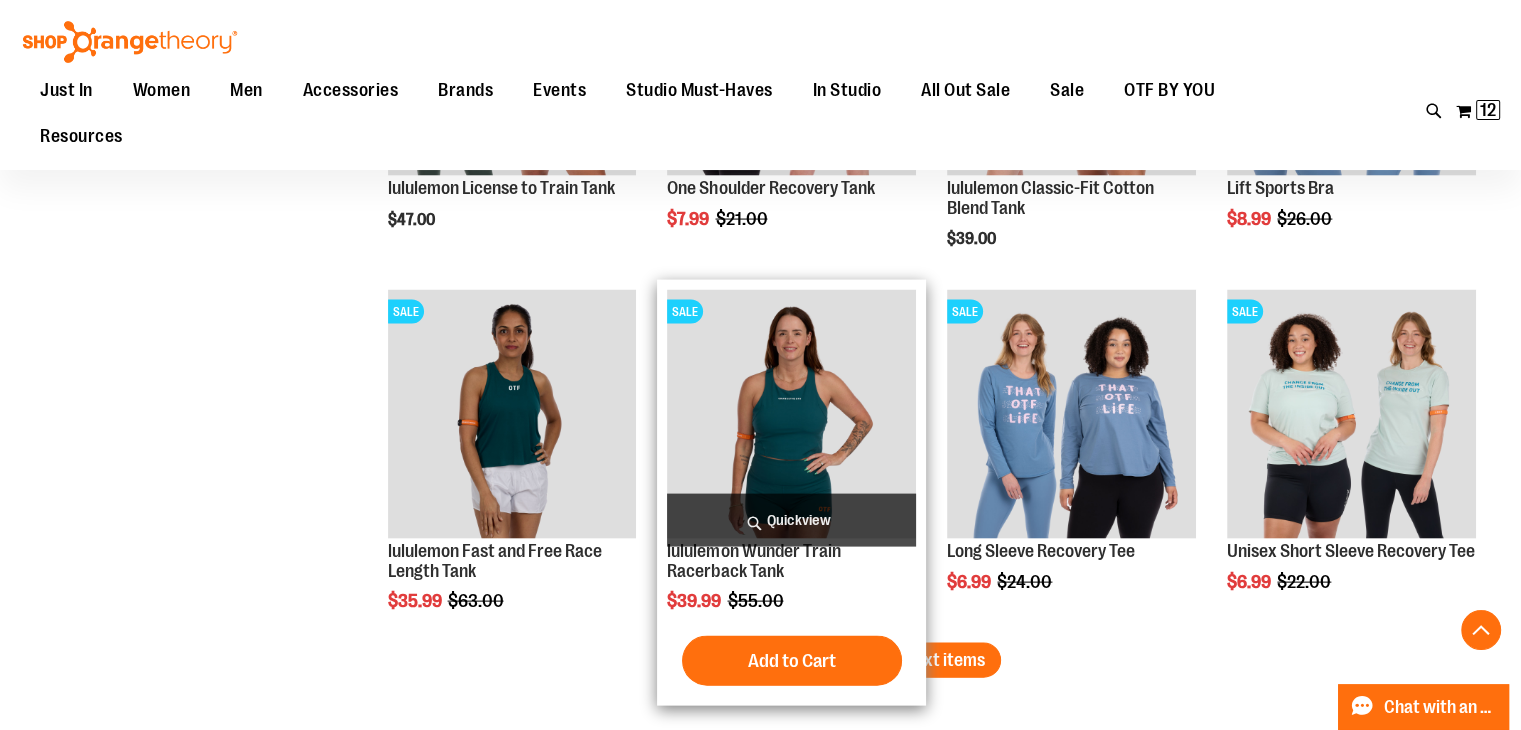 scroll, scrollTop: 4200, scrollLeft: 0, axis: vertical 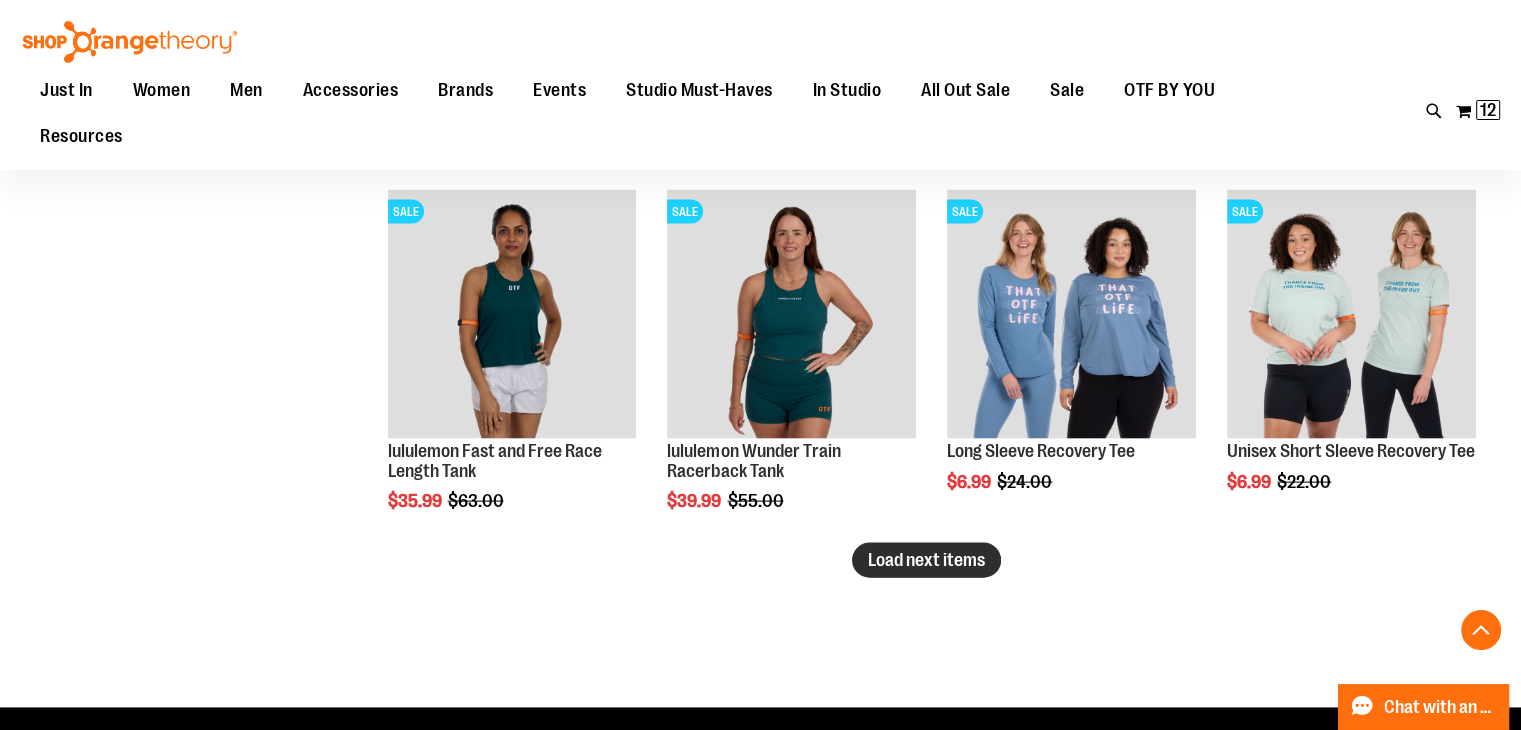 click on "Load next items" at bounding box center (926, 560) 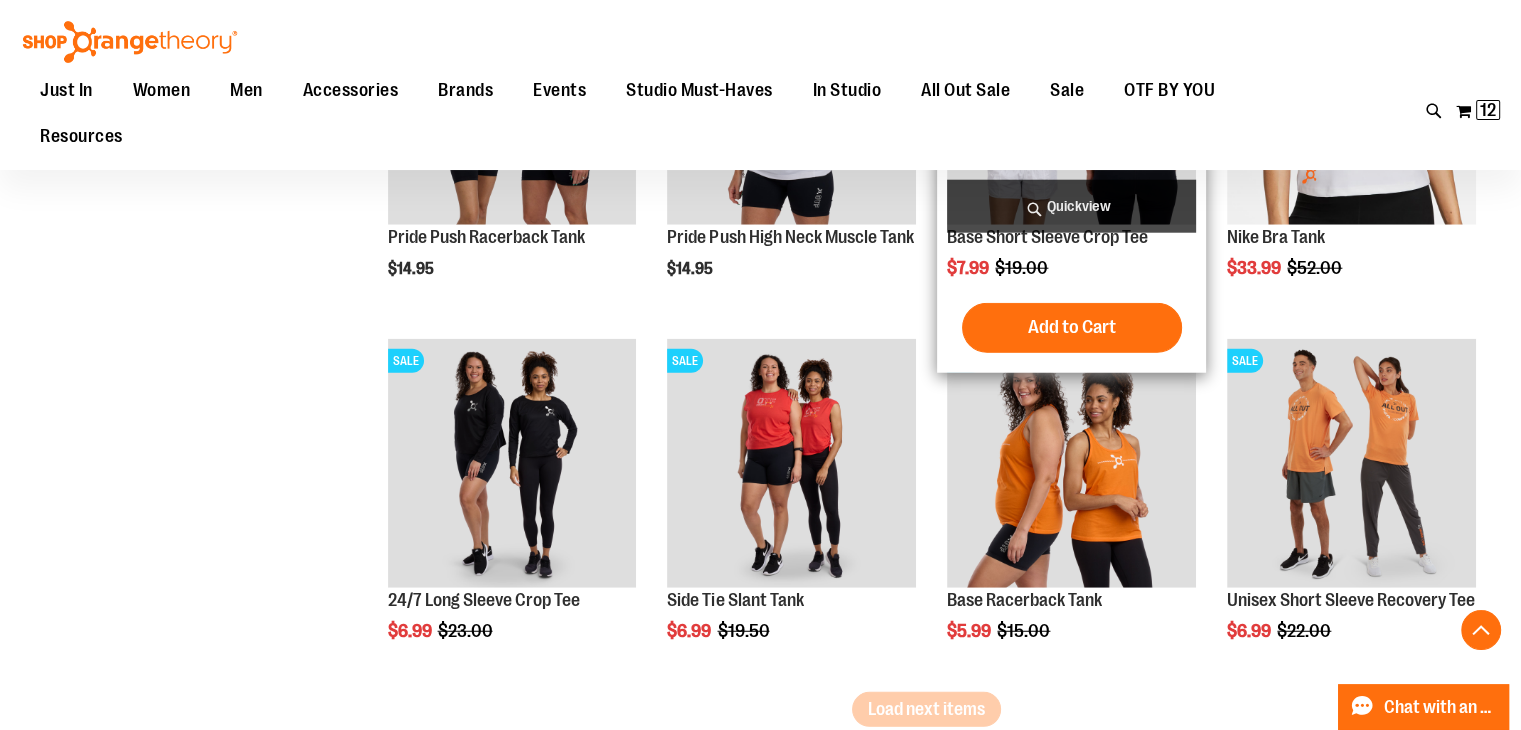 scroll, scrollTop: 5200, scrollLeft: 0, axis: vertical 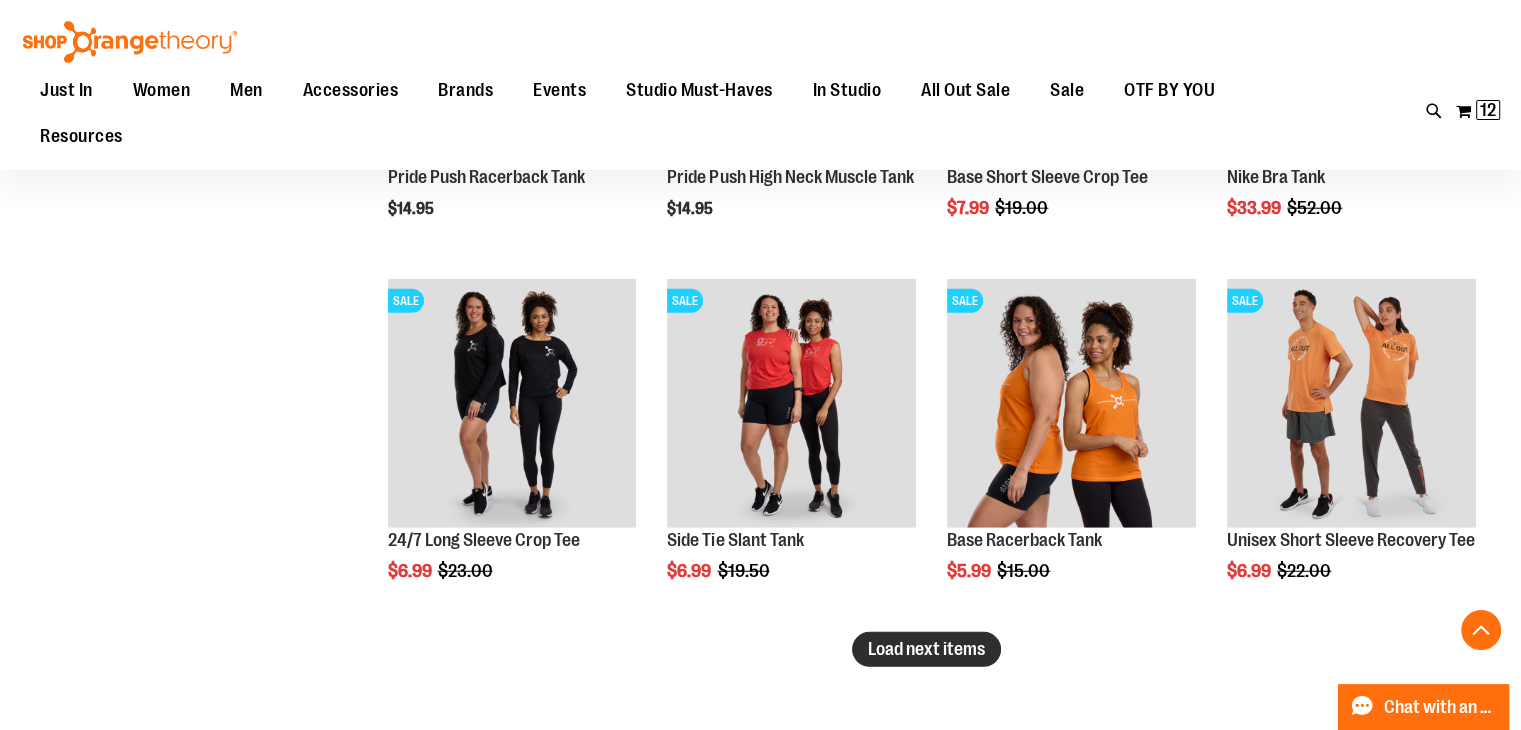 click on "Load next items" at bounding box center [926, 649] 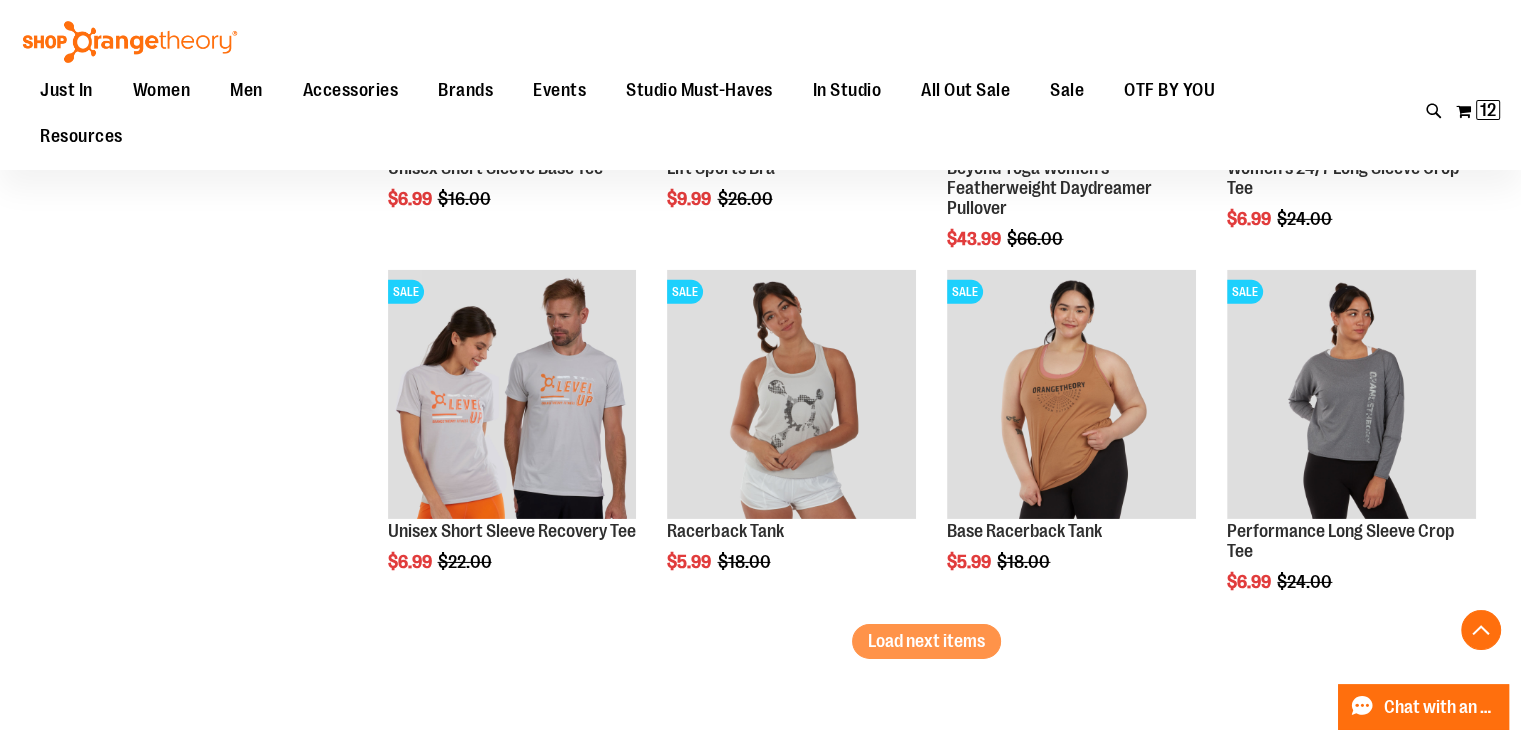 scroll, scrollTop: 6300, scrollLeft: 0, axis: vertical 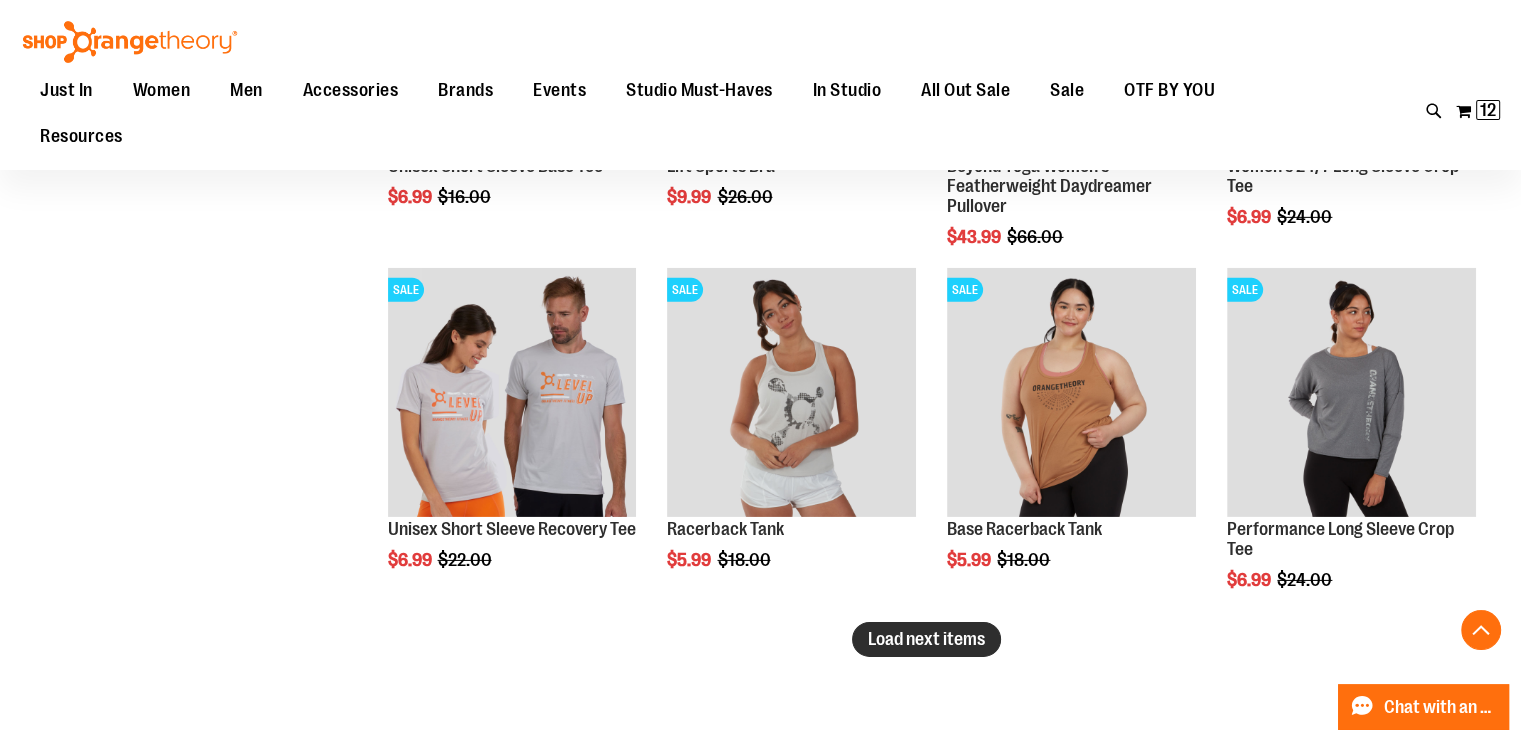 click on "Load next items" at bounding box center [926, 639] 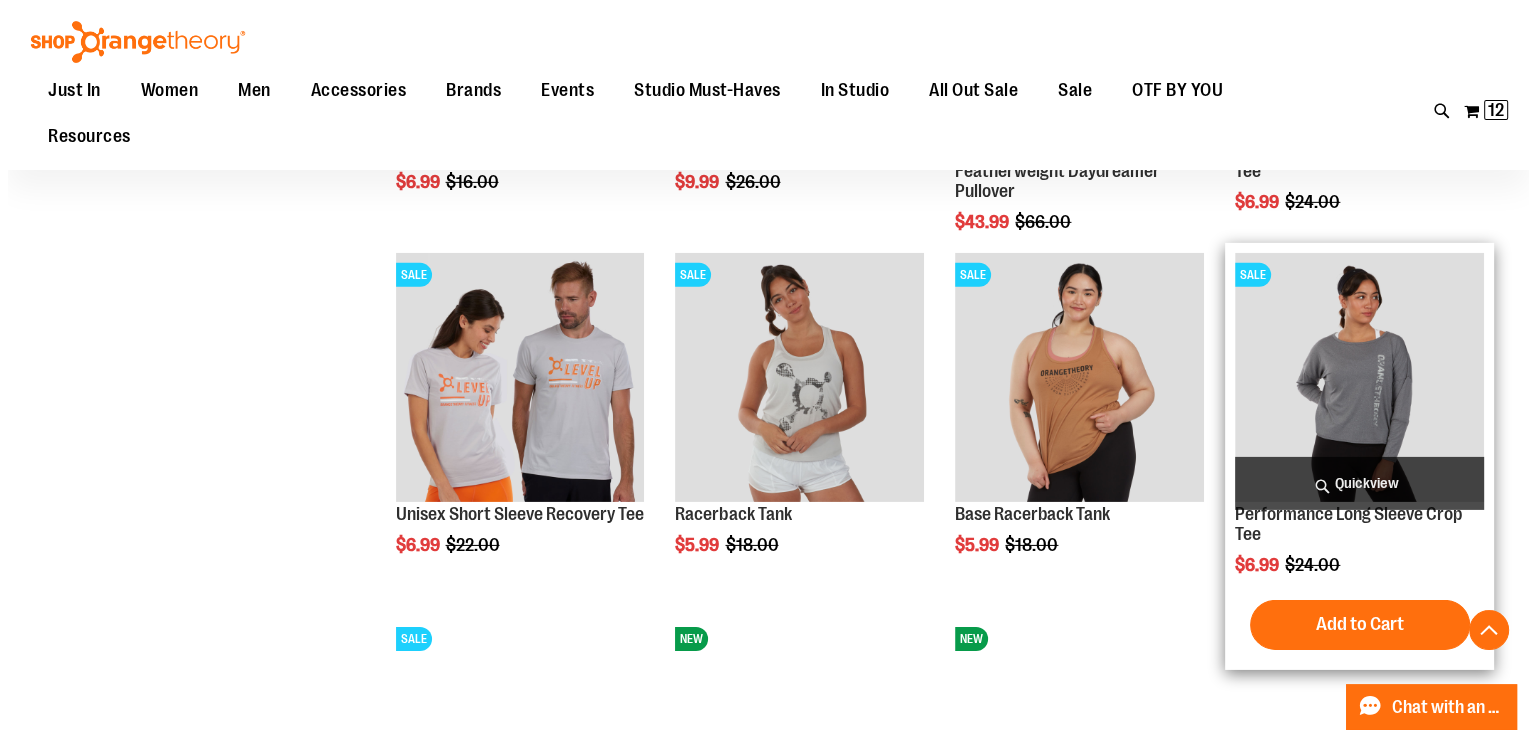 scroll, scrollTop: 6300, scrollLeft: 0, axis: vertical 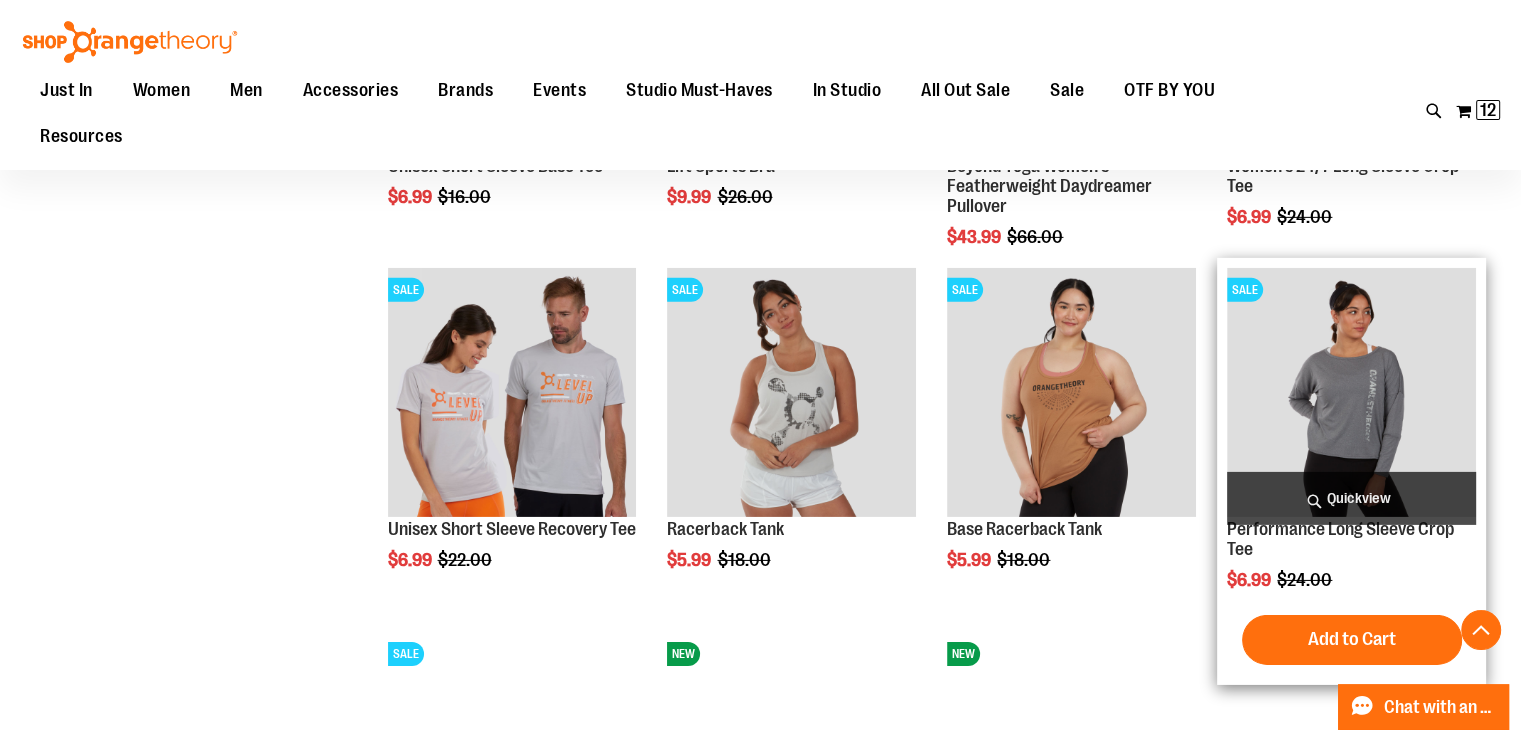 click on "Quickview" at bounding box center (1351, 498) 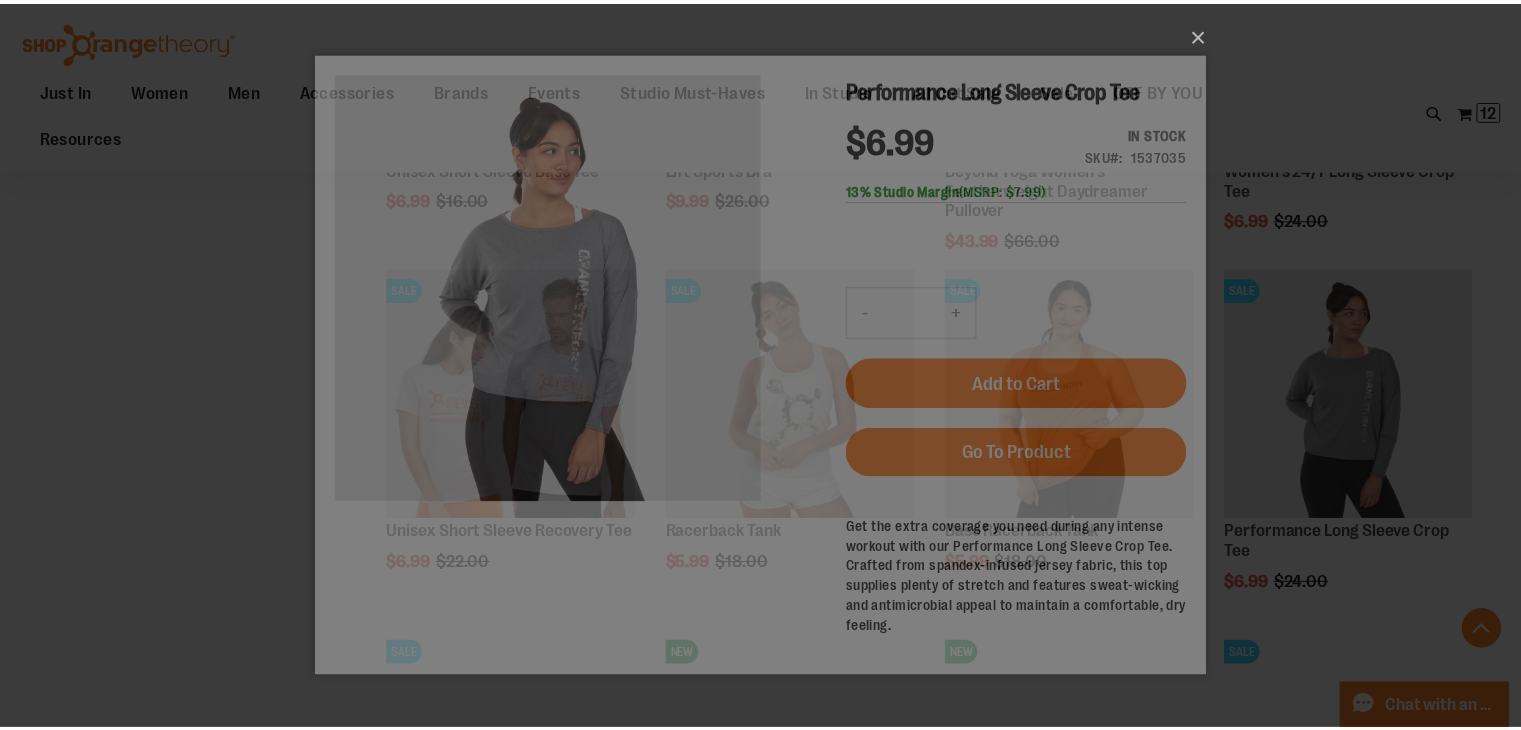 scroll, scrollTop: 0, scrollLeft: 0, axis: both 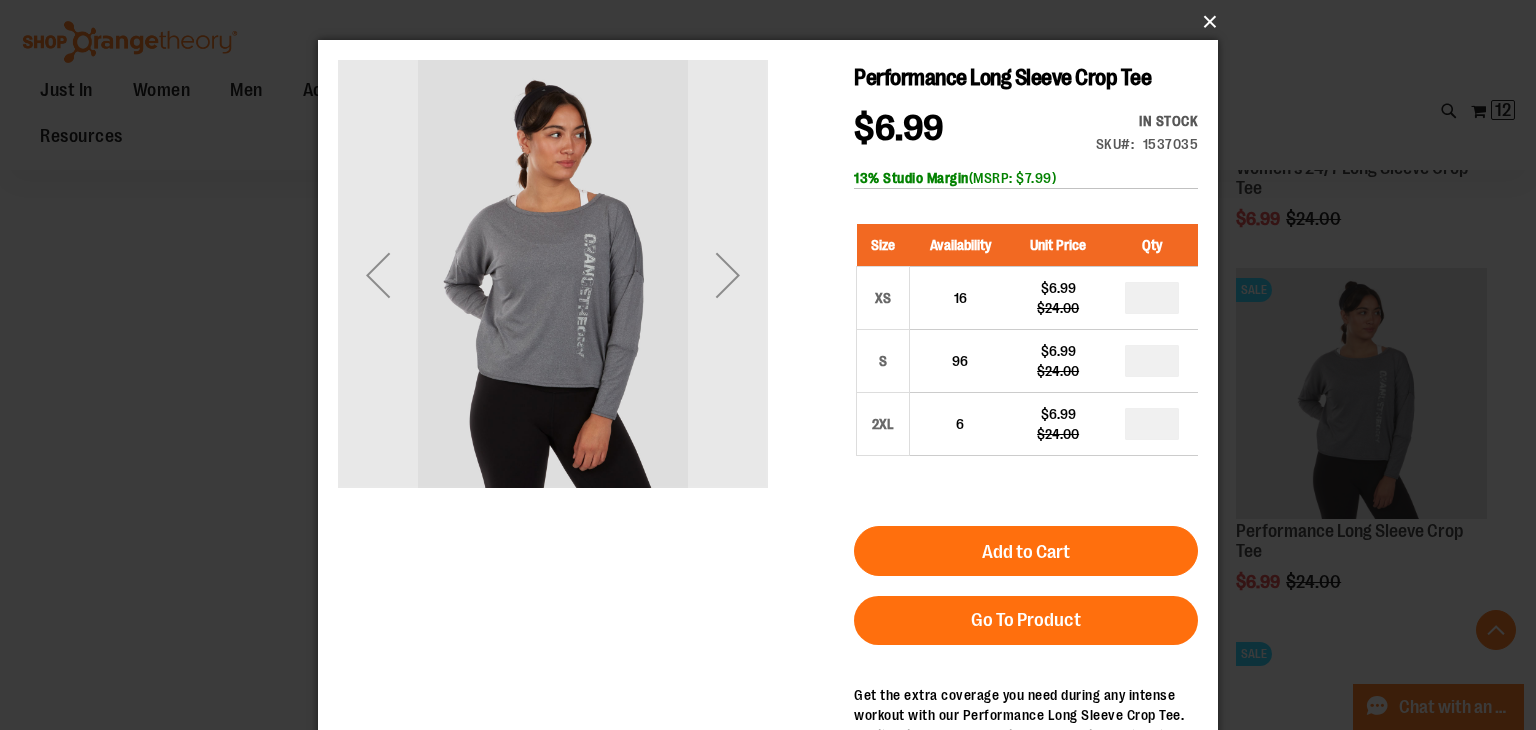 click on "×" at bounding box center (774, 22) 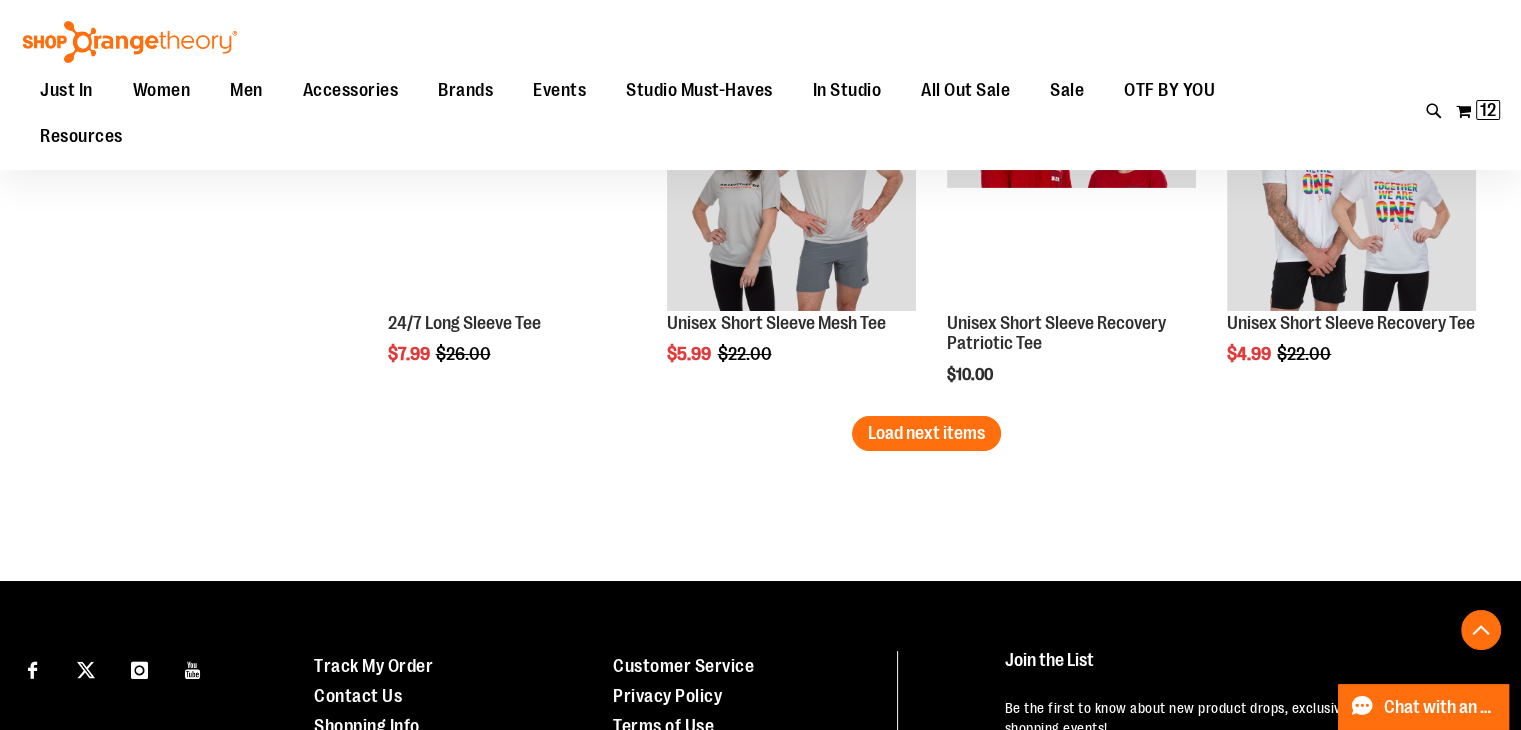 scroll, scrollTop: 7600, scrollLeft: 0, axis: vertical 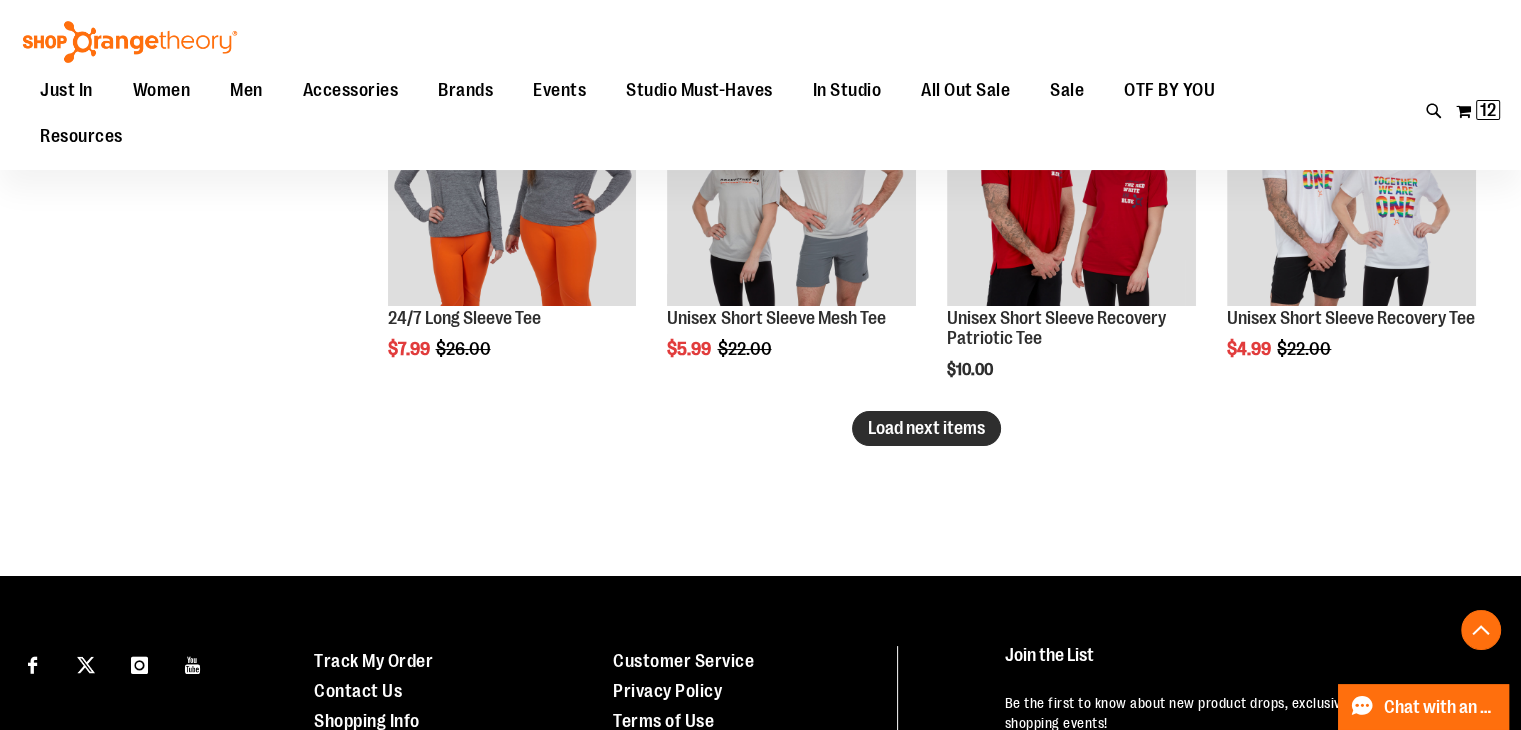 click on "Load next items" at bounding box center [926, 428] 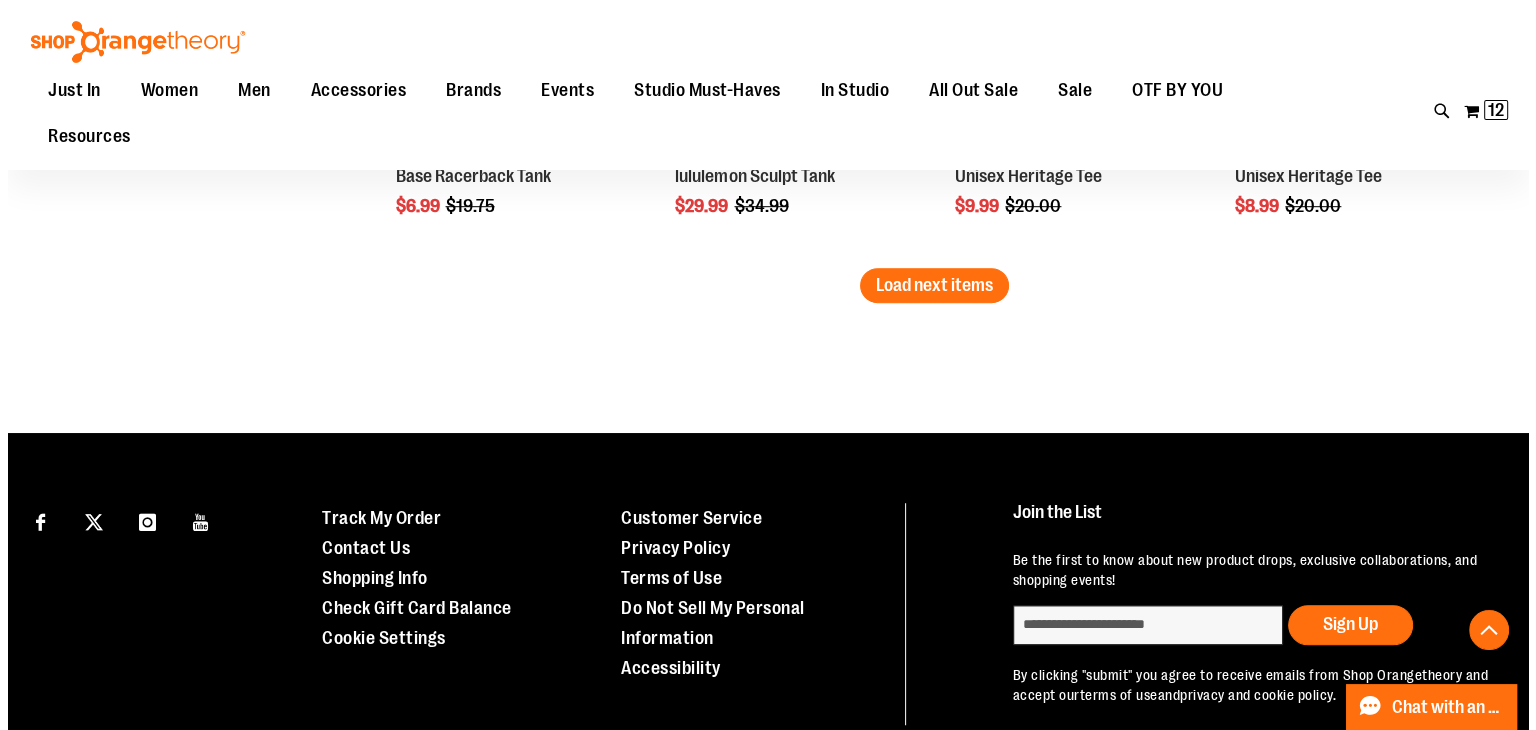 scroll, scrollTop: 8600, scrollLeft: 0, axis: vertical 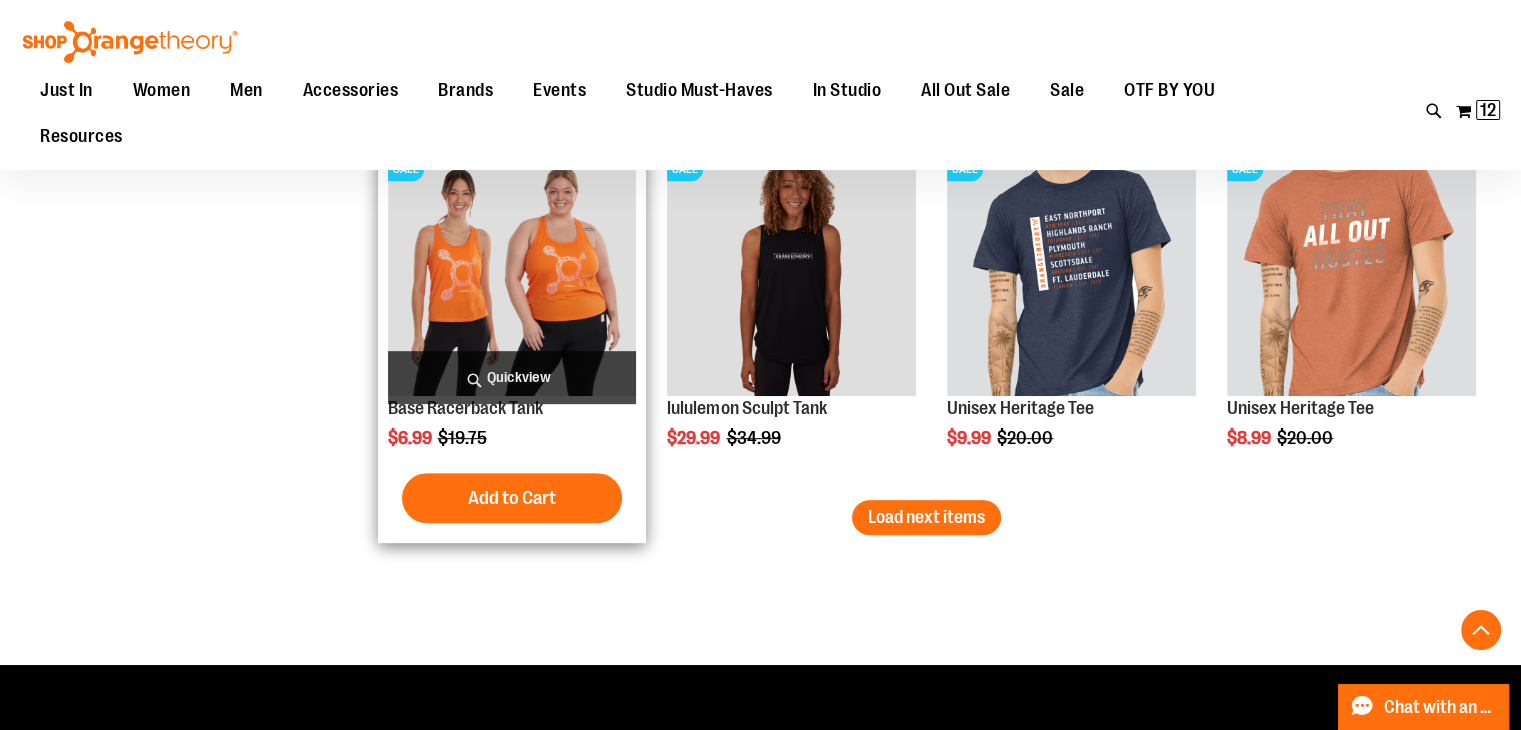 click on "Quickview" at bounding box center [512, 377] 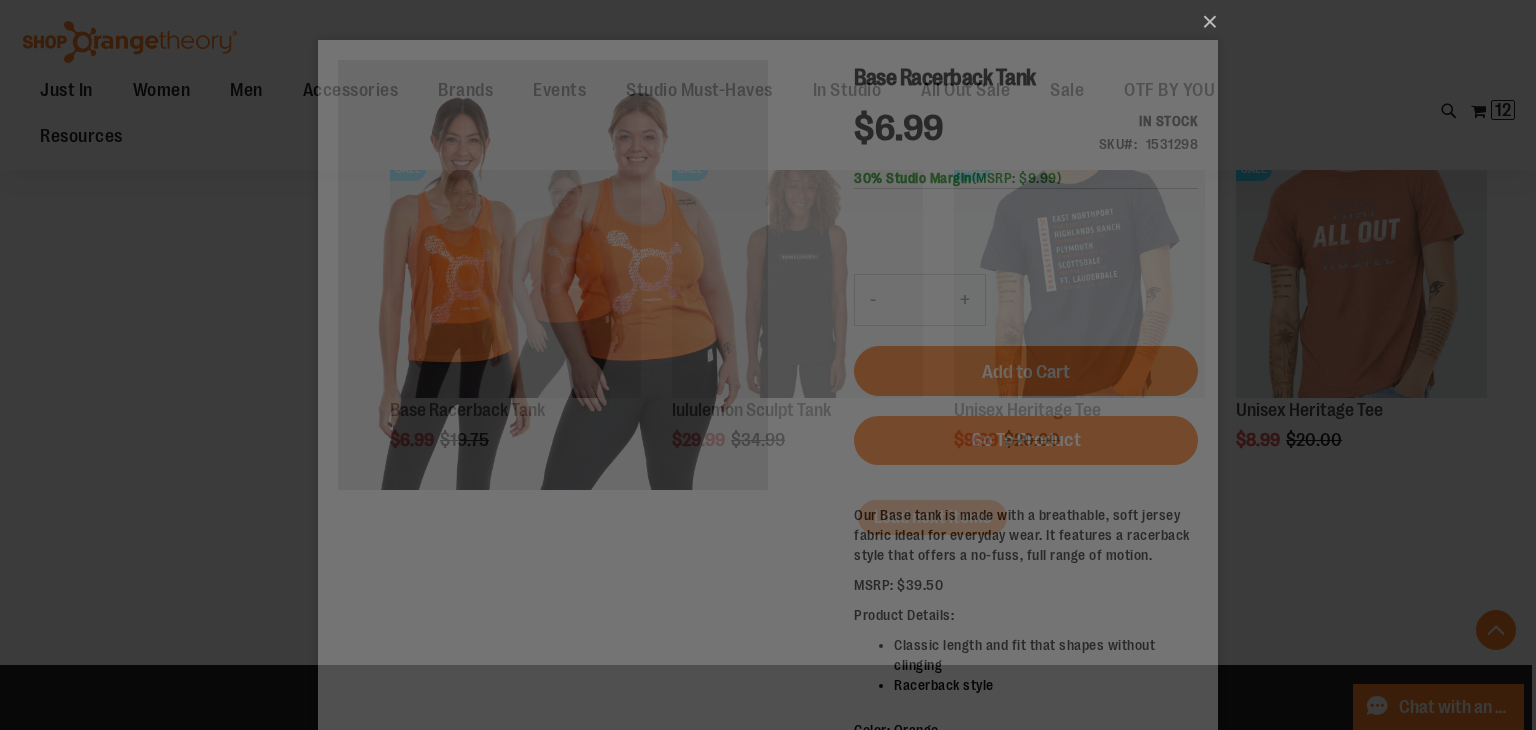 scroll, scrollTop: 0, scrollLeft: 0, axis: both 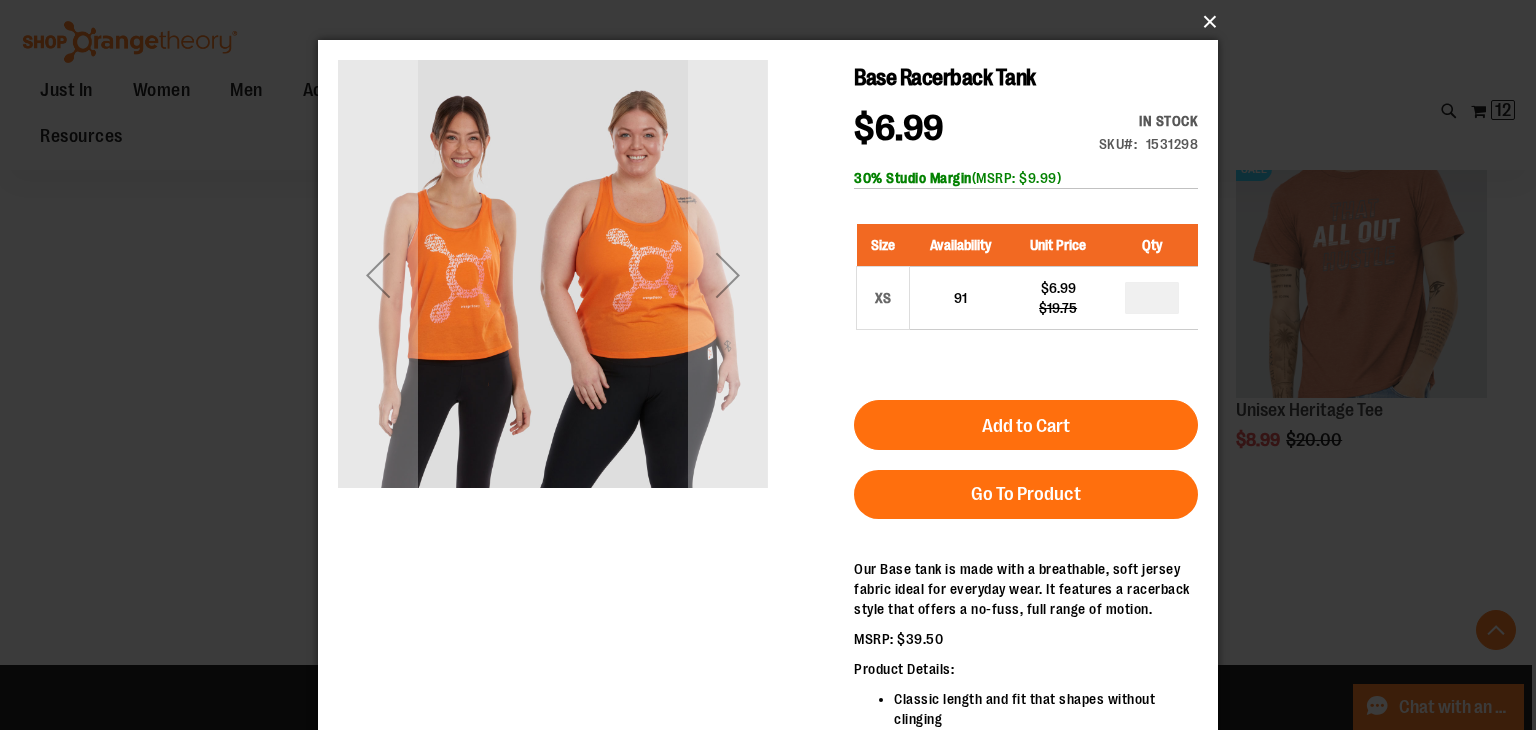 click on "×" at bounding box center [774, 22] 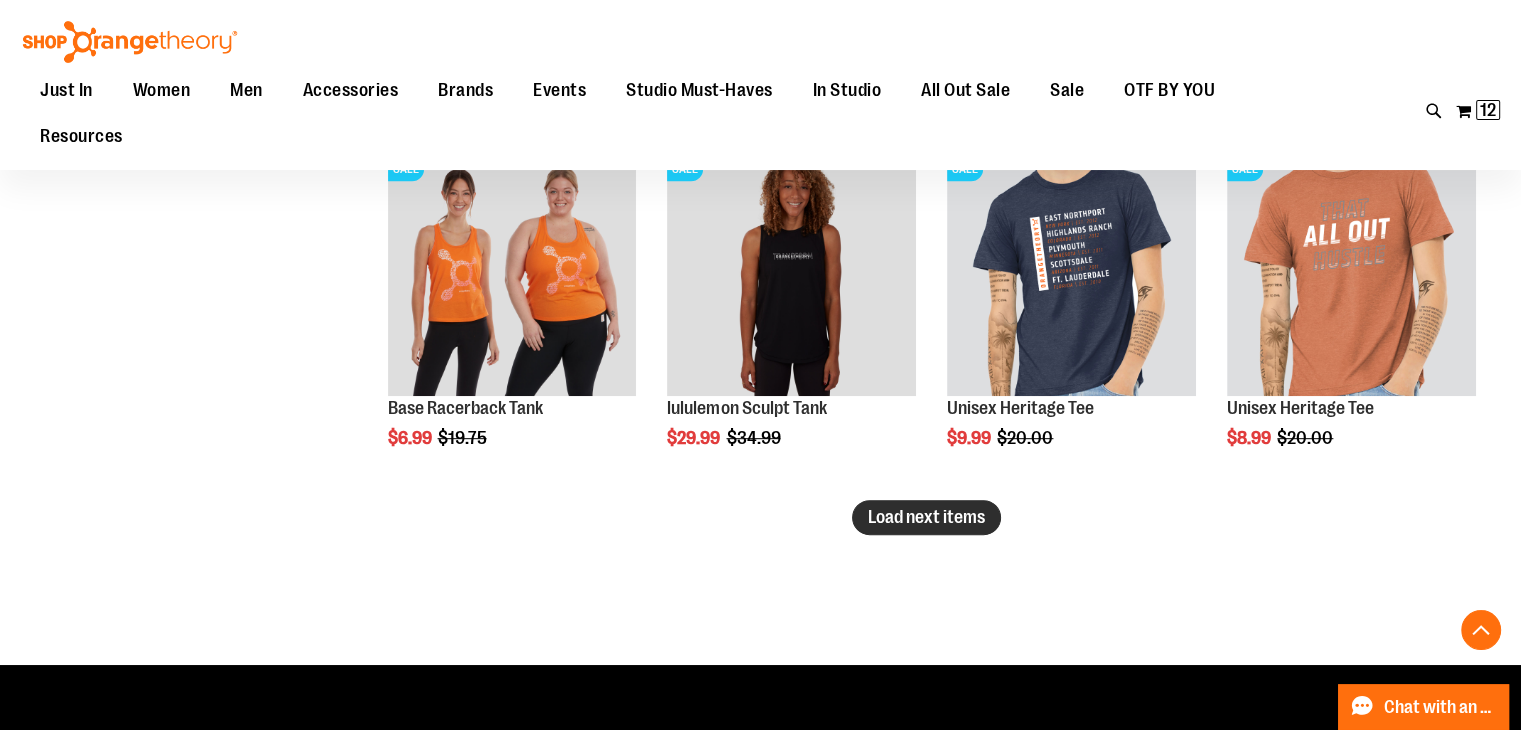drag, startPoint x: 882, startPoint y: 514, endPoint x: 975, endPoint y: 518, distance: 93.08598 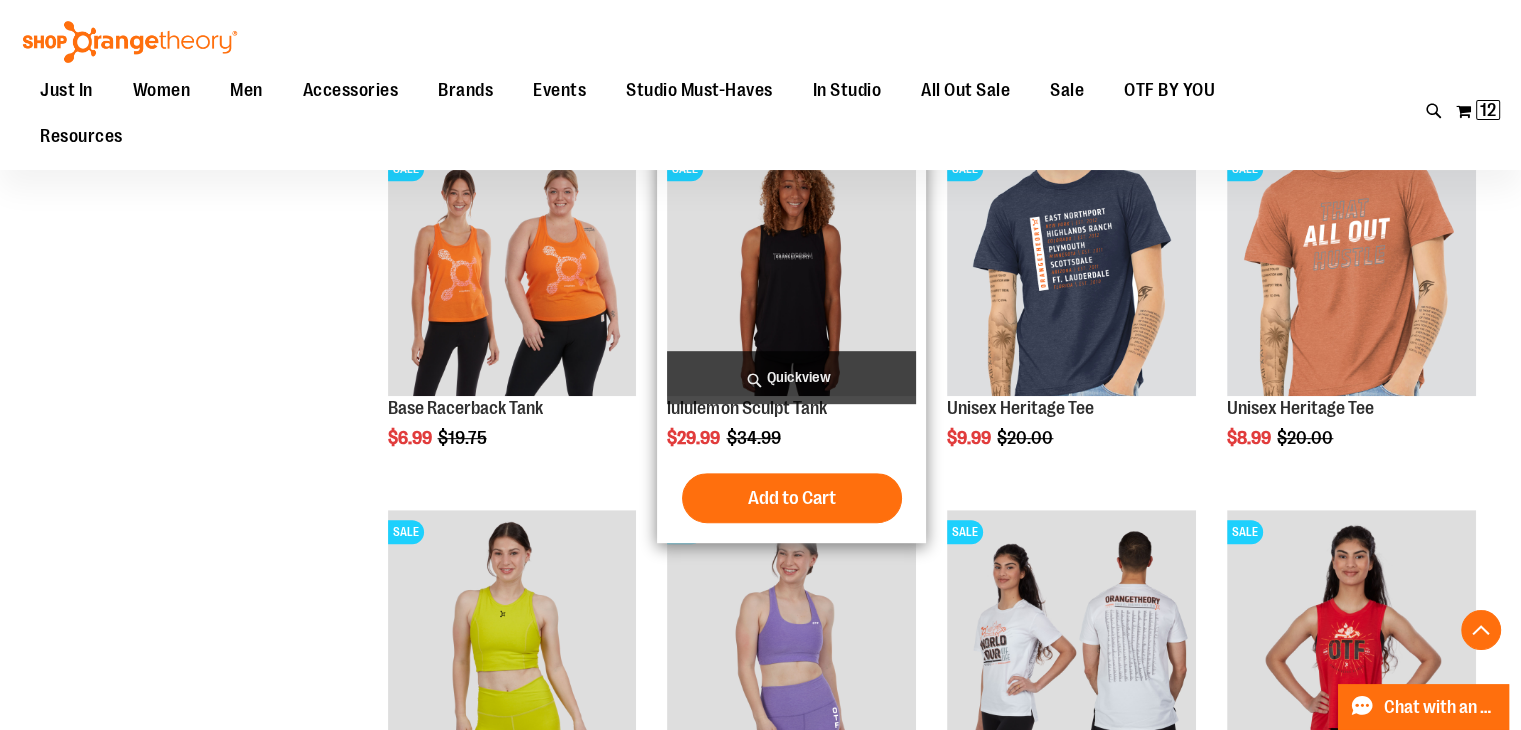 click on "Quickview" at bounding box center [791, 377] 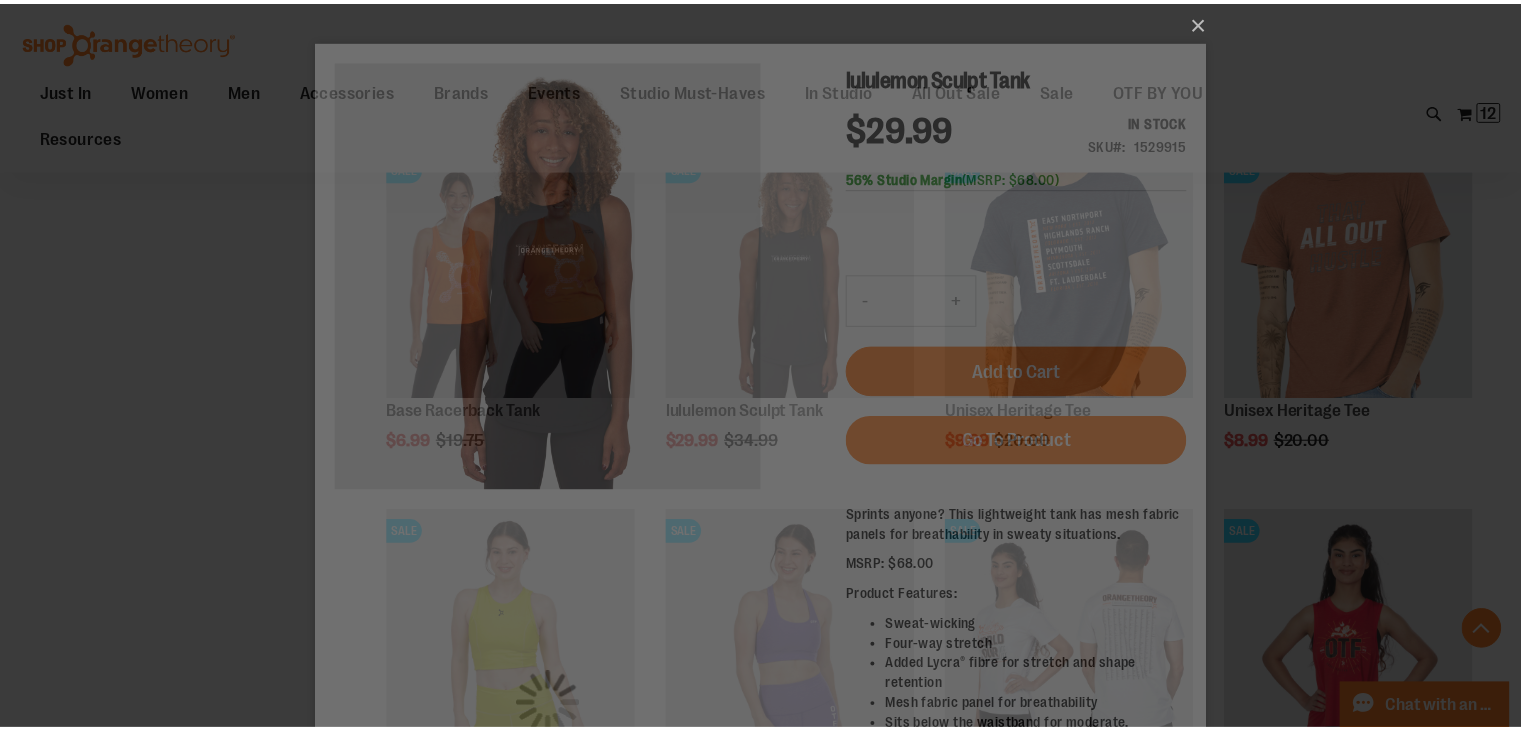 scroll, scrollTop: 0, scrollLeft: 0, axis: both 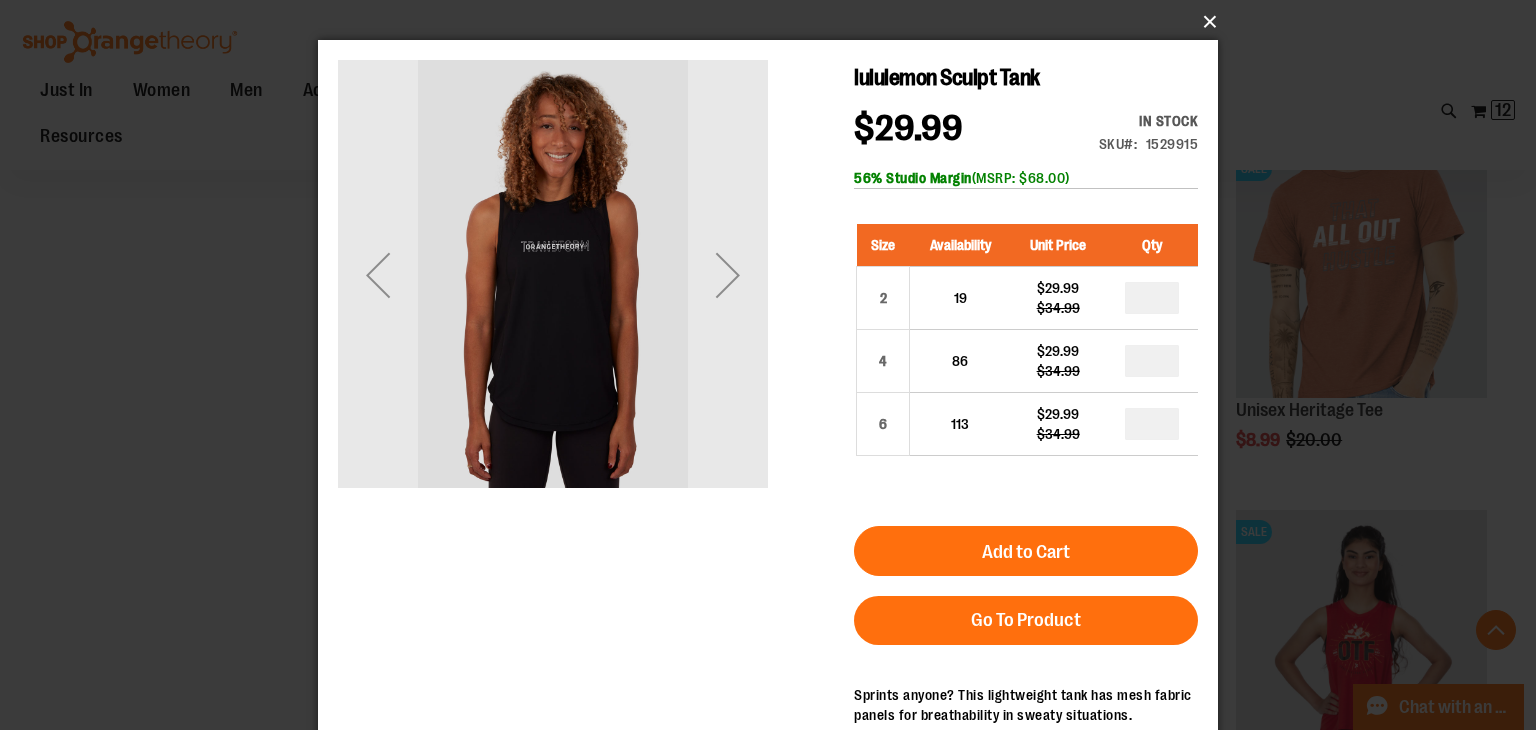 click on "×" at bounding box center [774, 22] 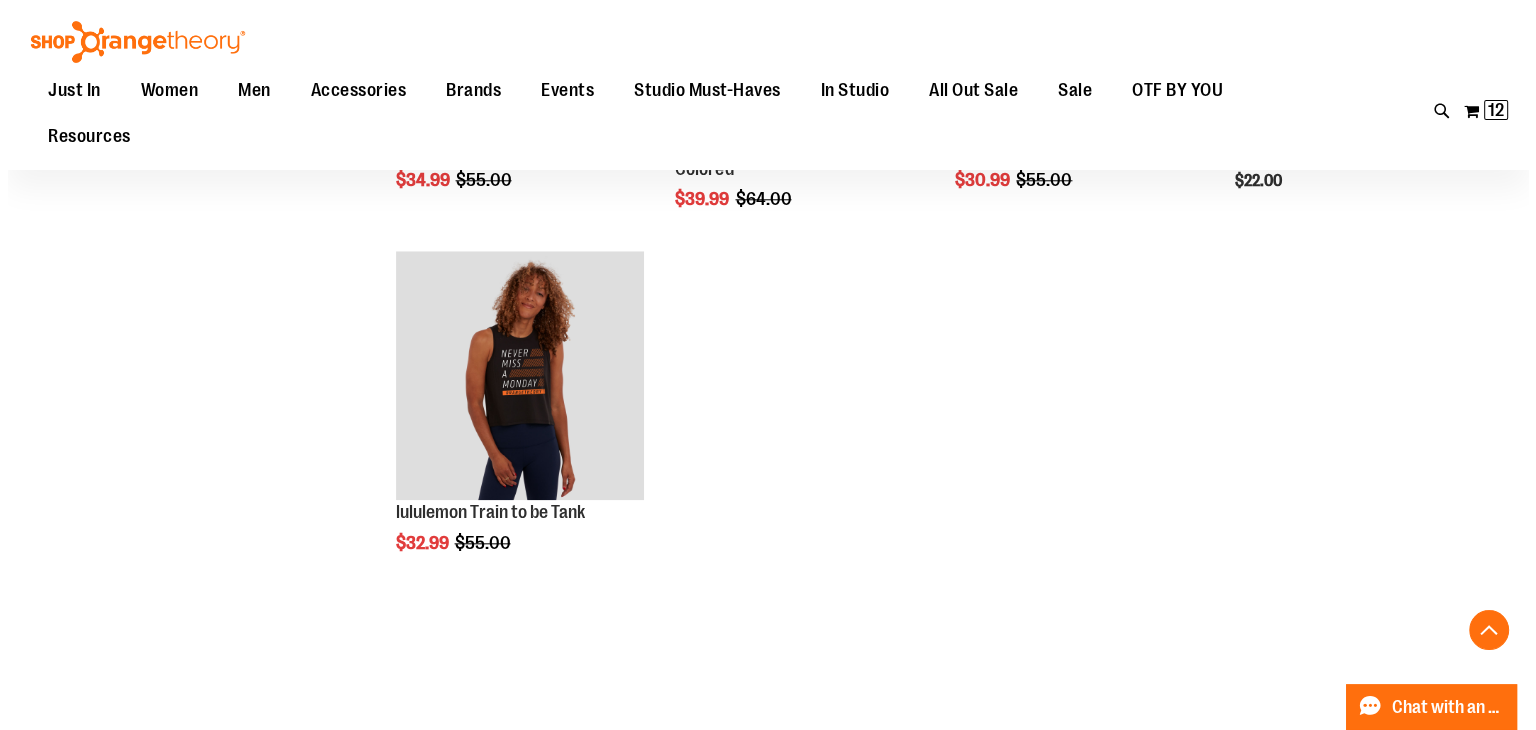 scroll, scrollTop: 9600, scrollLeft: 0, axis: vertical 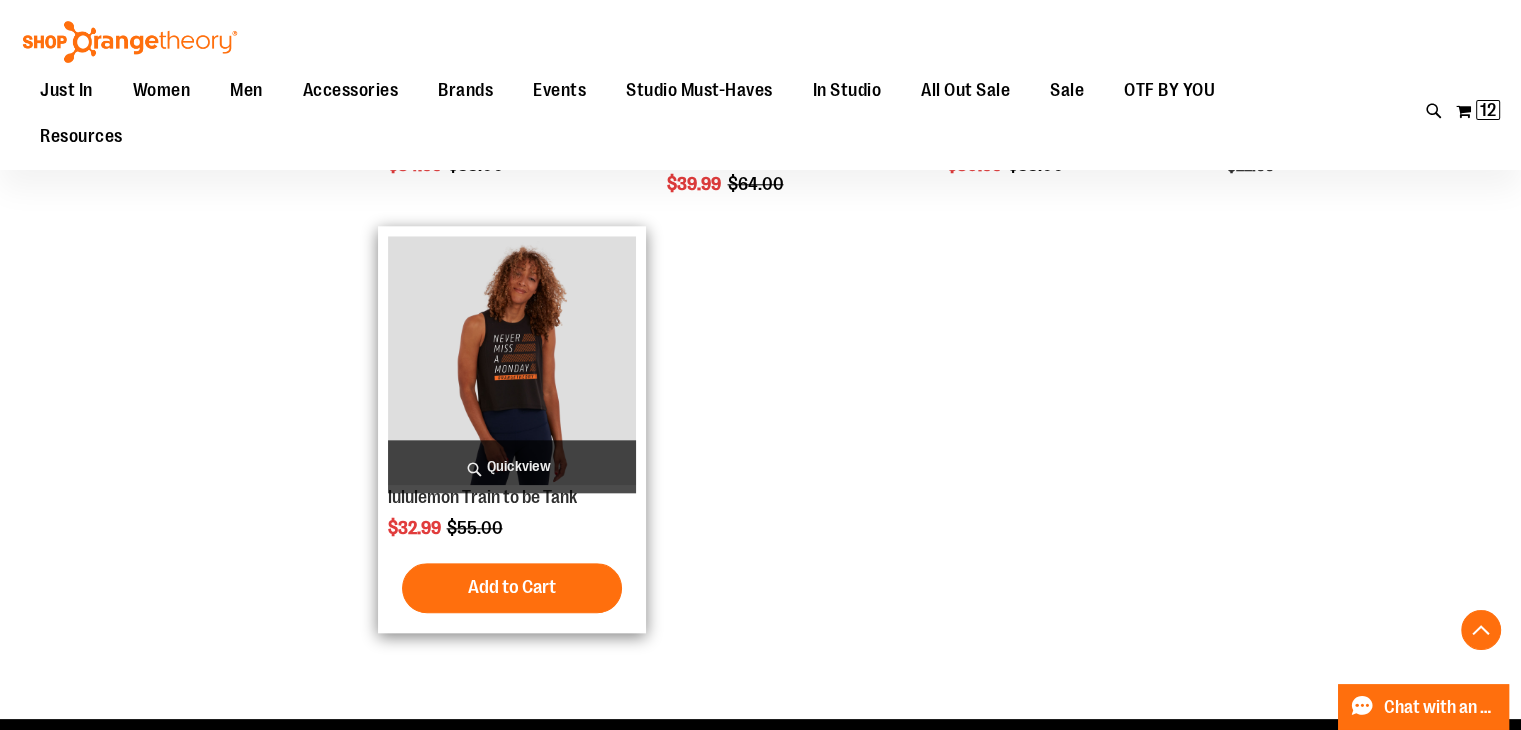 click on "Quickview" at bounding box center (512, 466) 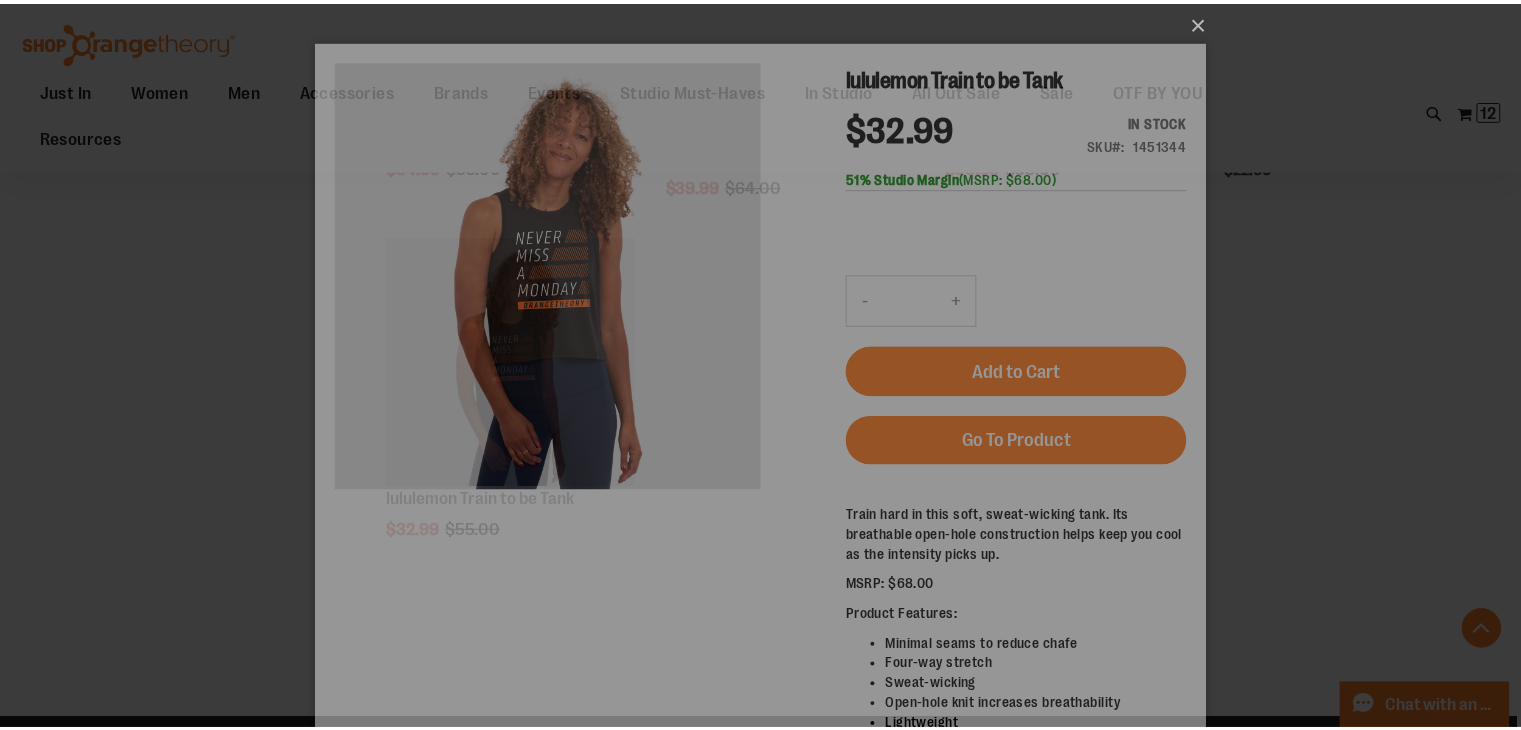 scroll, scrollTop: 0, scrollLeft: 0, axis: both 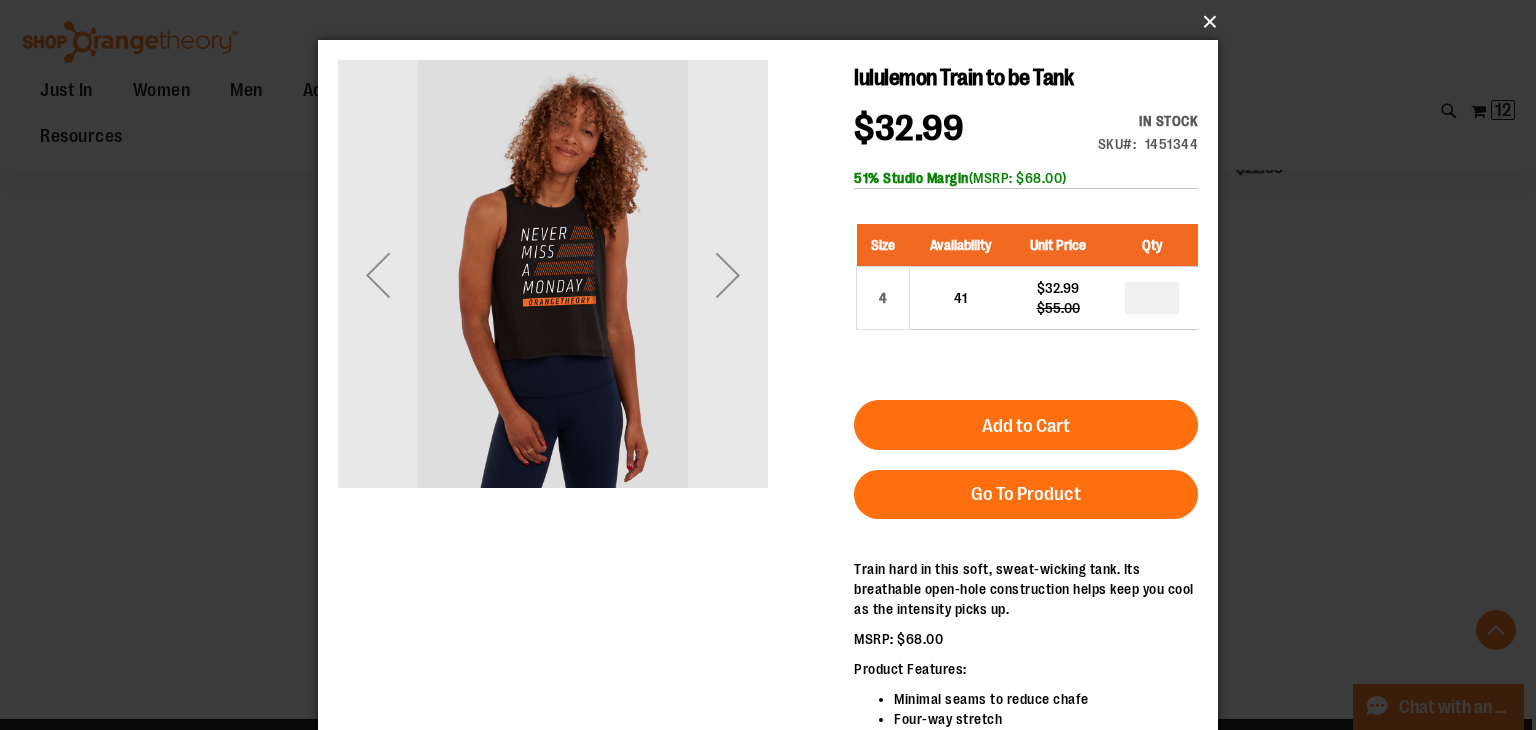 click on "×" at bounding box center (774, 22) 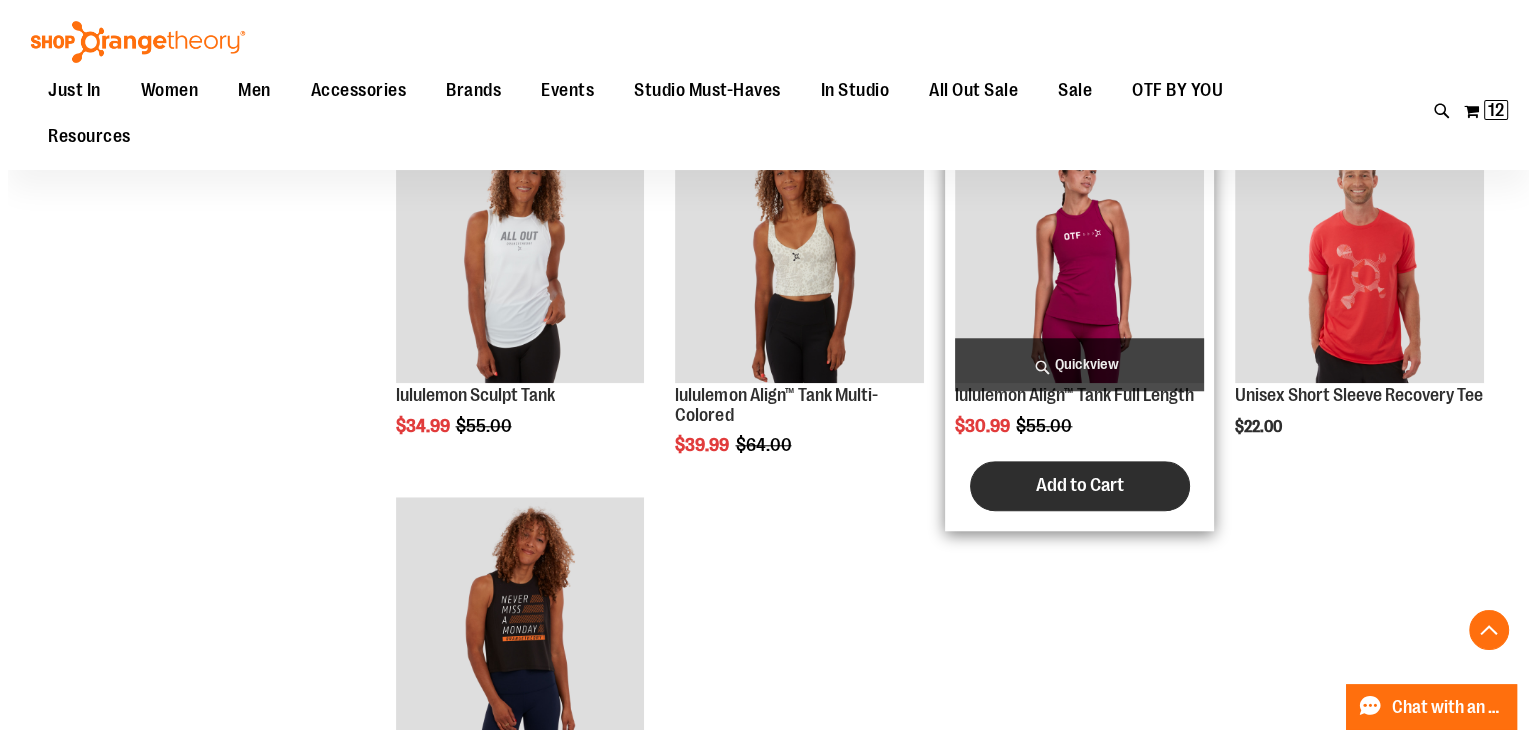 scroll, scrollTop: 9300, scrollLeft: 0, axis: vertical 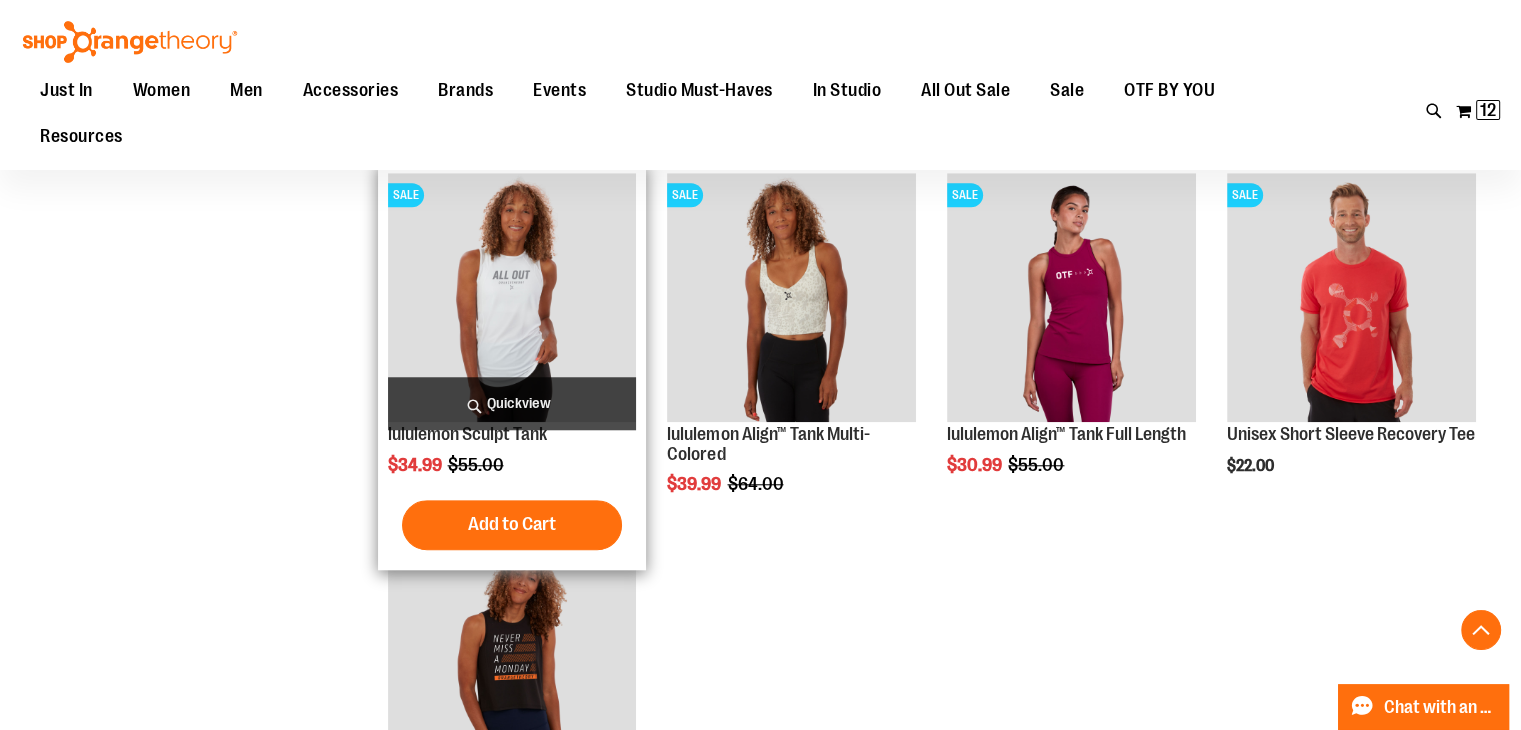 click on "Quickview" at bounding box center [512, 403] 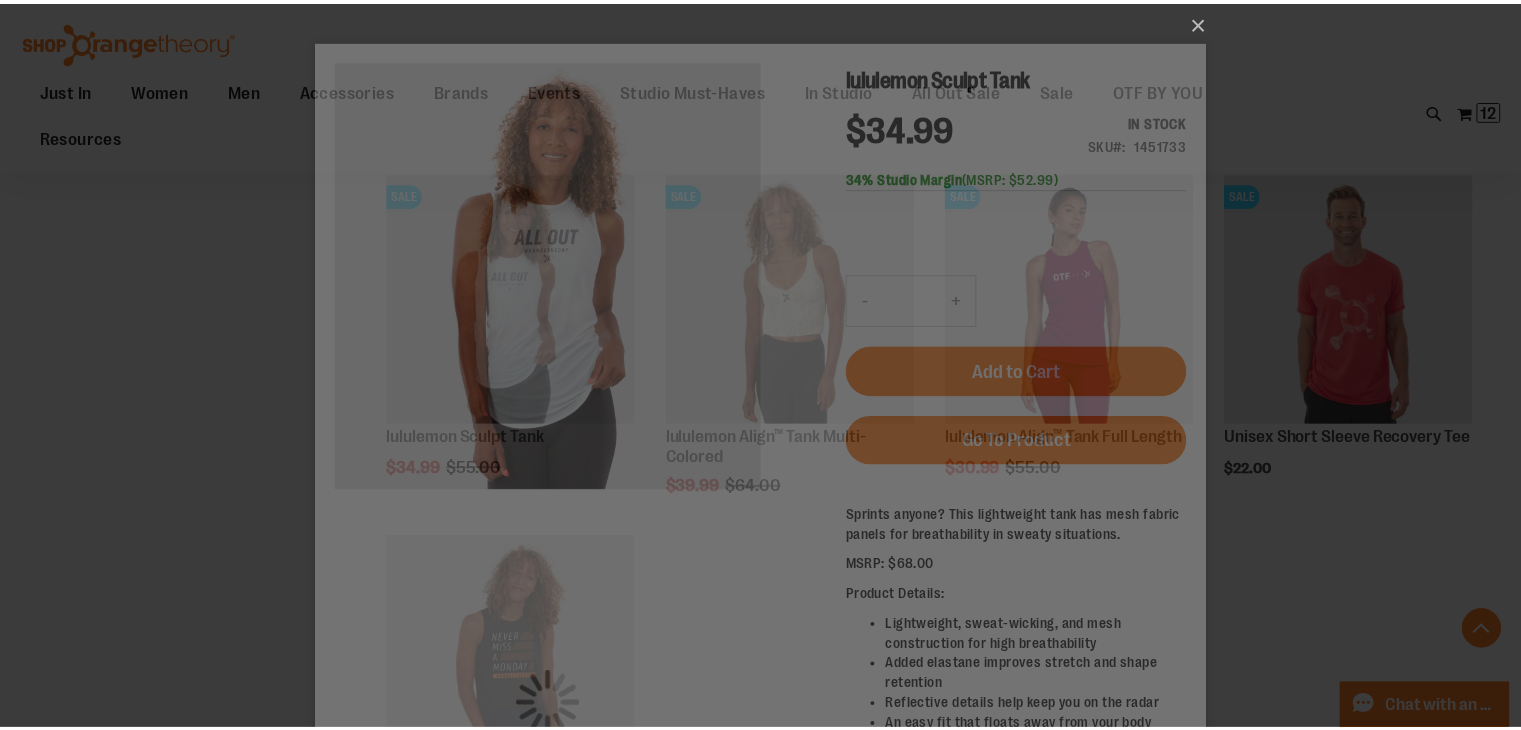 scroll, scrollTop: 0, scrollLeft: 0, axis: both 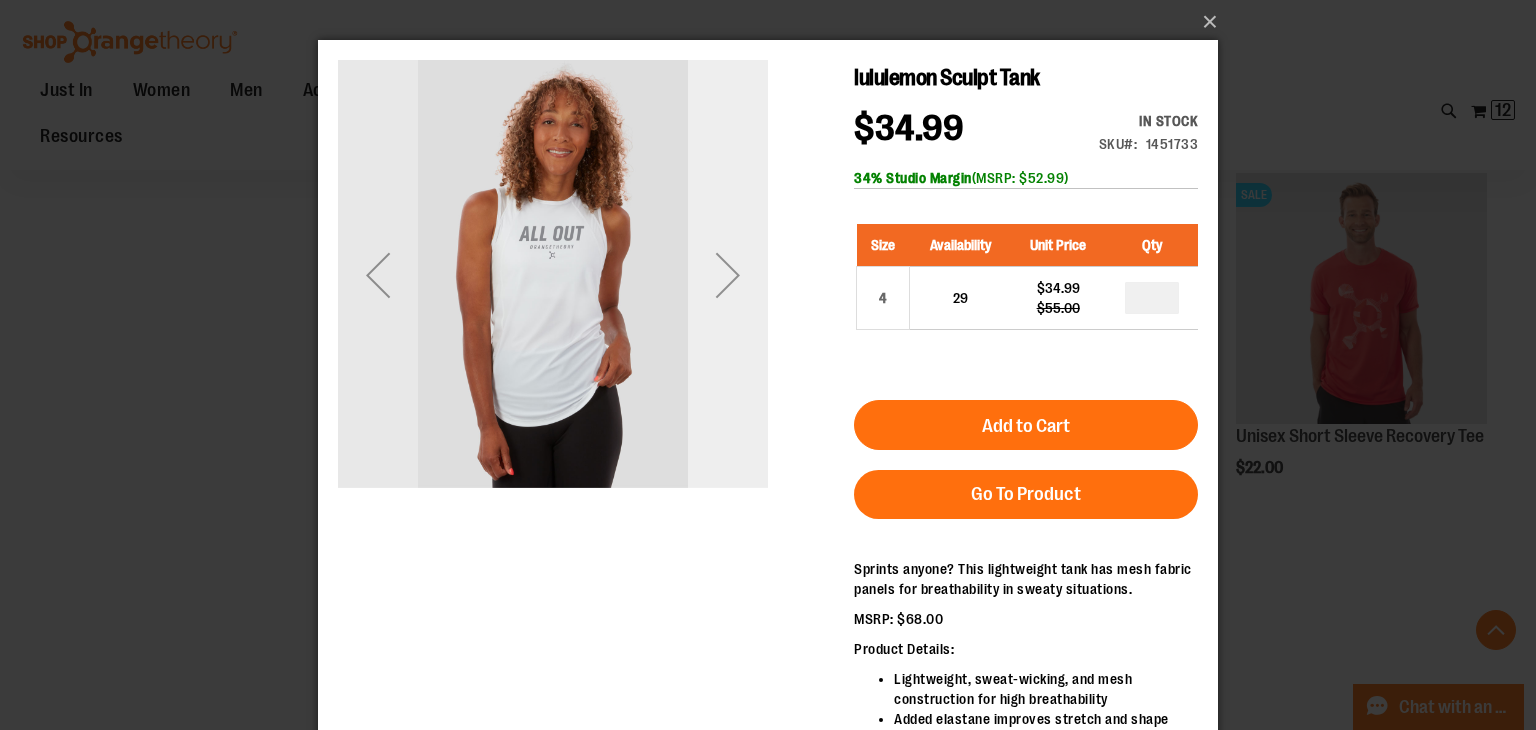 click at bounding box center [728, 275] 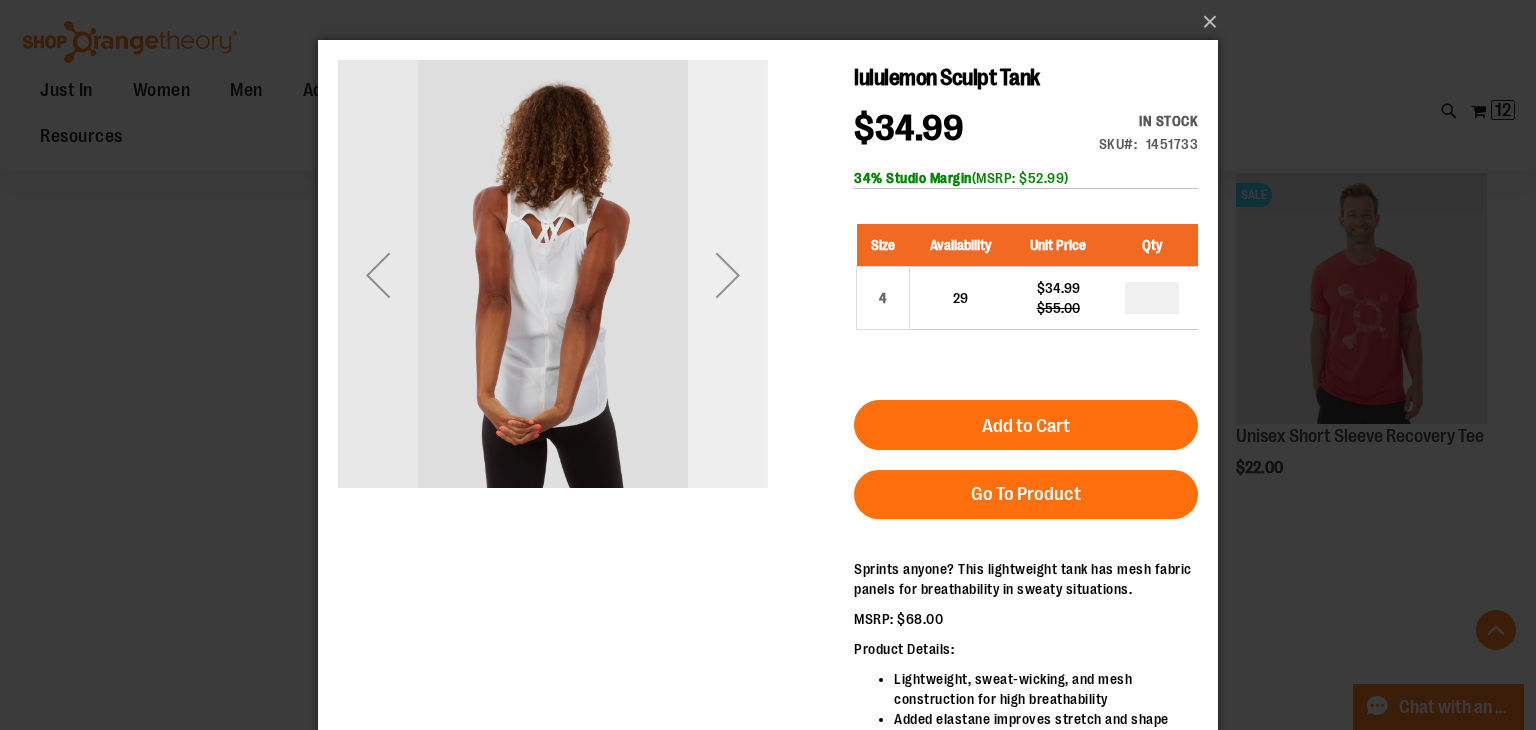 click at bounding box center [728, 275] 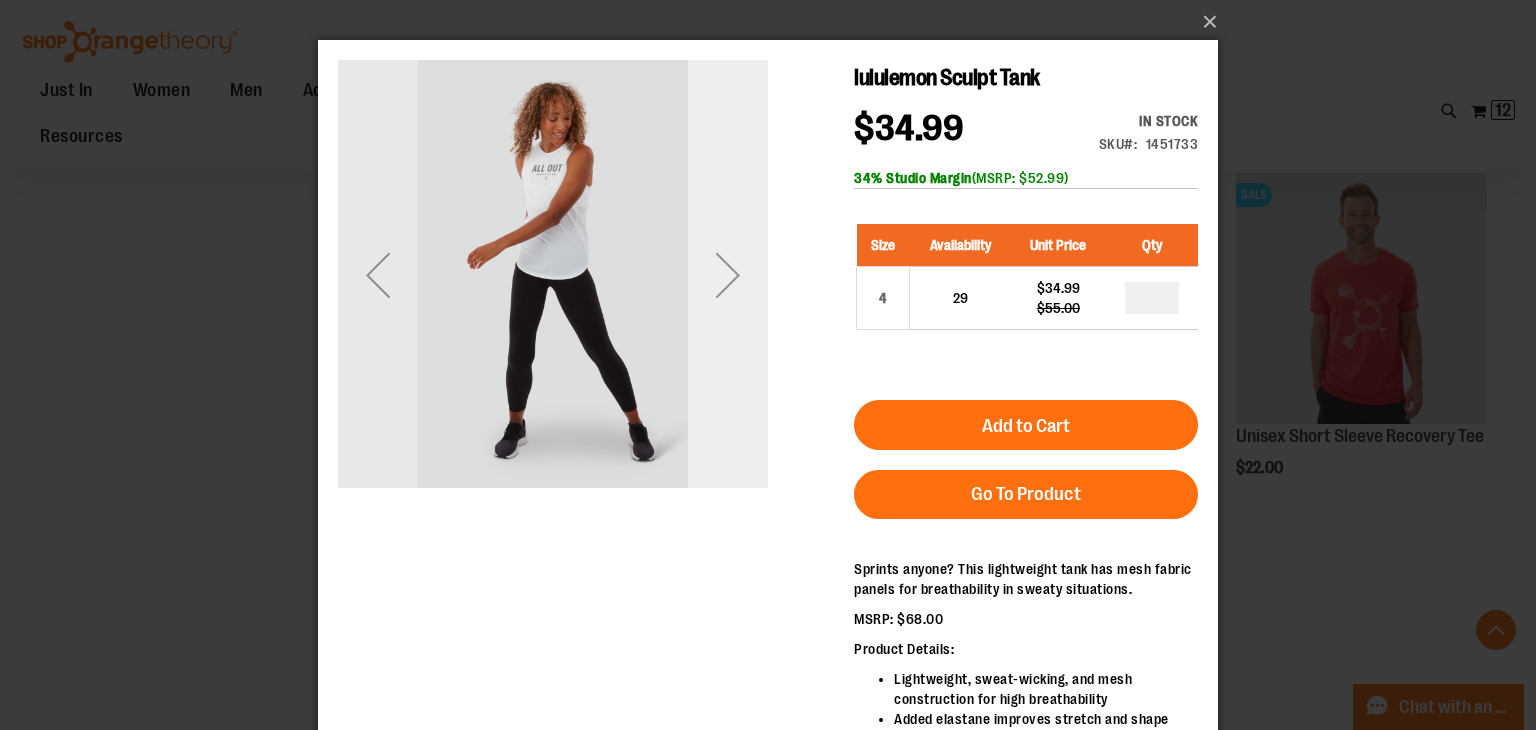 click at bounding box center [728, 275] 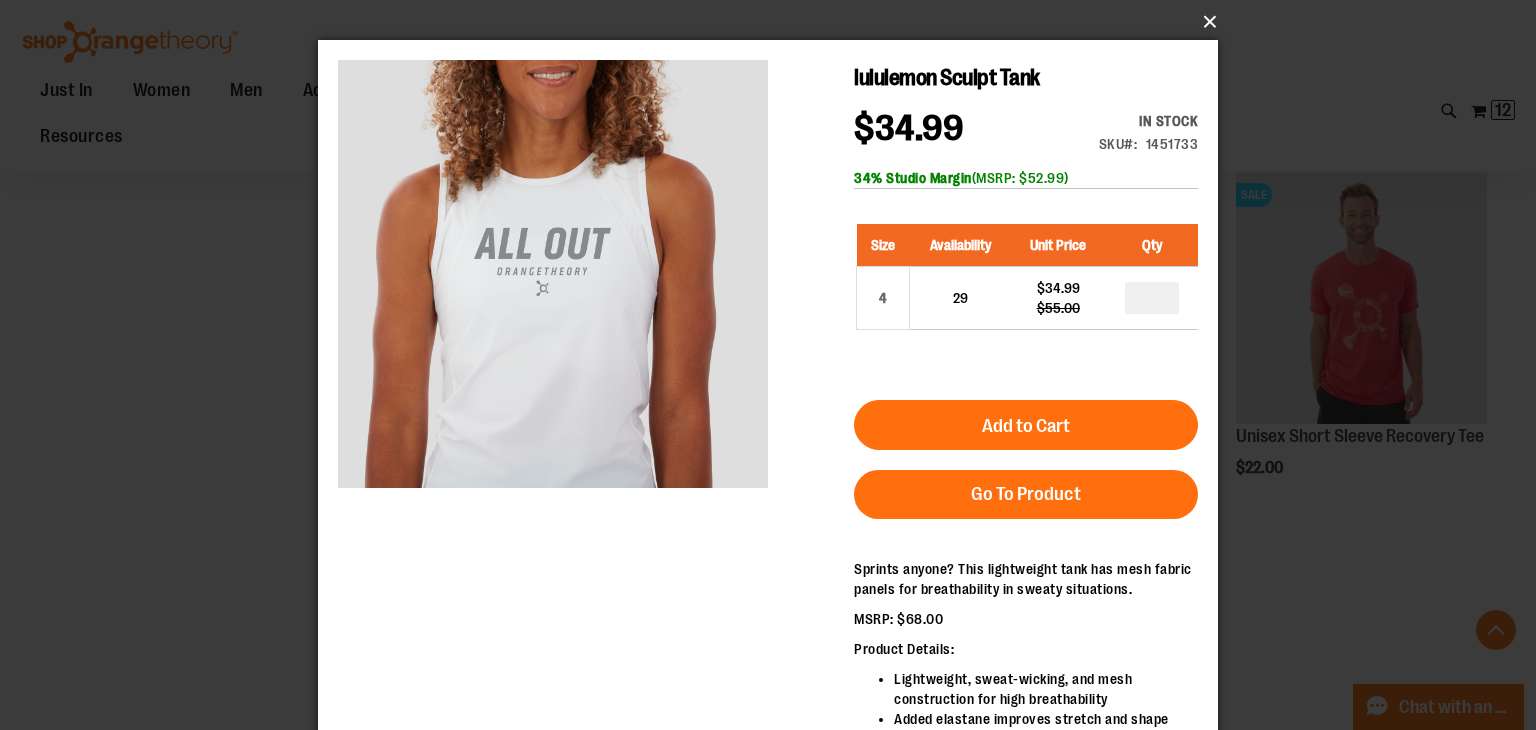 click on "×" at bounding box center [774, 22] 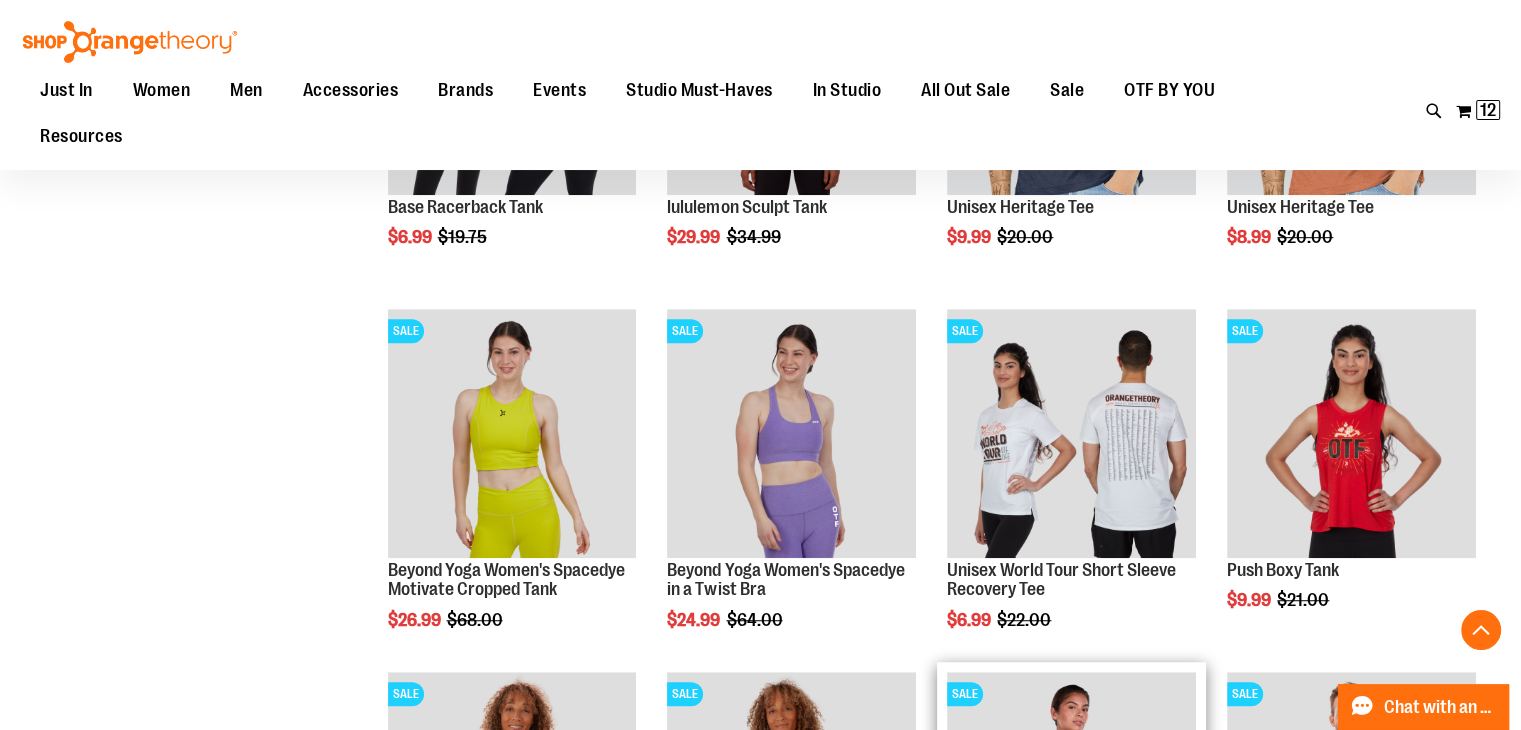 scroll, scrollTop: 8800, scrollLeft: 0, axis: vertical 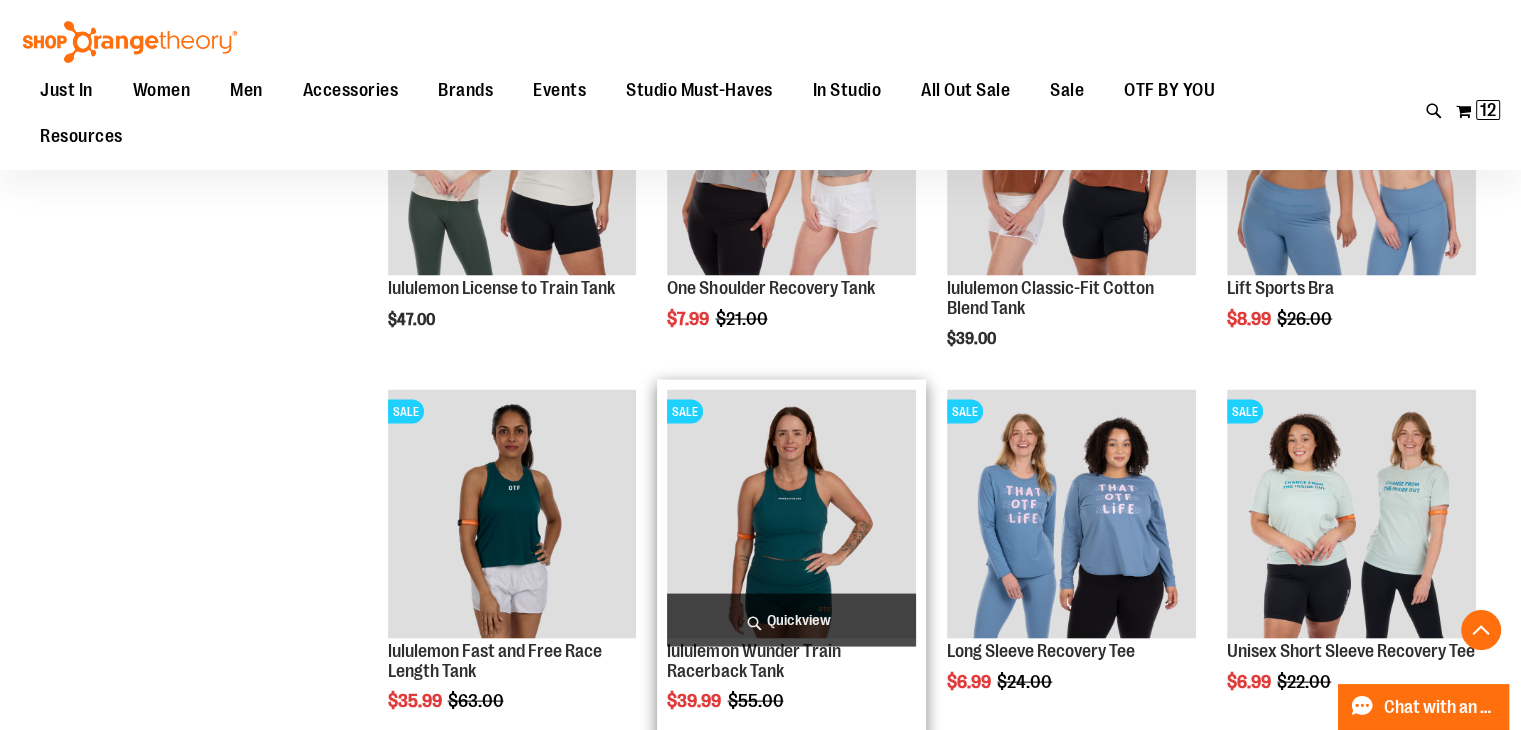 click on "Quickview" at bounding box center [791, 620] 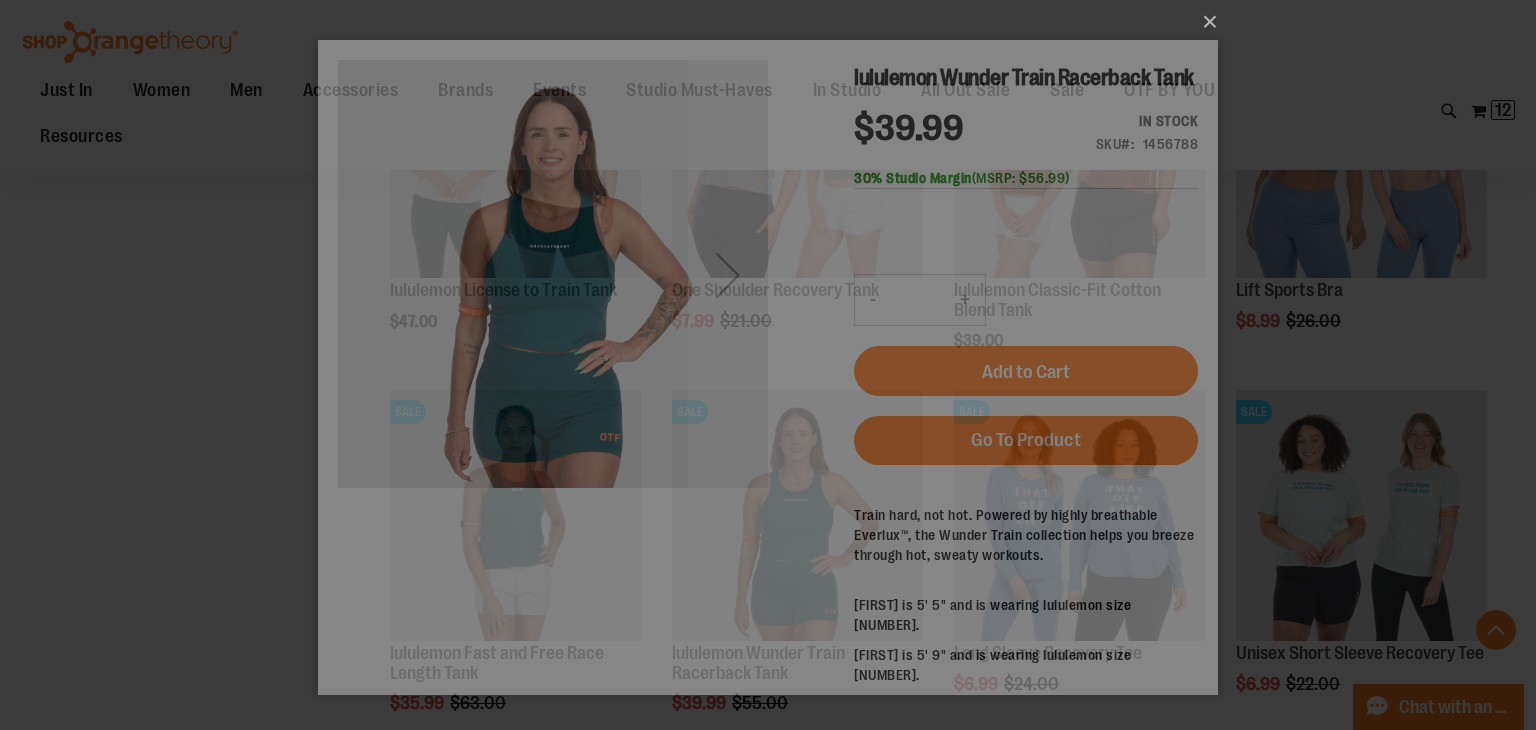 scroll, scrollTop: 0, scrollLeft: 0, axis: both 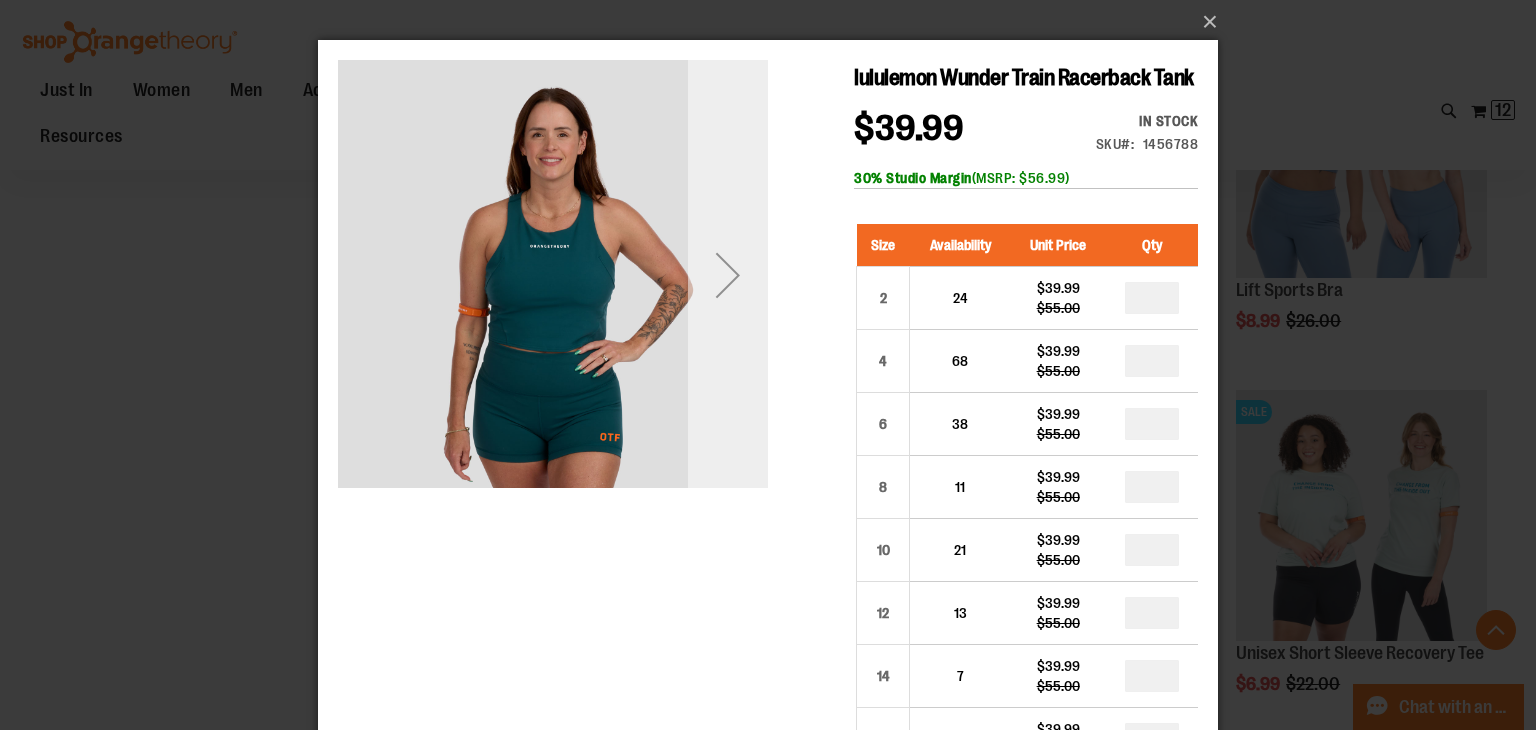 click at bounding box center (728, 275) 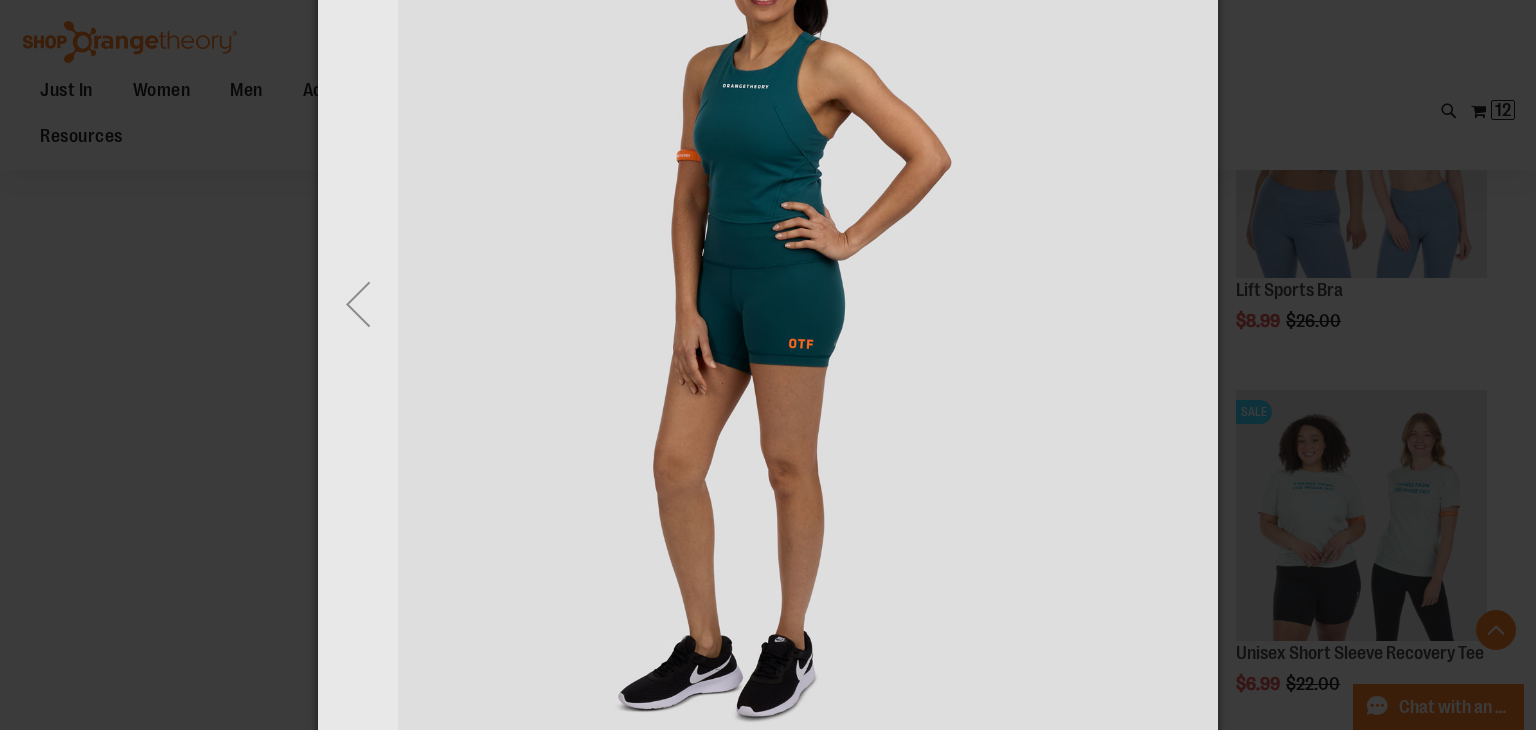 scroll, scrollTop: 300, scrollLeft: 0, axis: vertical 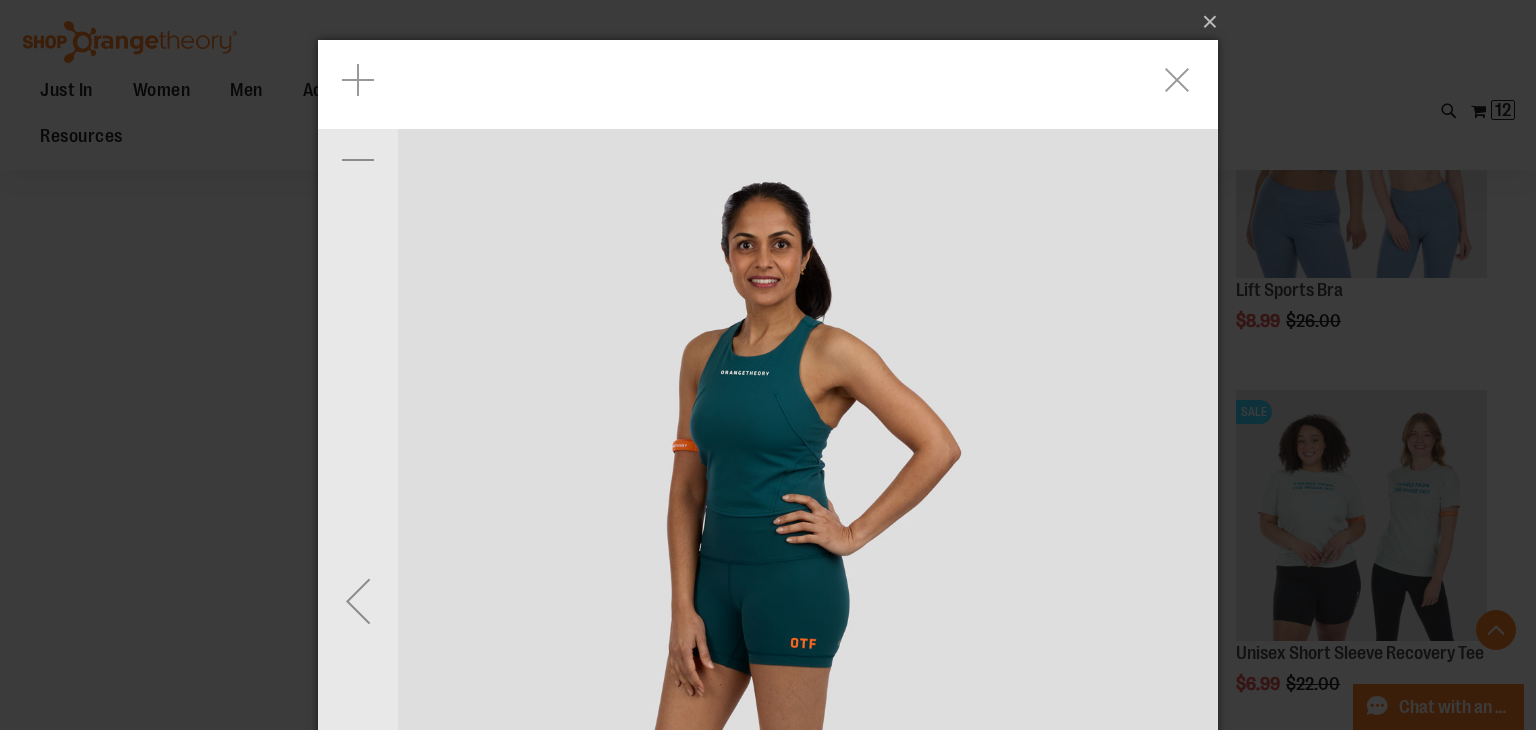 click at bounding box center [358, 601] 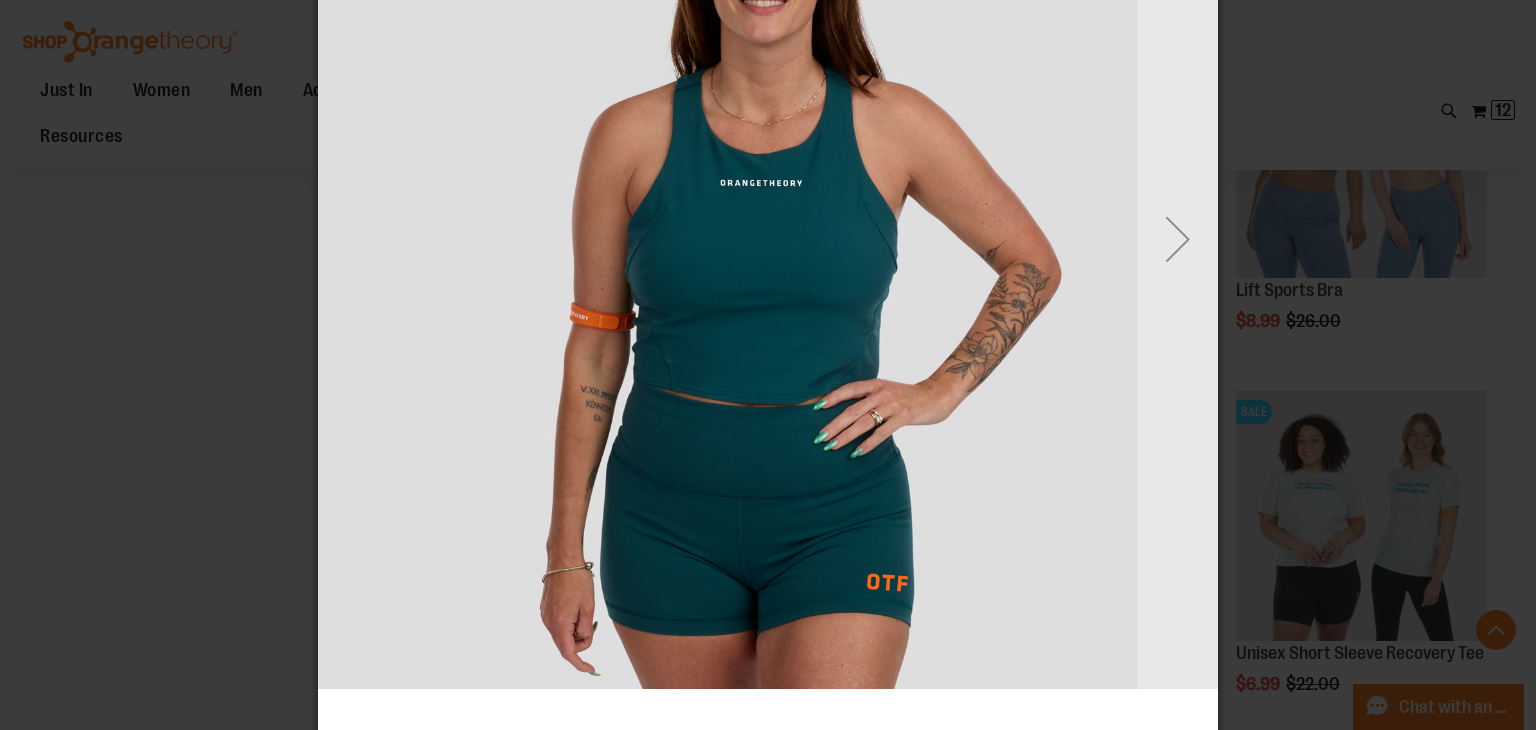 scroll, scrollTop: 400, scrollLeft: 0, axis: vertical 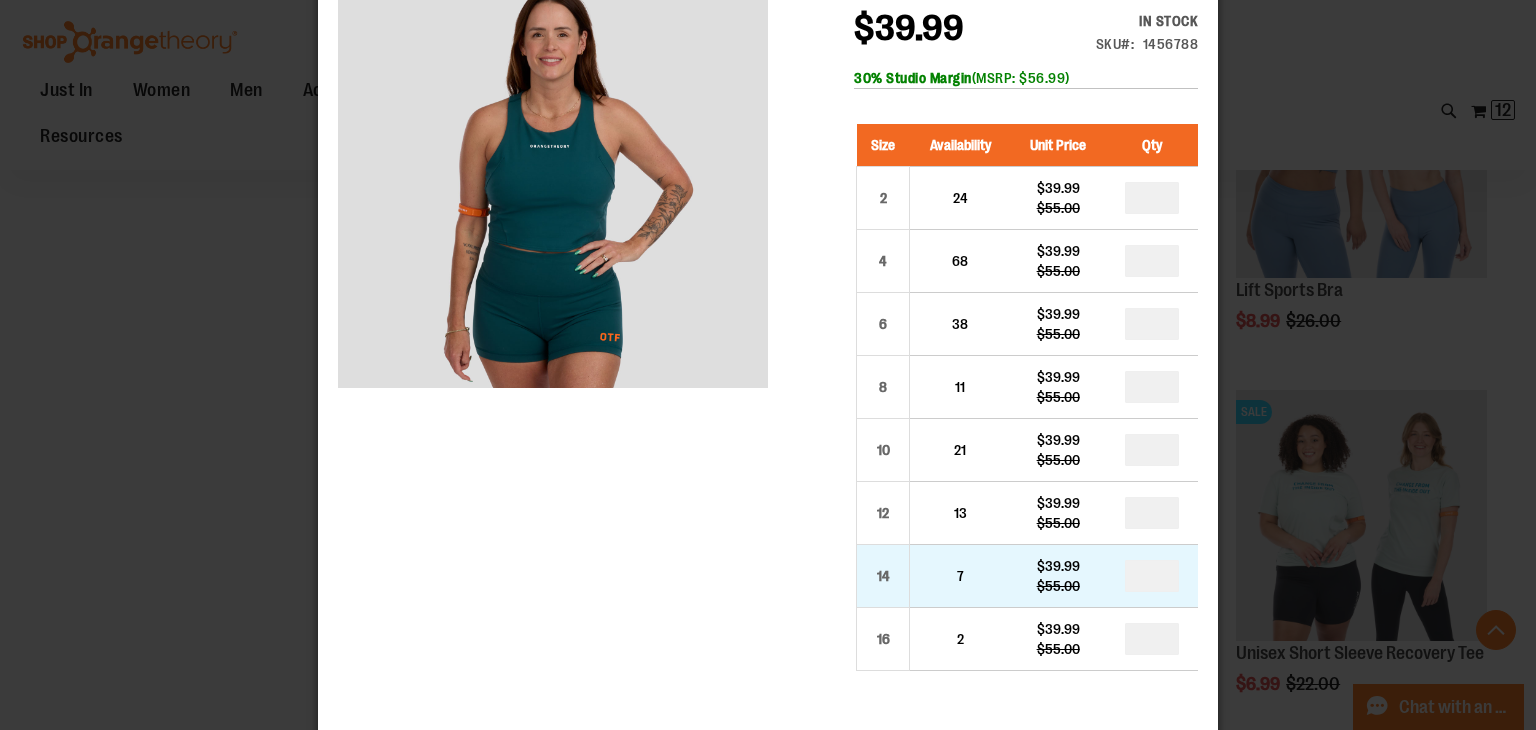 click on "*" at bounding box center (1152, 576) 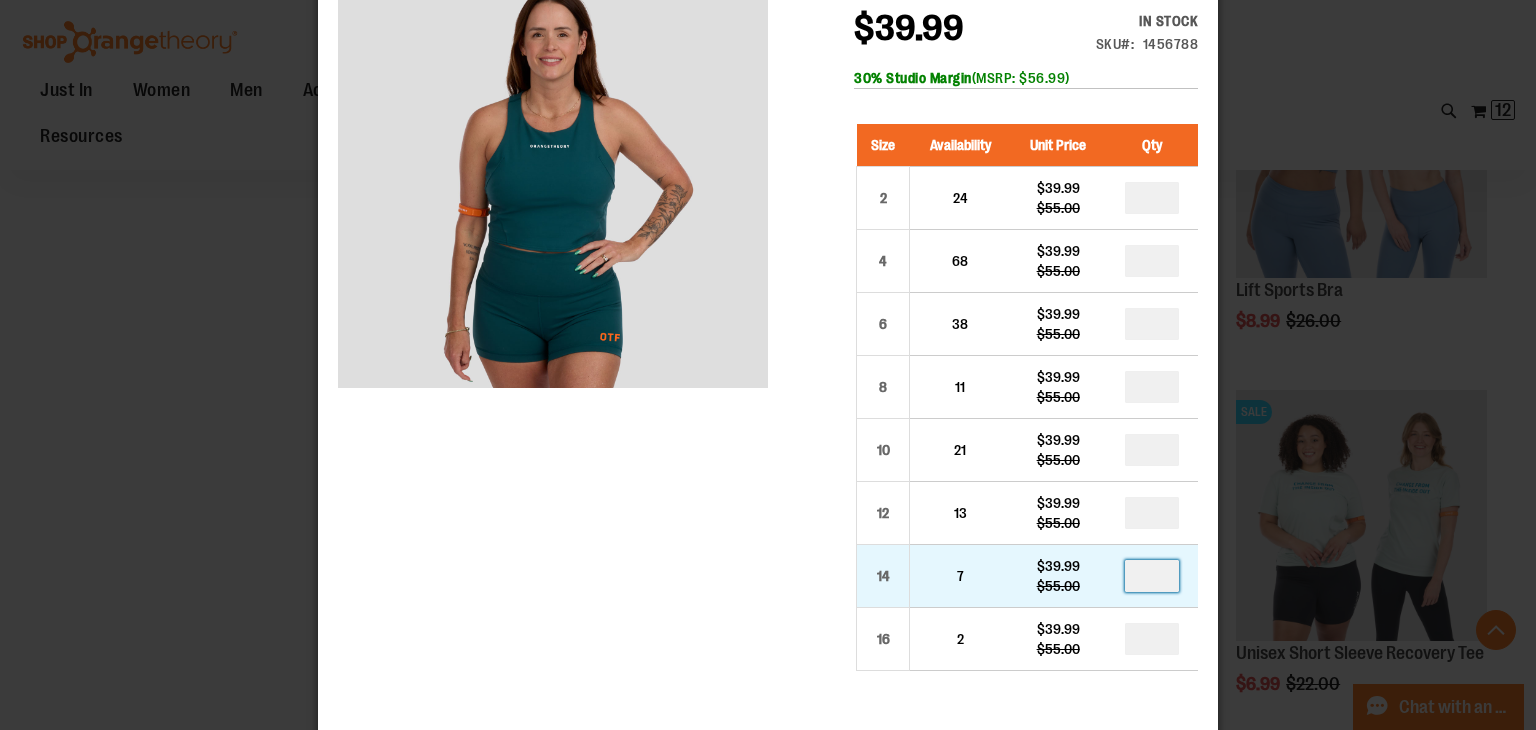 click at bounding box center (1152, 576) 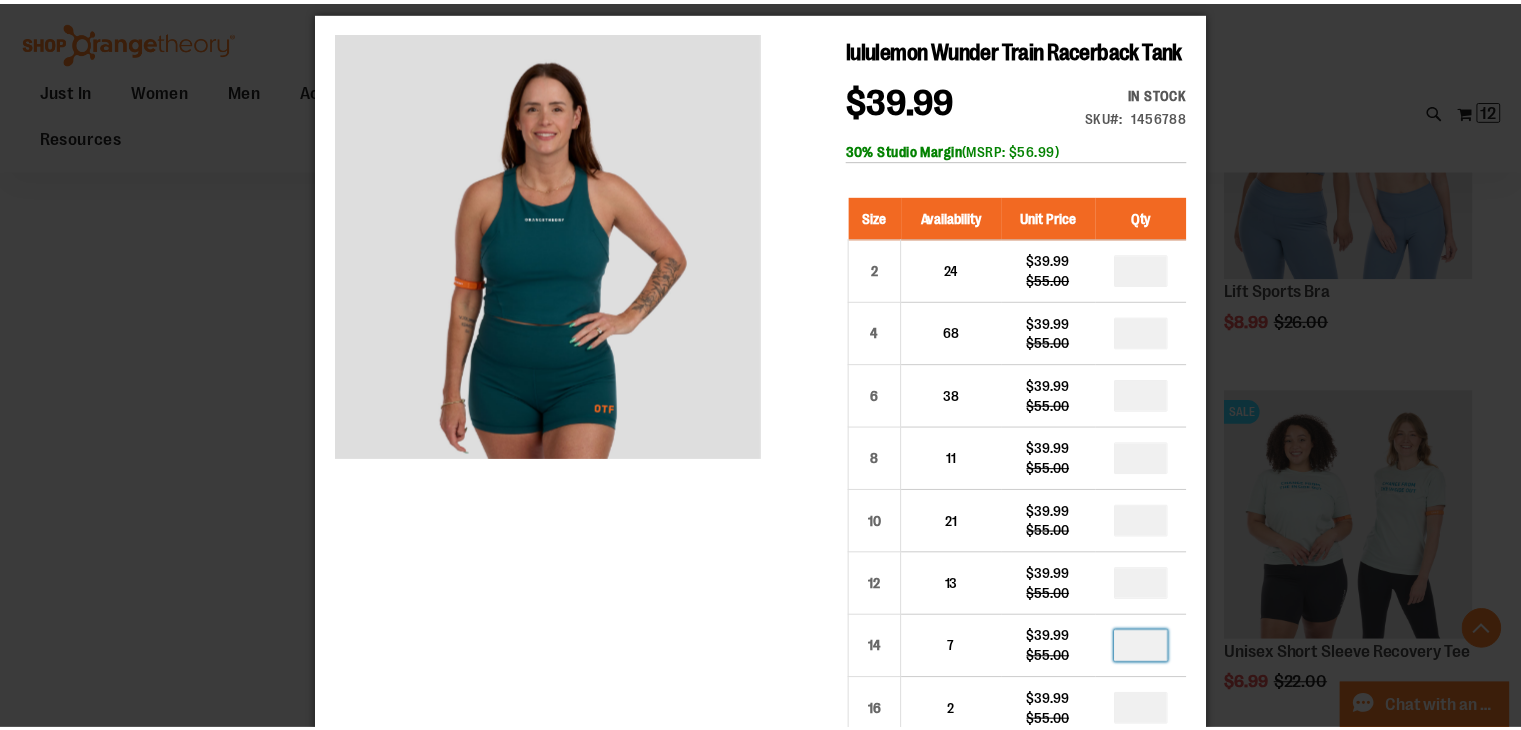 scroll, scrollTop: 0, scrollLeft: 0, axis: both 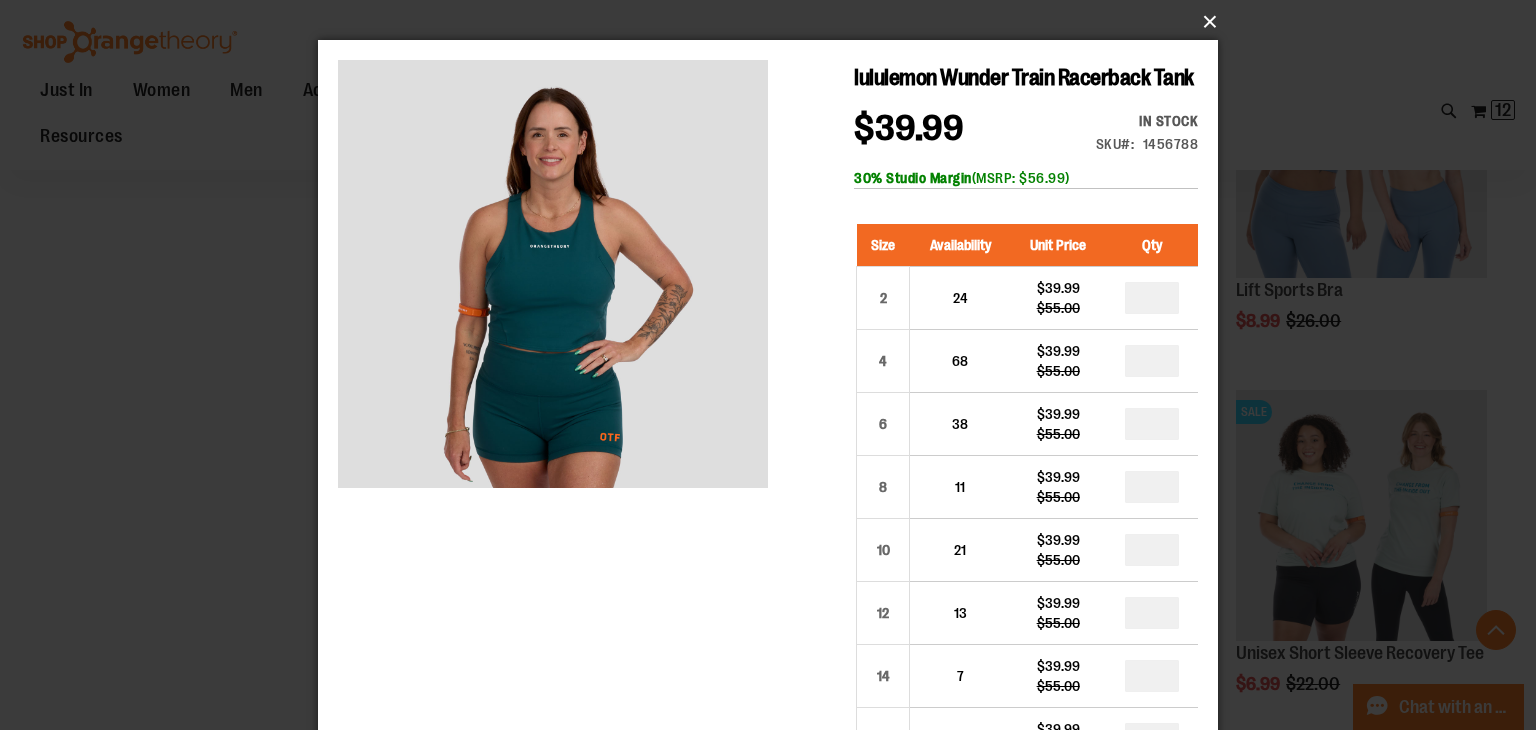 type on "*" 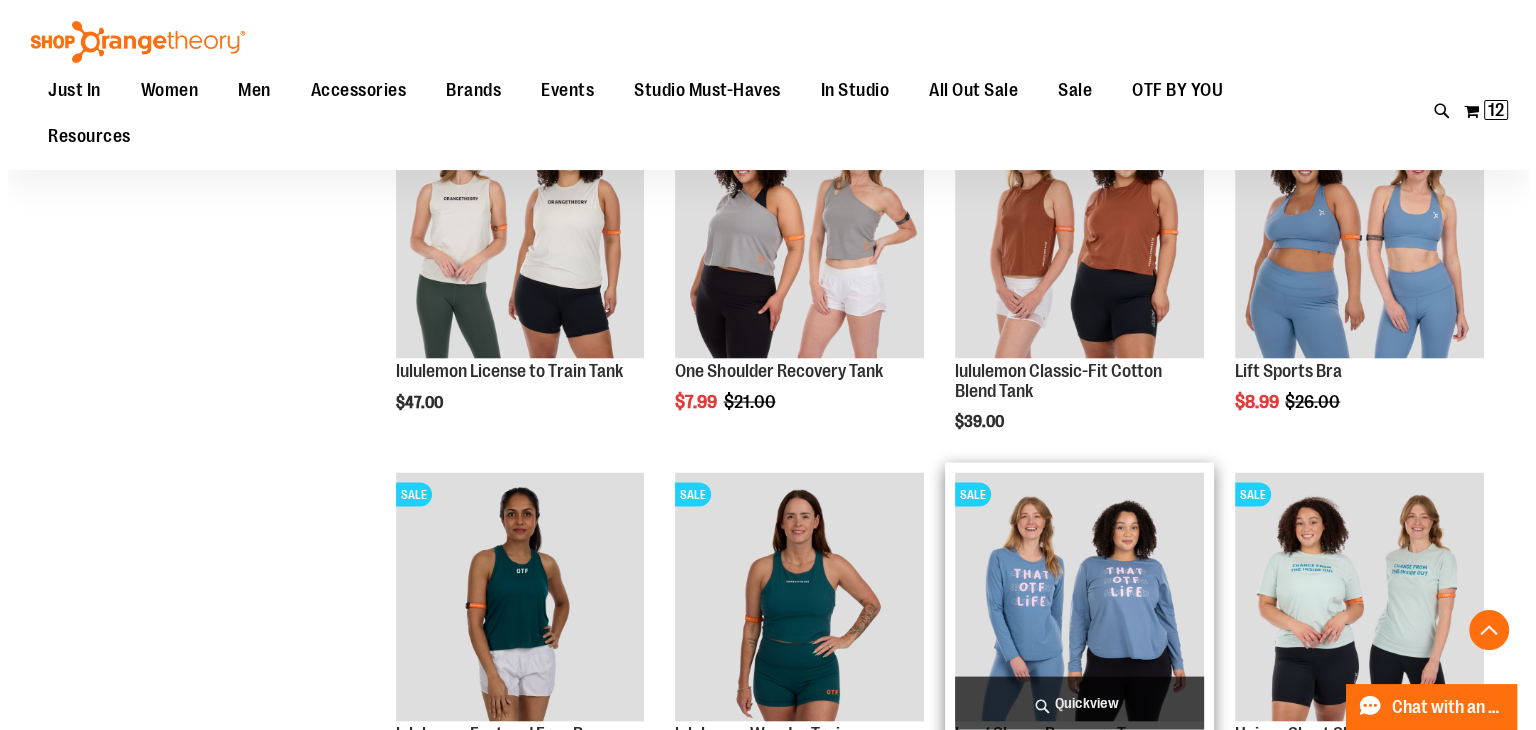 scroll, scrollTop: 3800, scrollLeft: 0, axis: vertical 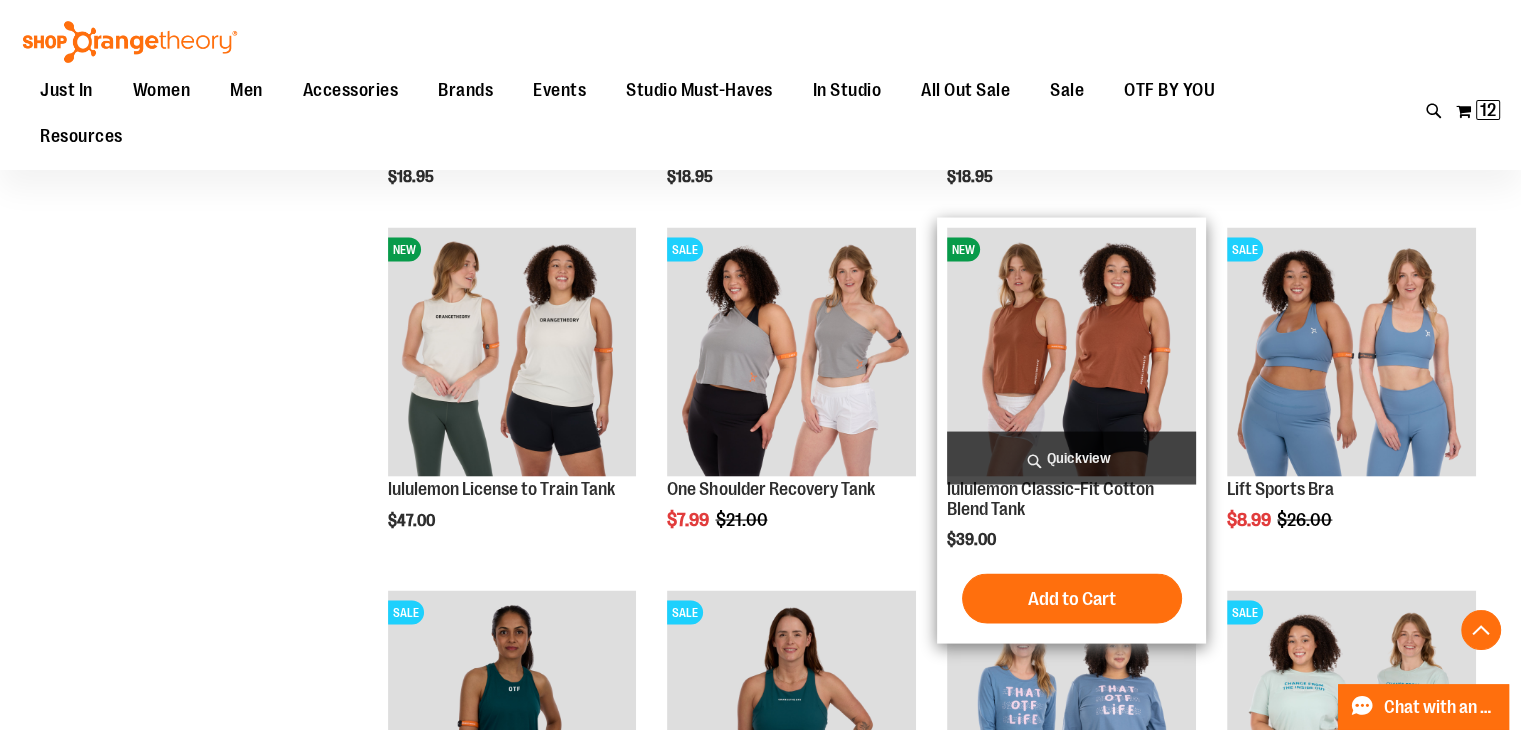 click on "Quickview" at bounding box center (1071, 457) 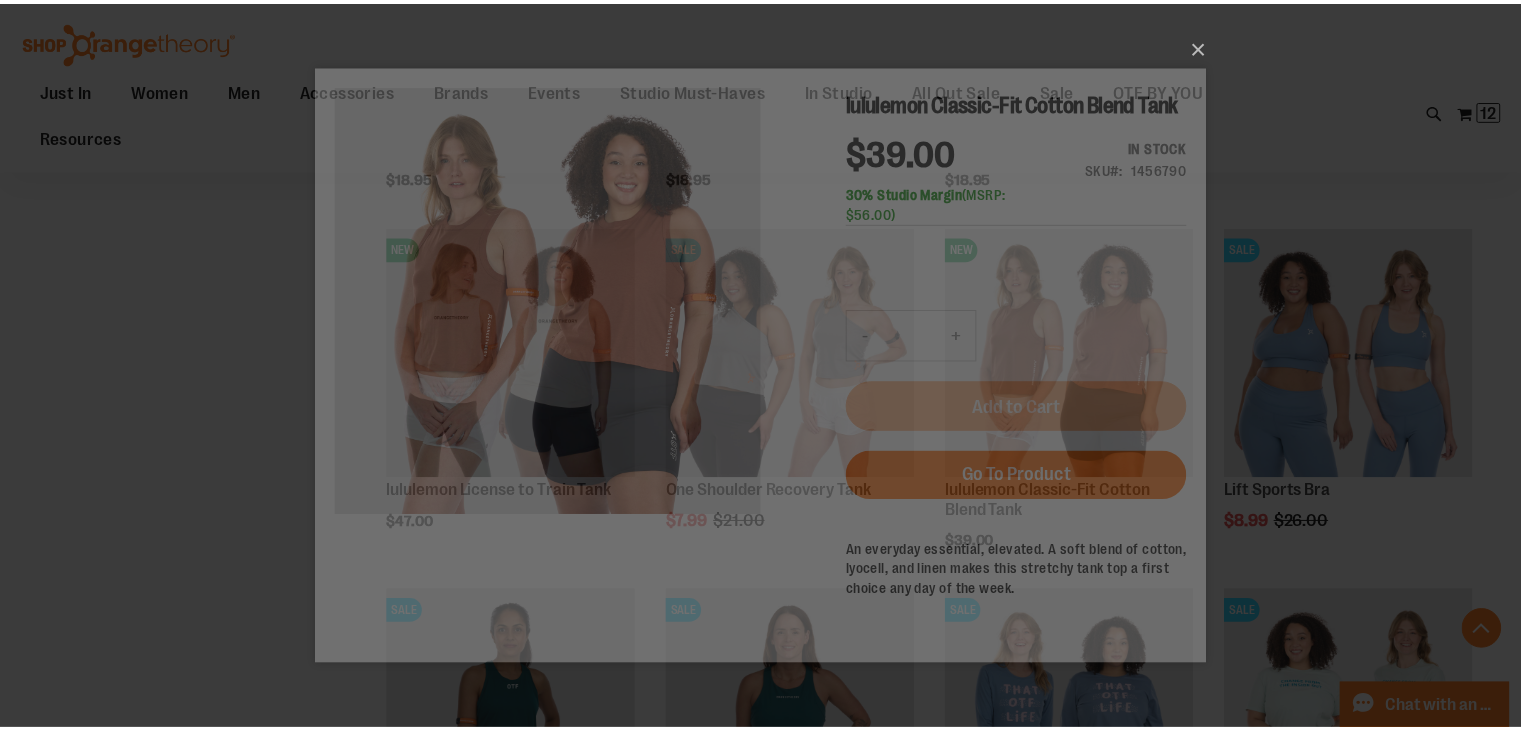 scroll, scrollTop: 0, scrollLeft: 0, axis: both 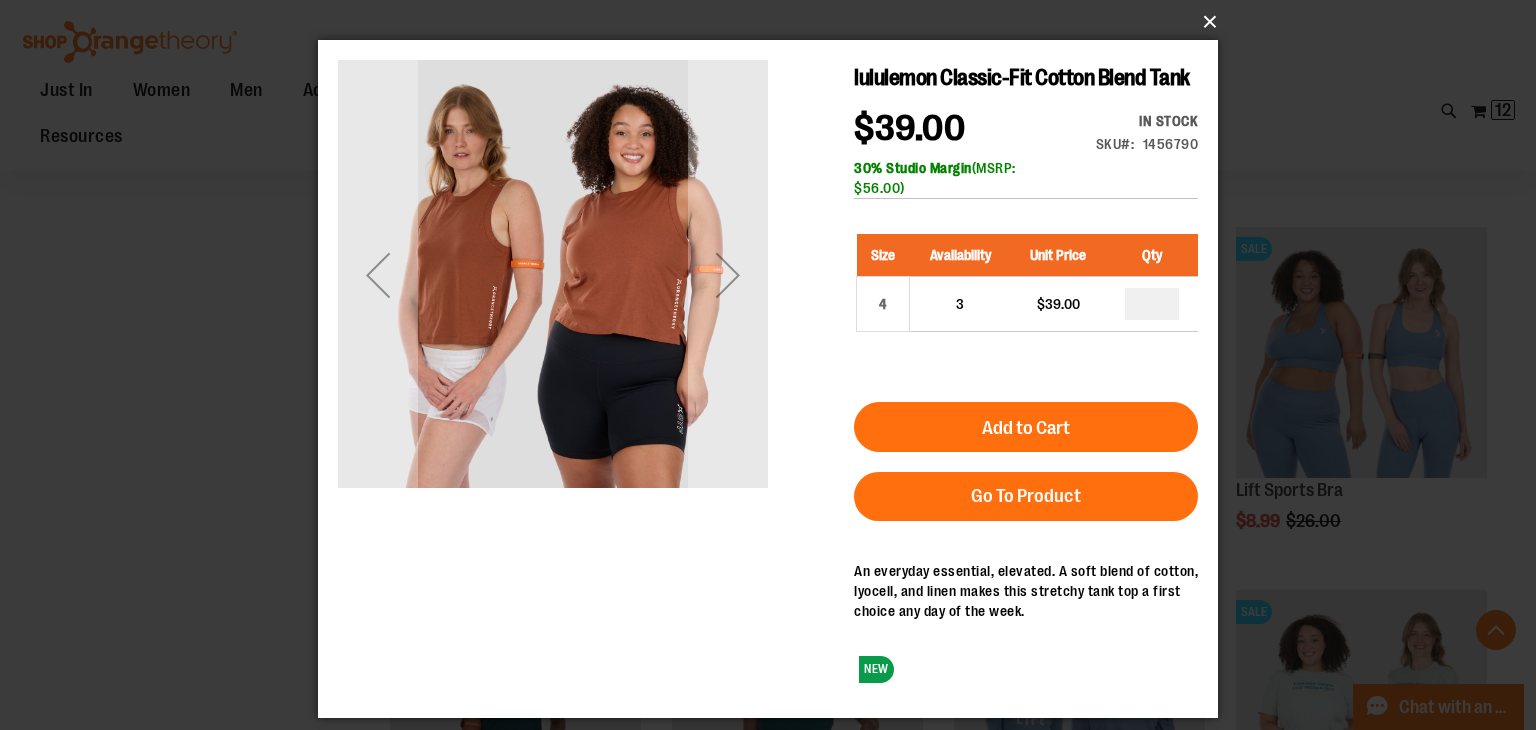 click on "×" at bounding box center (774, 22) 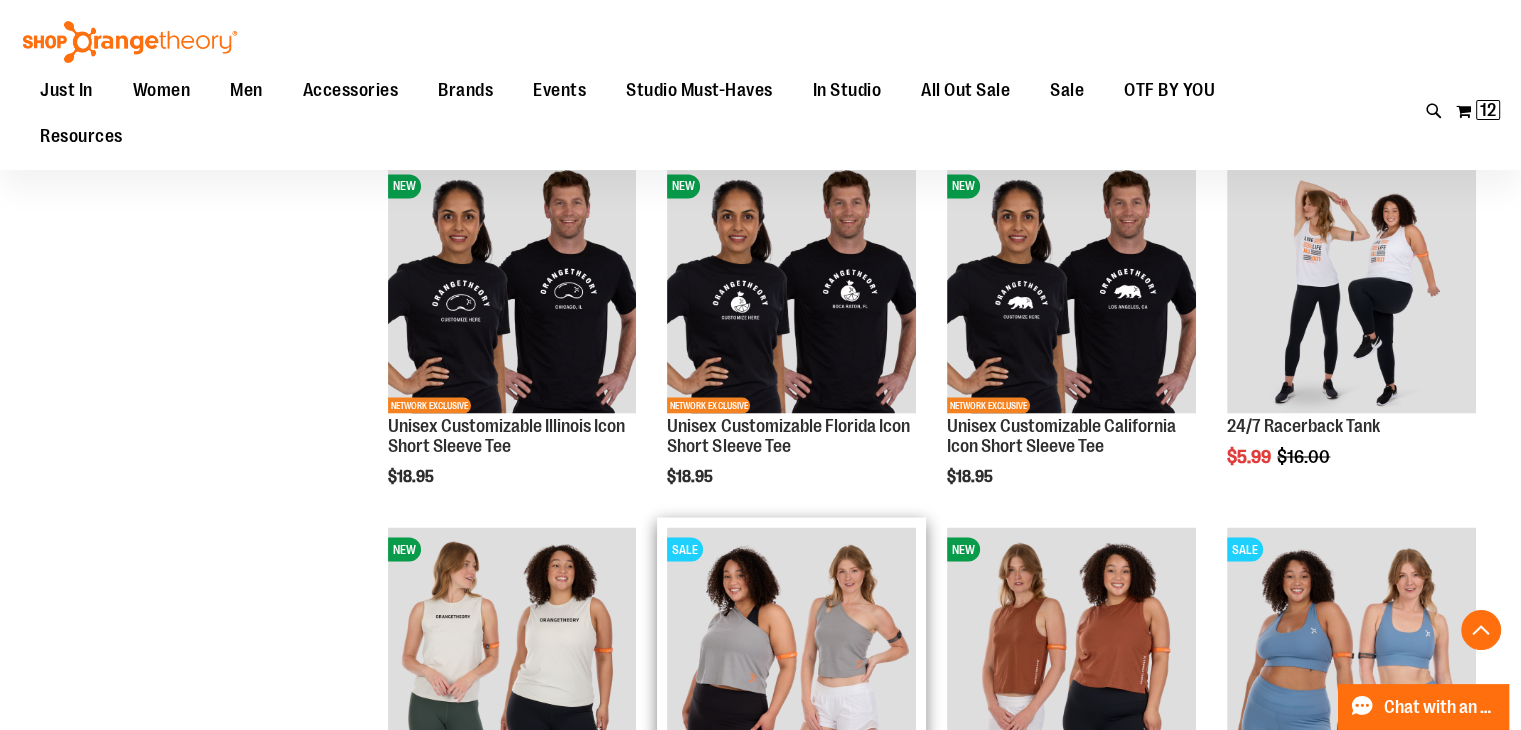 scroll, scrollTop: 3600, scrollLeft: 0, axis: vertical 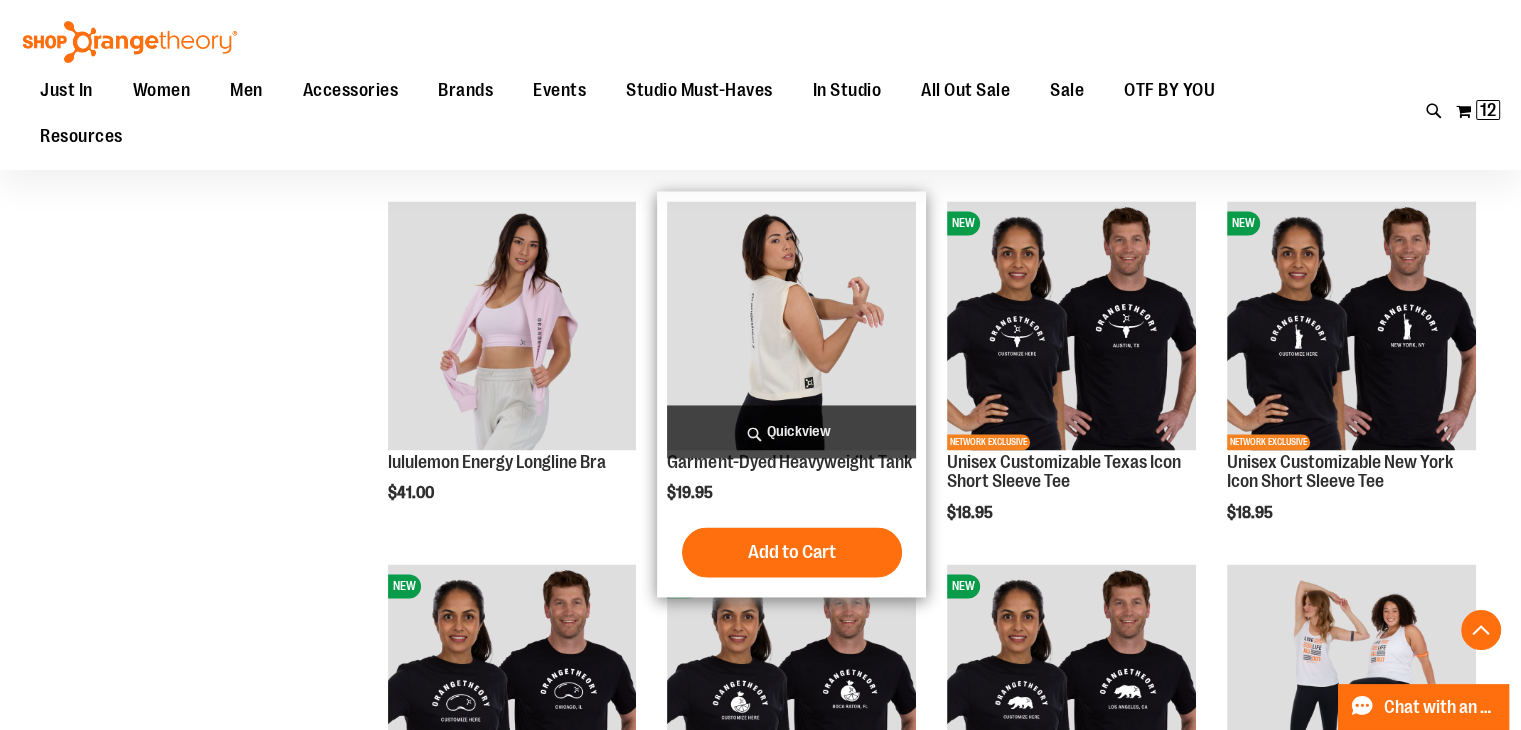click on "Quickview" at bounding box center [791, 431] 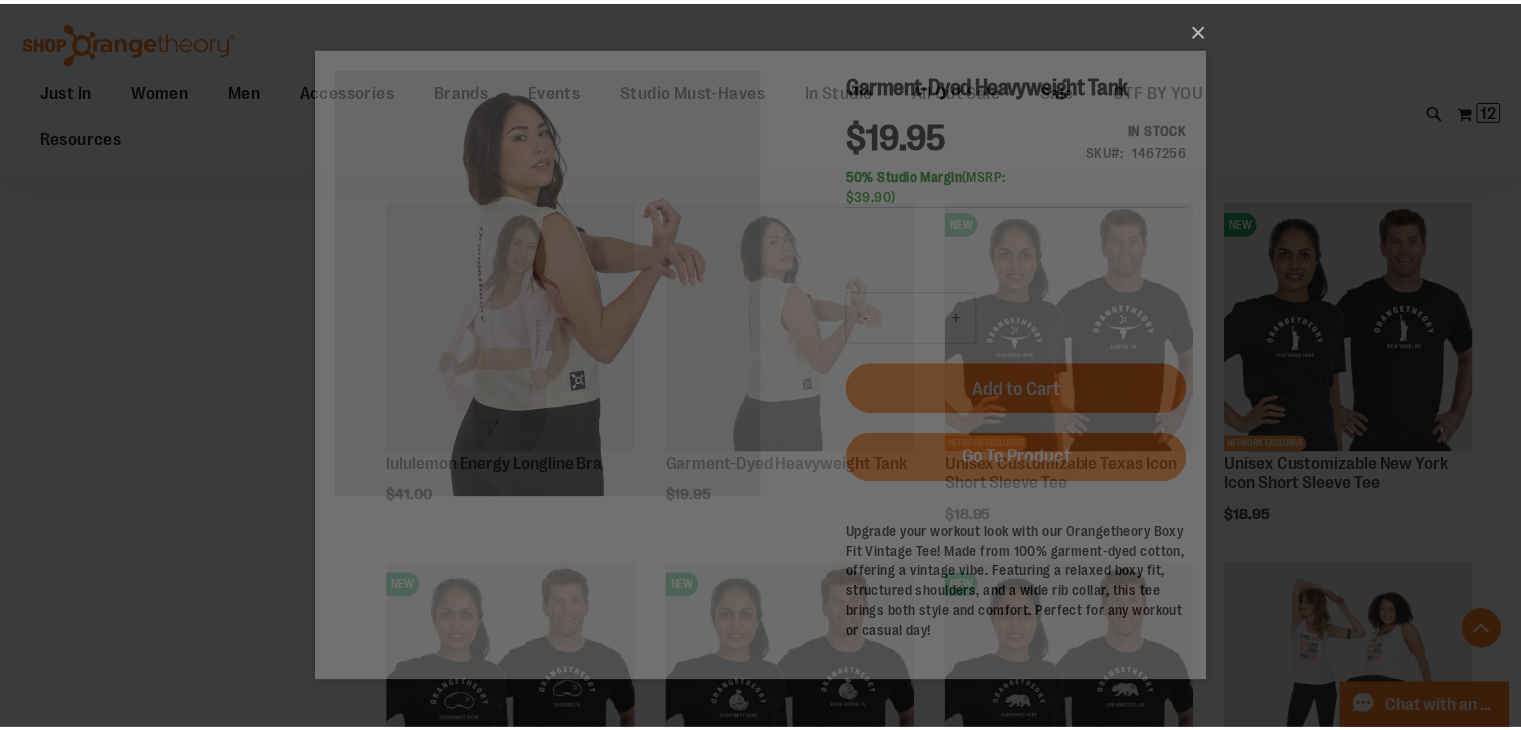 scroll, scrollTop: 0, scrollLeft: 0, axis: both 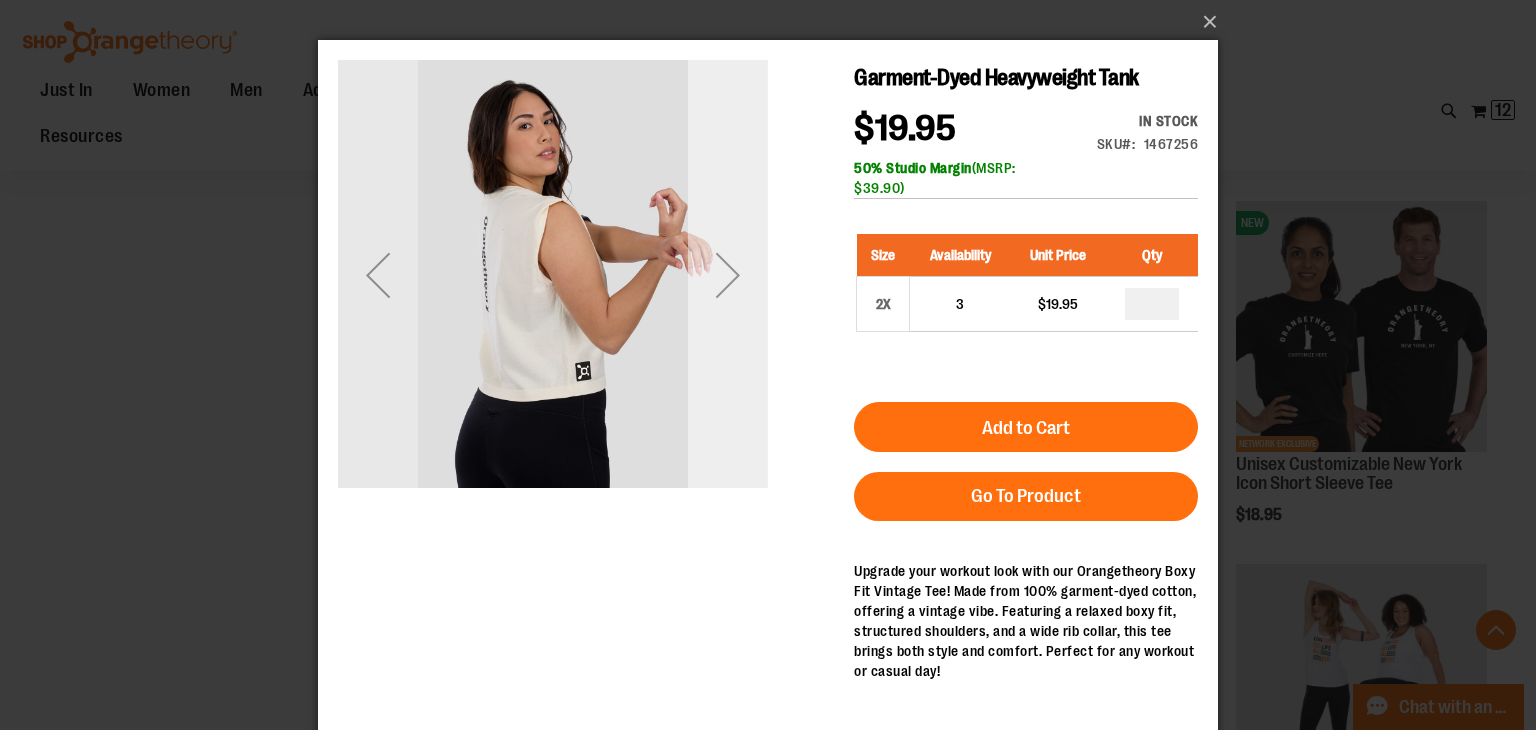 click at bounding box center (728, 275) 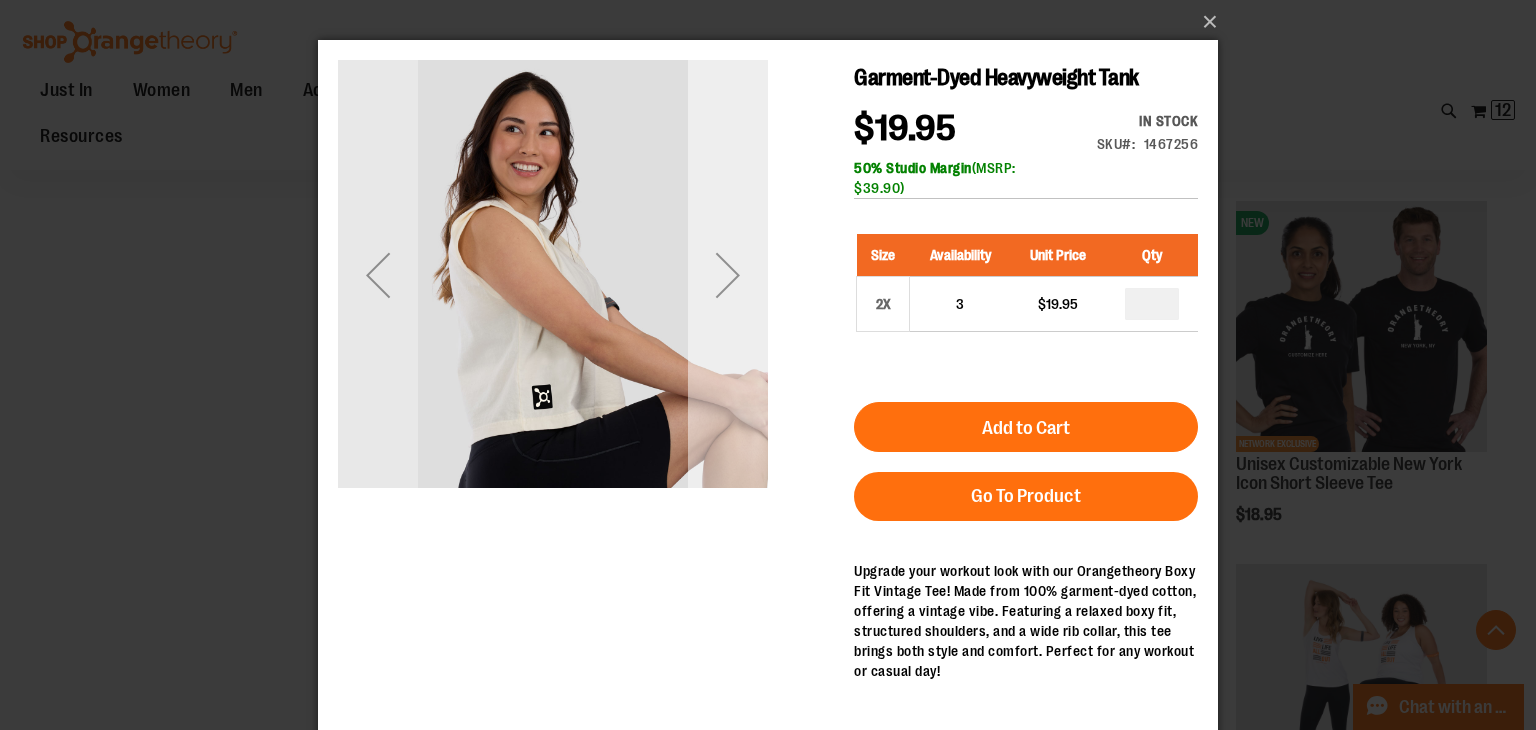 click at bounding box center [728, 275] 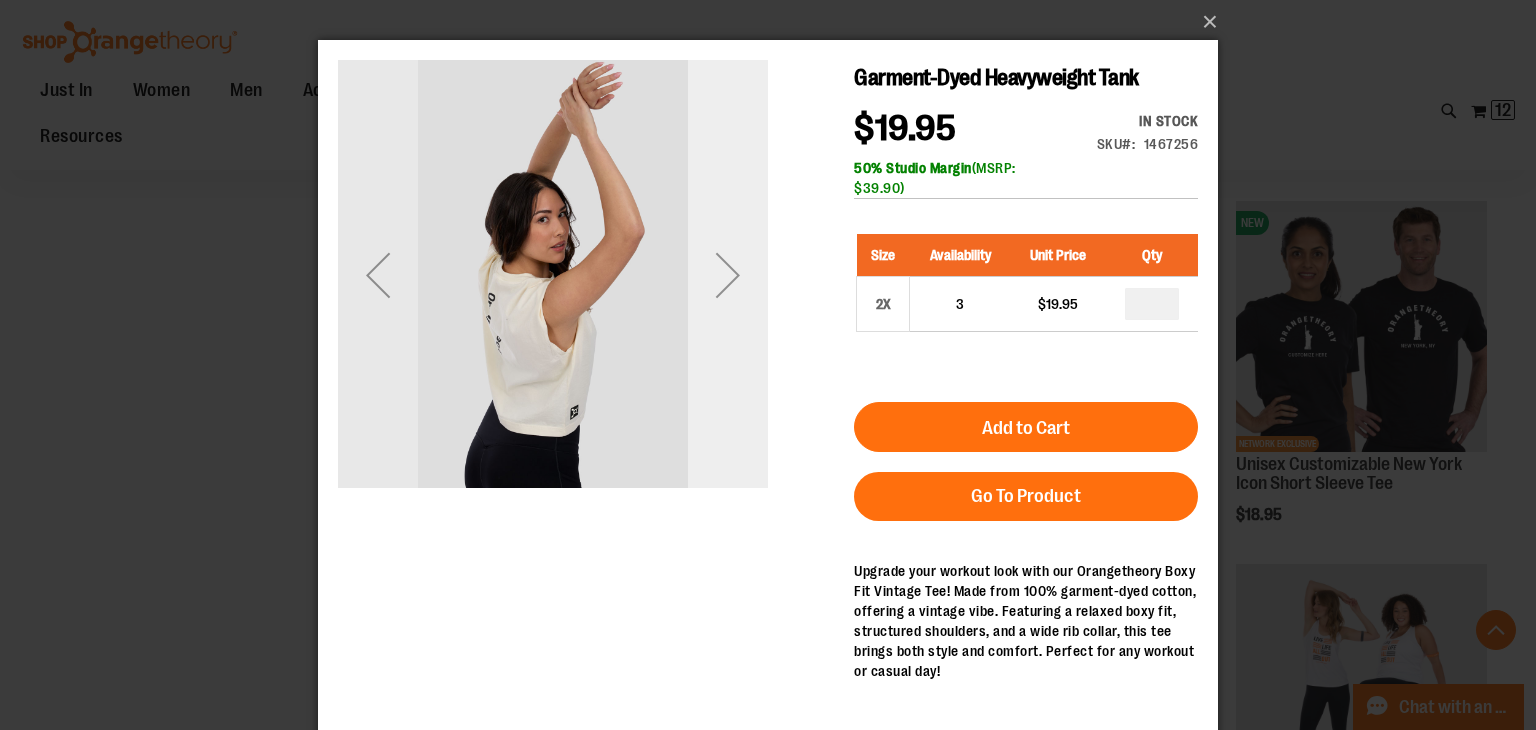 click at bounding box center [728, 275] 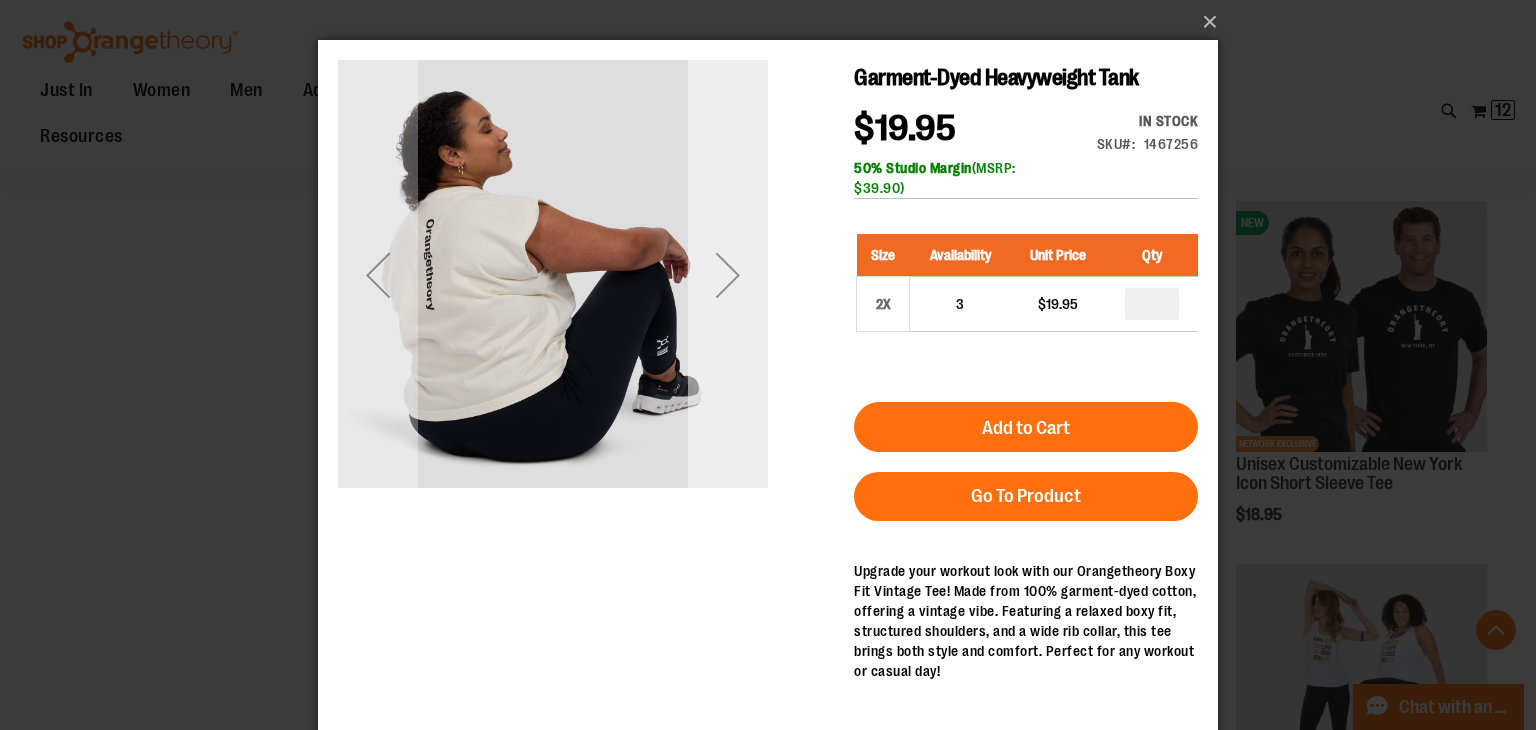 click at bounding box center (728, 275) 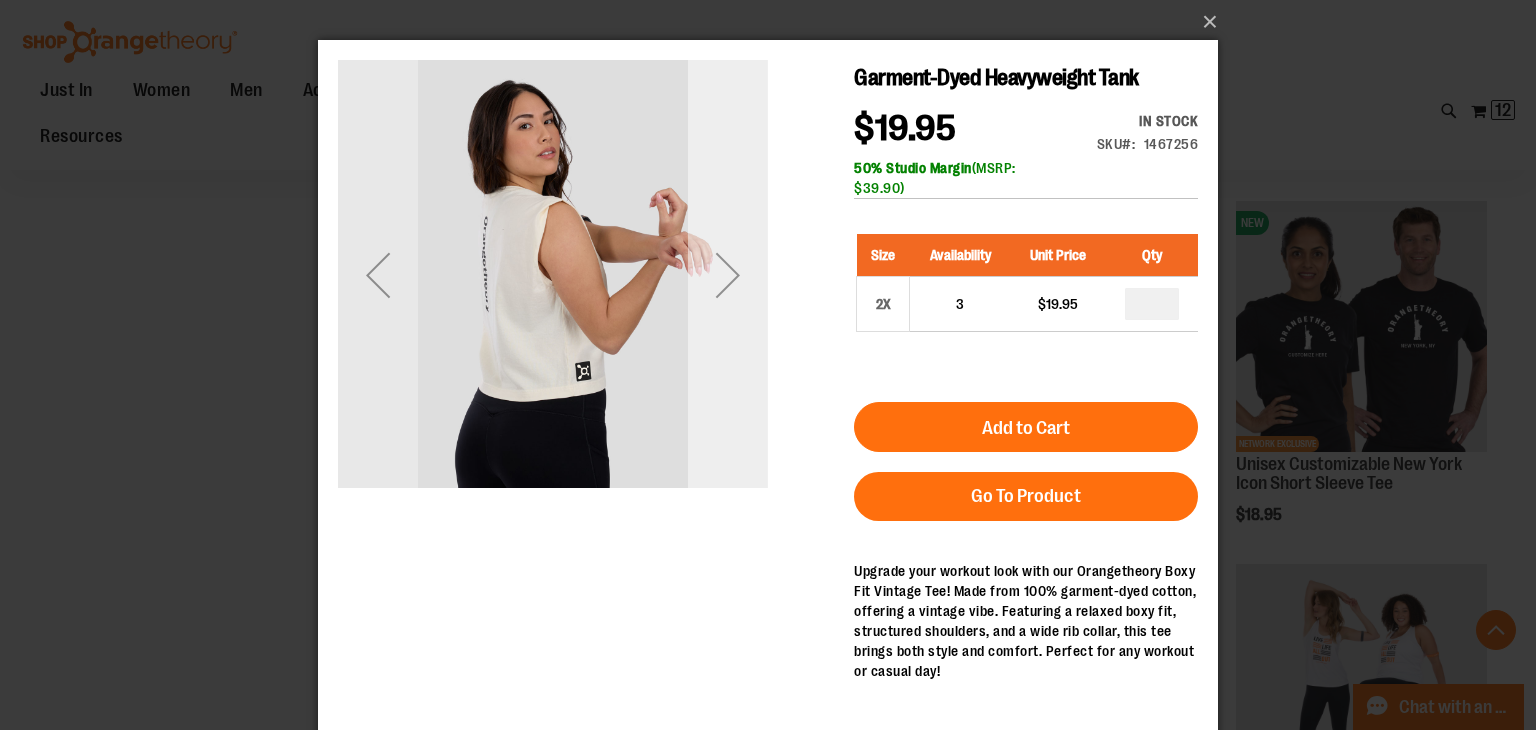 click at bounding box center [728, 275] 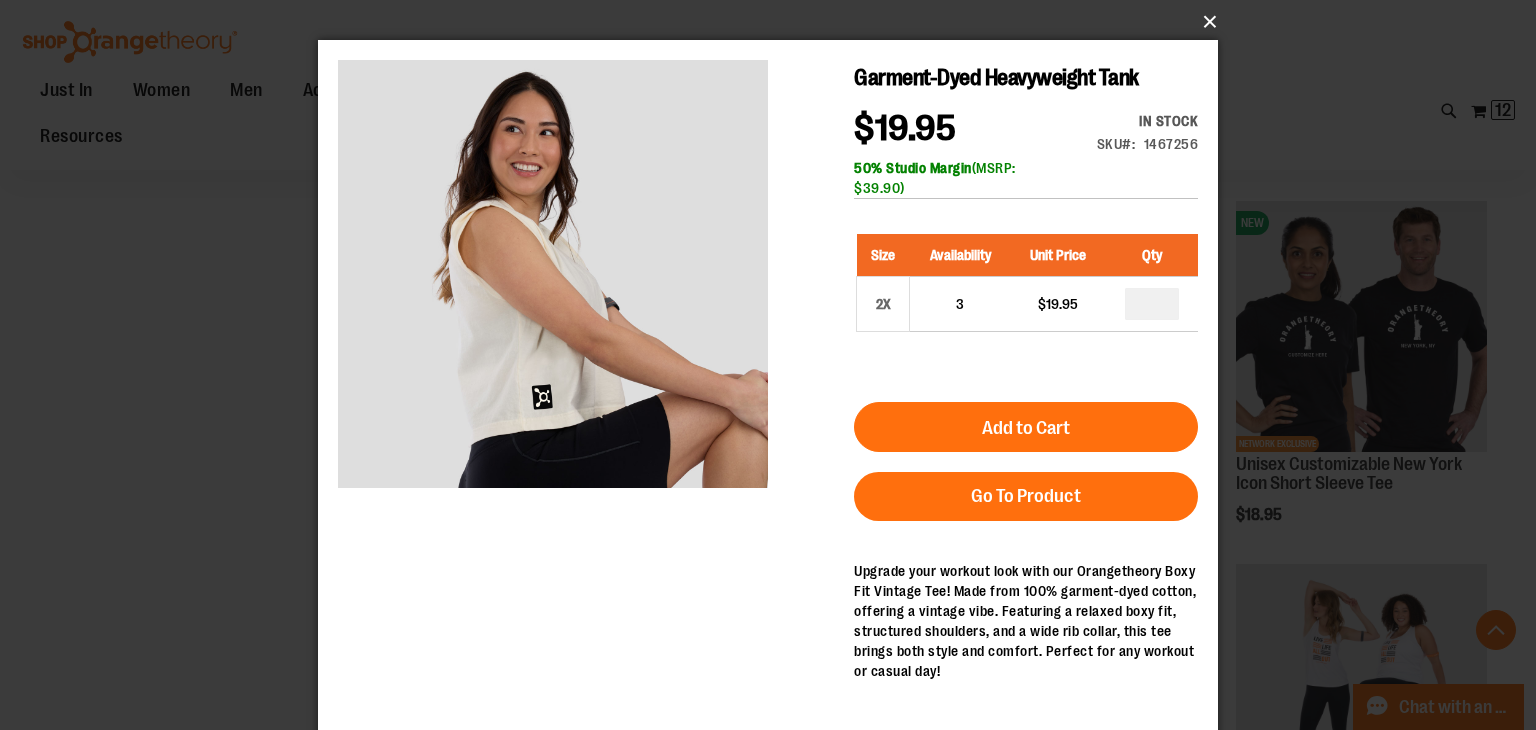 click on "×" at bounding box center (774, 22) 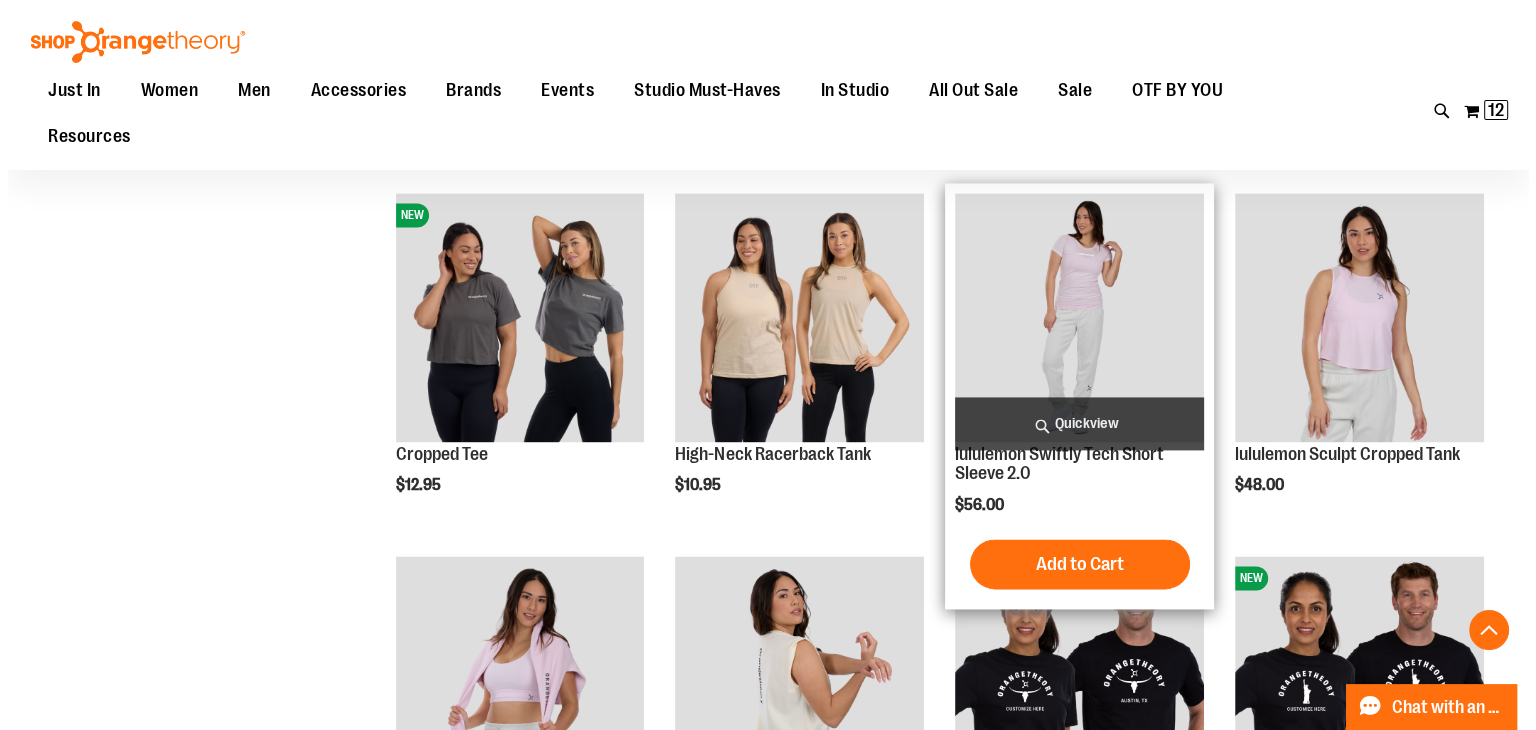scroll, scrollTop: 2700, scrollLeft: 0, axis: vertical 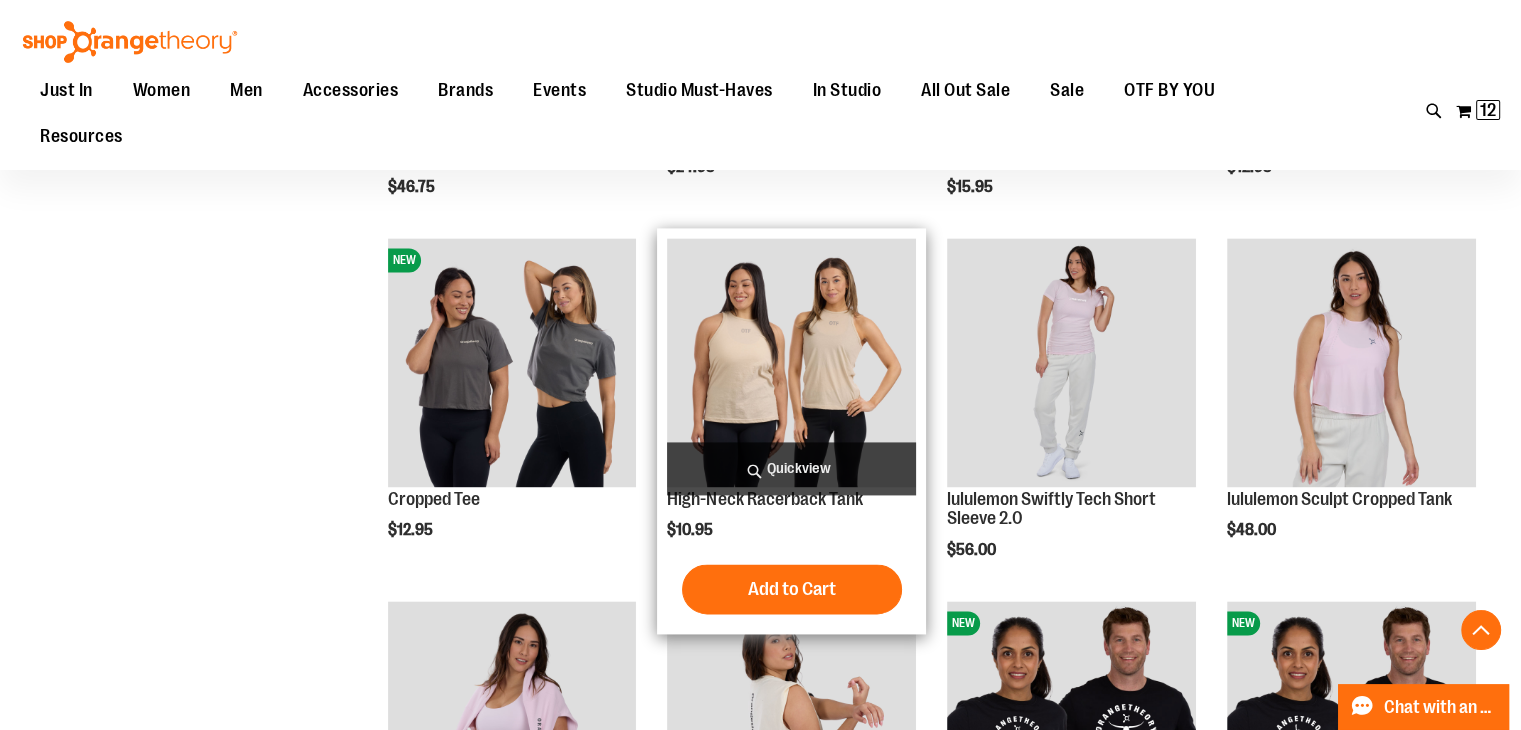 click on "Quickview" at bounding box center [791, 468] 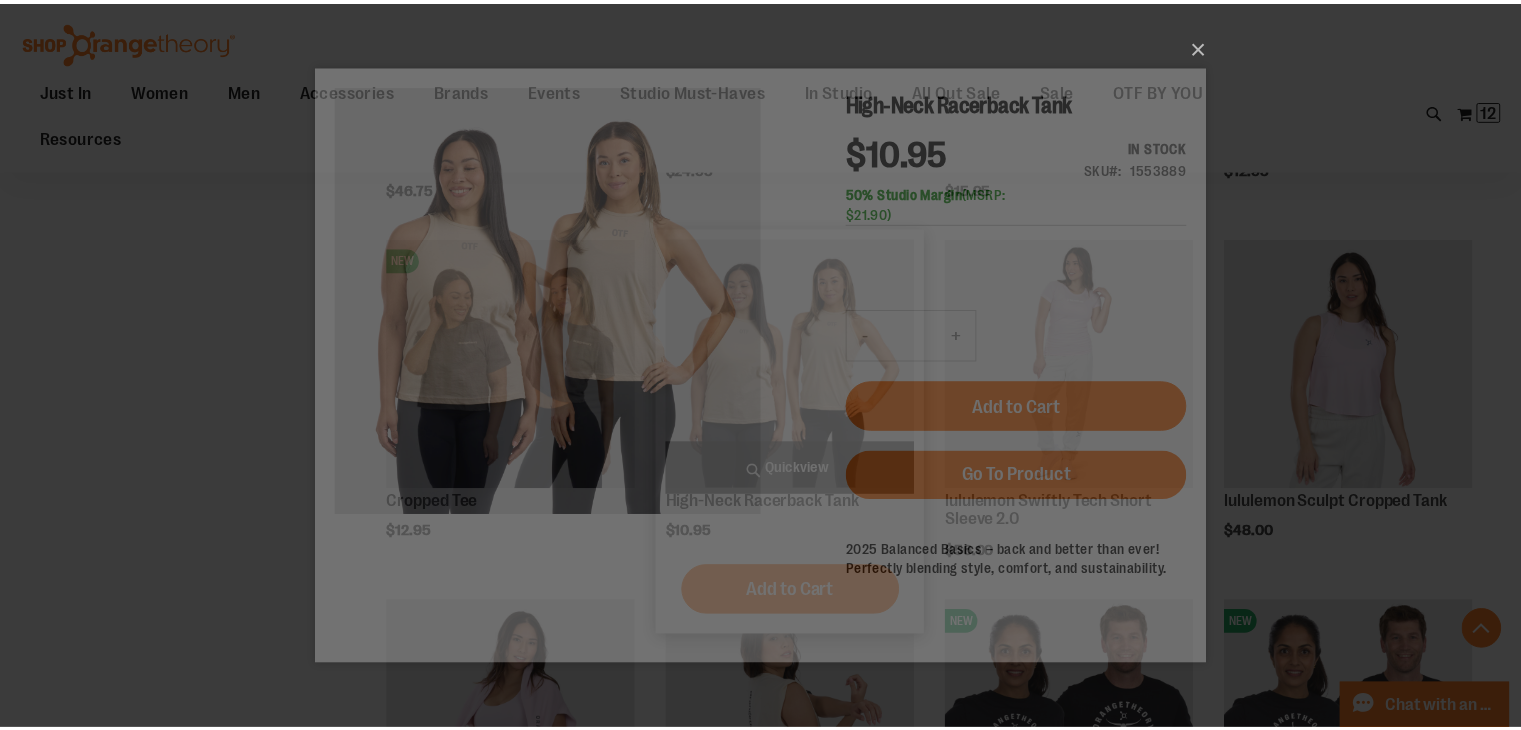 scroll, scrollTop: 0, scrollLeft: 0, axis: both 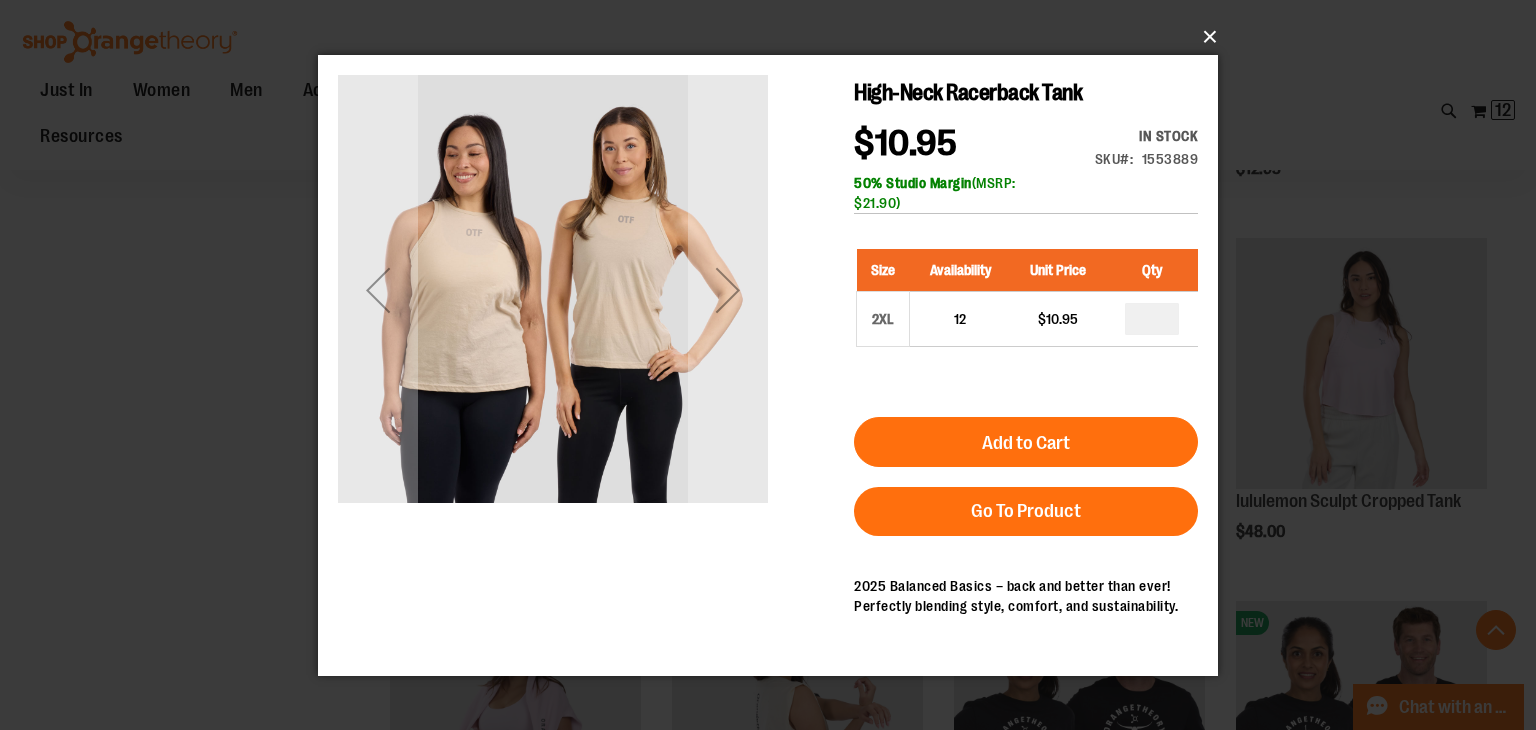 click on "×" at bounding box center (774, 37) 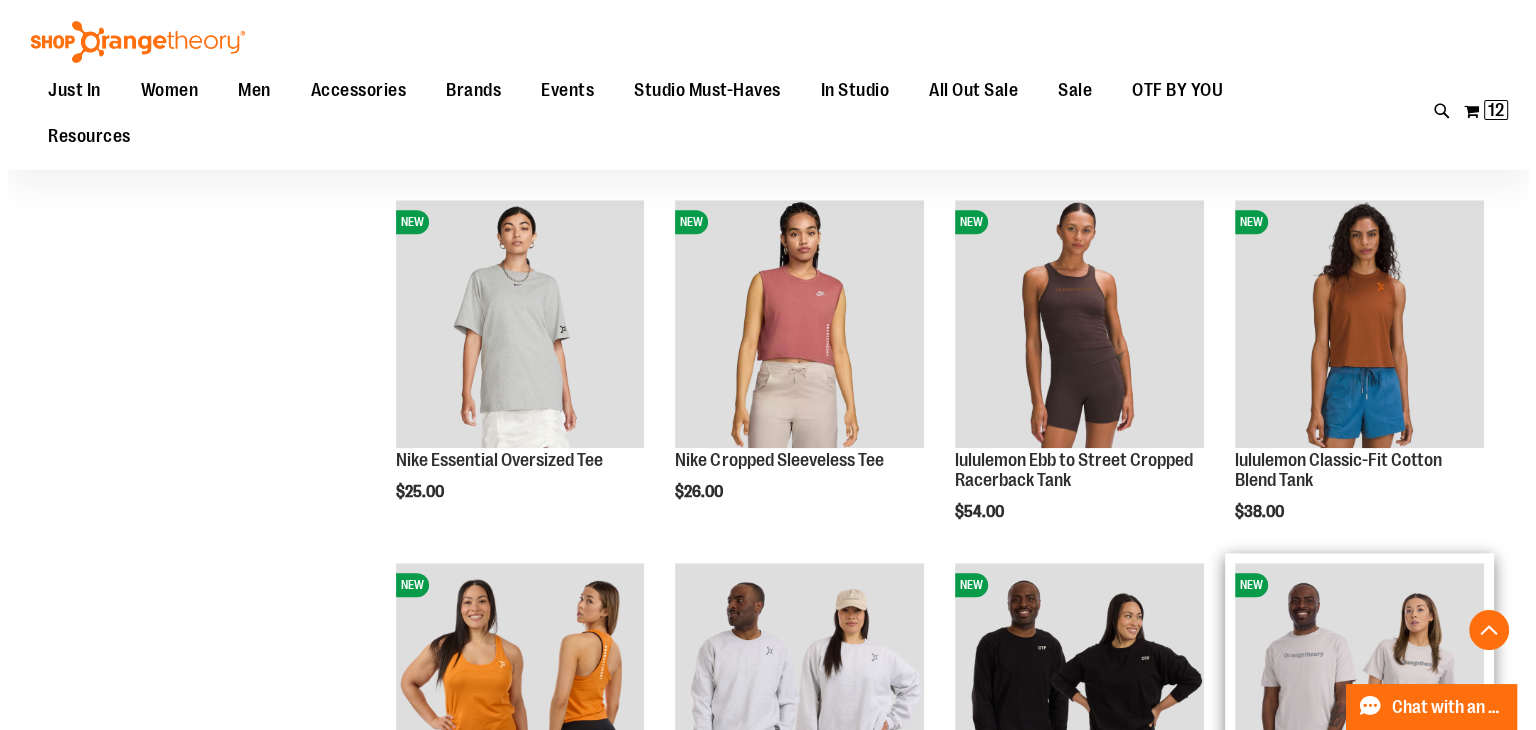 scroll, scrollTop: 2000, scrollLeft: 0, axis: vertical 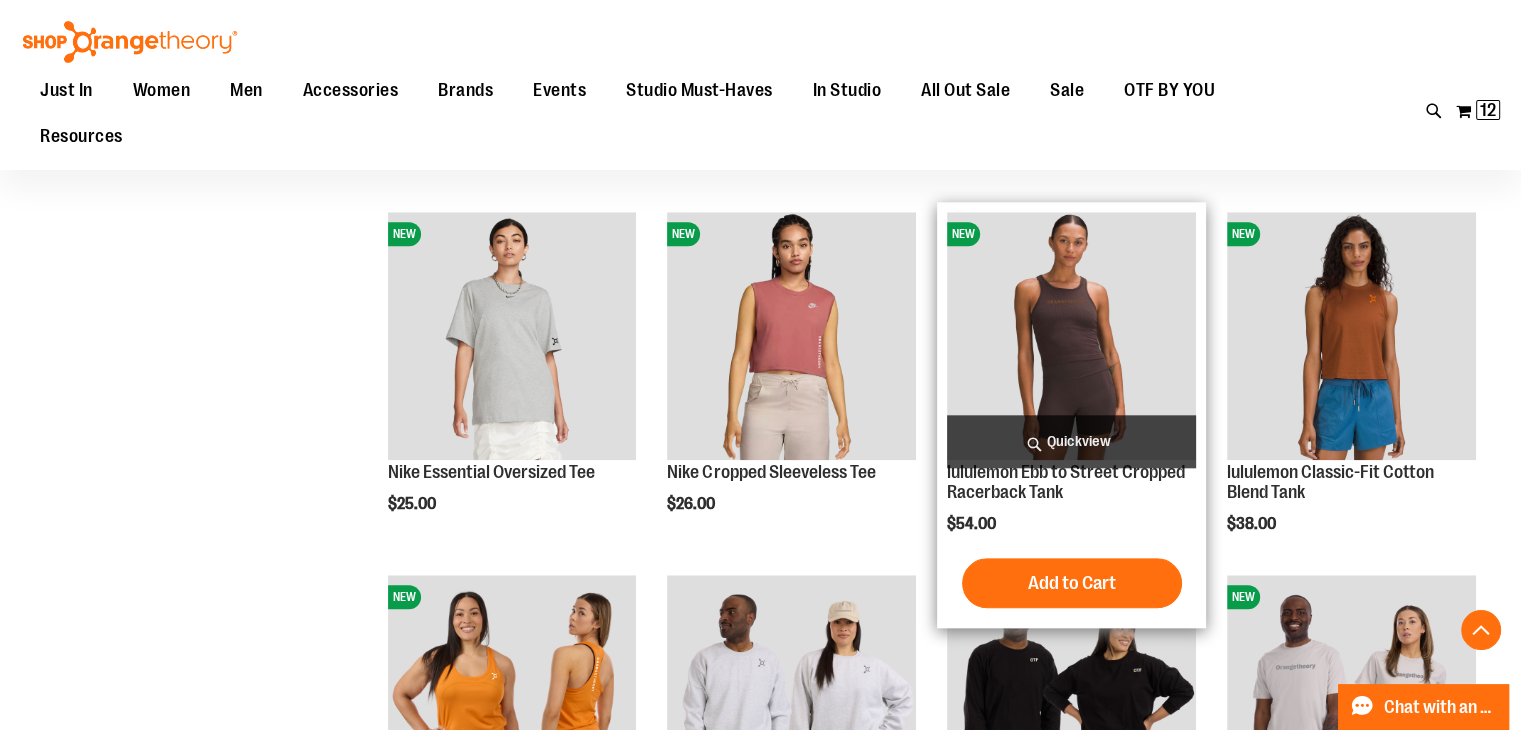 click on "Quickview" at bounding box center [1071, 441] 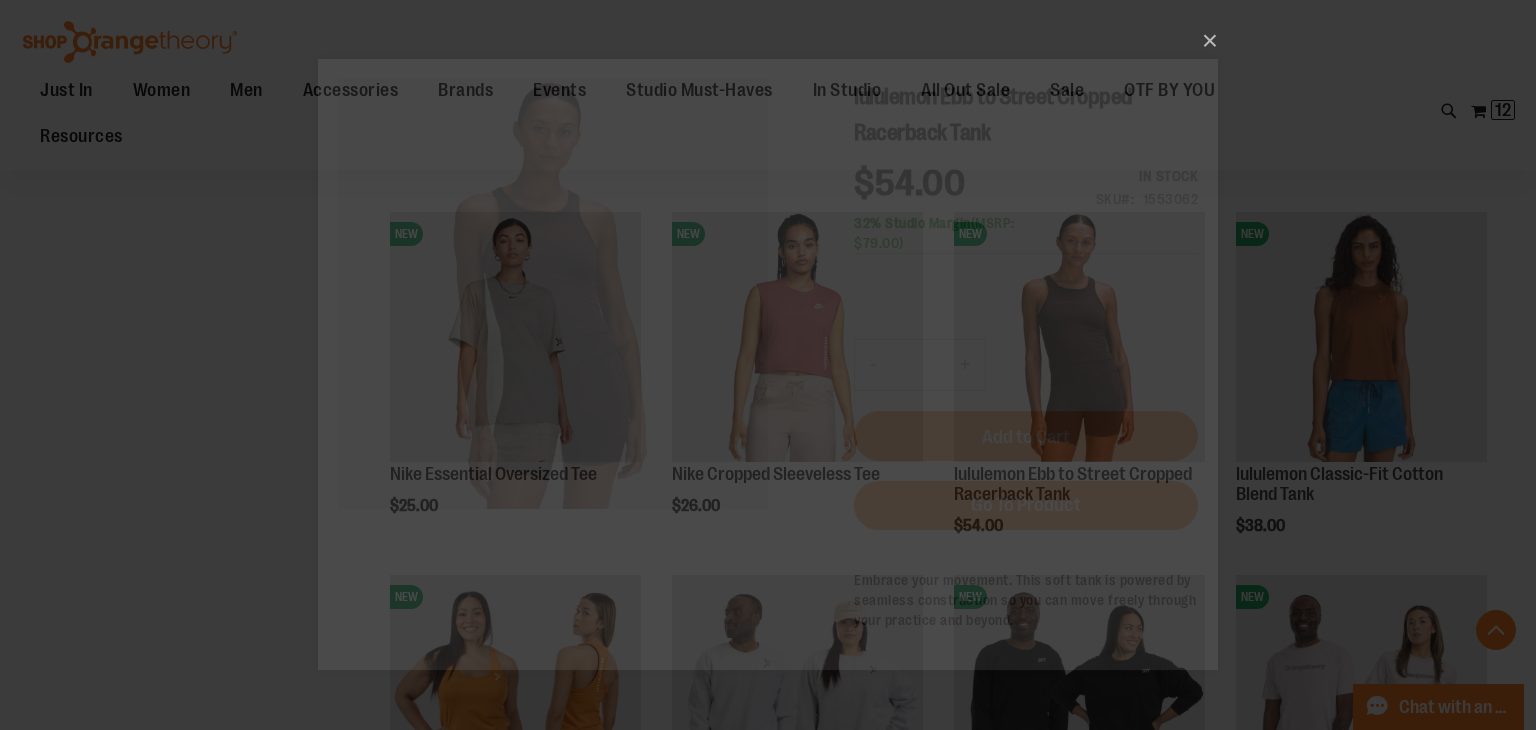 scroll, scrollTop: 0, scrollLeft: 0, axis: both 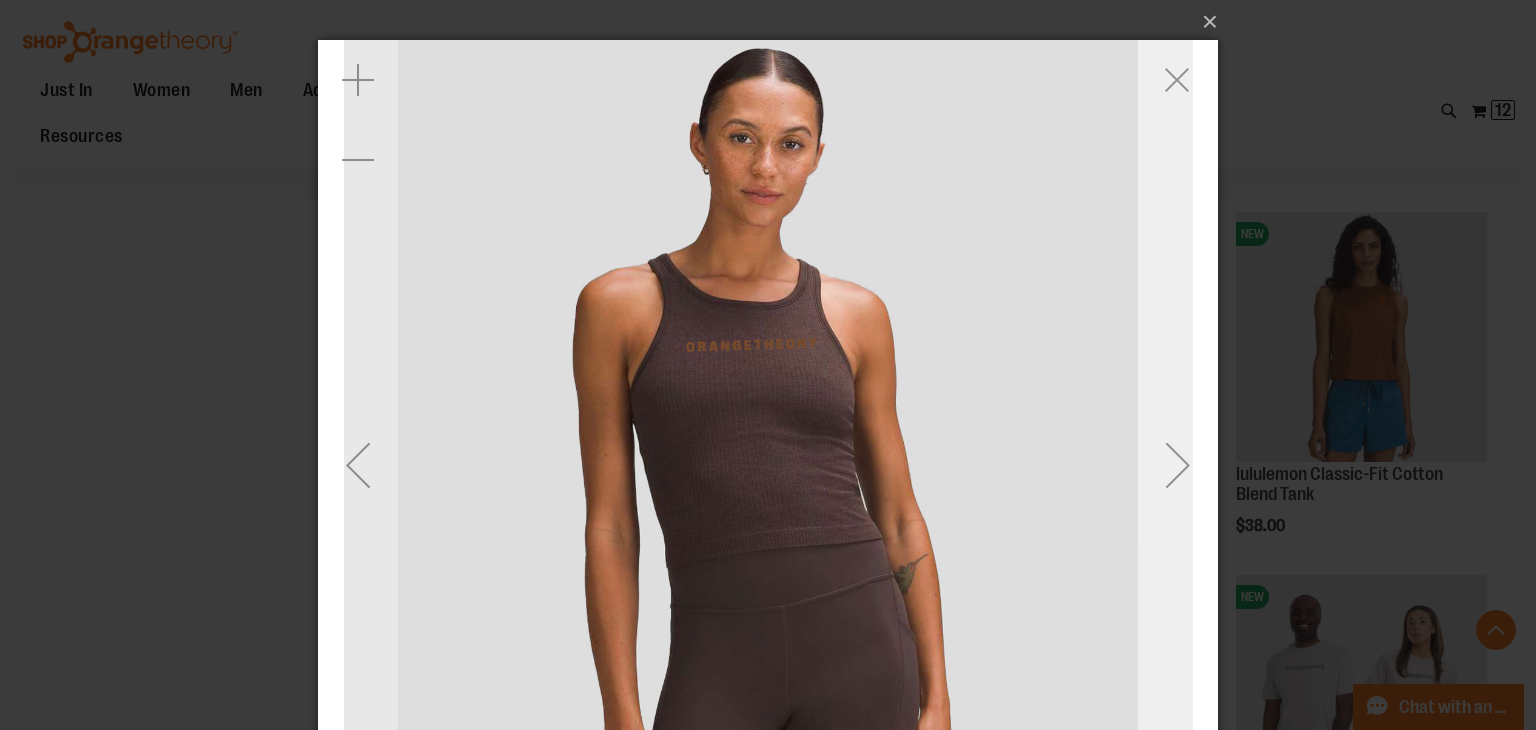 click at bounding box center [1178, 465] 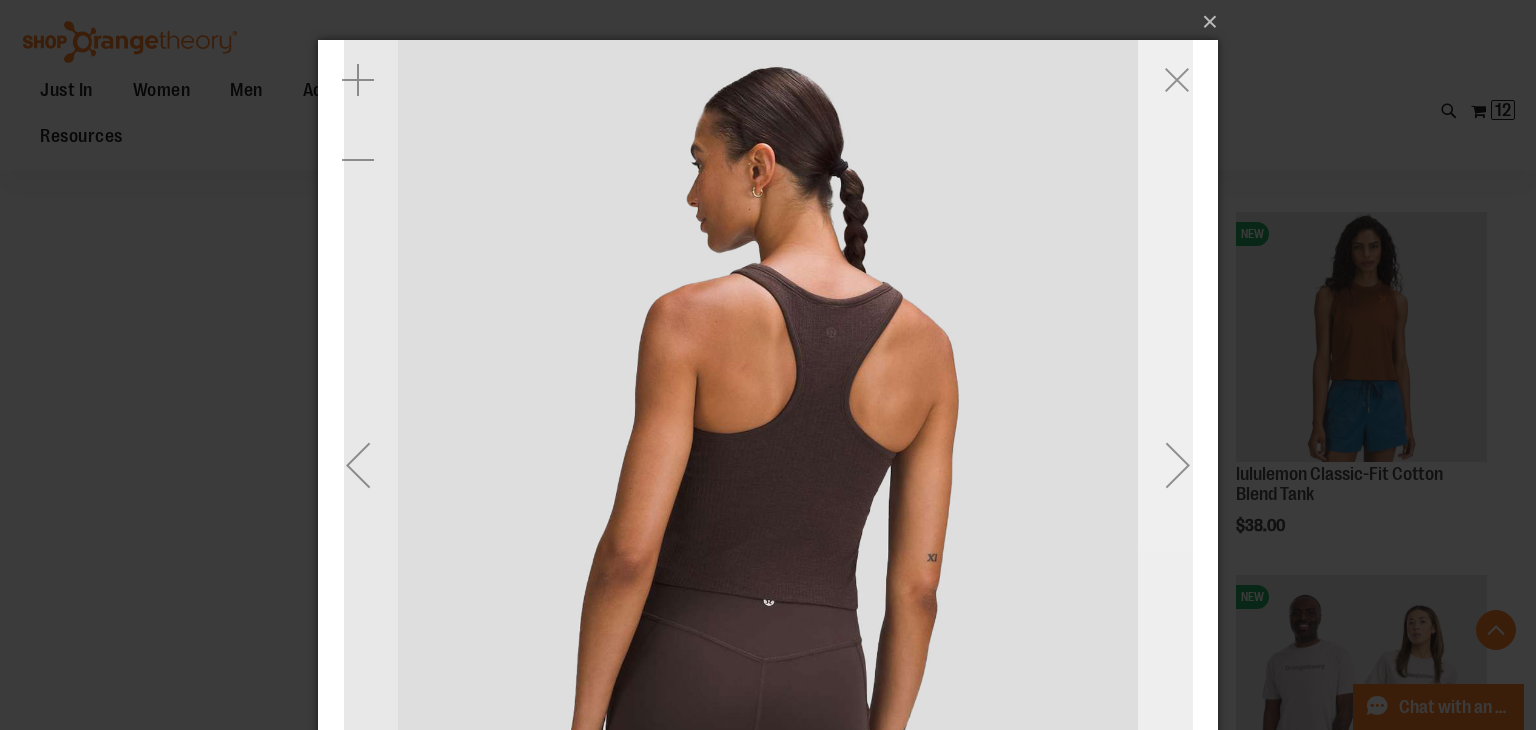 click at bounding box center (1178, 465) 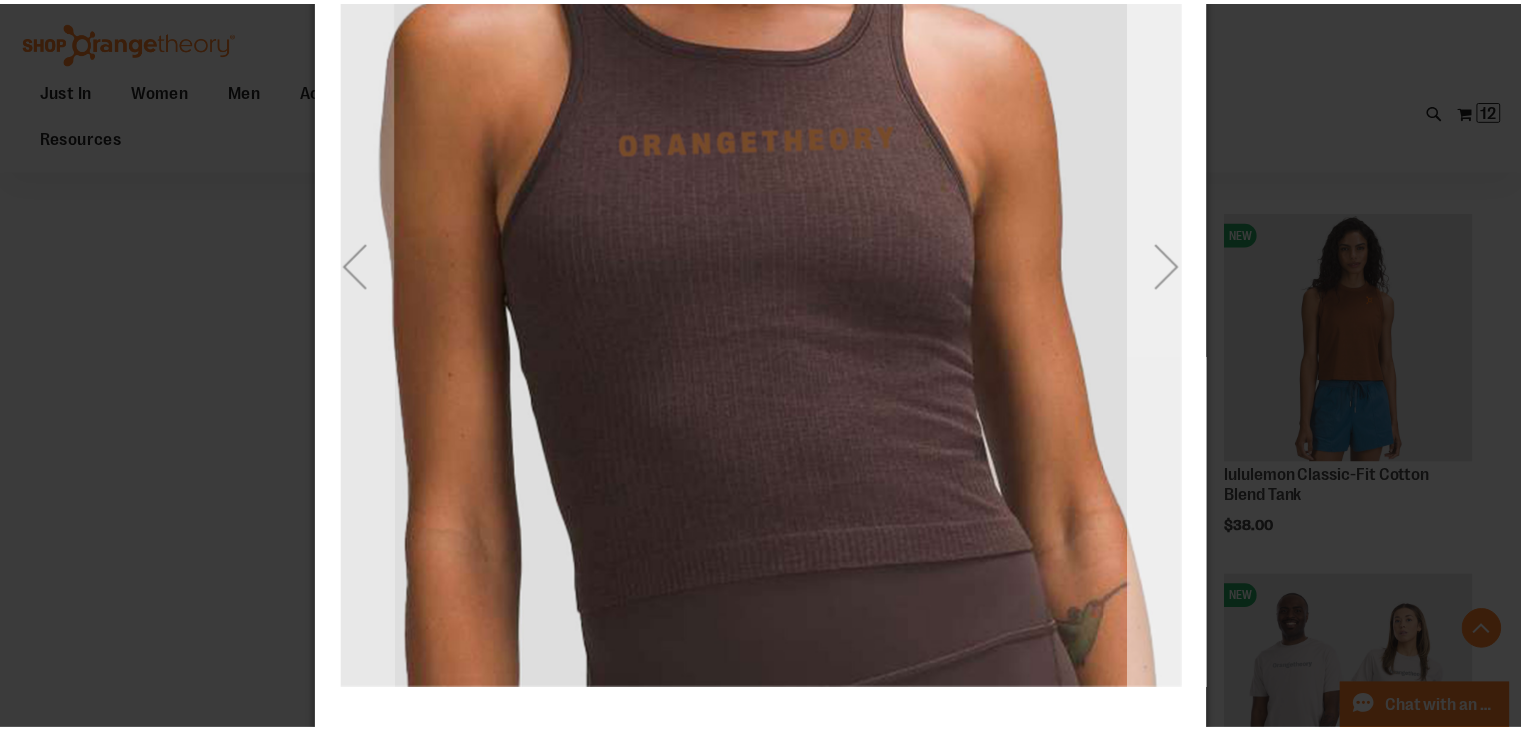 scroll, scrollTop: 0, scrollLeft: 0, axis: both 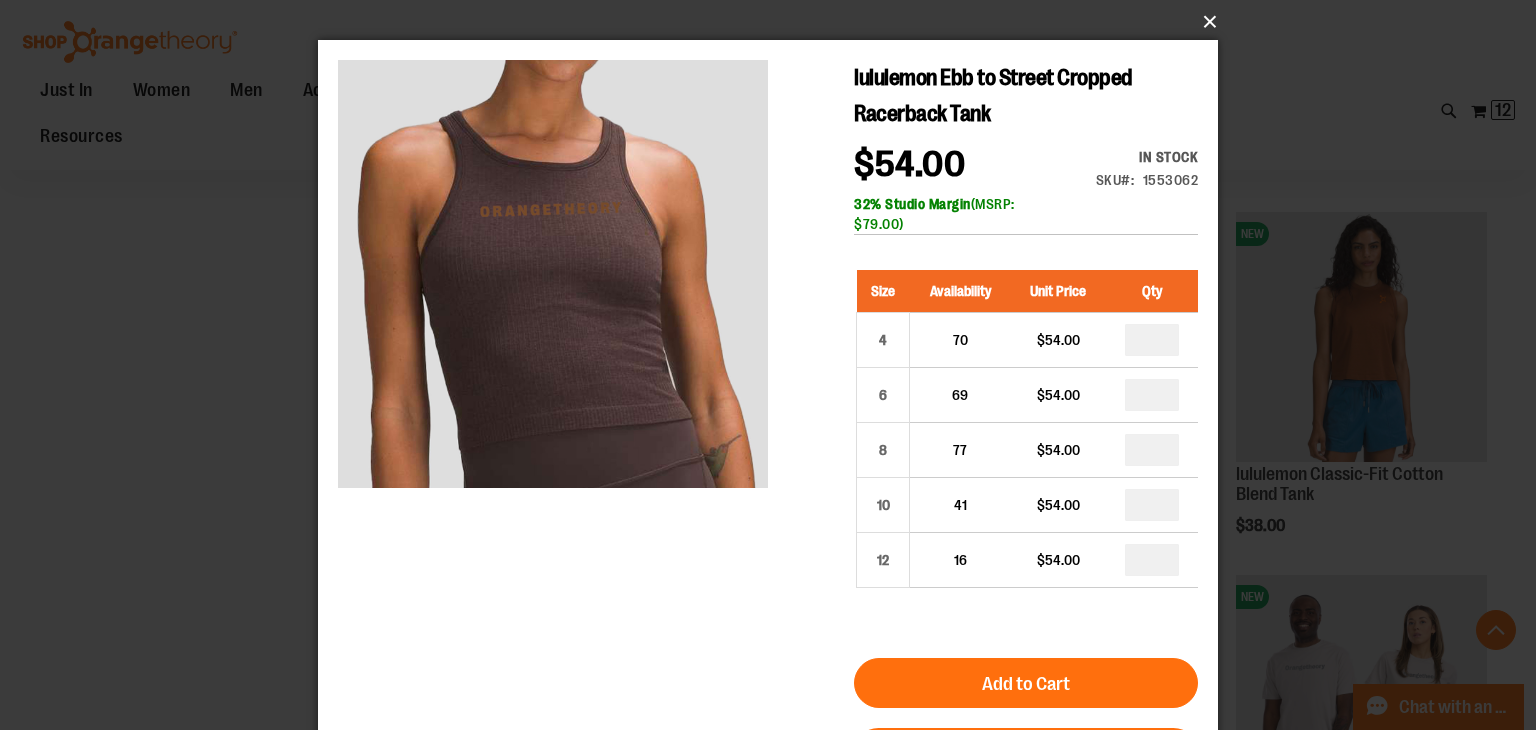 click on "×" at bounding box center (774, 22) 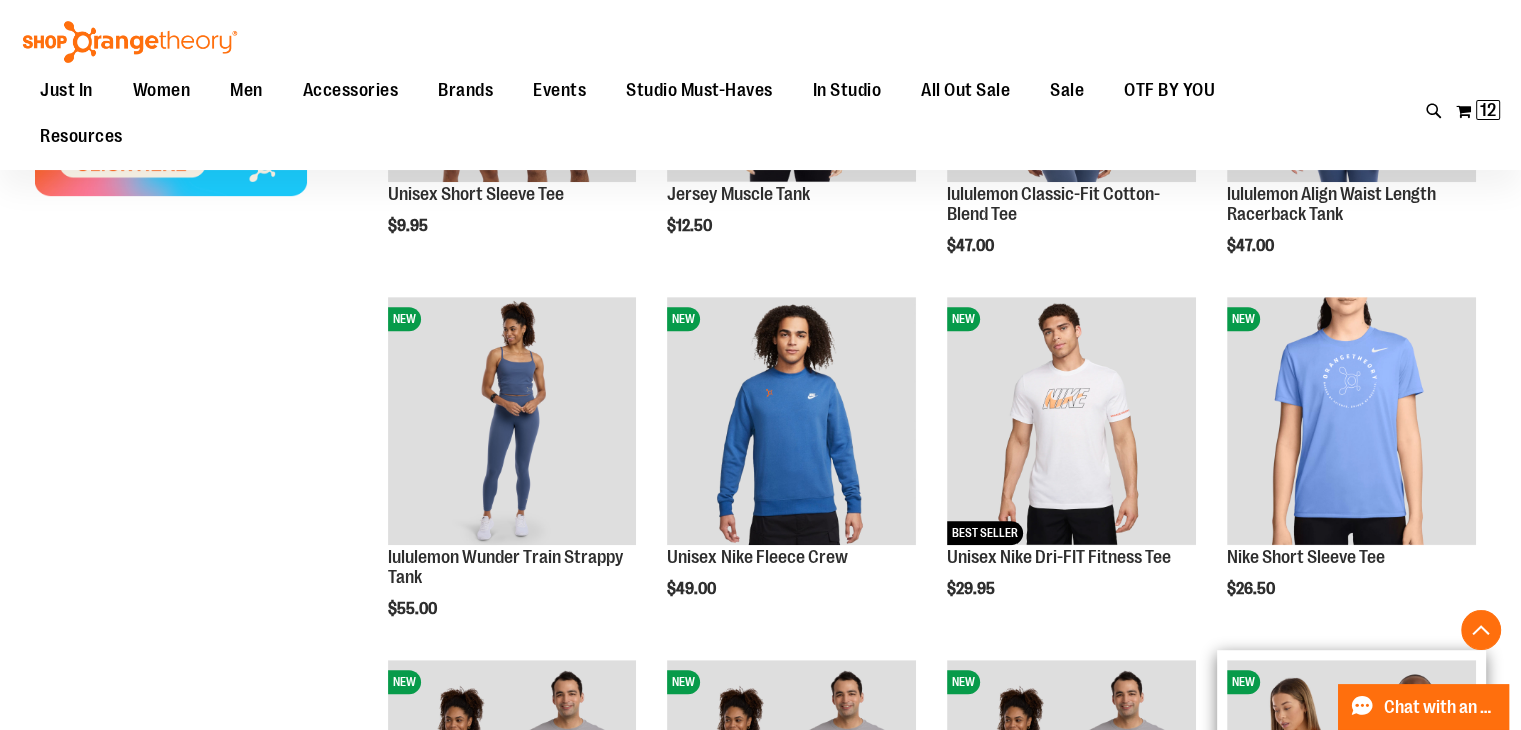 scroll, scrollTop: 800, scrollLeft: 0, axis: vertical 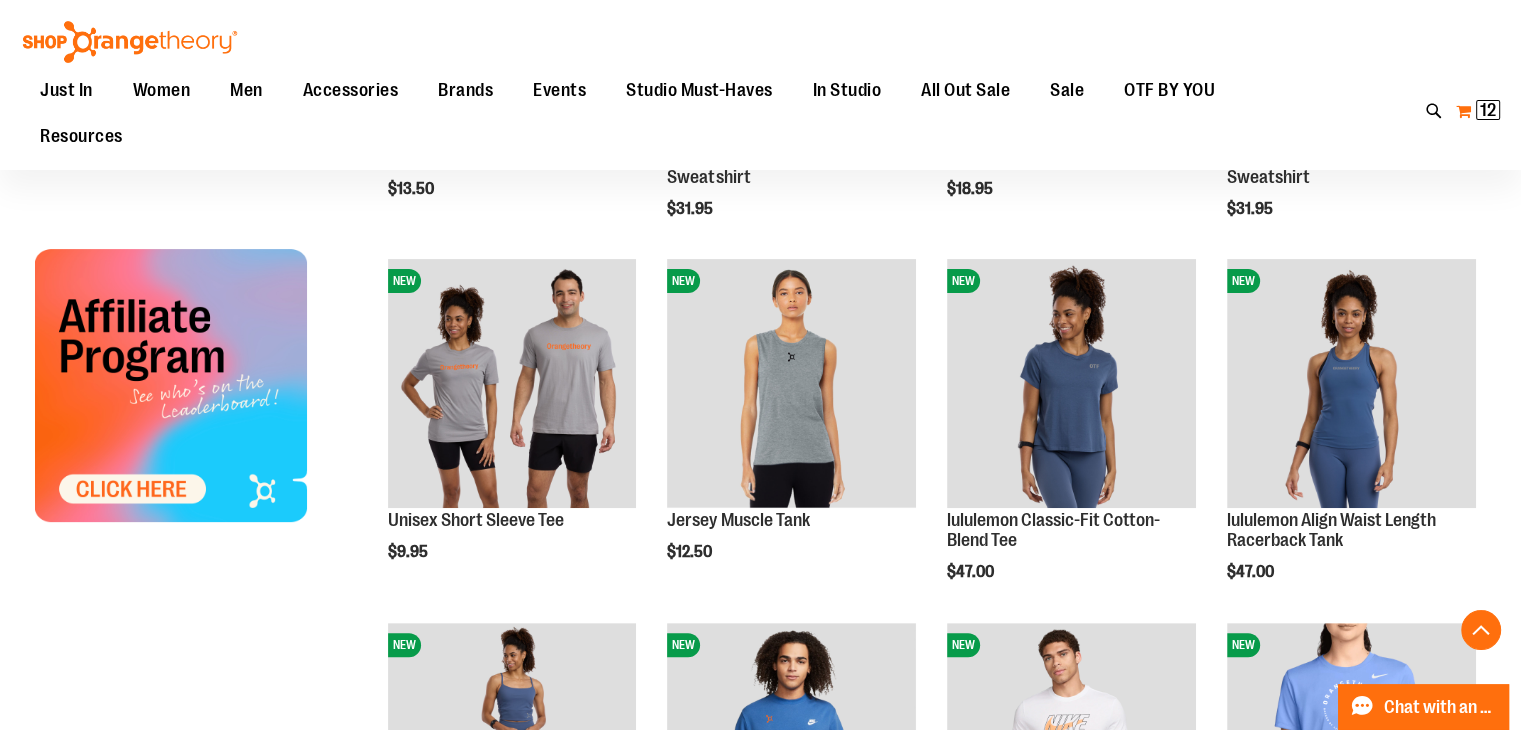 click on "12" at bounding box center (1488, 110) 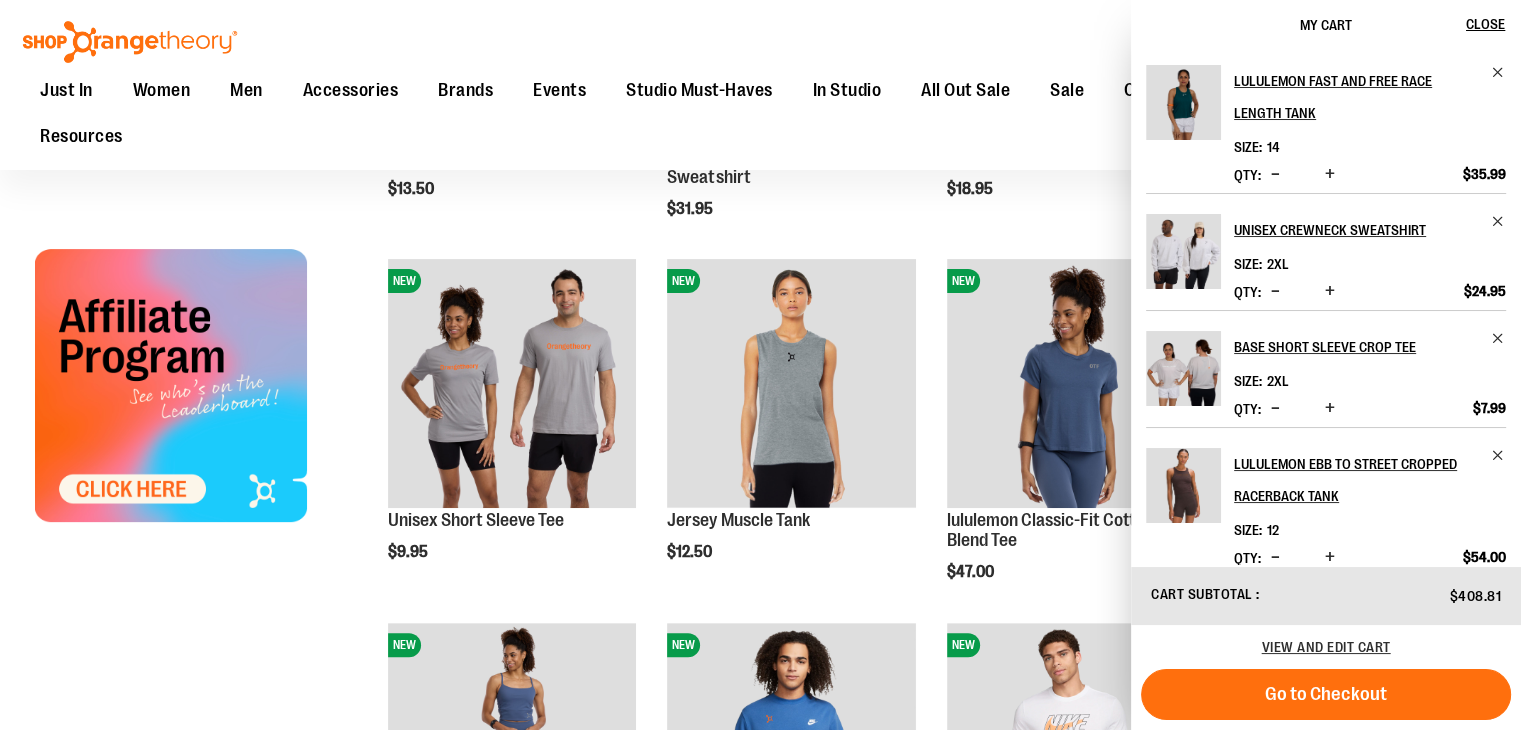 scroll, scrollTop: 100, scrollLeft: 0, axis: vertical 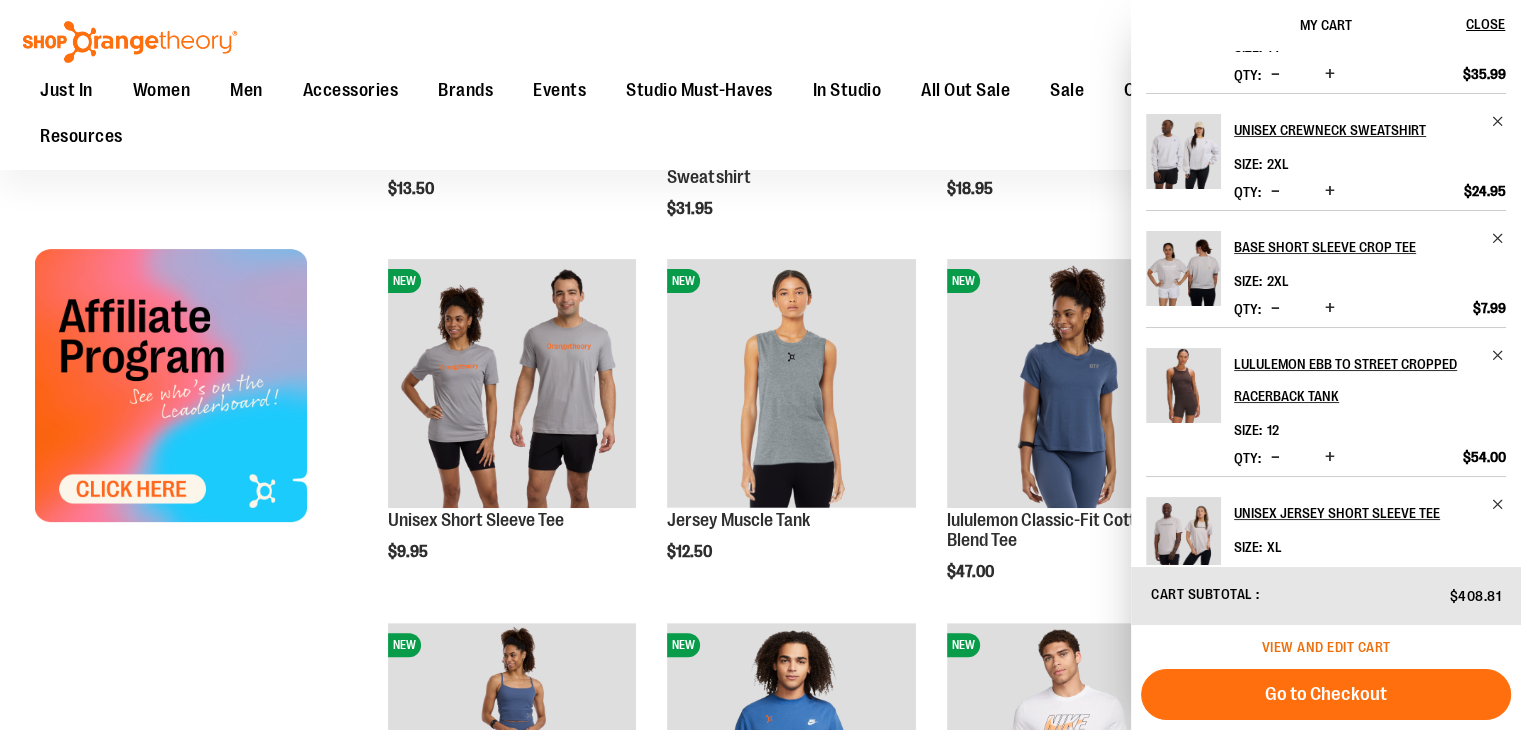 click on "View and edit cart" at bounding box center [1326, 647] 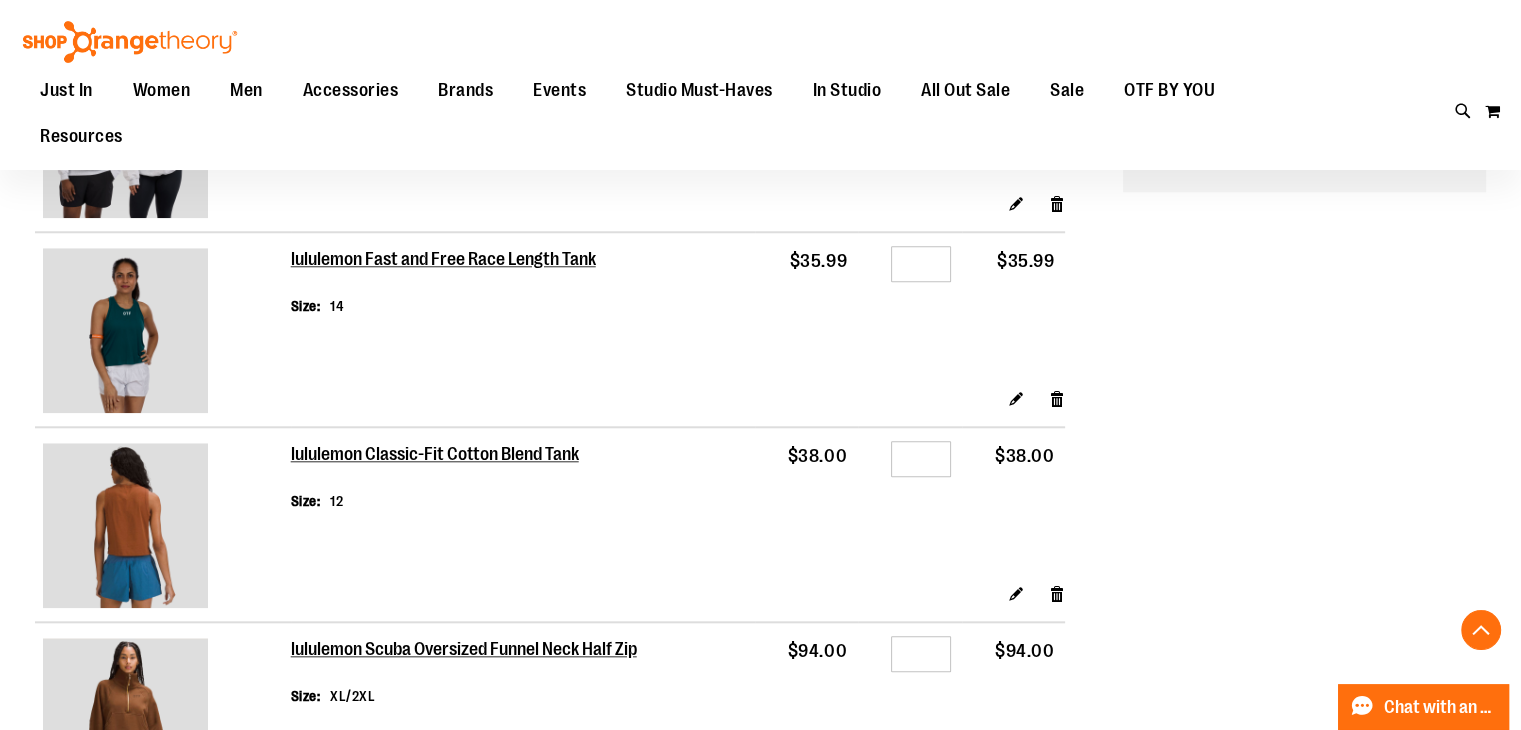 scroll, scrollTop: 1900, scrollLeft: 0, axis: vertical 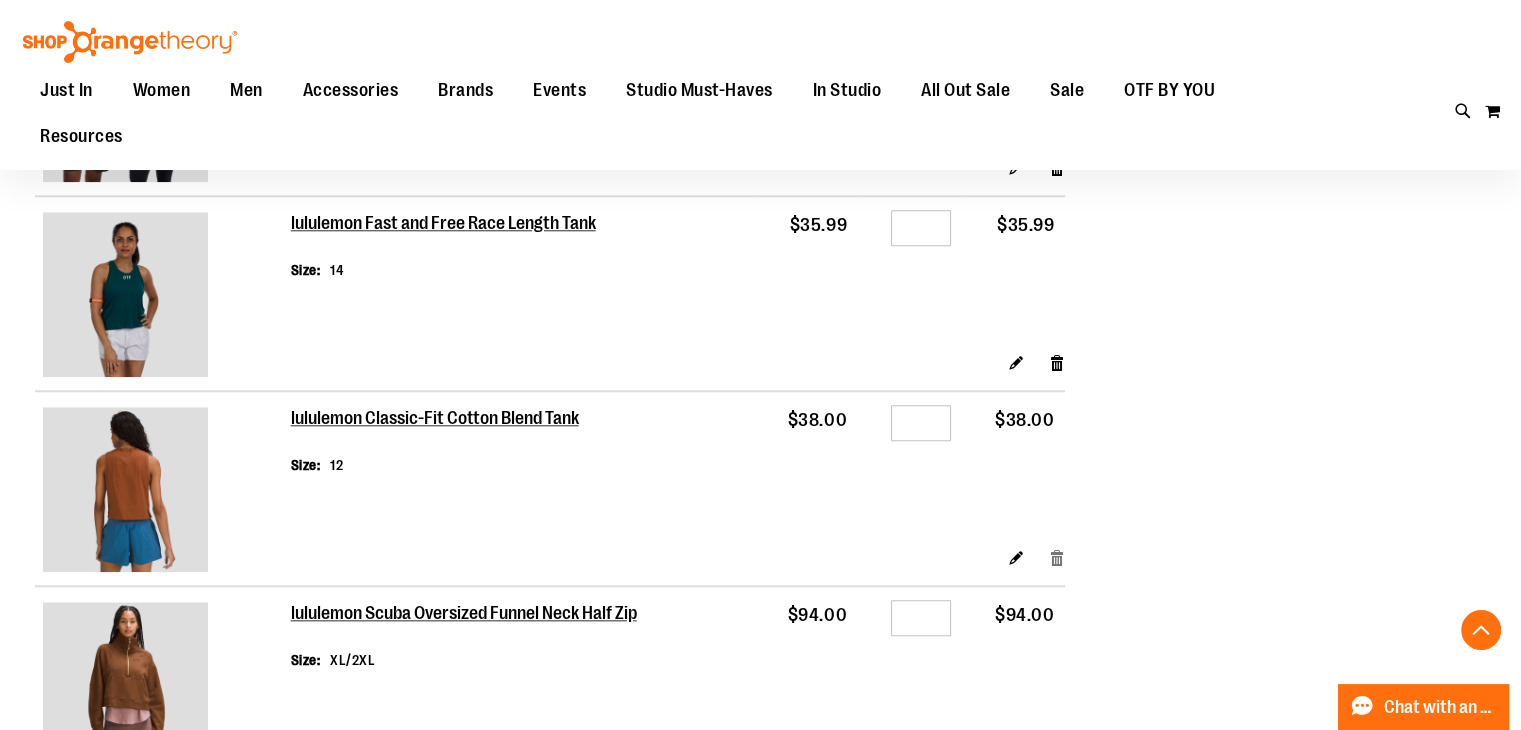 click on "Remove item" at bounding box center [1057, 557] 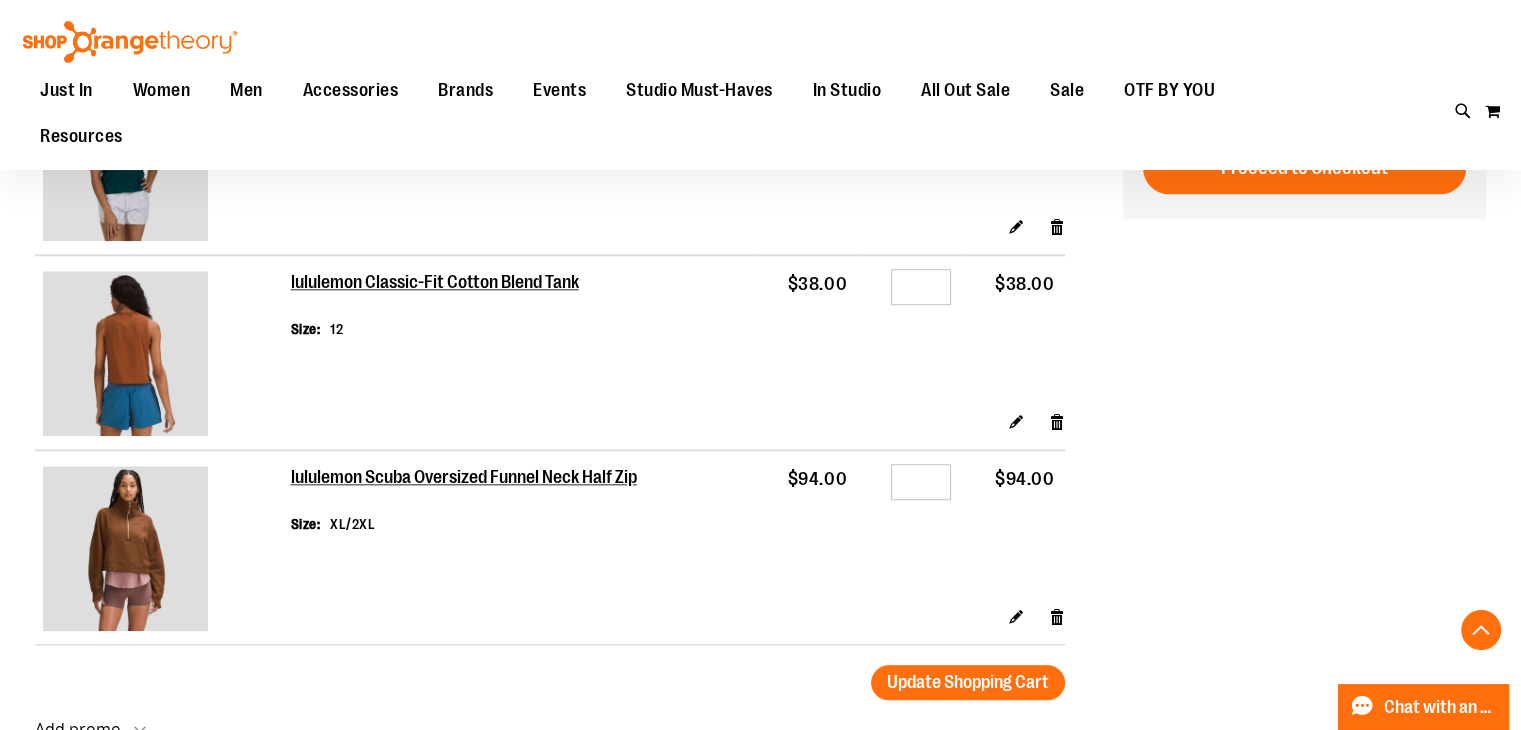 scroll, scrollTop: 2100, scrollLeft: 0, axis: vertical 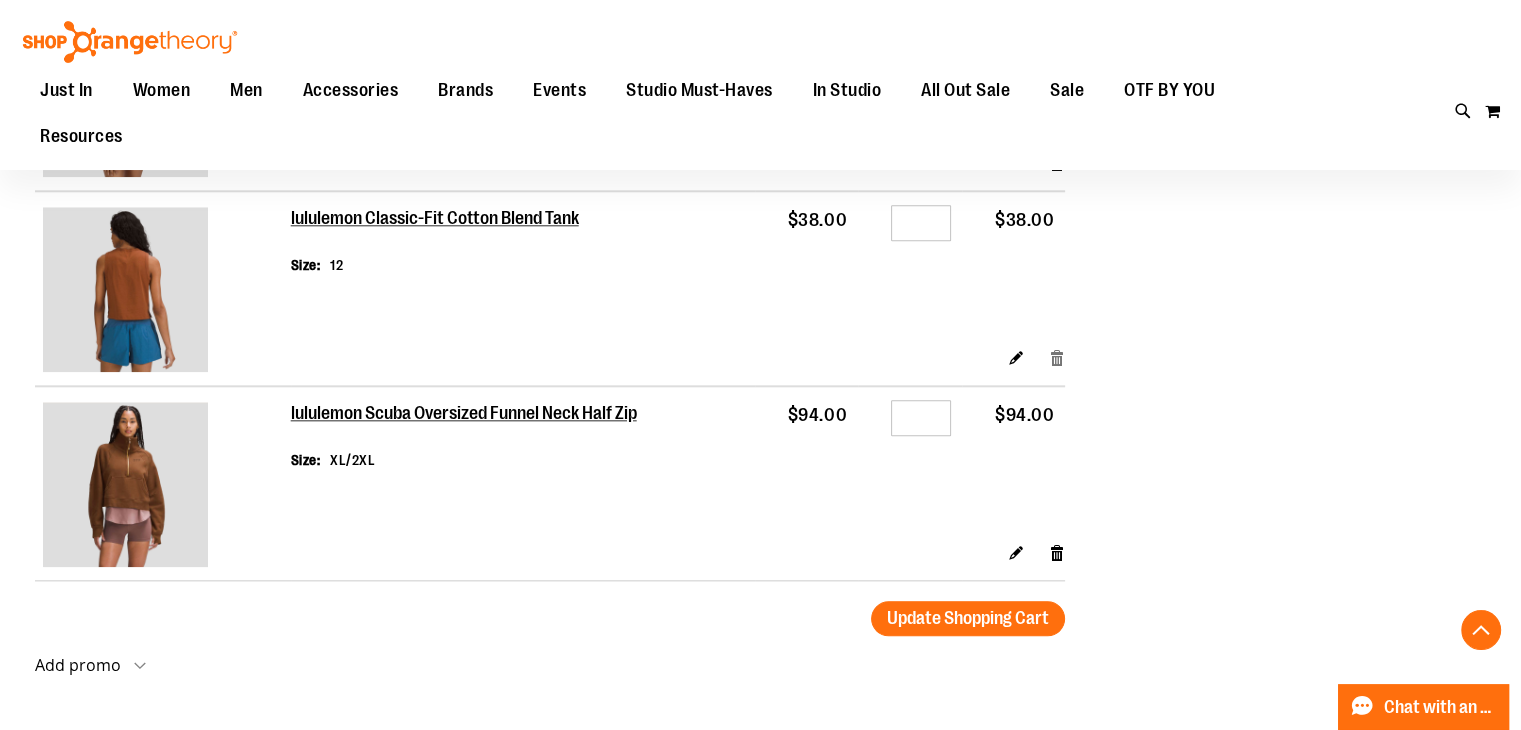 click on "Remove item" at bounding box center (1057, 357) 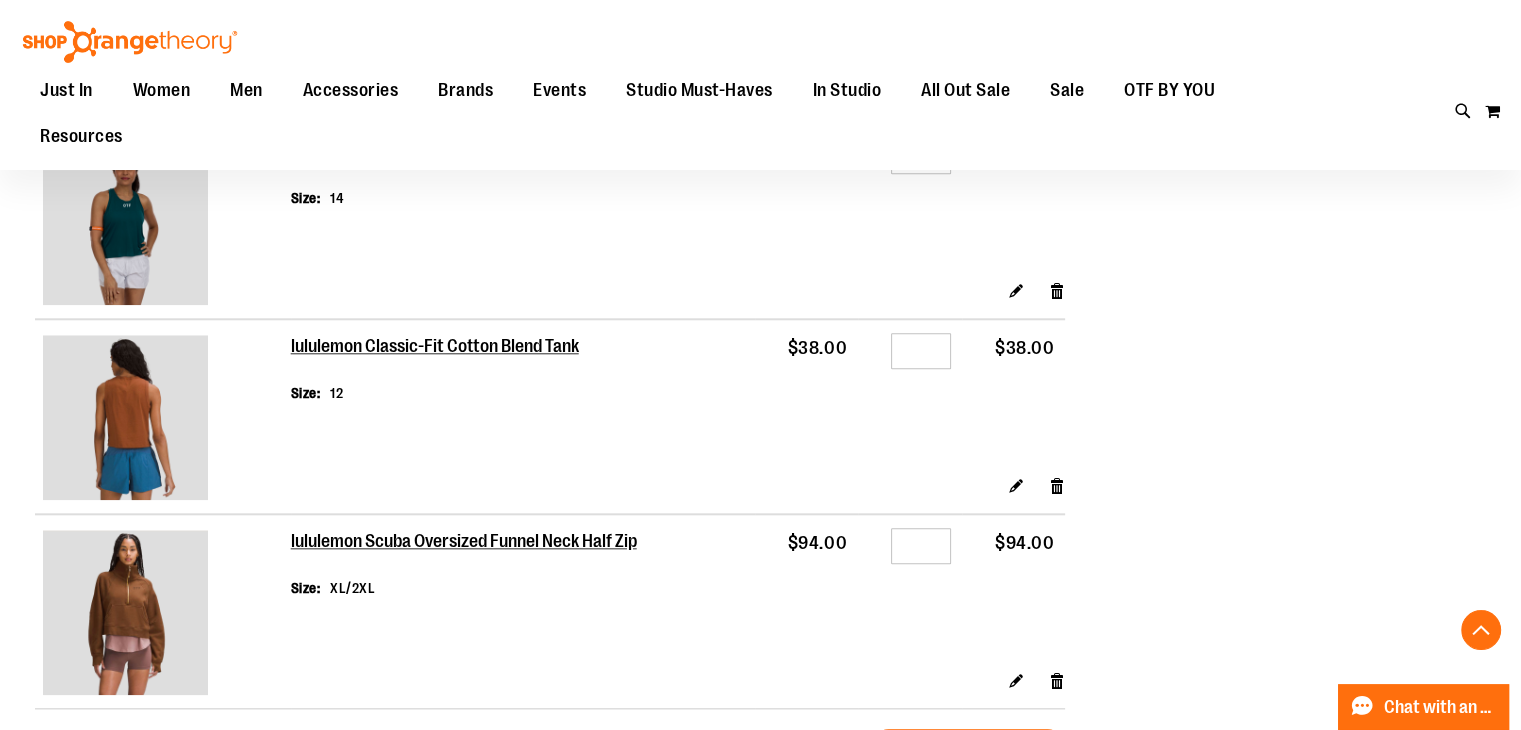 scroll, scrollTop: 2000, scrollLeft: 0, axis: vertical 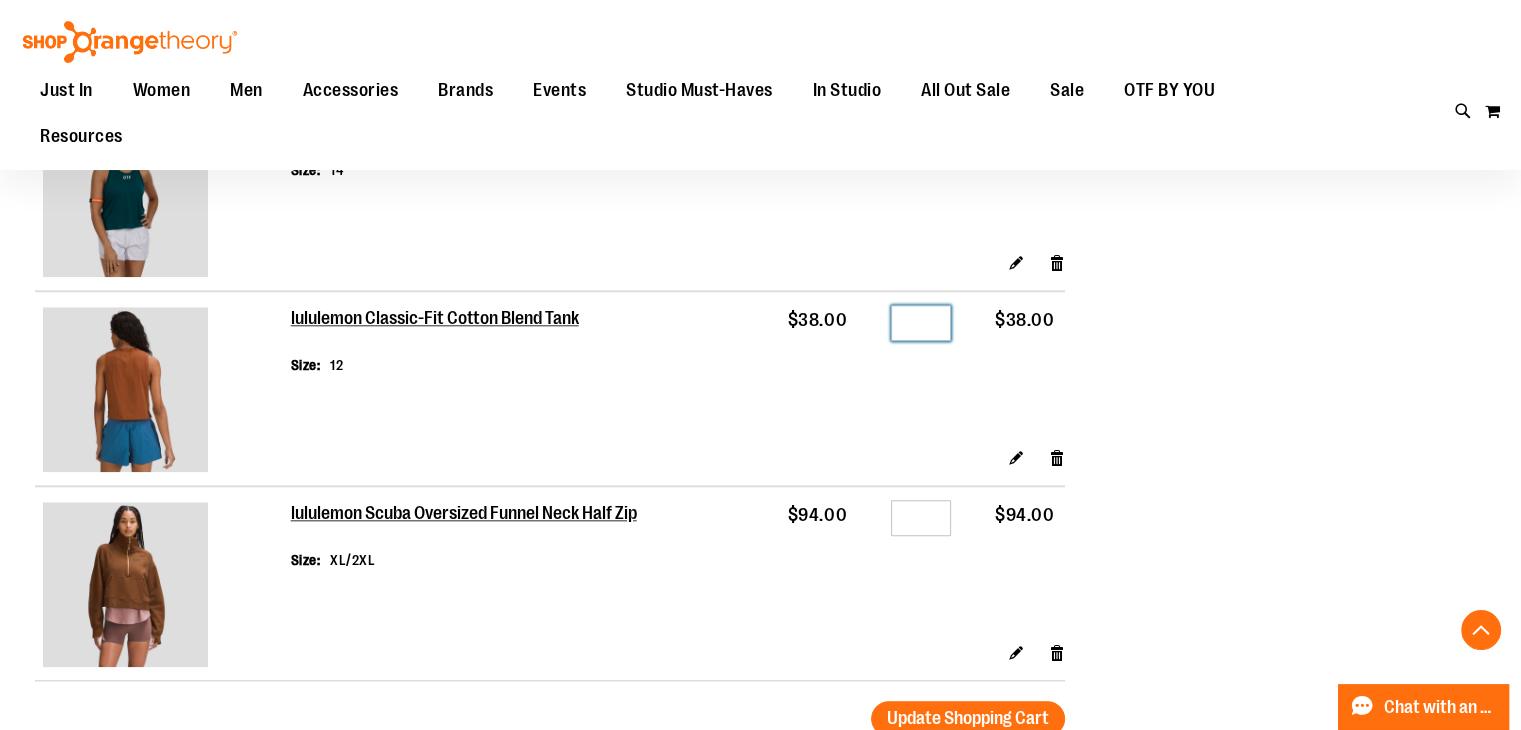 click on "*" at bounding box center (921, 323) 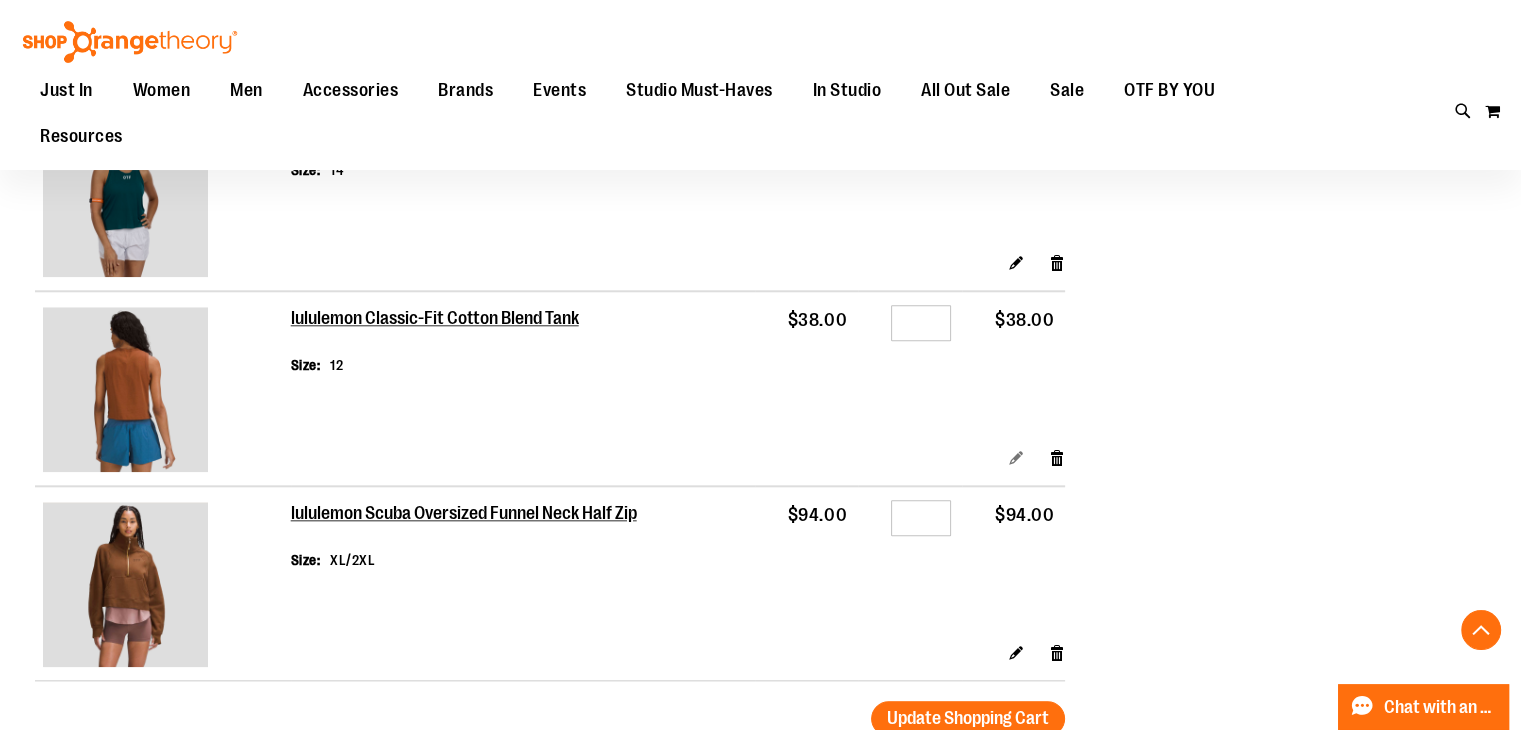 click on "Edit" at bounding box center (1016, 457) 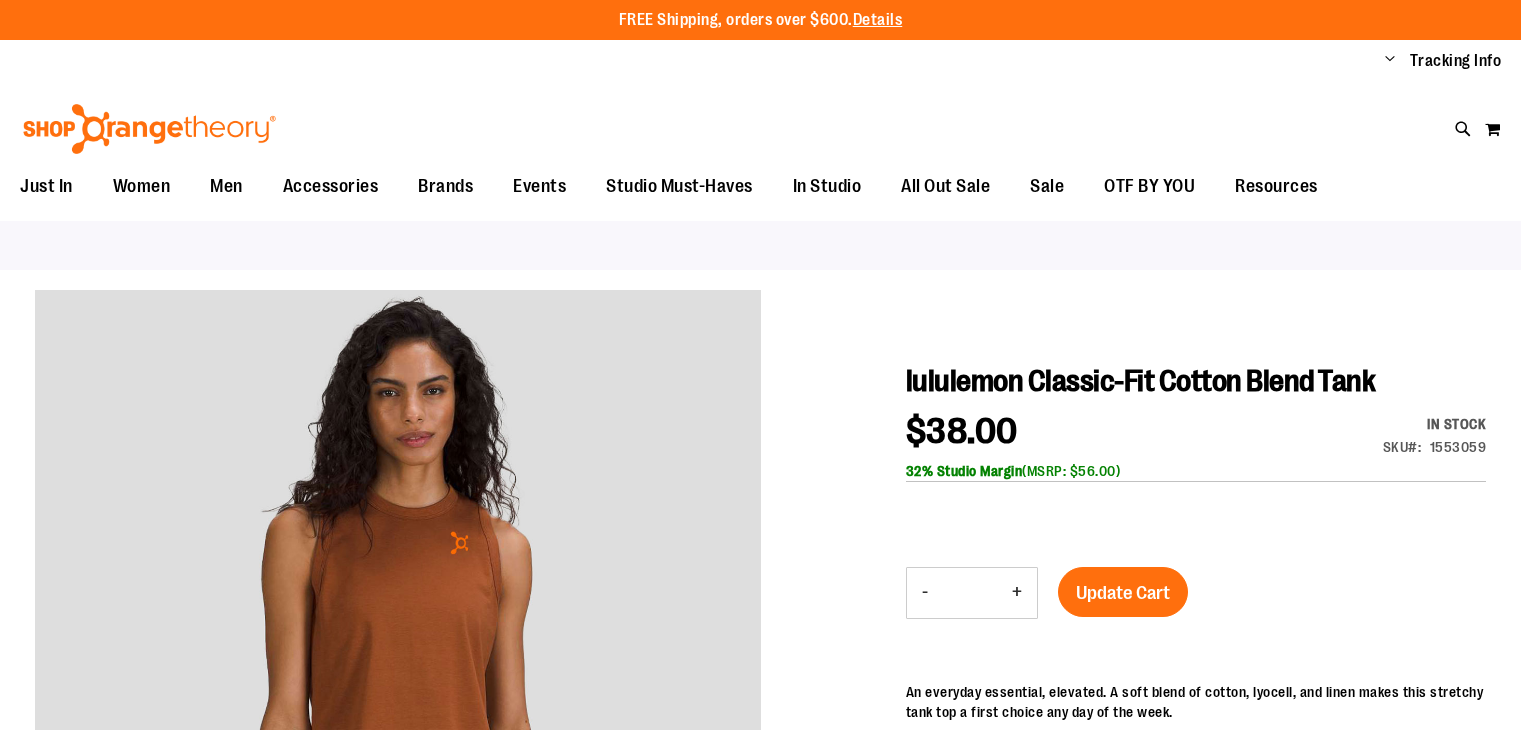 scroll, scrollTop: 0, scrollLeft: 0, axis: both 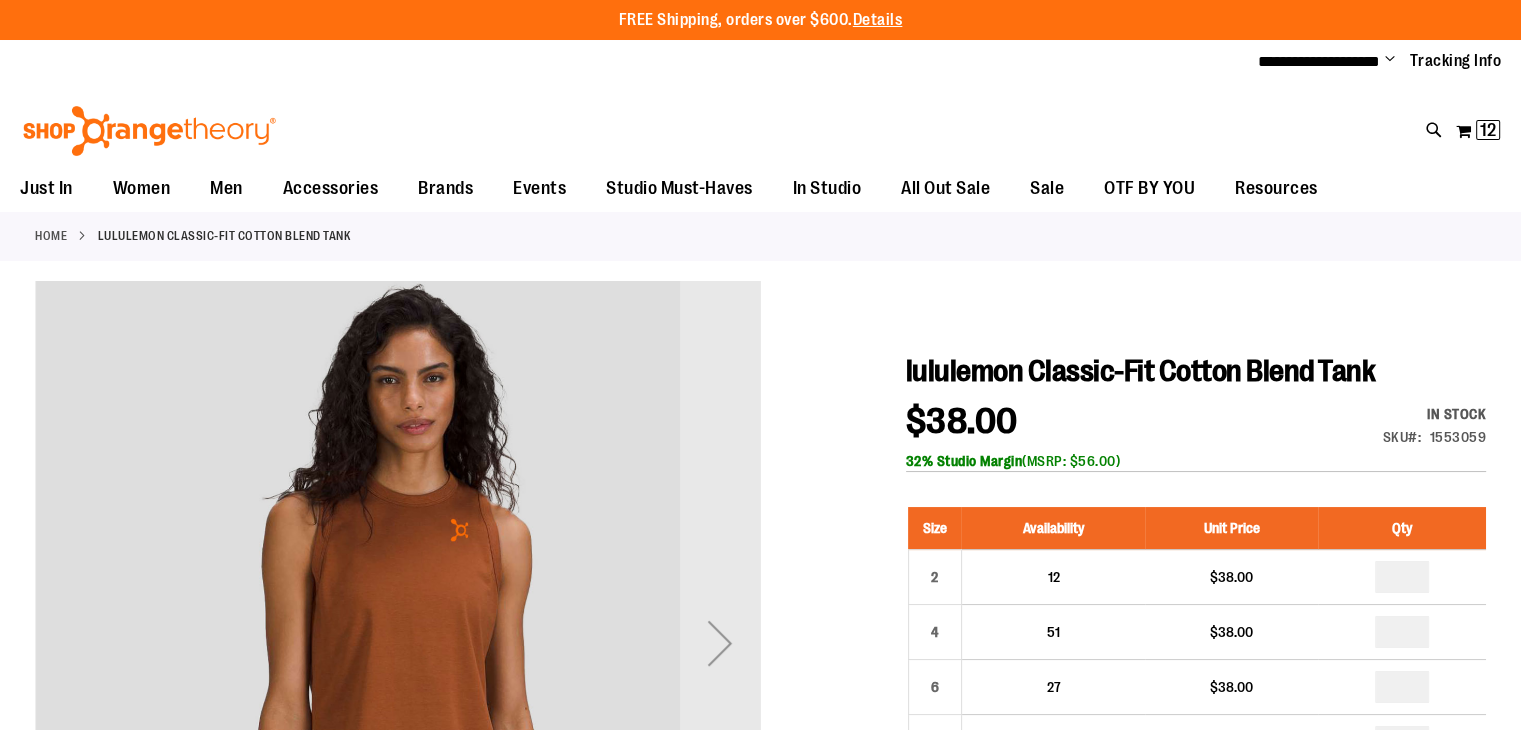 type on "**********" 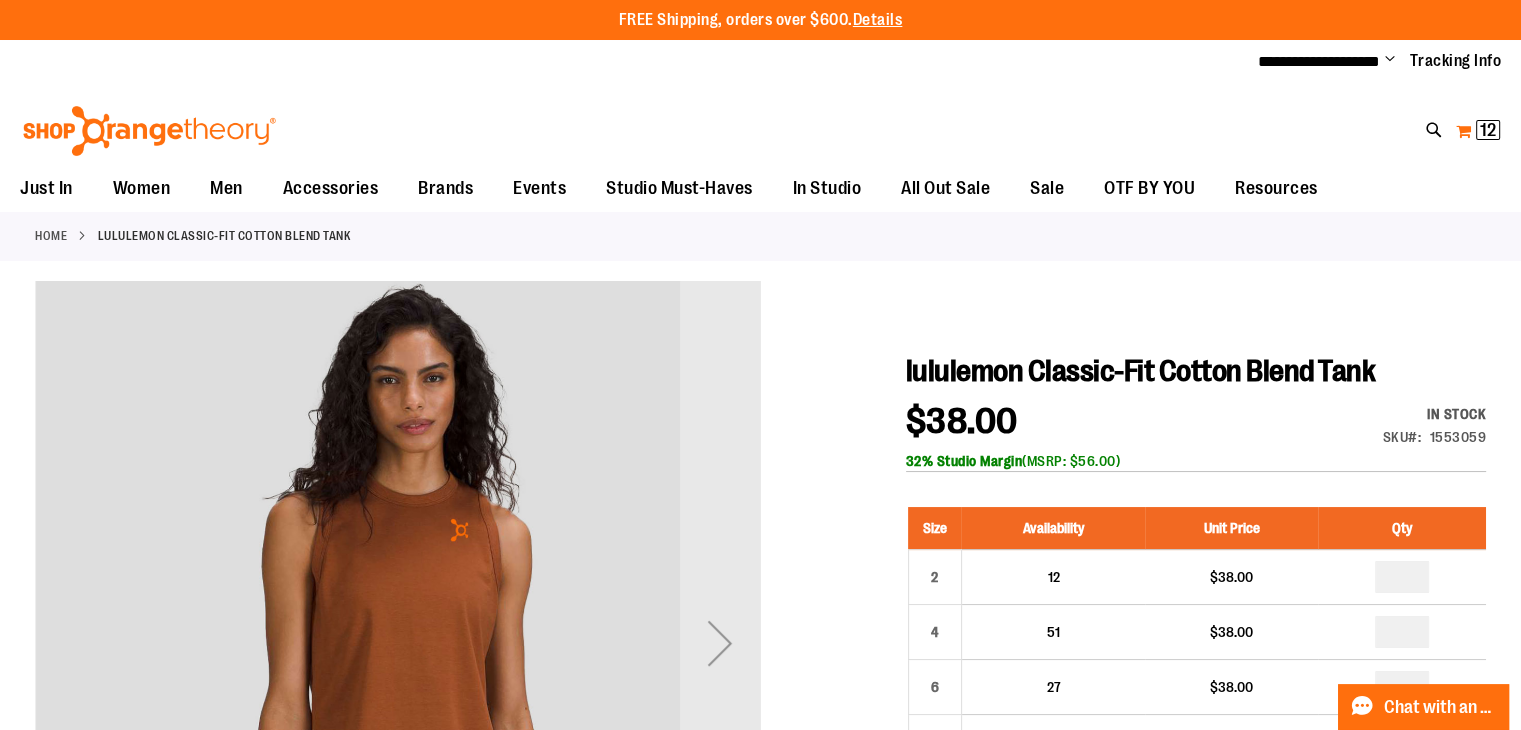 click on "My Cart
12
12
items" at bounding box center (1478, 131) 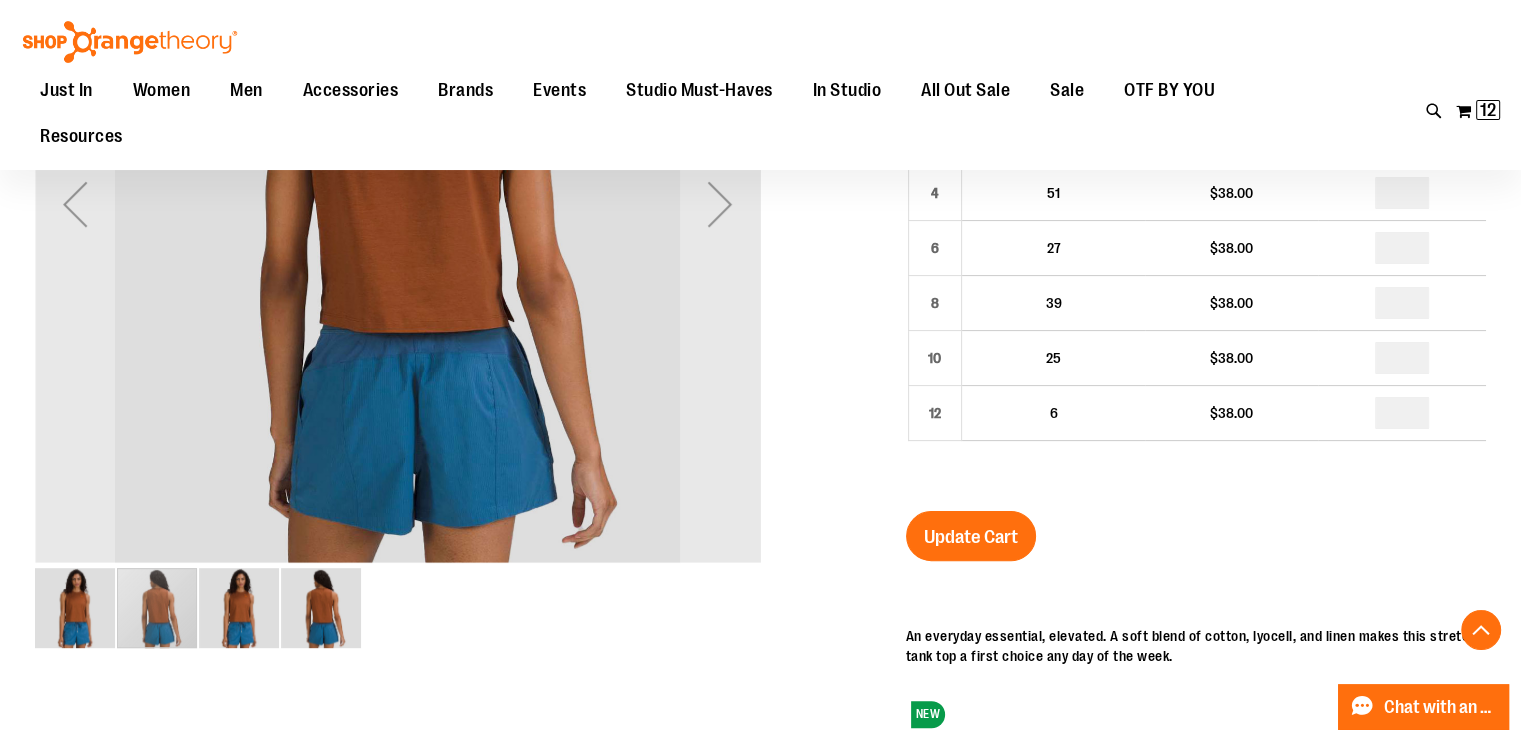 scroll, scrollTop: 400, scrollLeft: 0, axis: vertical 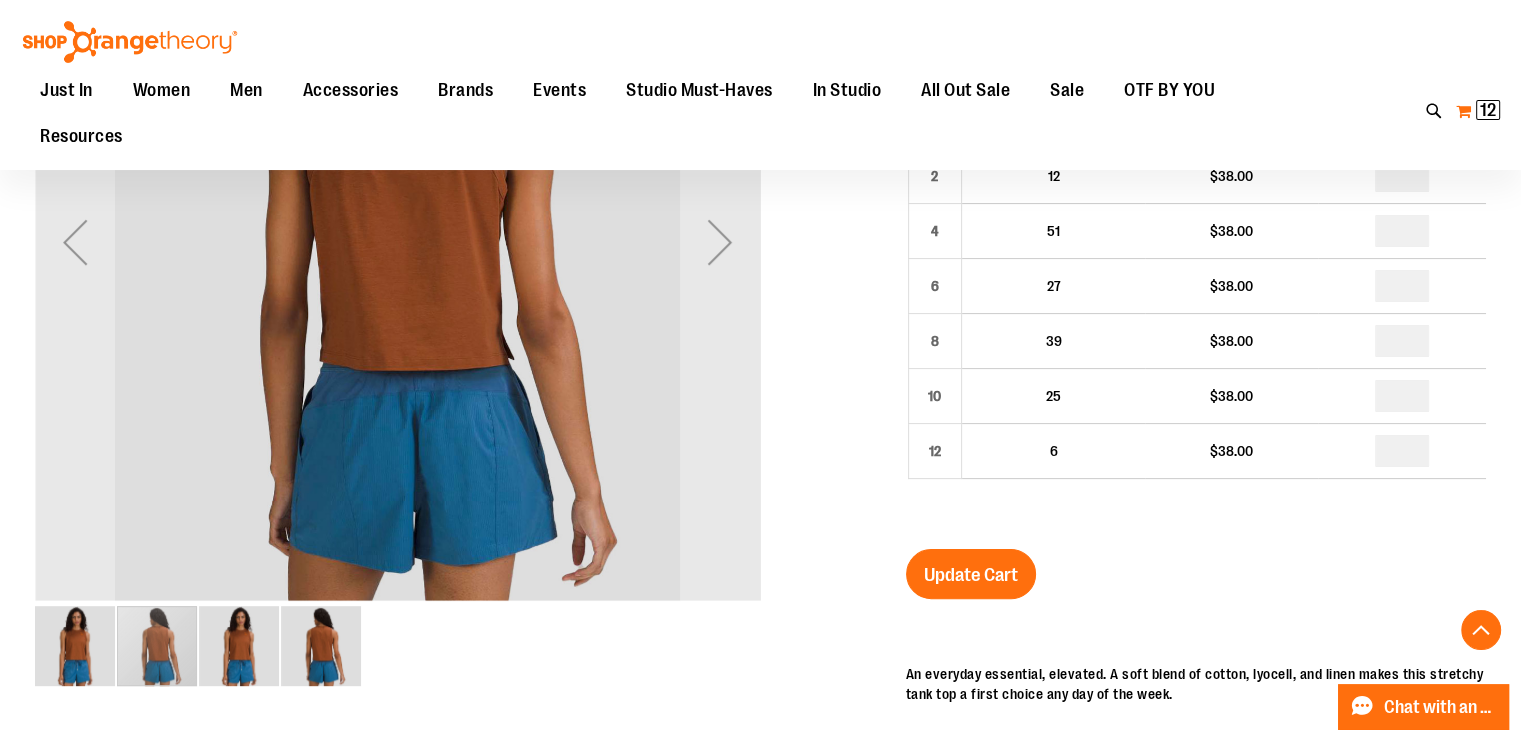 click on "12" at bounding box center [1488, 110] 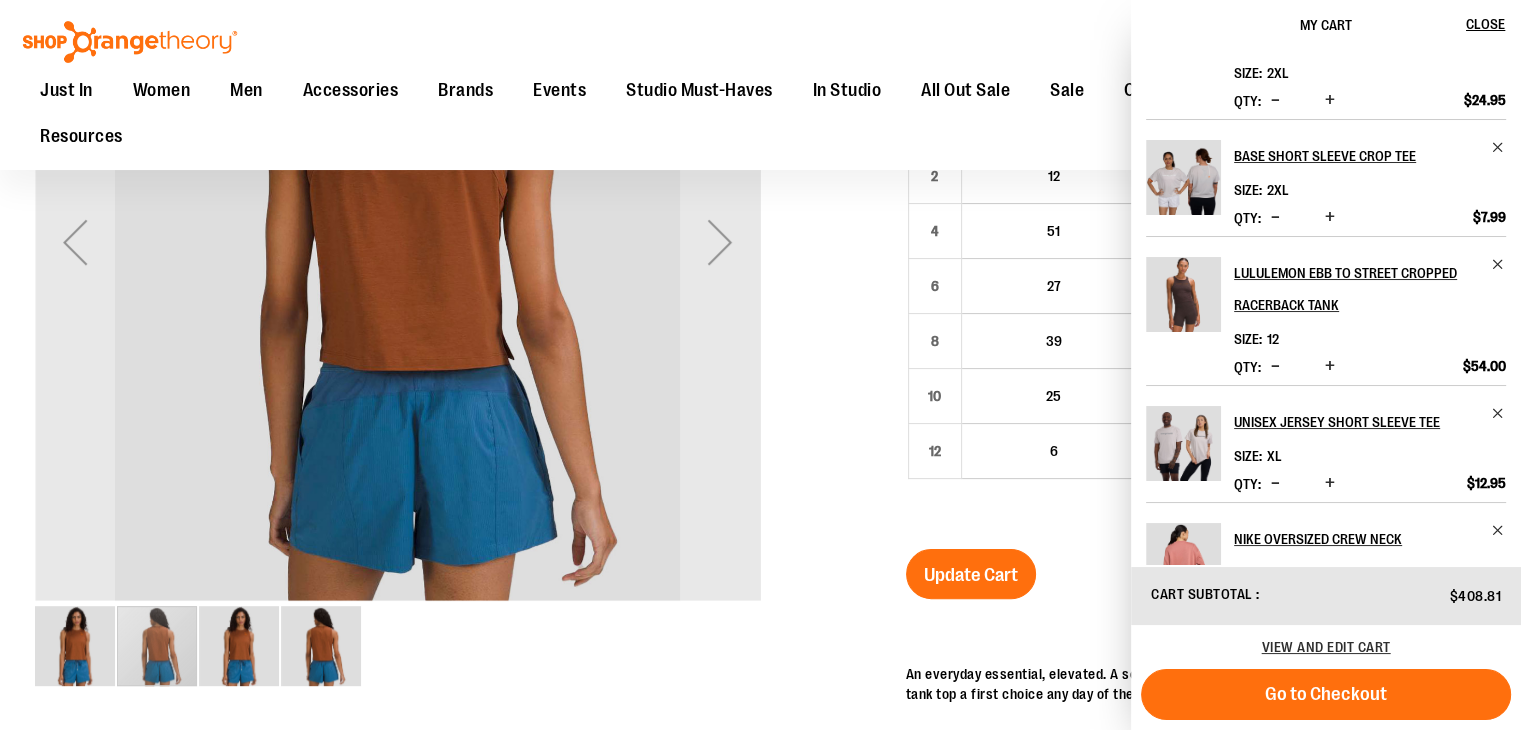 scroll, scrollTop: 0, scrollLeft: 0, axis: both 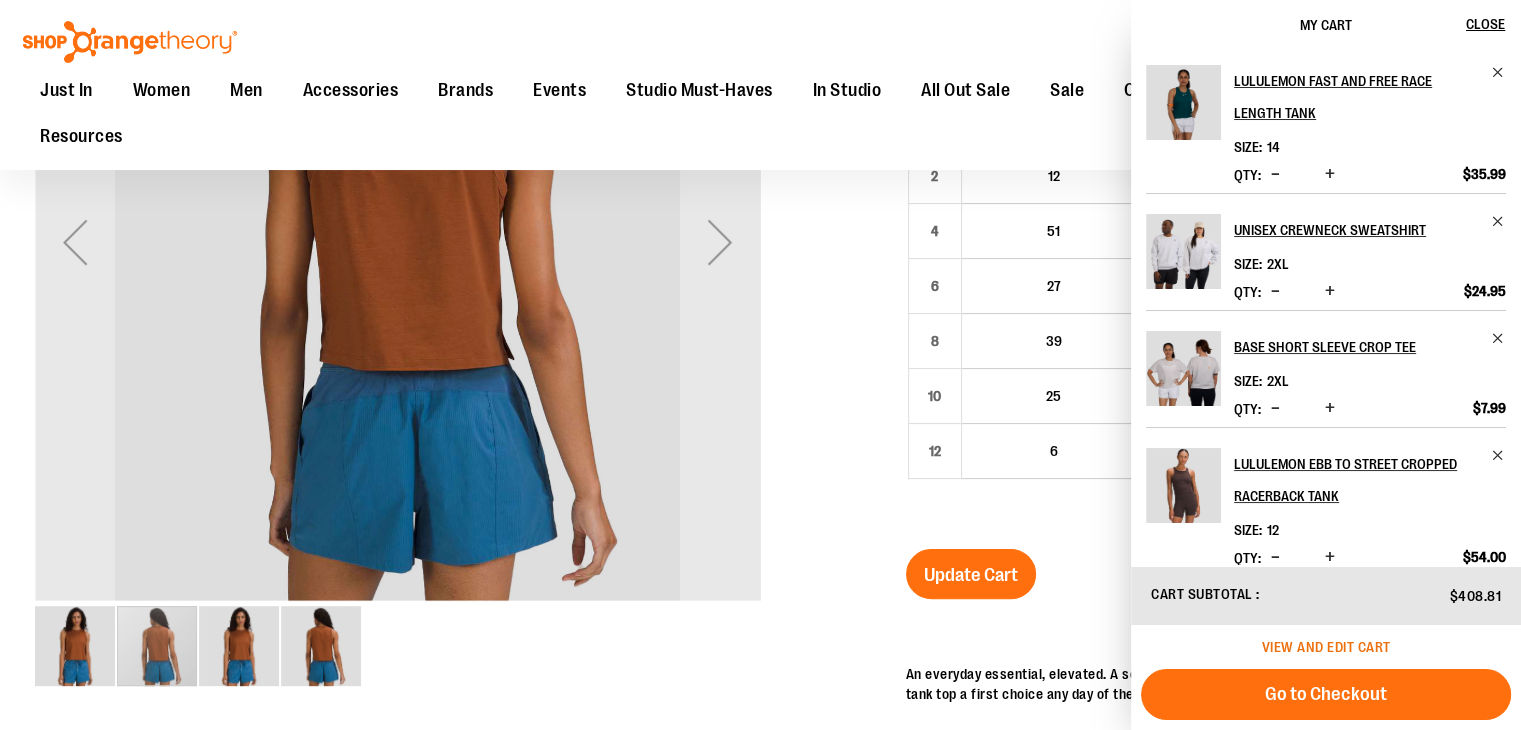 click on "View and edit cart" at bounding box center [1326, 647] 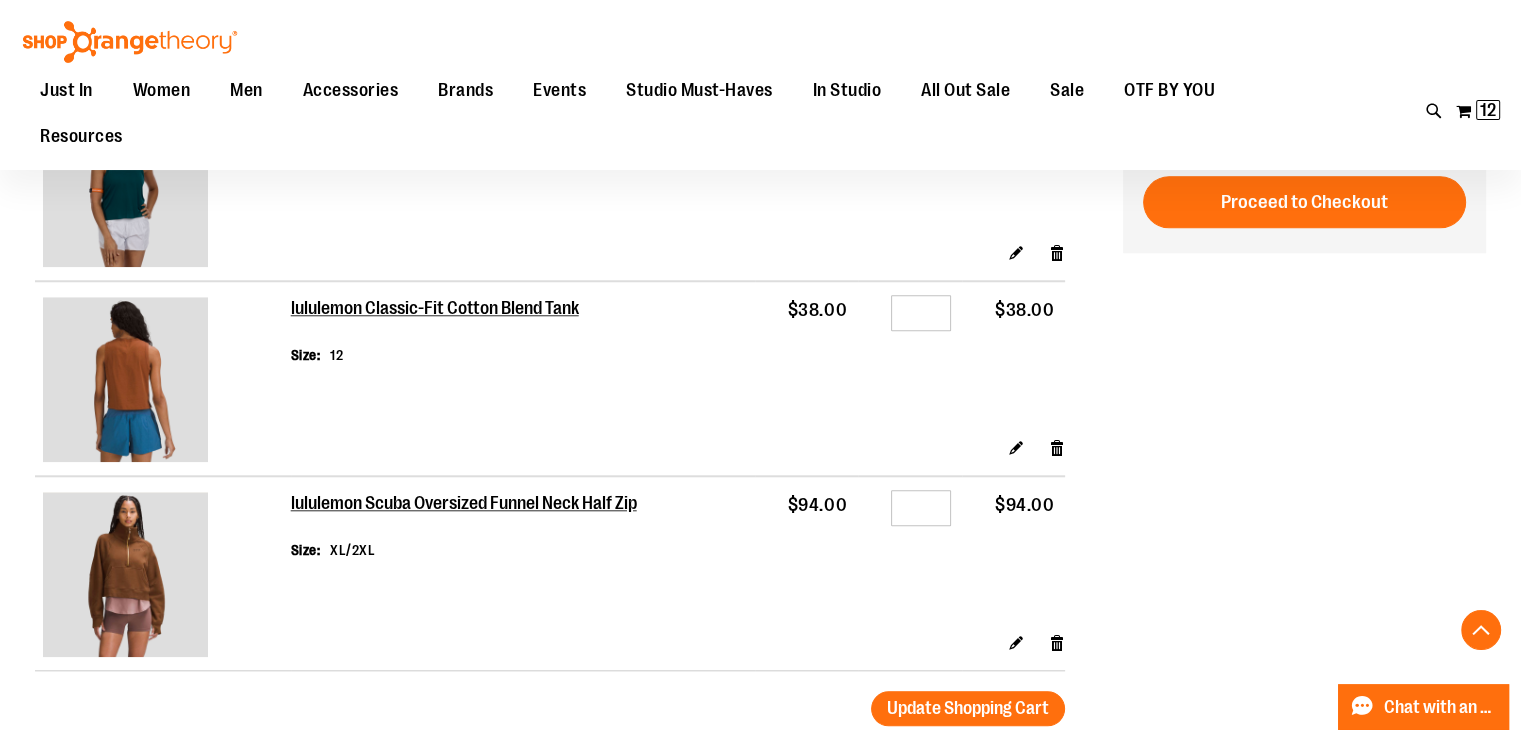scroll, scrollTop: 1900, scrollLeft: 0, axis: vertical 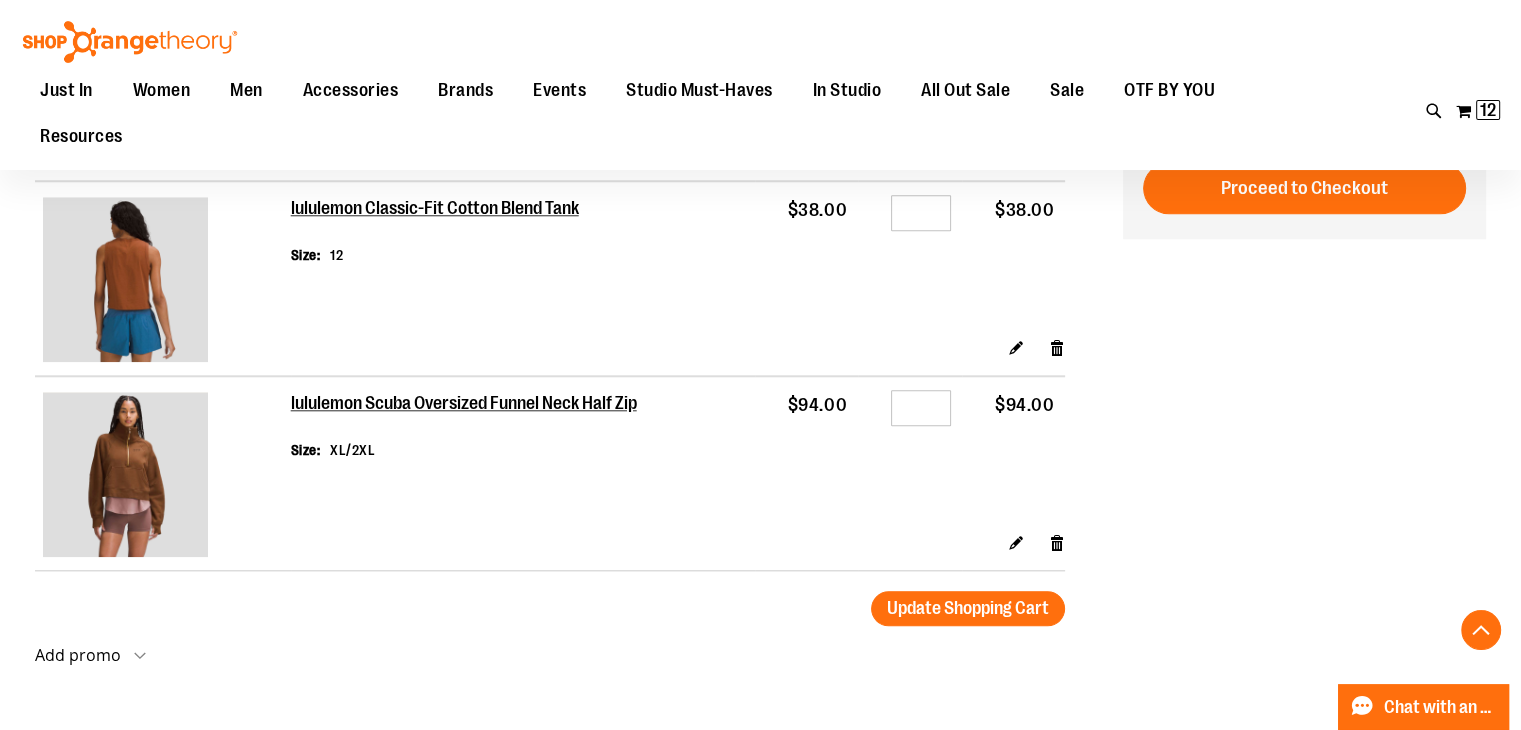 type on "**********" 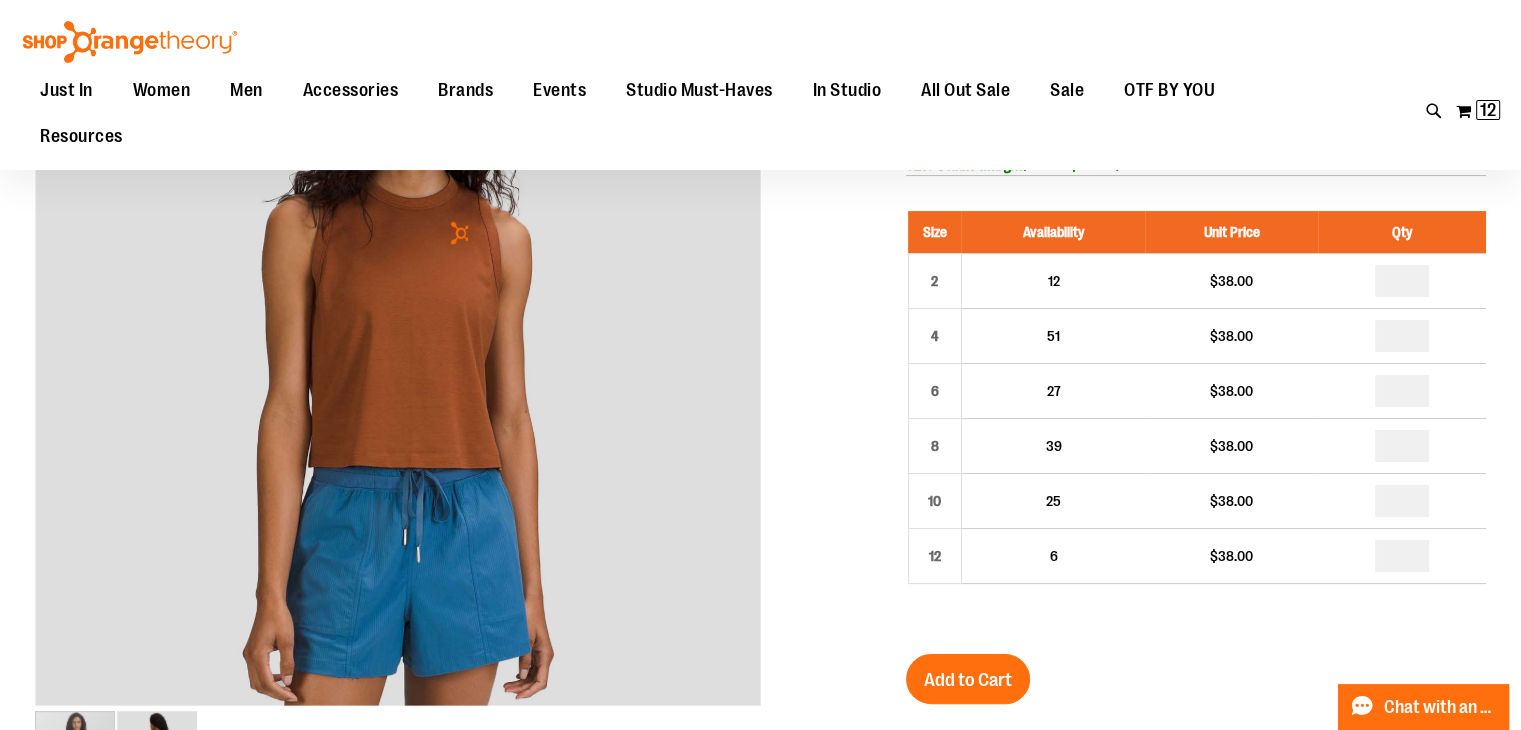 scroll, scrollTop: 300, scrollLeft: 0, axis: vertical 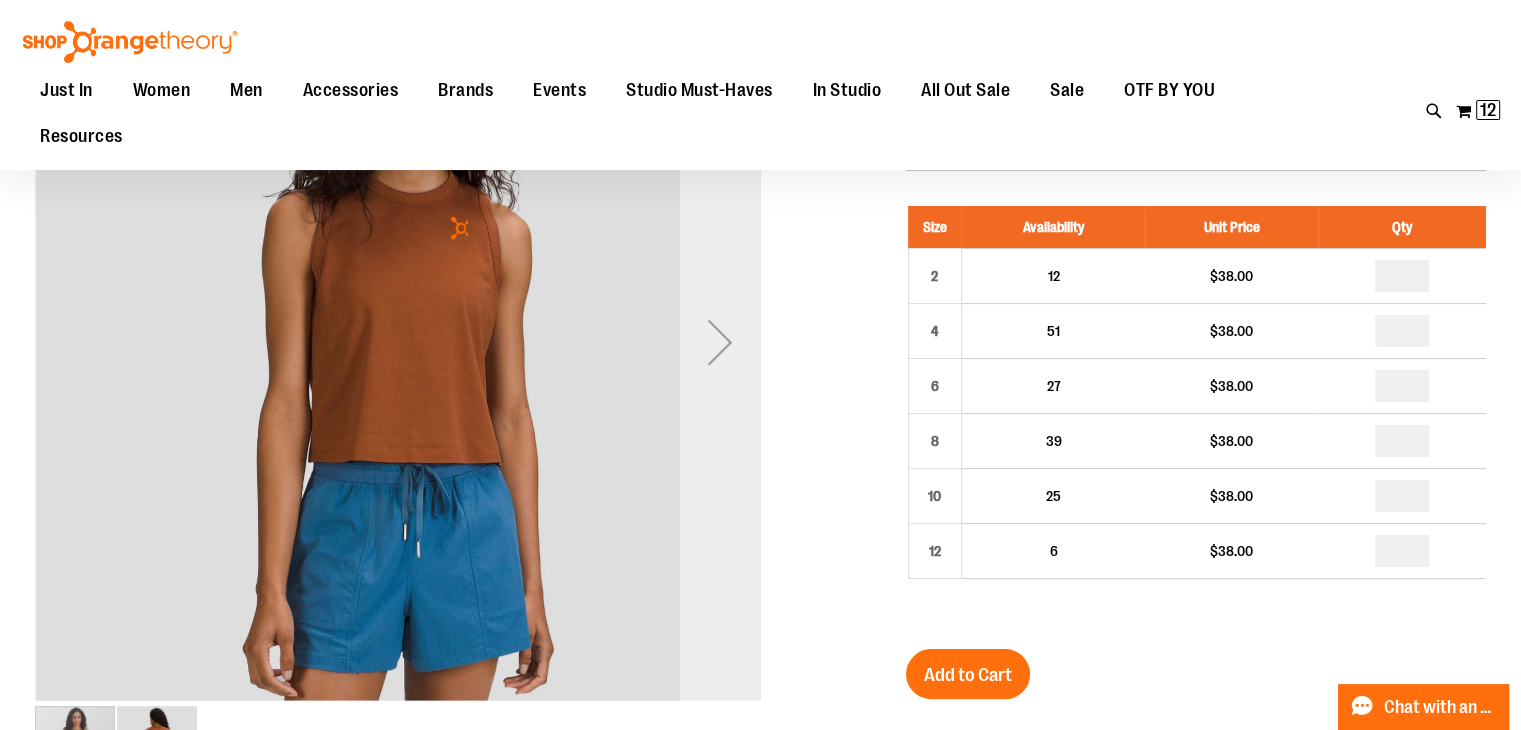 type on "**********" 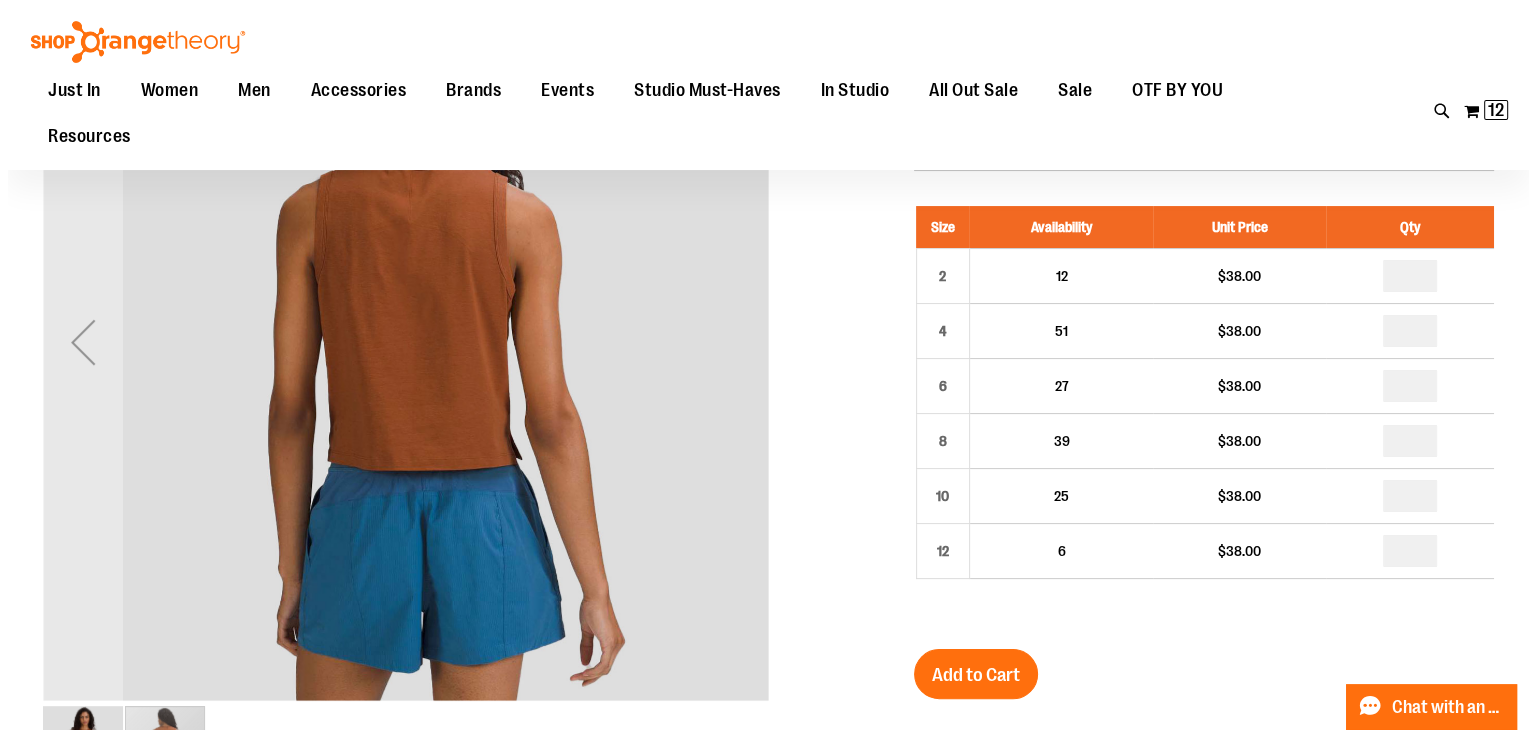 scroll, scrollTop: 0, scrollLeft: 0, axis: both 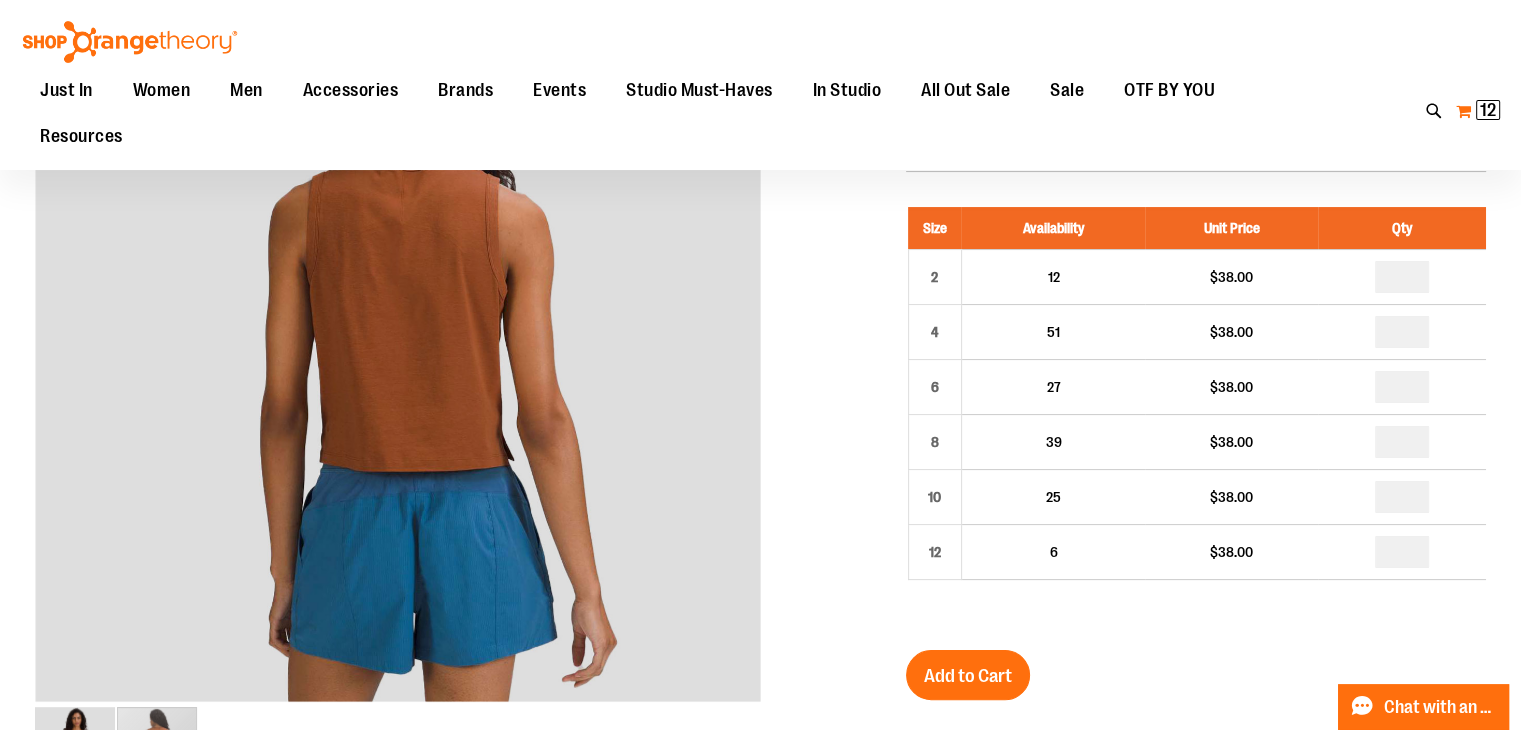 click on "12" at bounding box center [1488, 110] 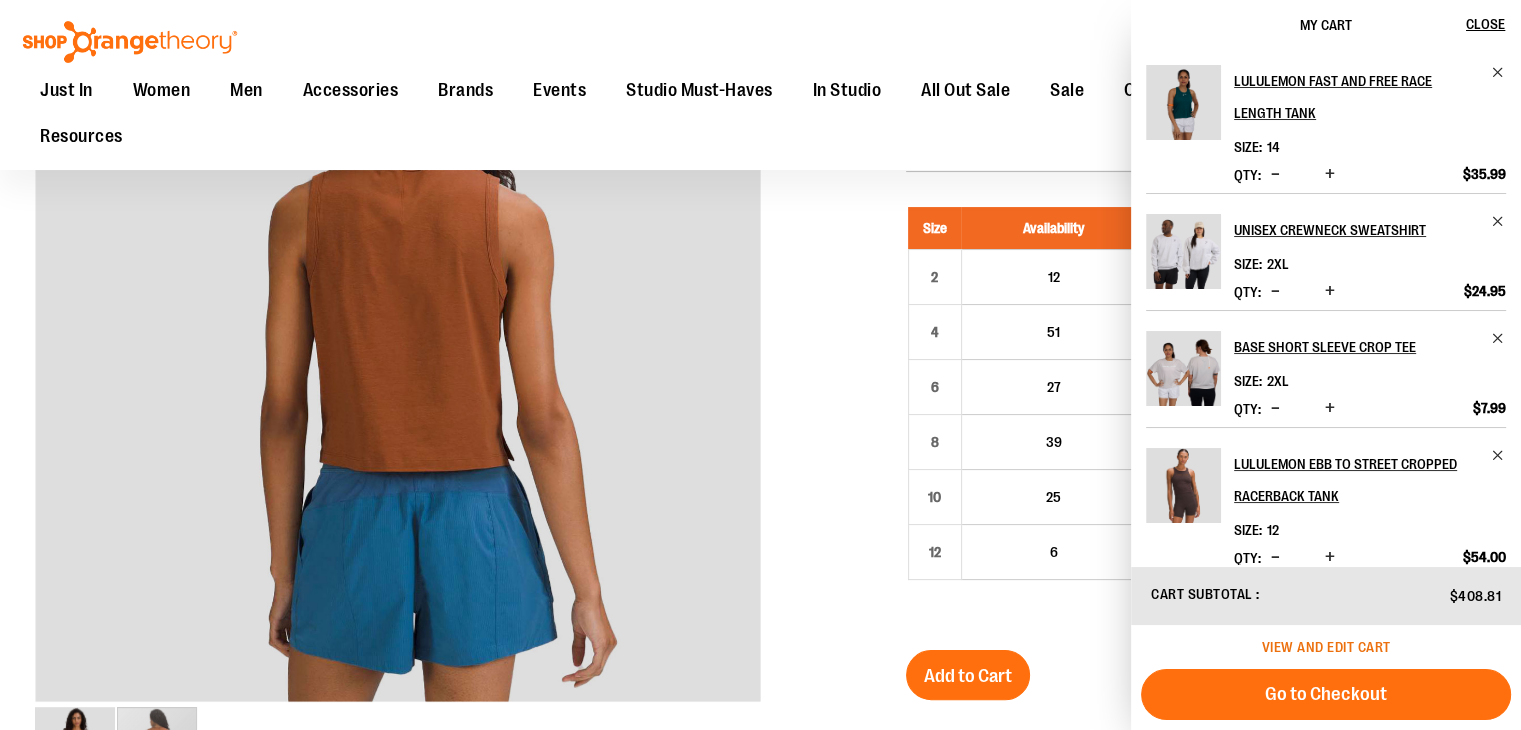 click on "View and edit cart" at bounding box center (1326, 647) 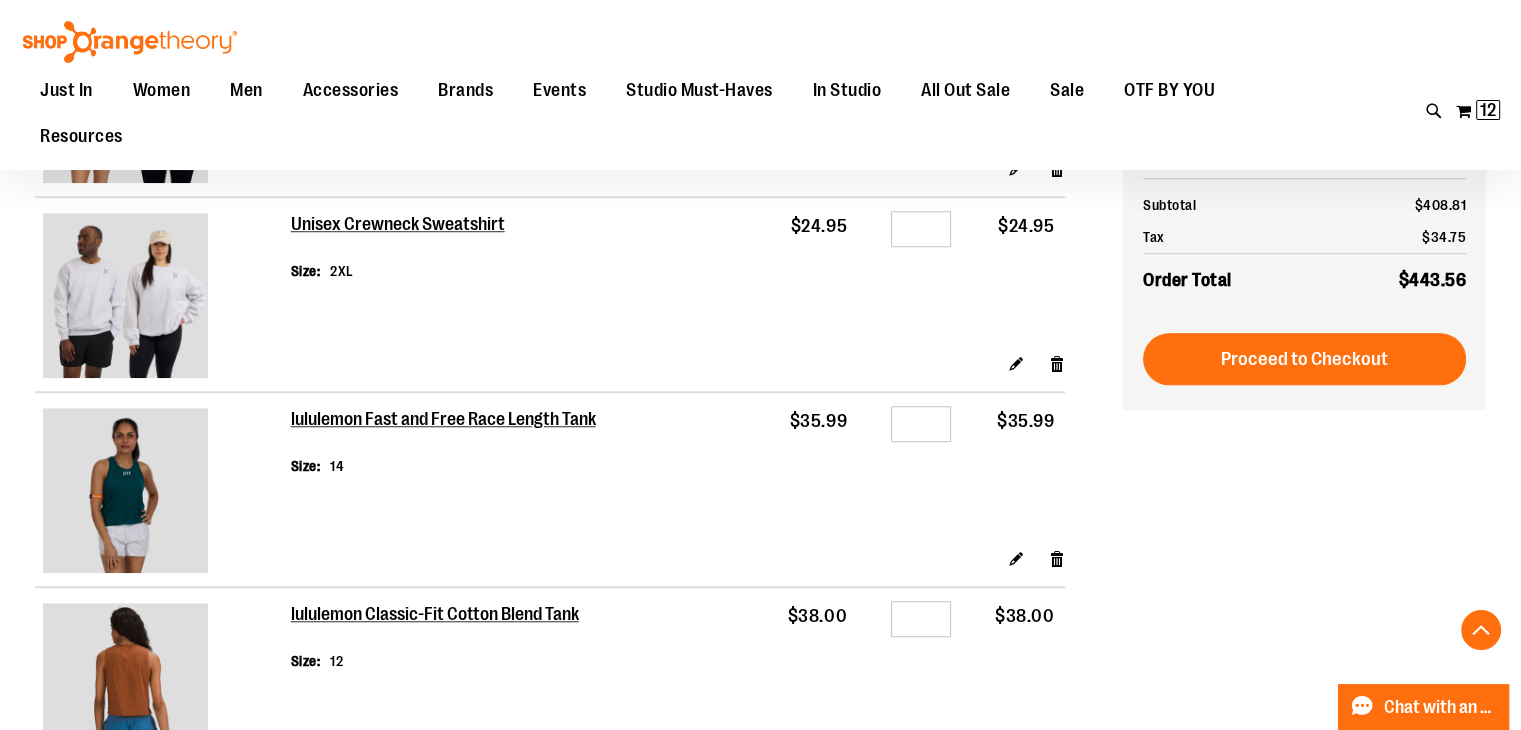 scroll, scrollTop: 1700, scrollLeft: 0, axis: vertical 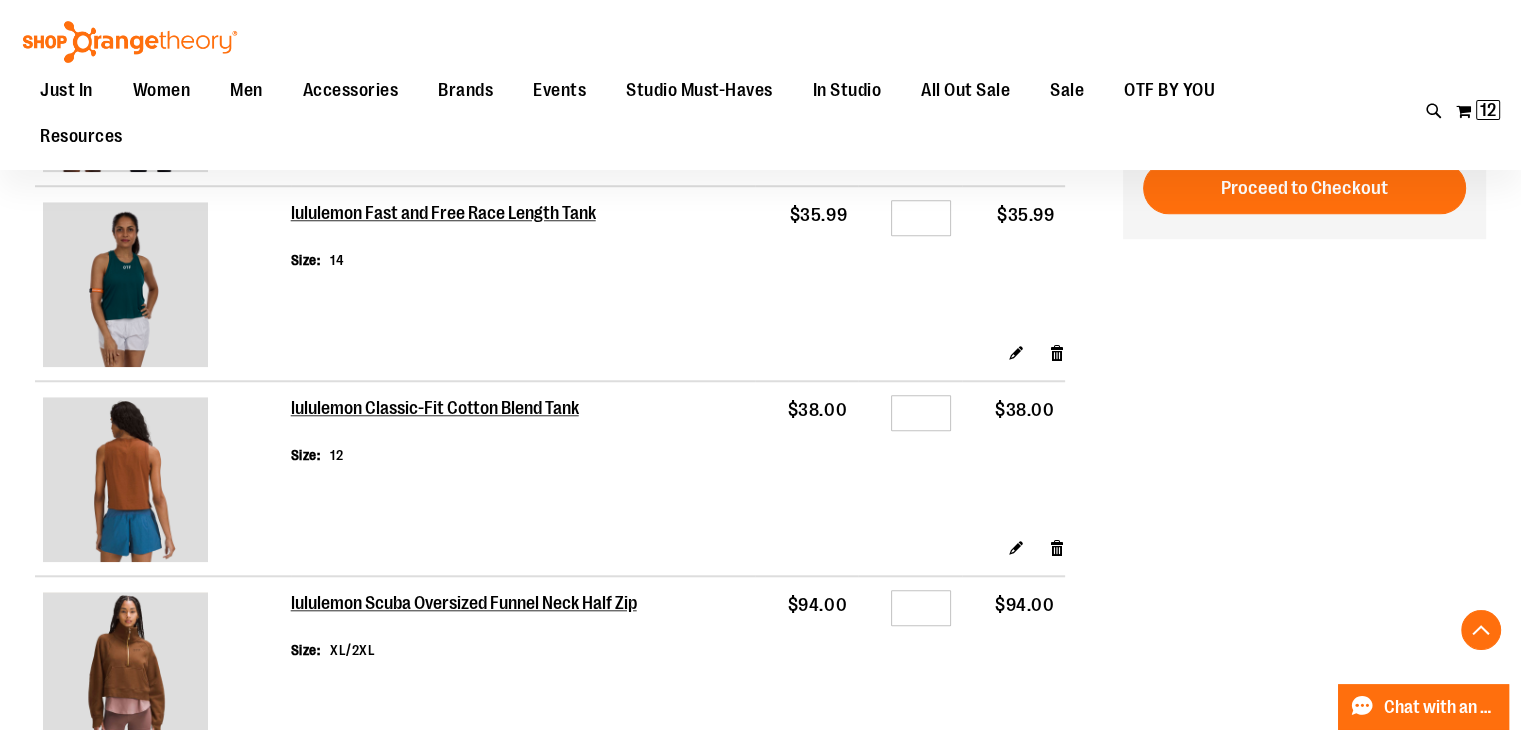 type on "**********" 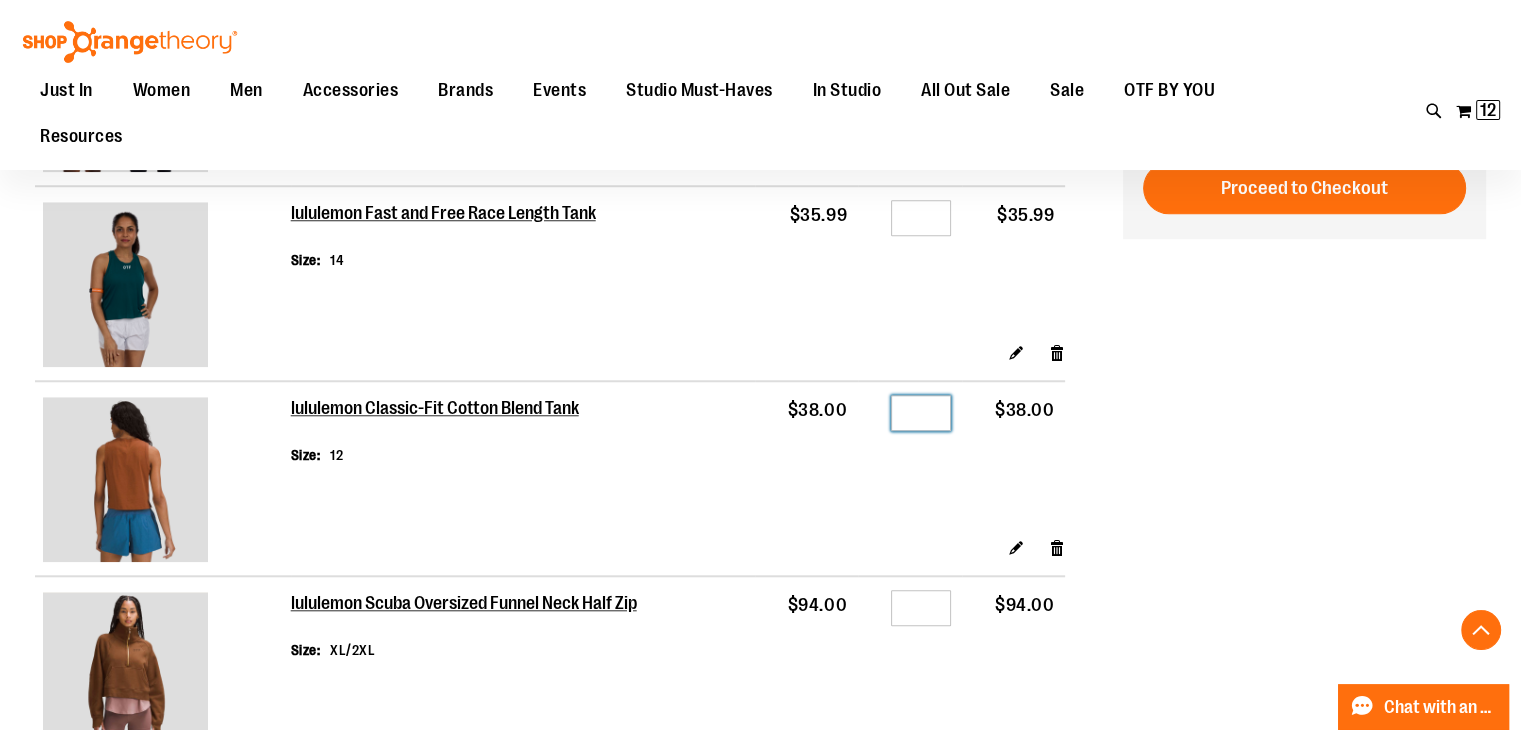 drag, startPoint x: 931, startPoint y: 409, endPoint x: 884, endPoint y: 412, distance: 47.095646 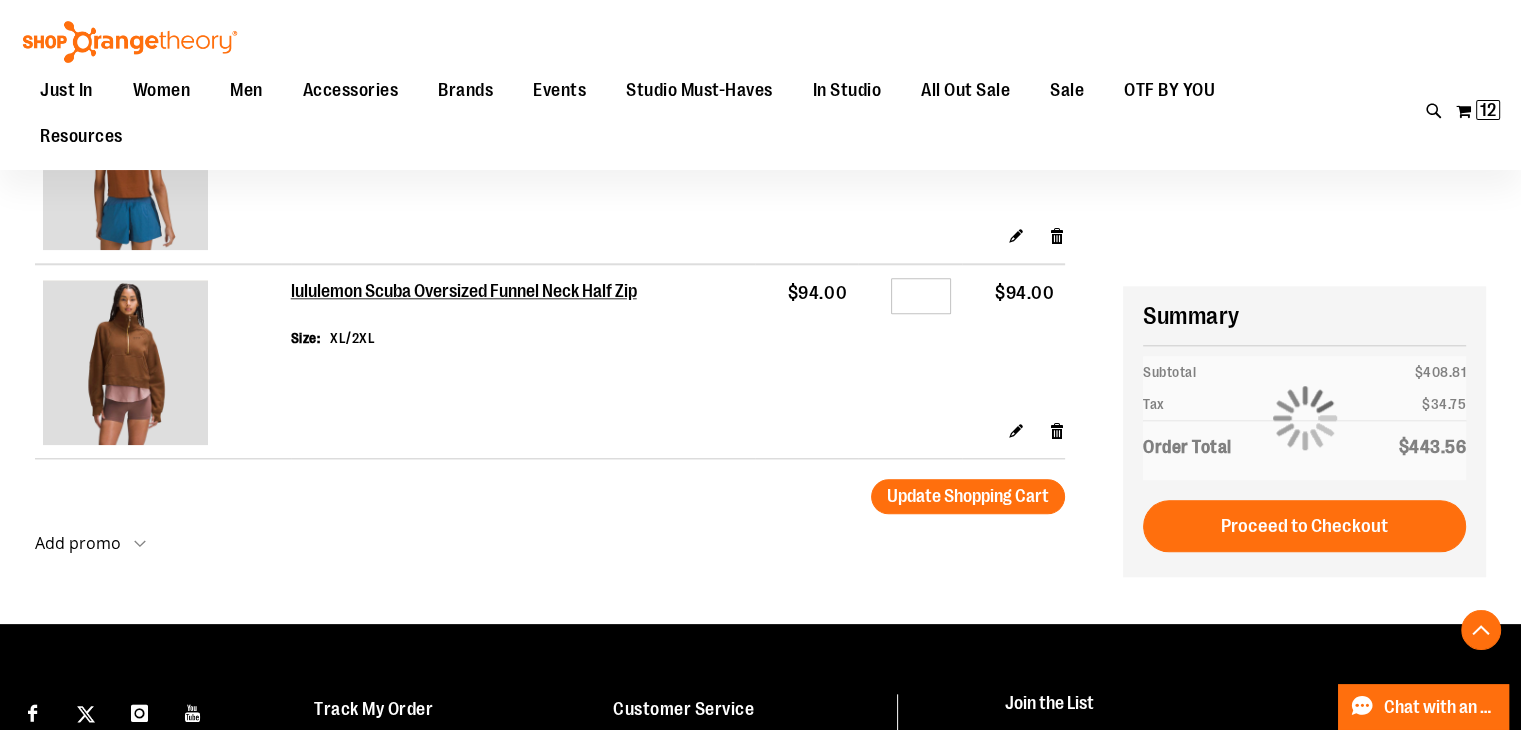 scroll, scrollTop: 2200, scrollLeft: 0, axis: vertical 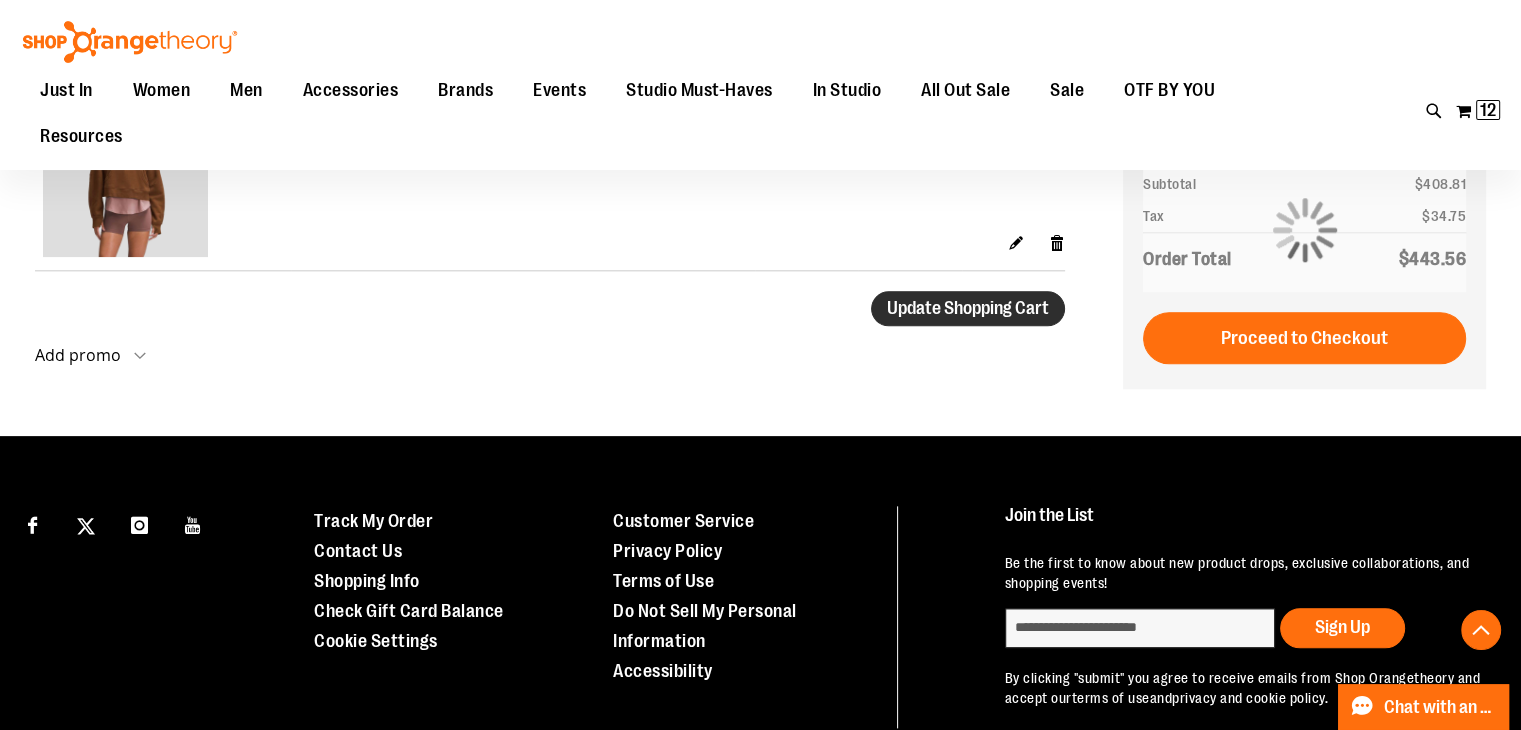 type on "*" 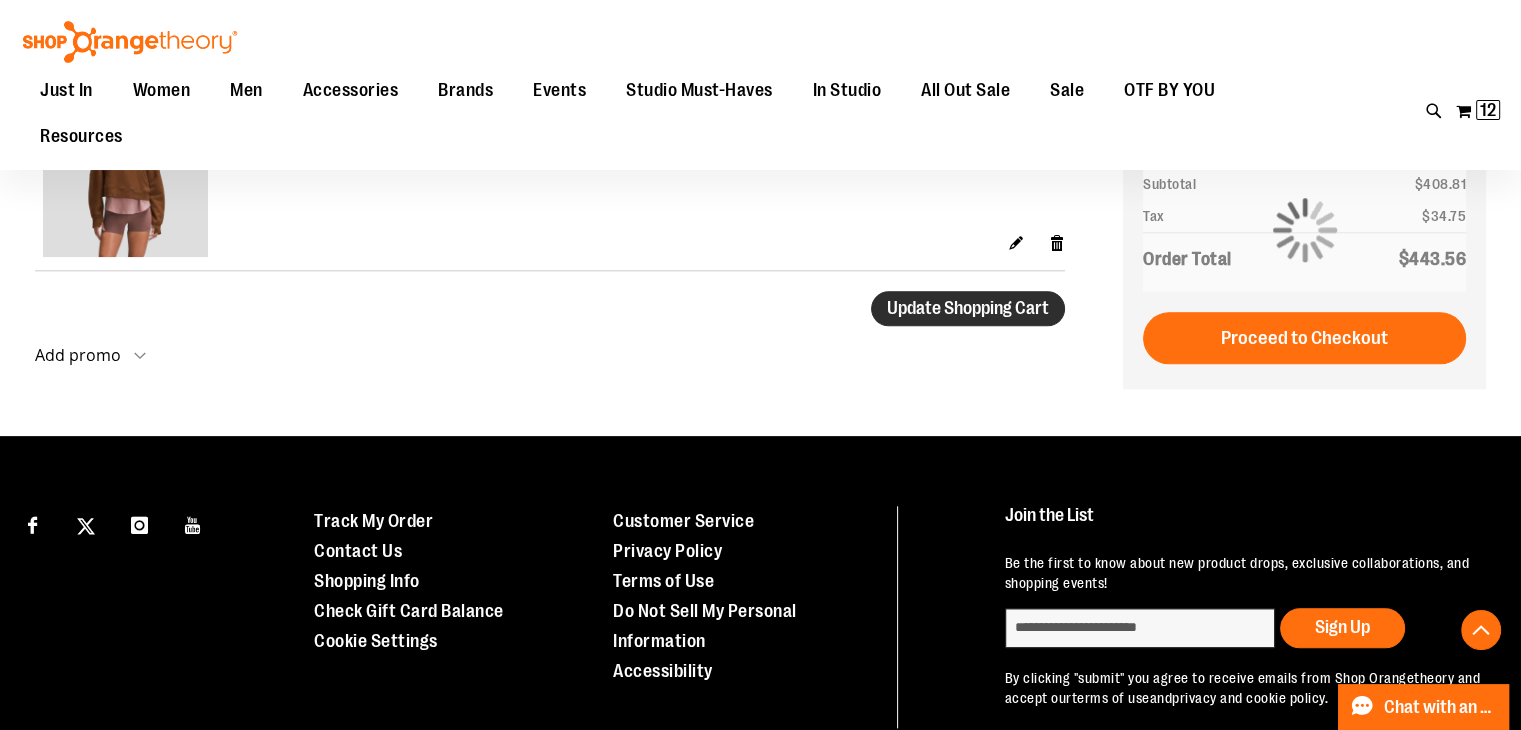 click on "Update Shopping Cart" at bounding box center (968, 308) 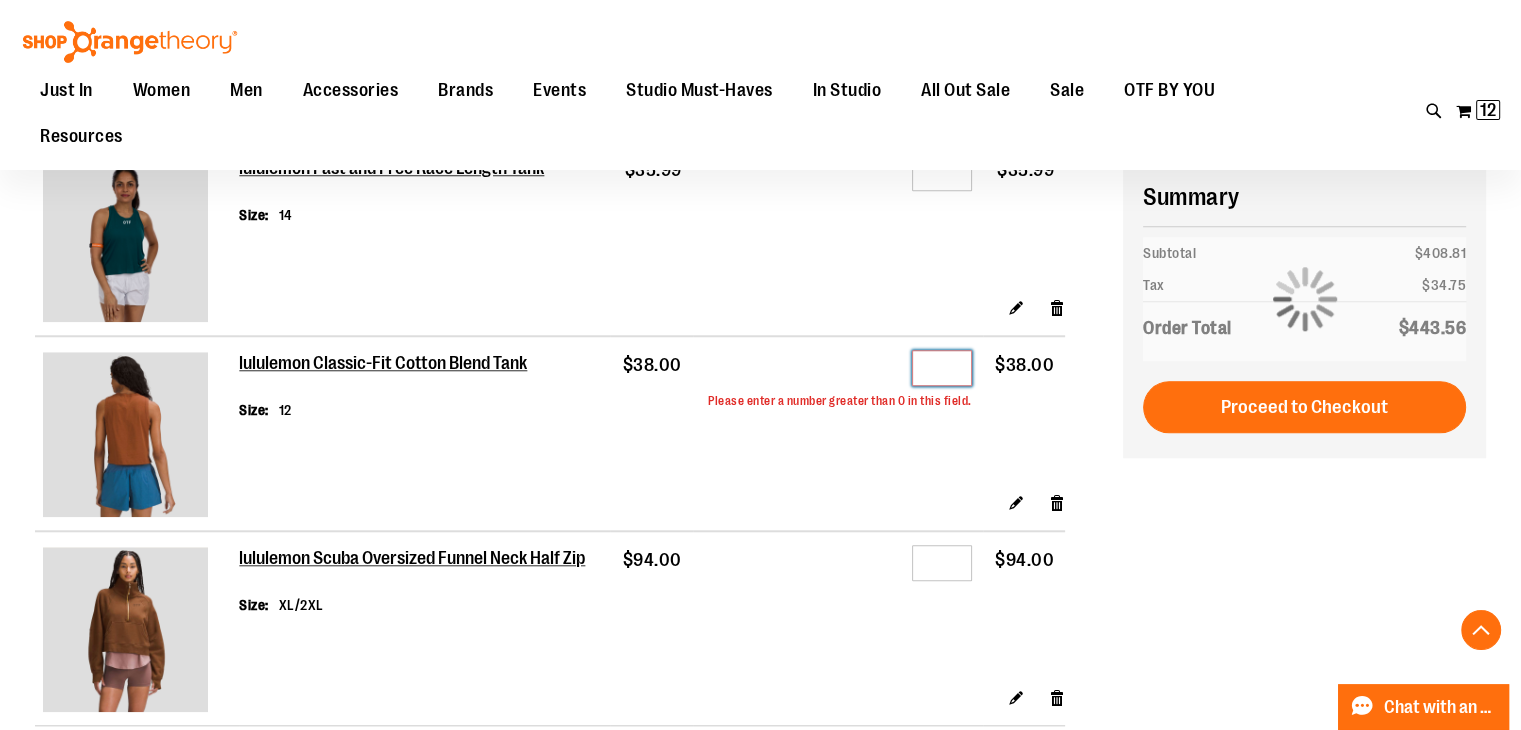 scroll, scrollTop: 1740, scrollLeft: 0, axis: vertical 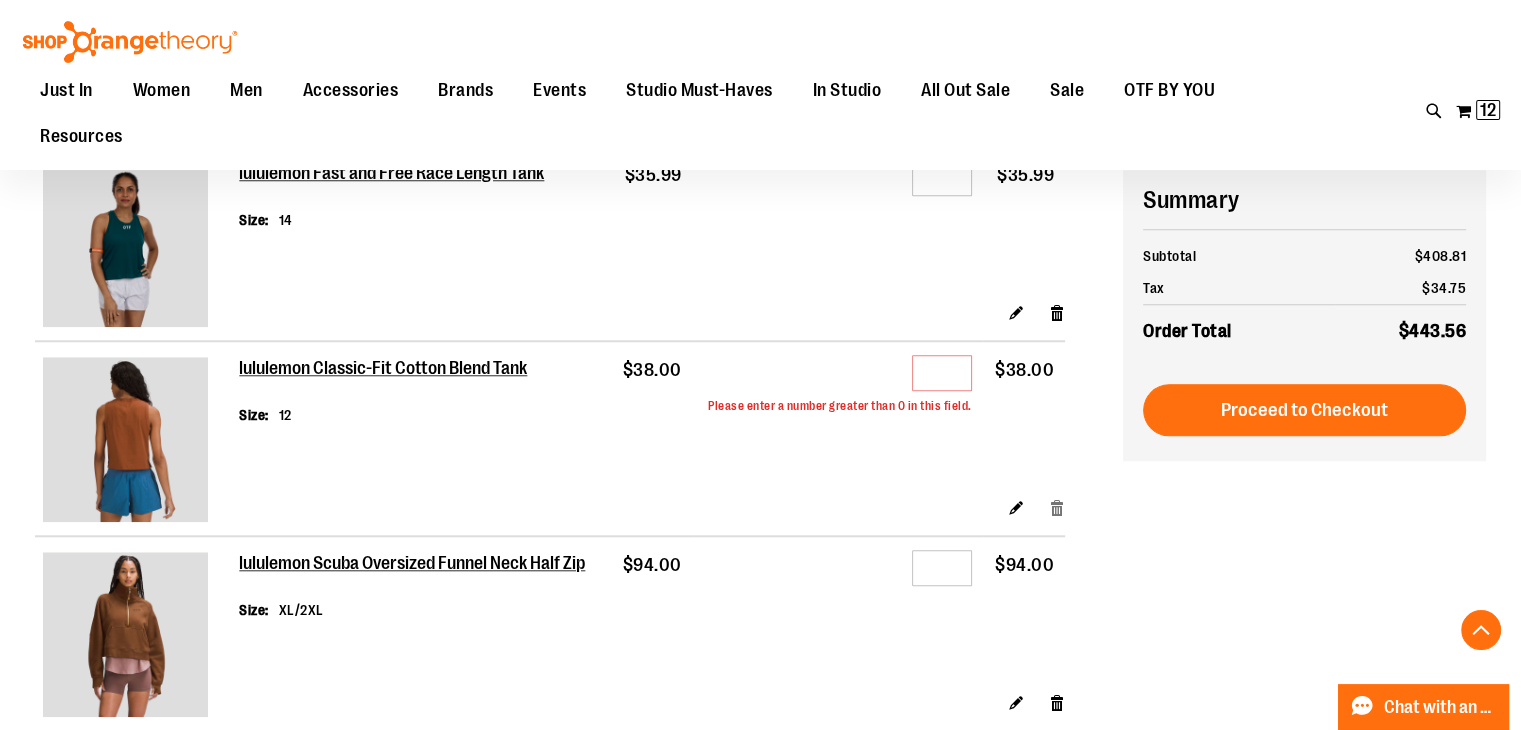 click on "Remove item" at bounding box center [1057, 507] 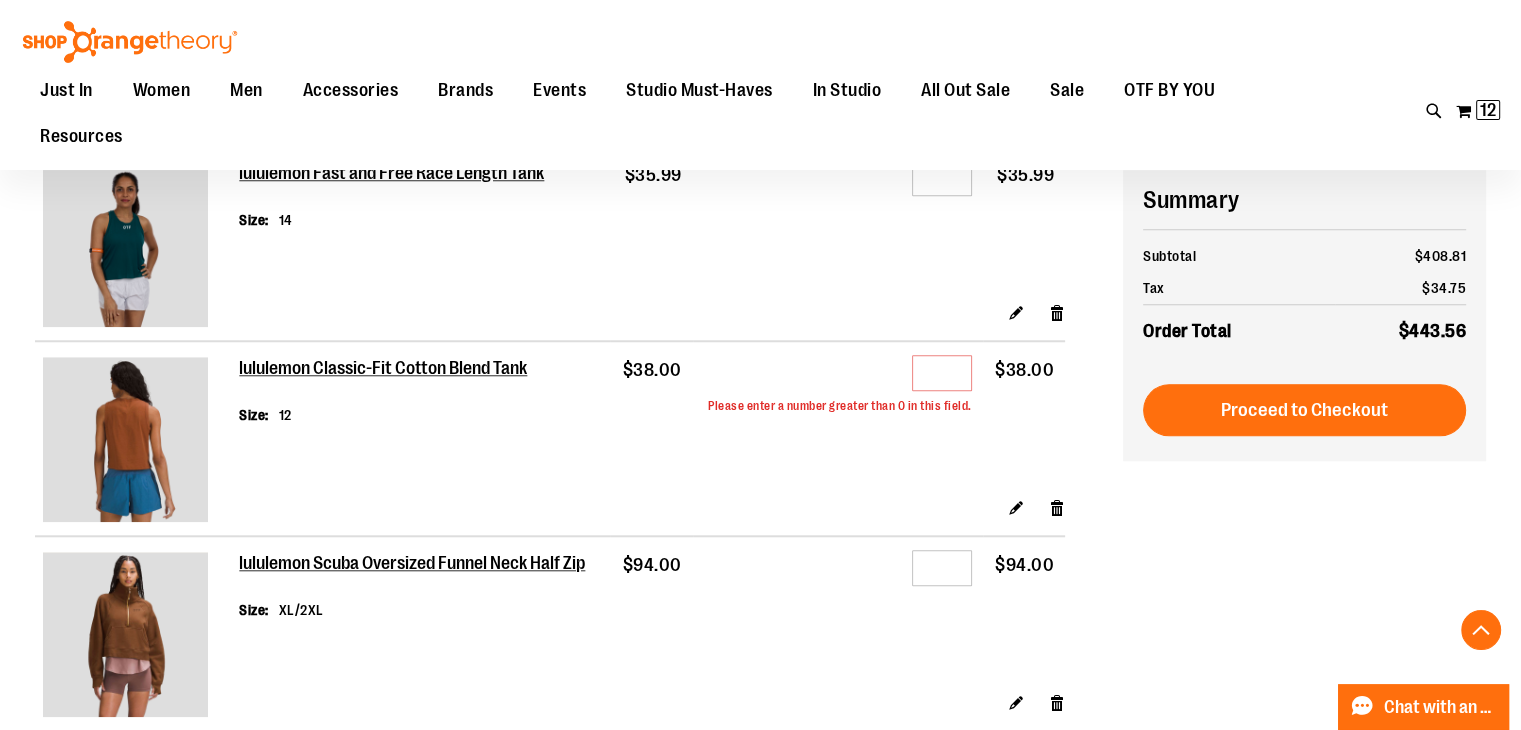 click on "Edit
Remove item" at bounding box center [652, 514] 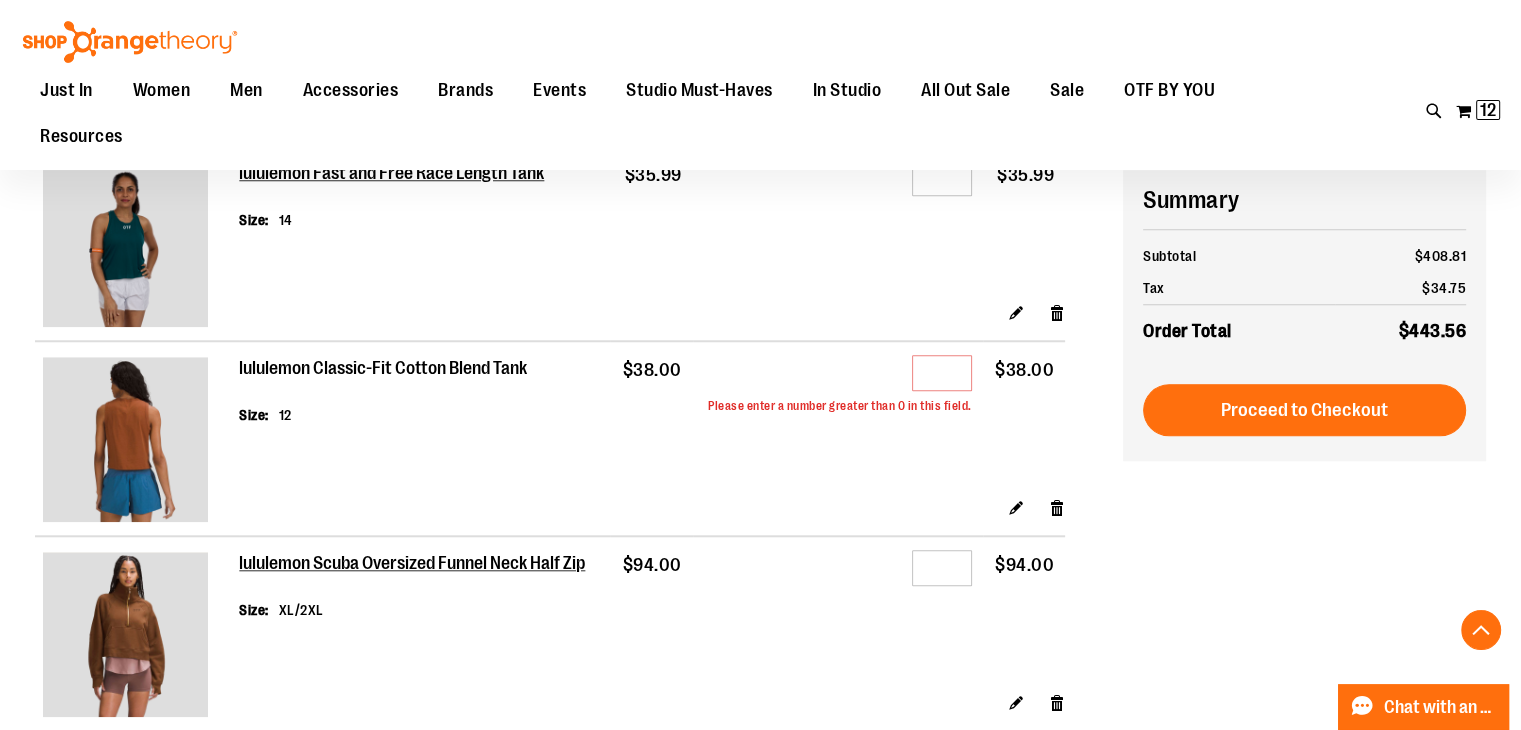 click on "lululemon Classic-Fit Cotton Blend Tank" at bounding box center [384, 369] 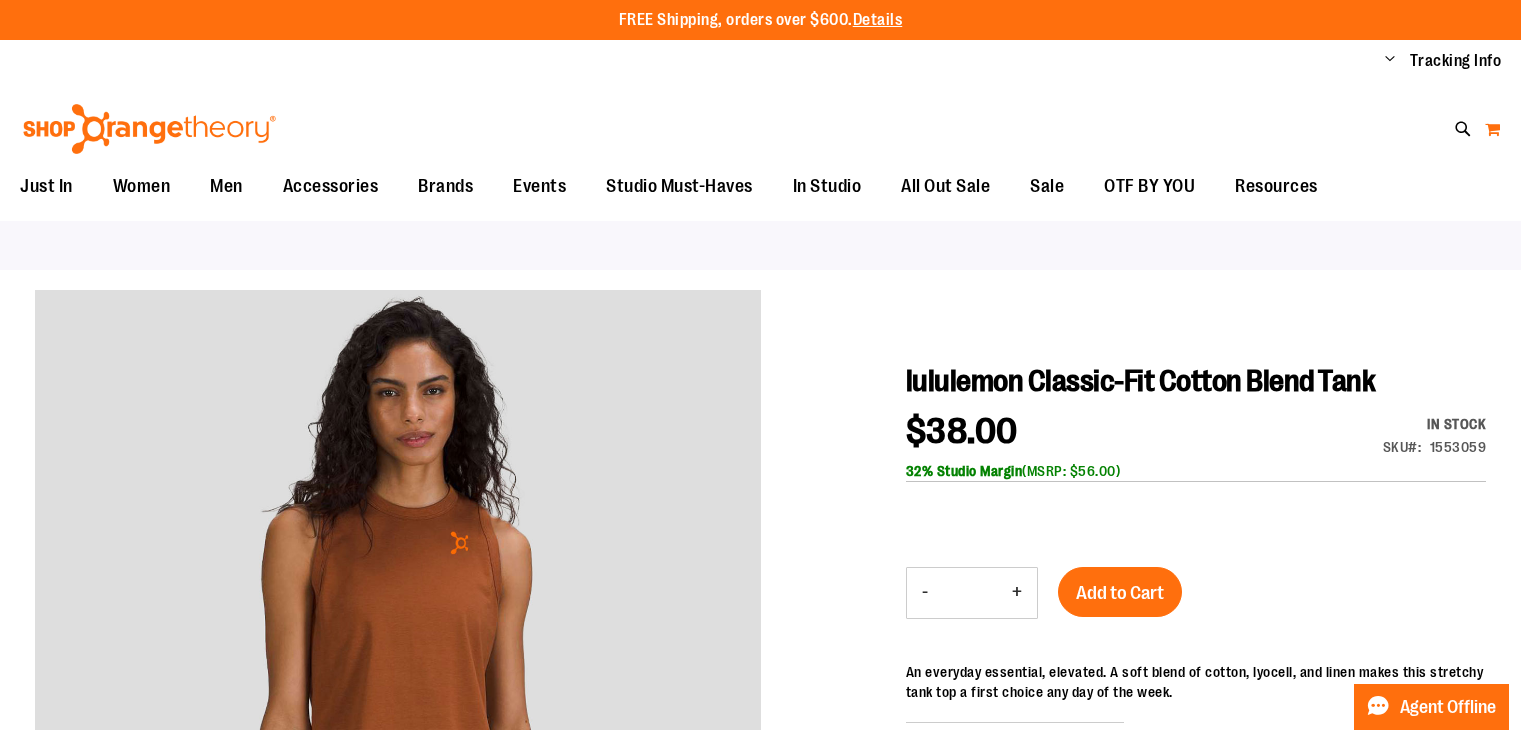 scroll, scrollTop: 0, scrollLeft: 0, axis: both 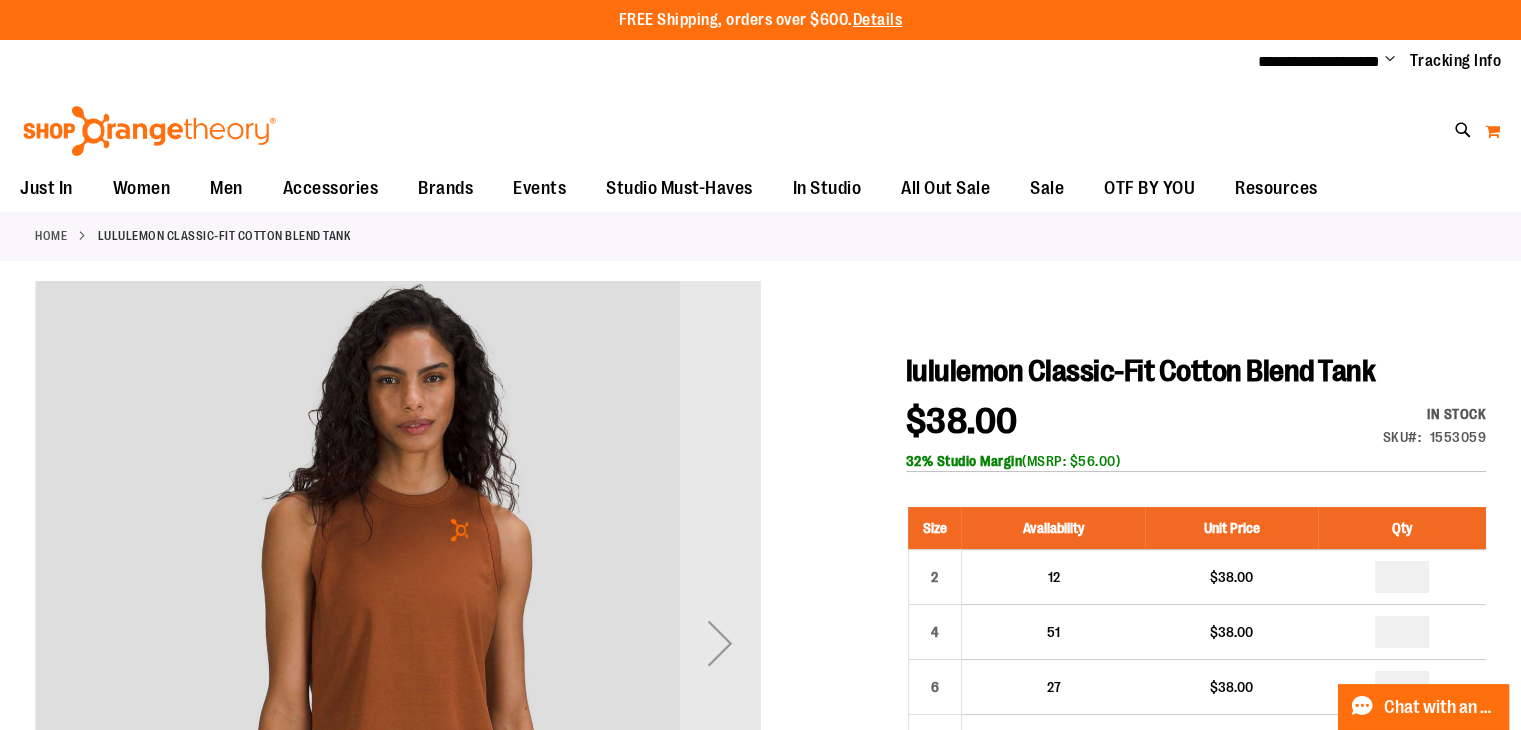 click on "My Cart" at bounding box center (1492, 131) 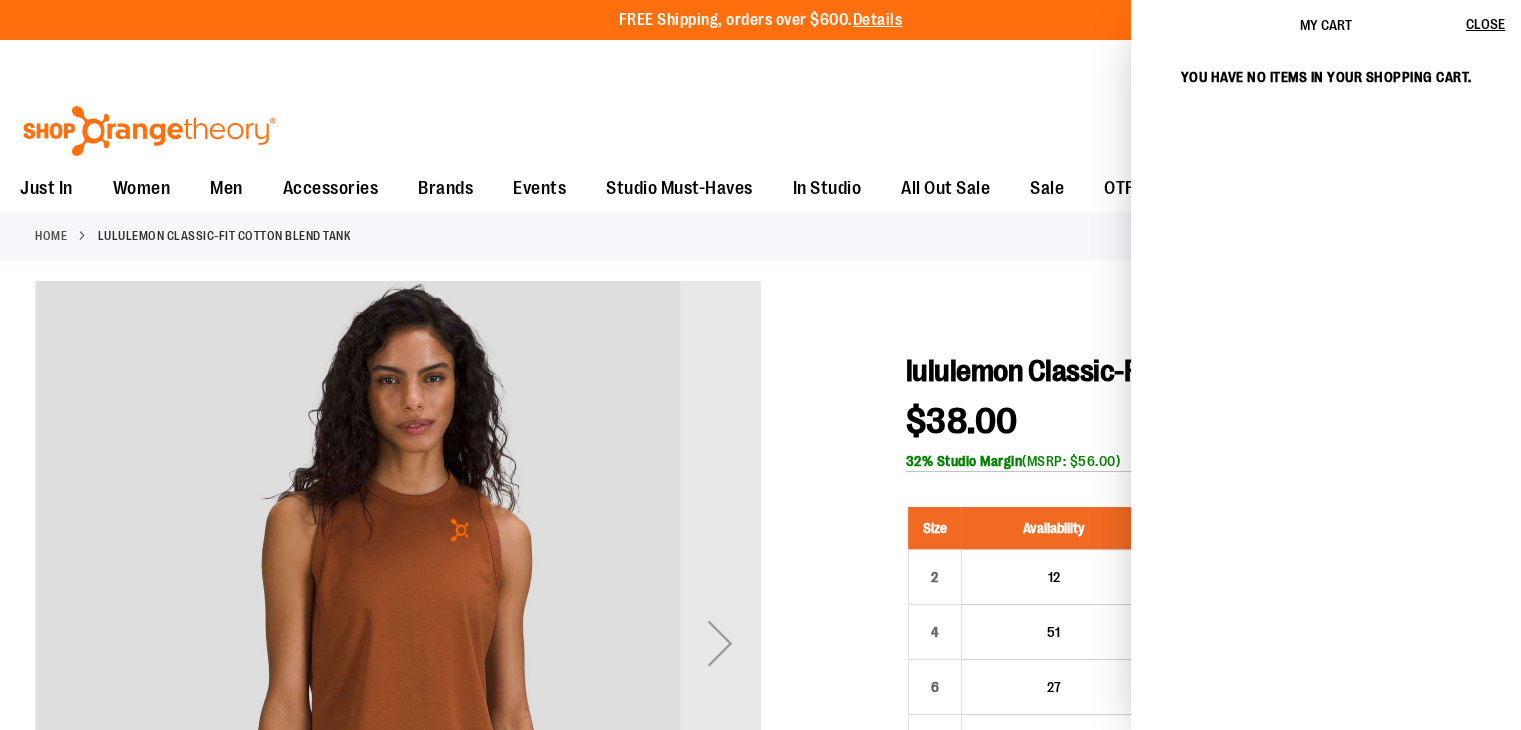 type on "**********" 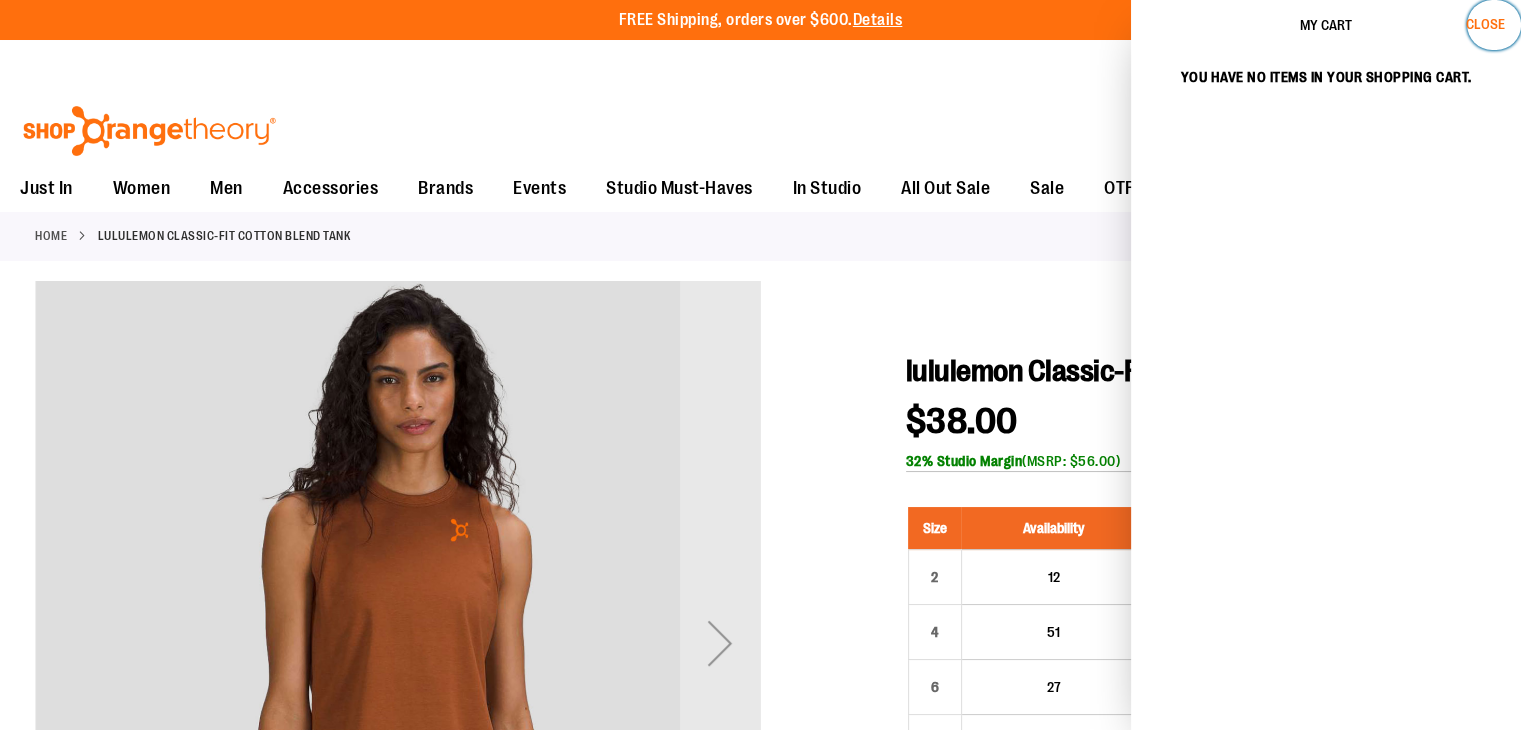 click on "Close" at bounding box center (1485, 24) 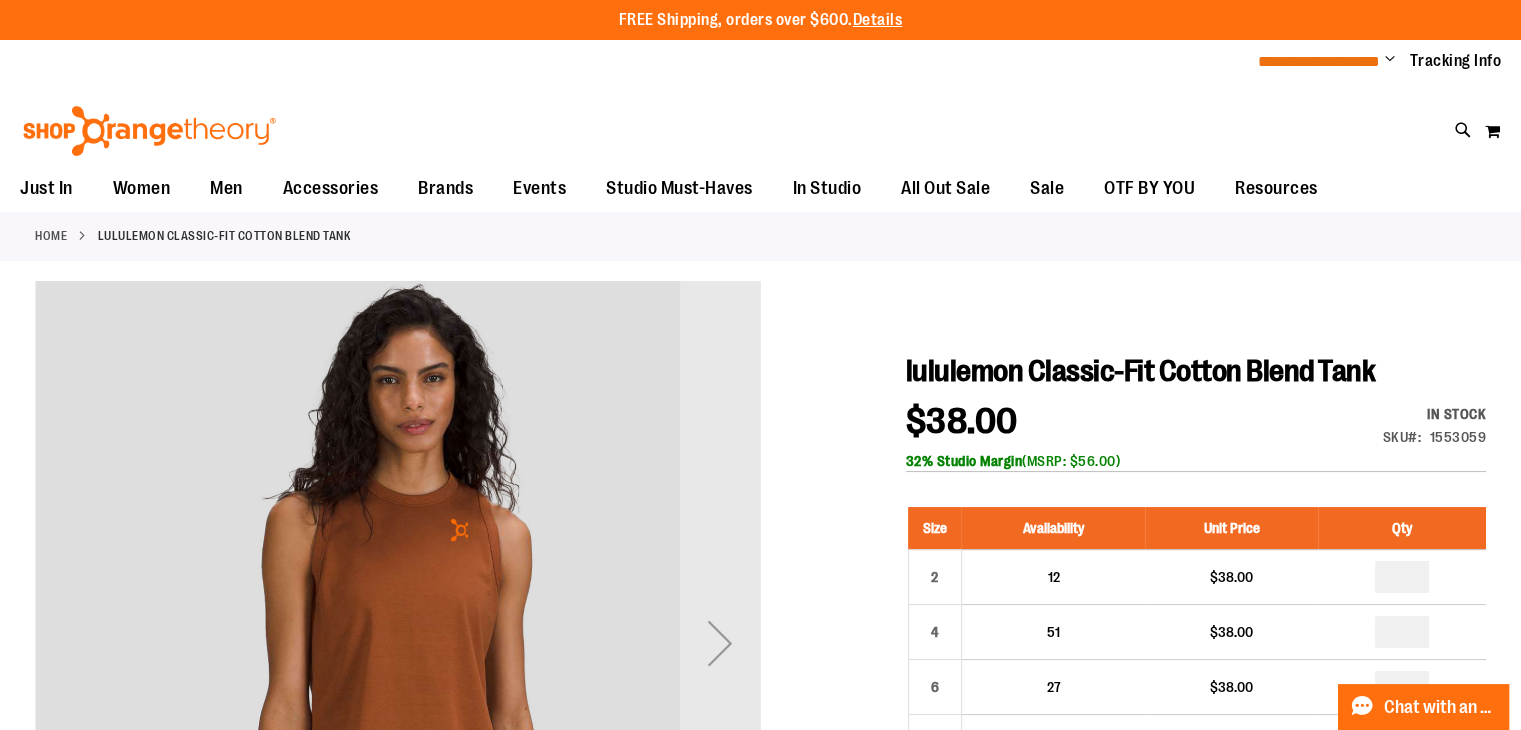 click on "**********" at bounding box center (1319, 61) 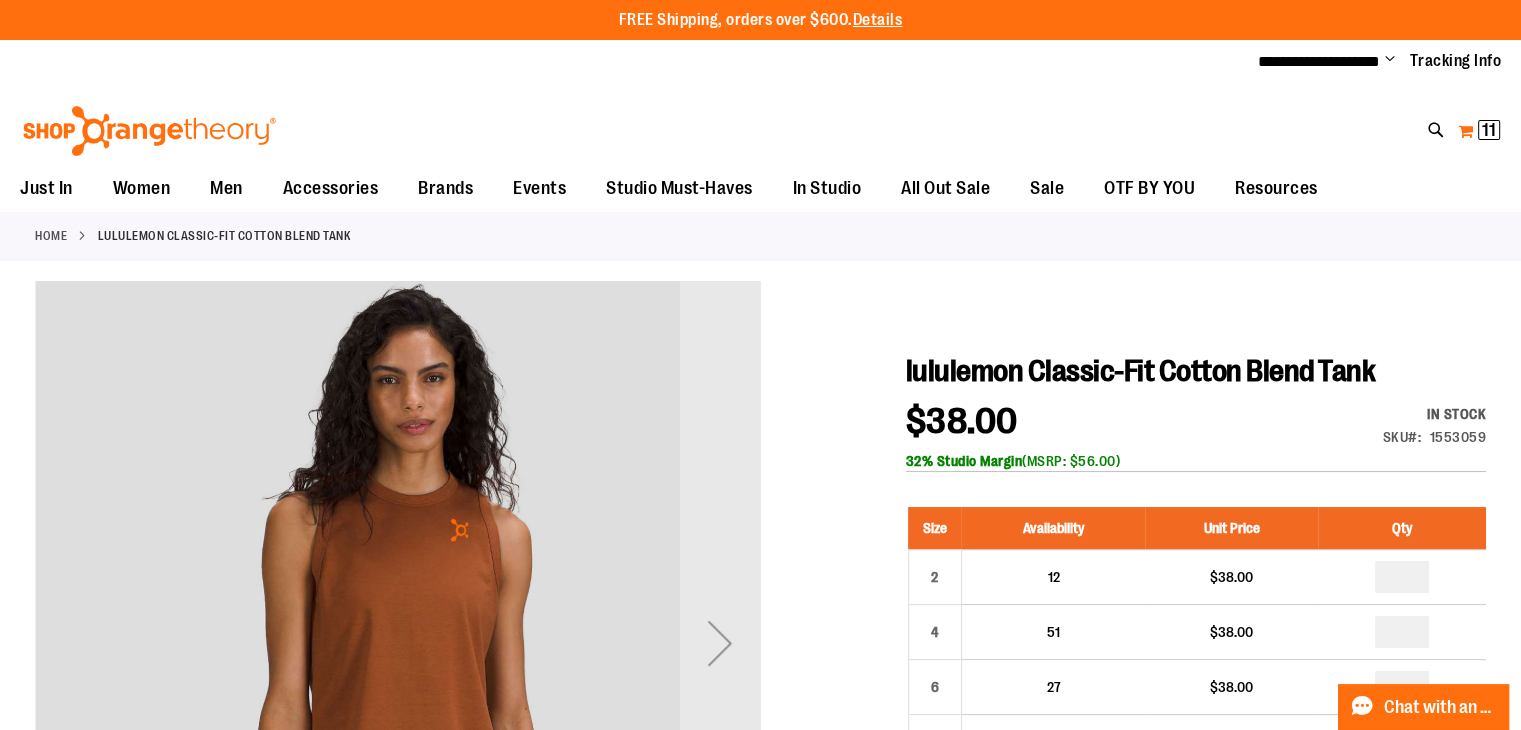 click on "11" at bounding box center [1489, 130] 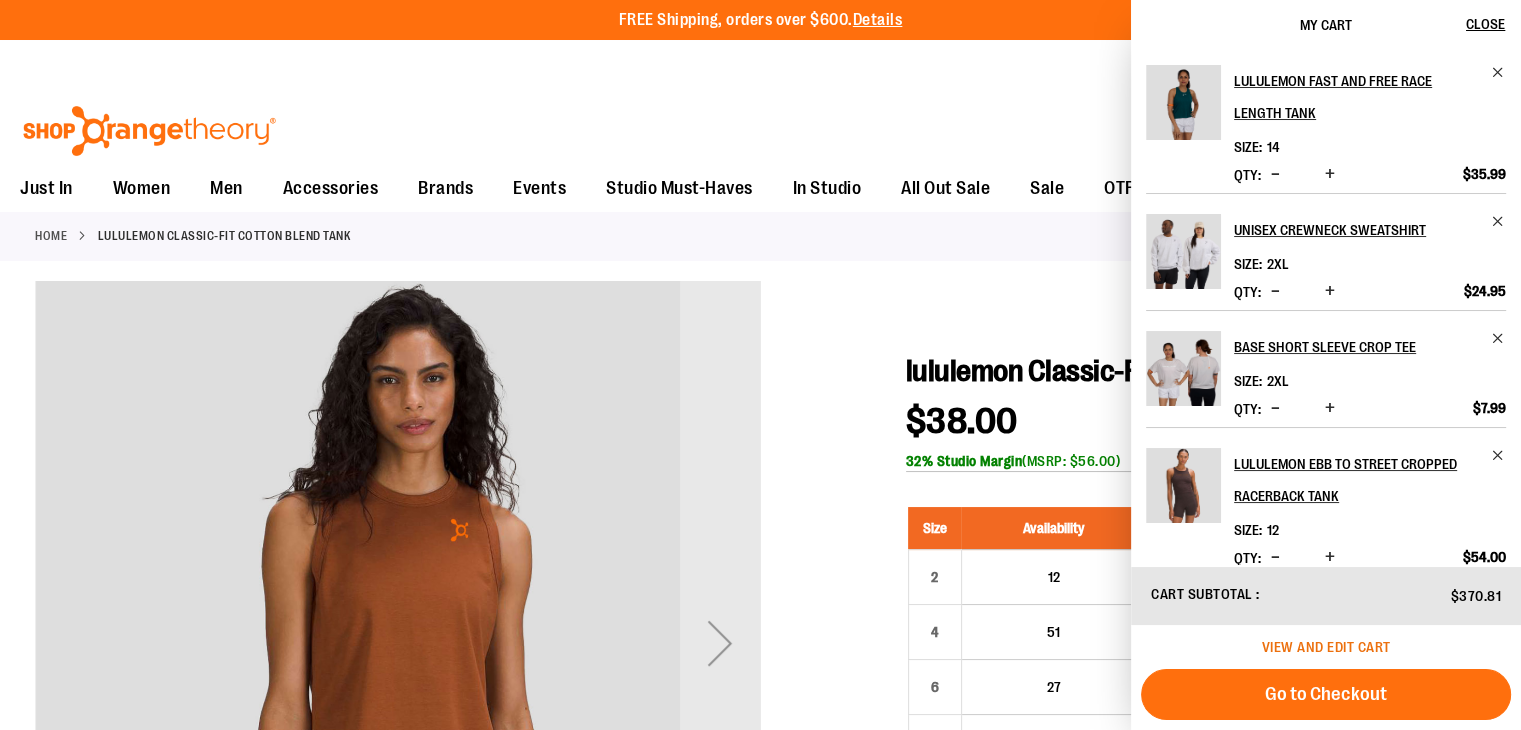 click on "View and edit cart" at bounding box center (1326, 647) 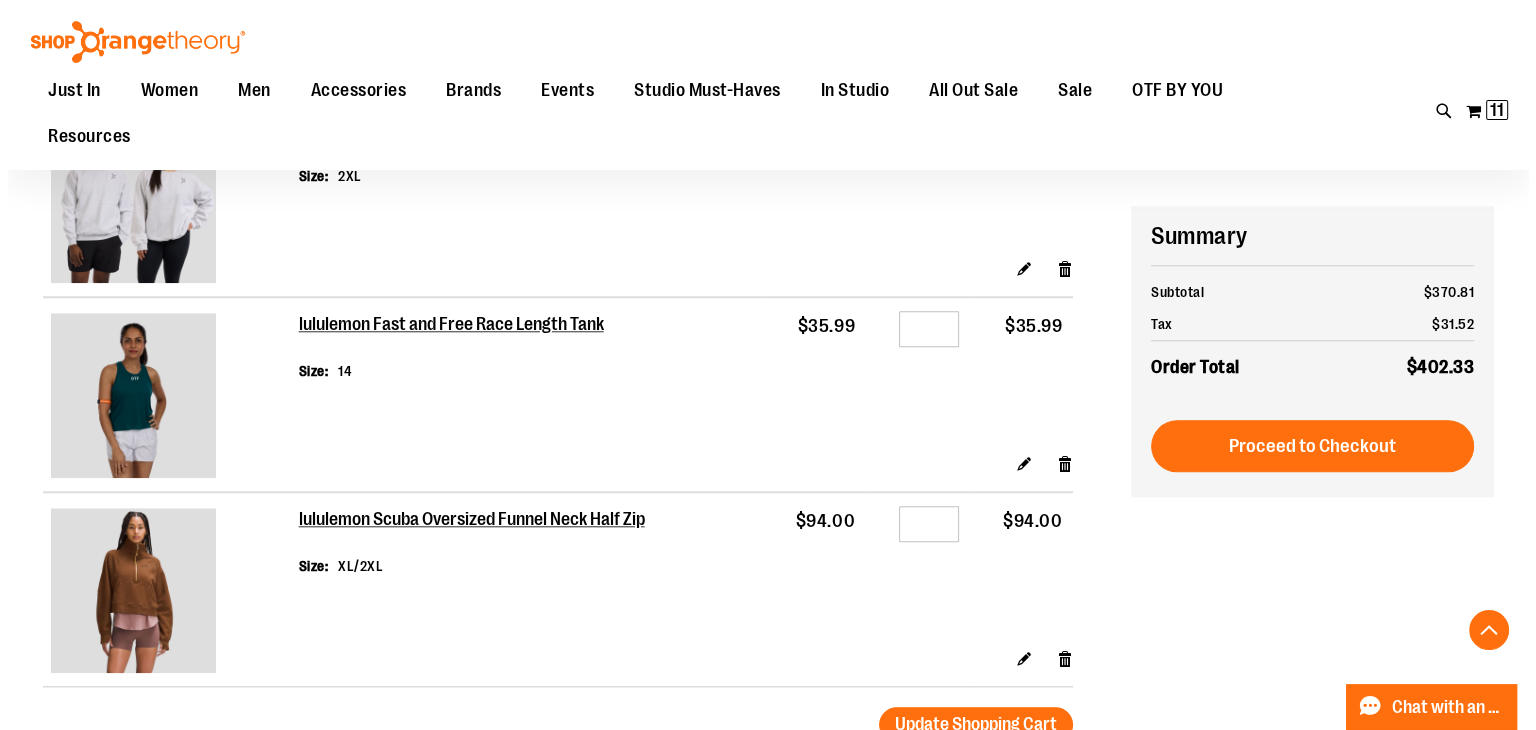 scroll, scrollTop: 1899, scrollLeft: 0, axis: vertical 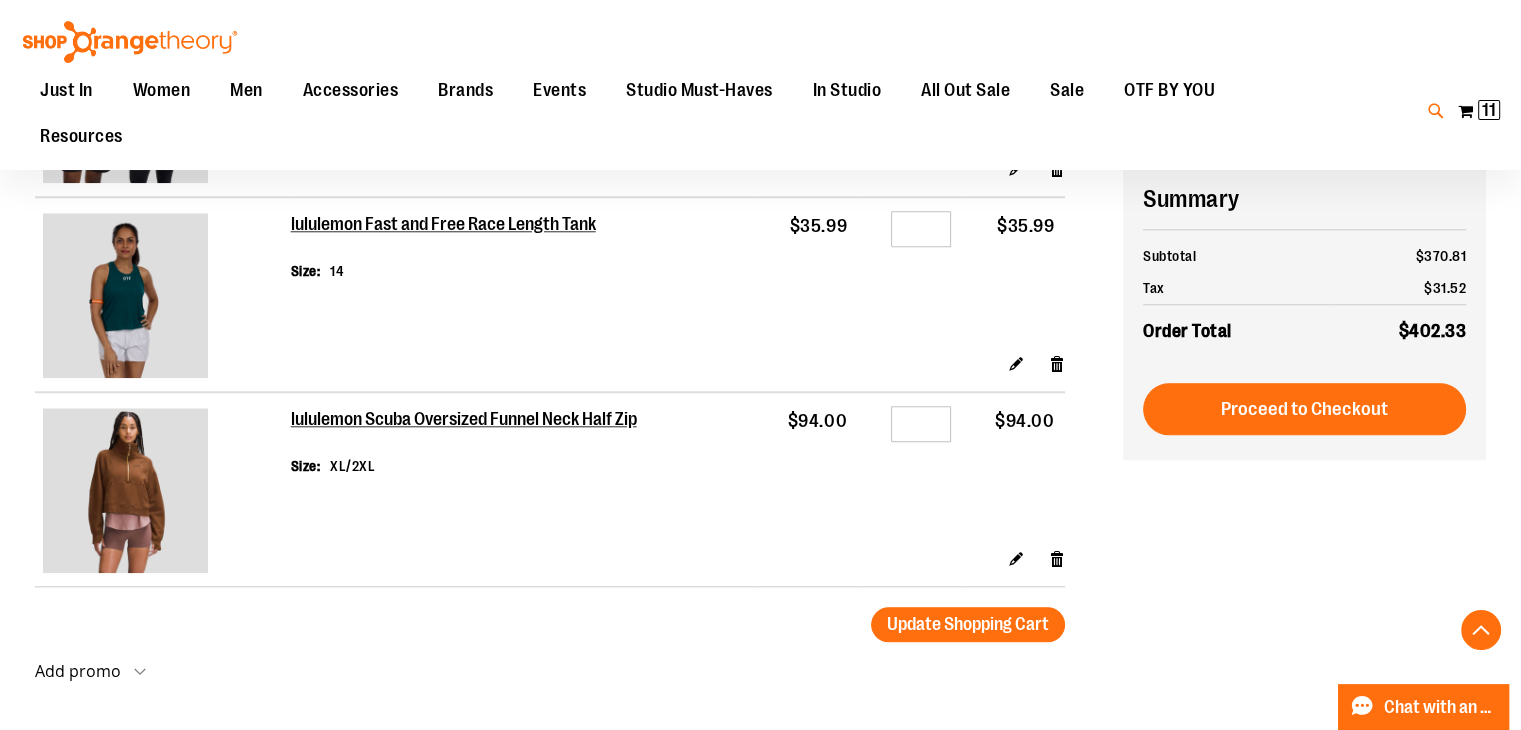 type on "**********" 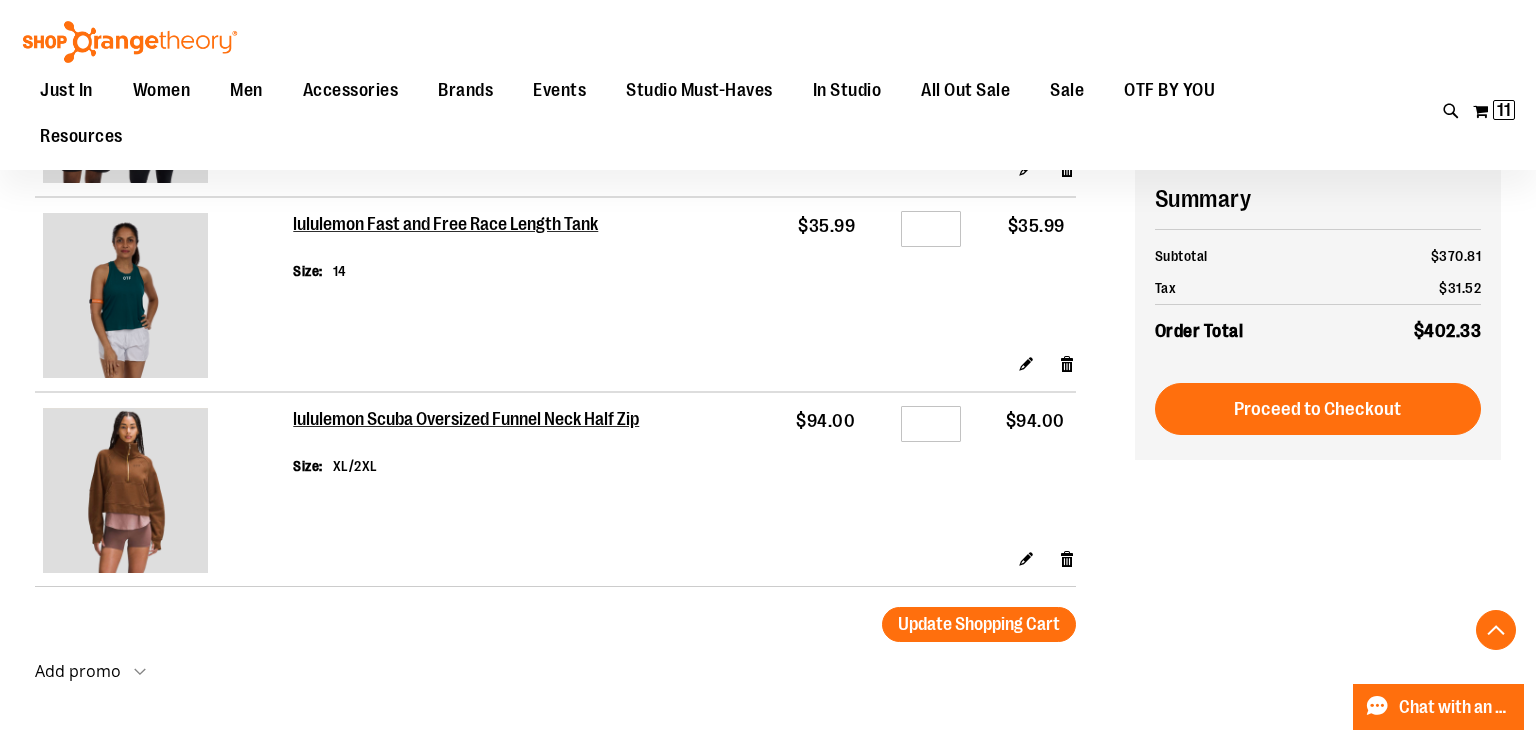 click on "Search" at bounding box center (768, 113) 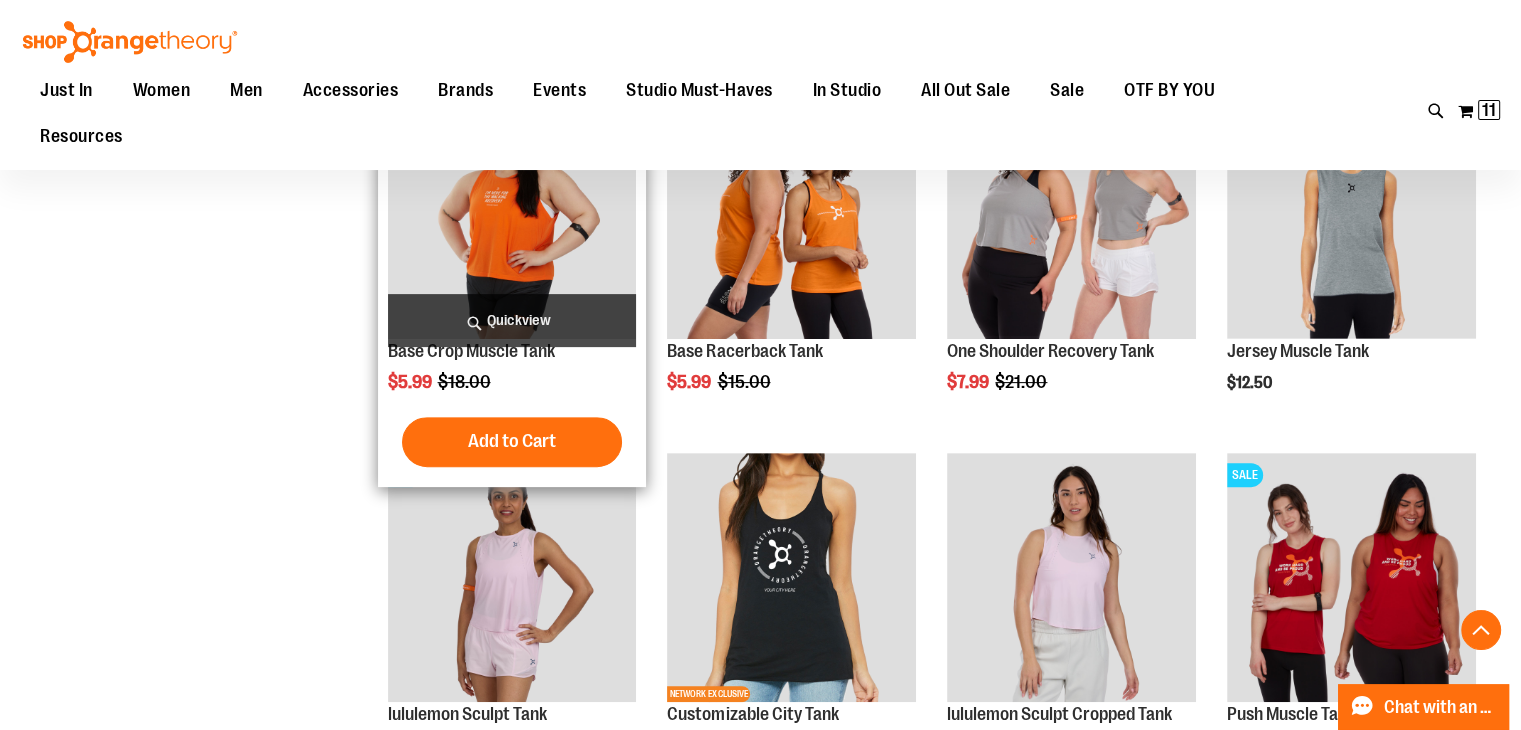 scroll, scrollTop: 700, scrollLeft: 0, axis: vertical 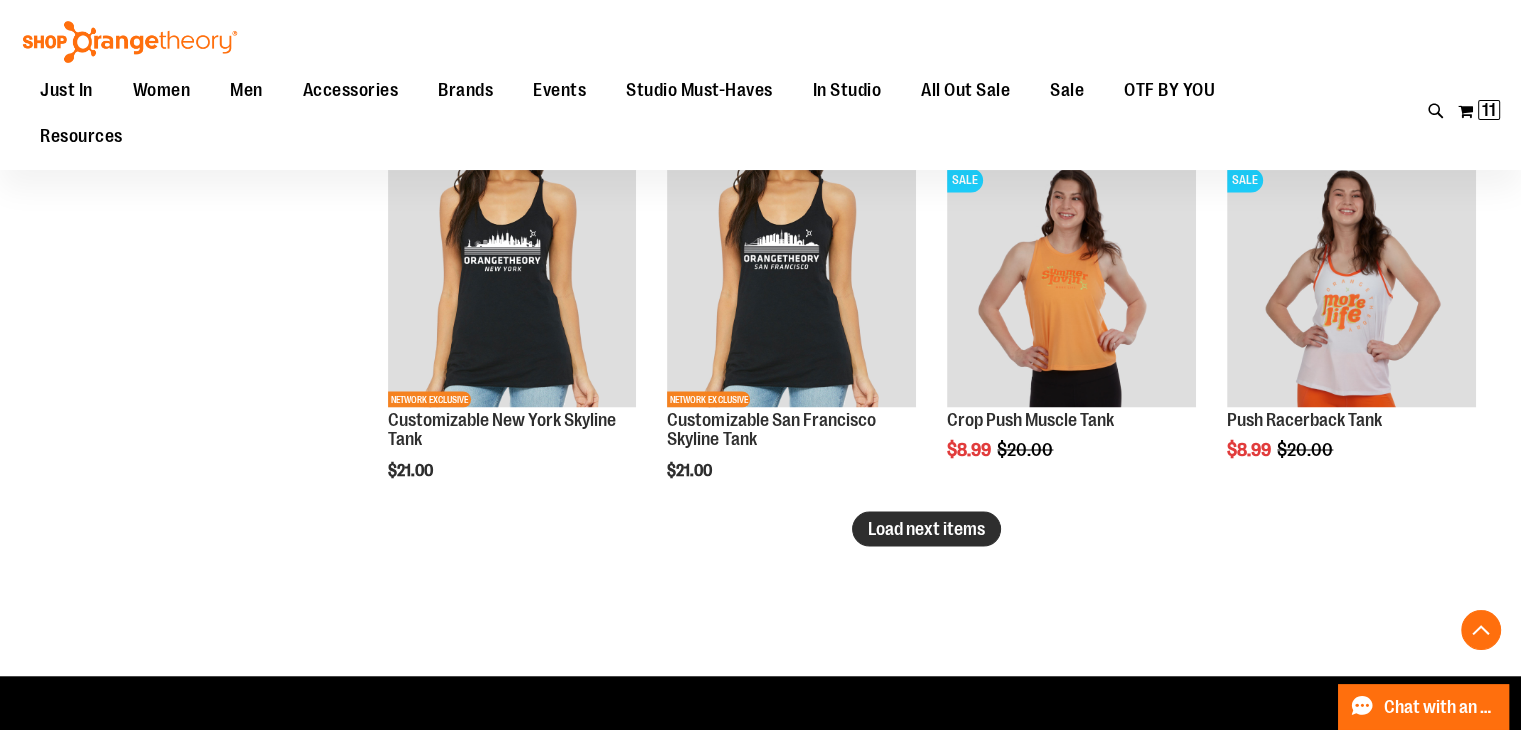 type on "**********" 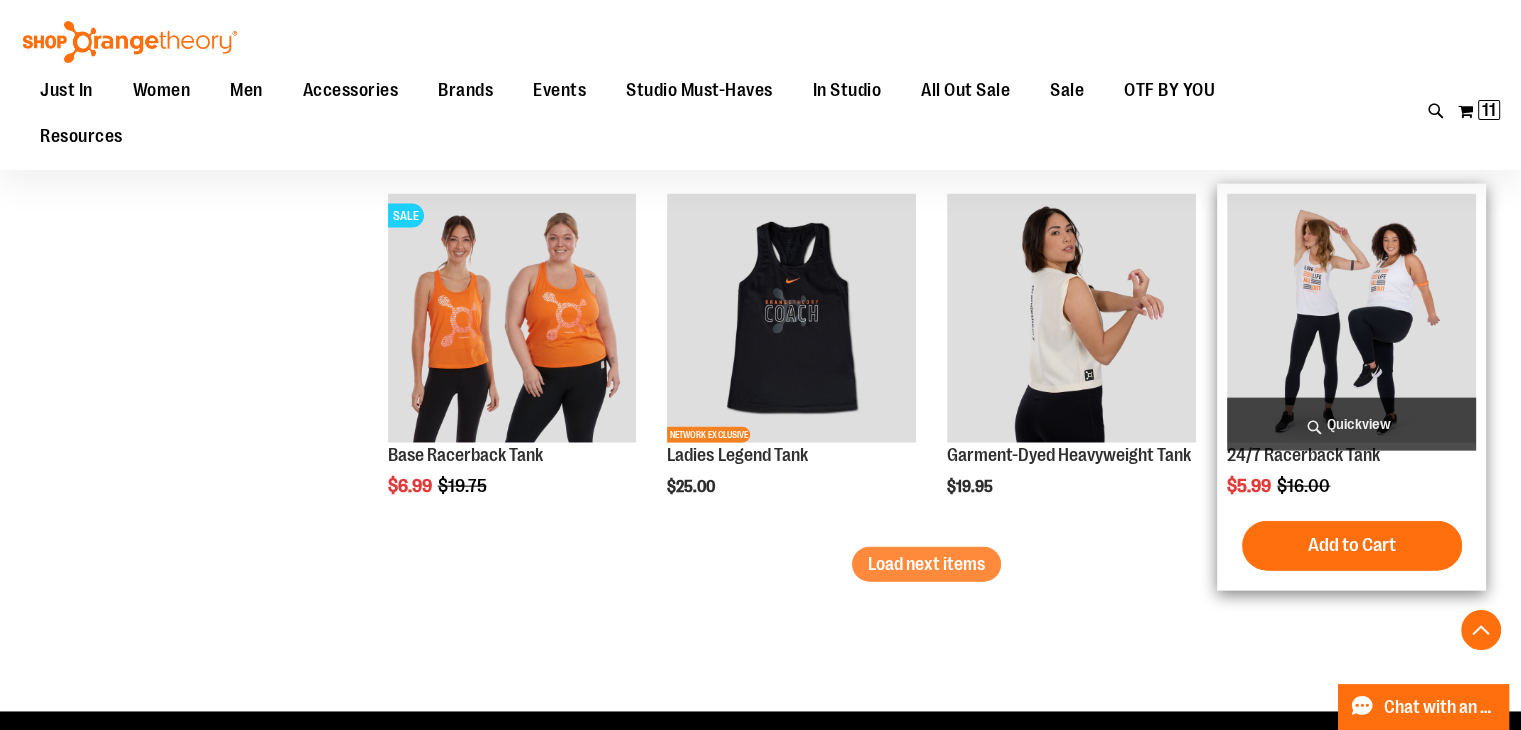scroll, scrollTop: 4500, scrollLeft: 0, axis: vertical 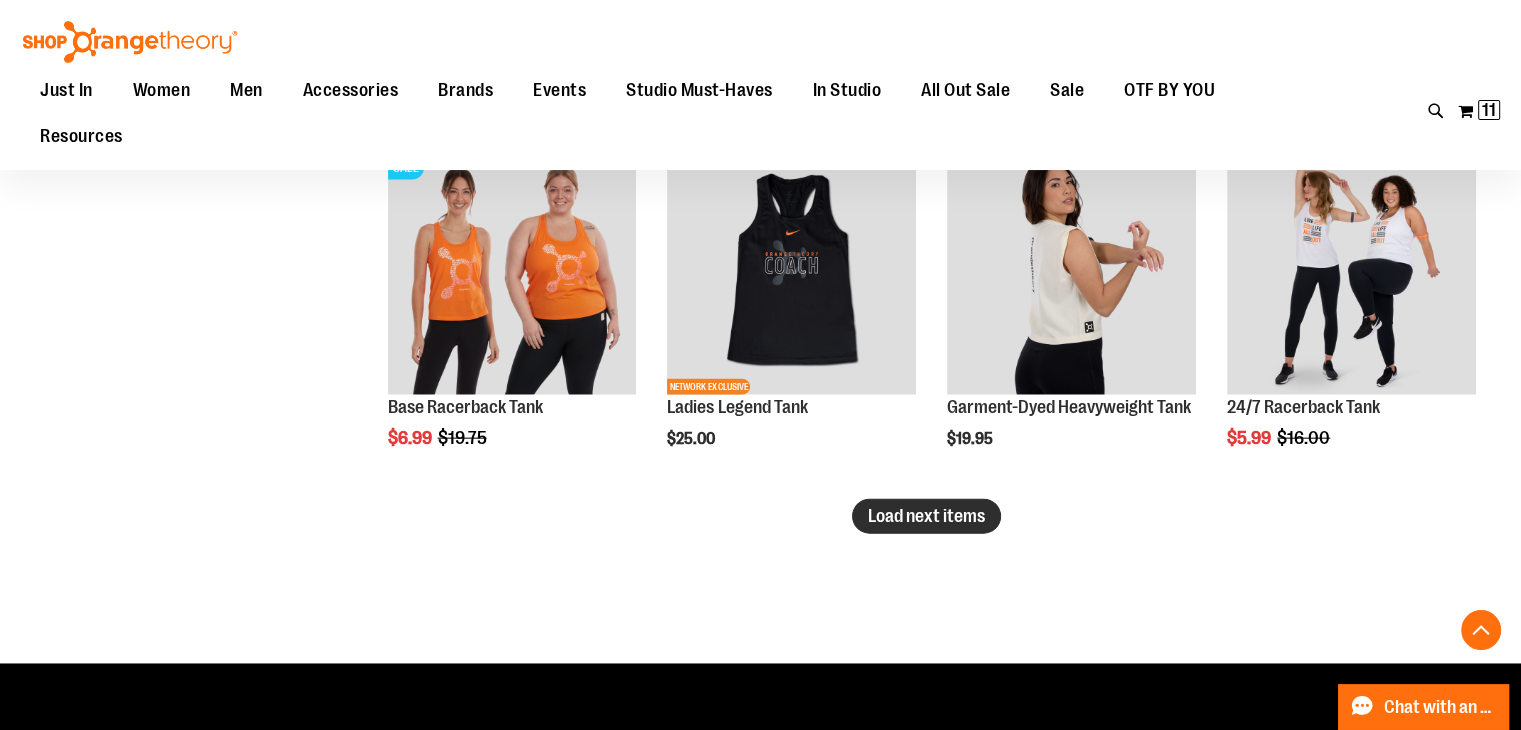 click on "Load next items" at bounding box center [926, 516] 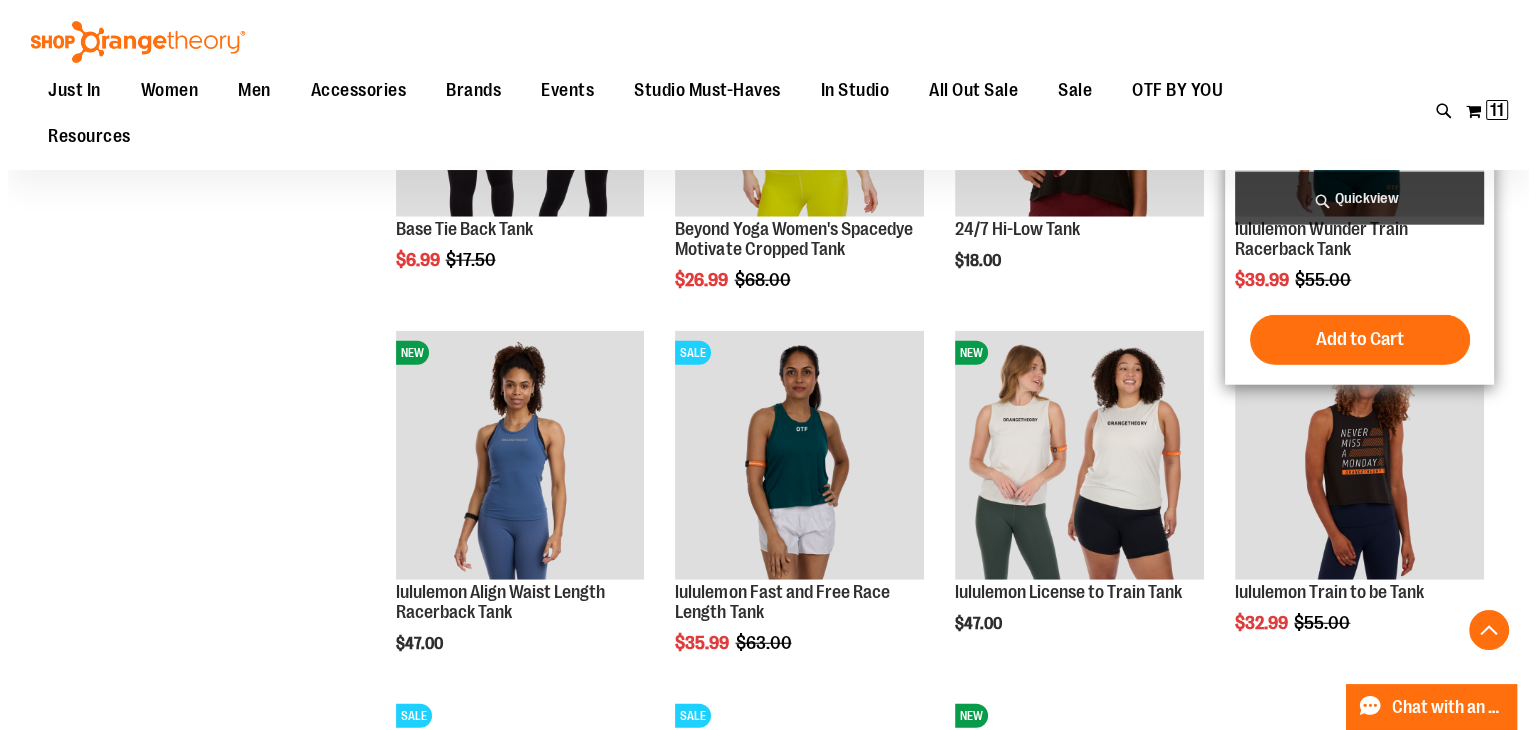 scroll, scrollTop: 5100, scrollLeft: 0, axis: vertical 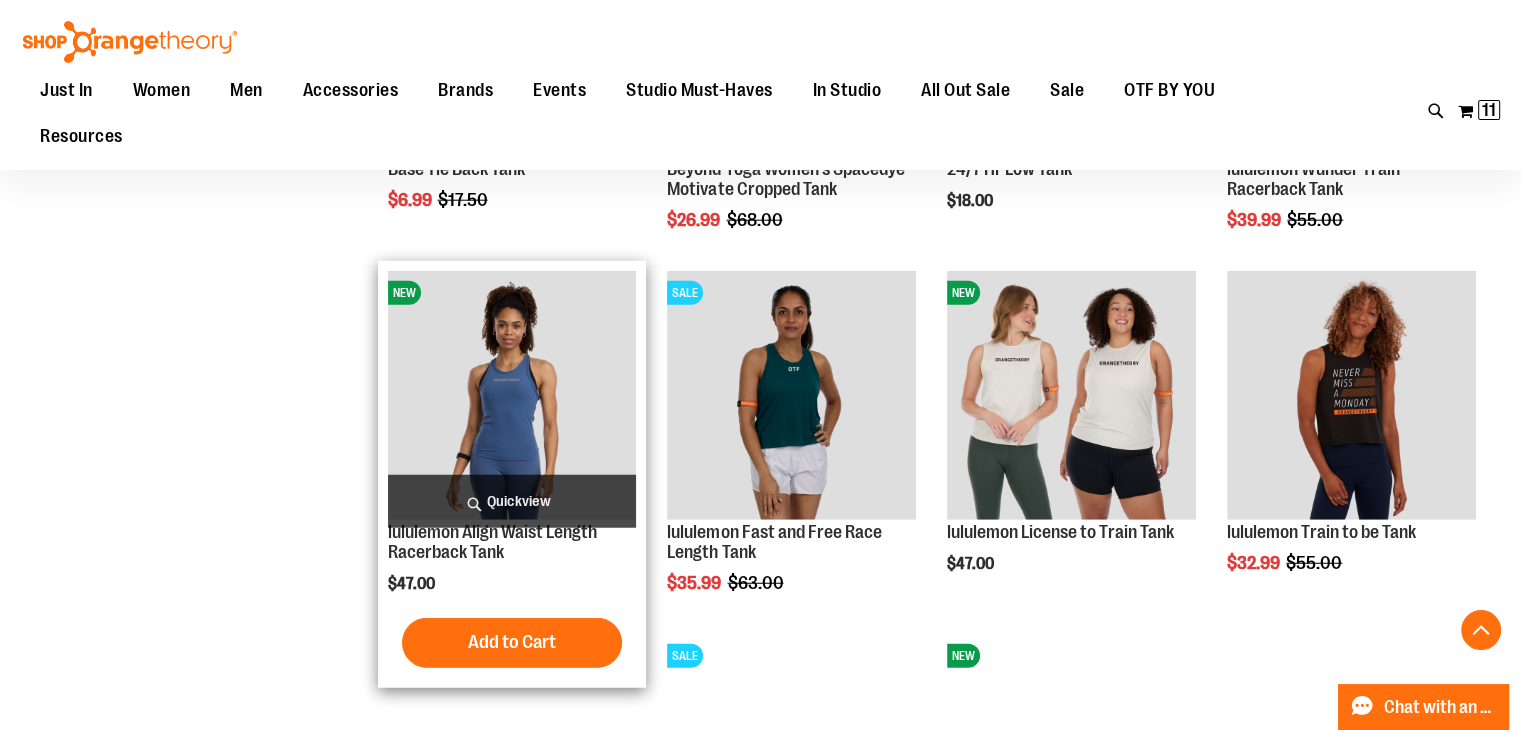 click on "Quickview" at bounding box center (512, 501) 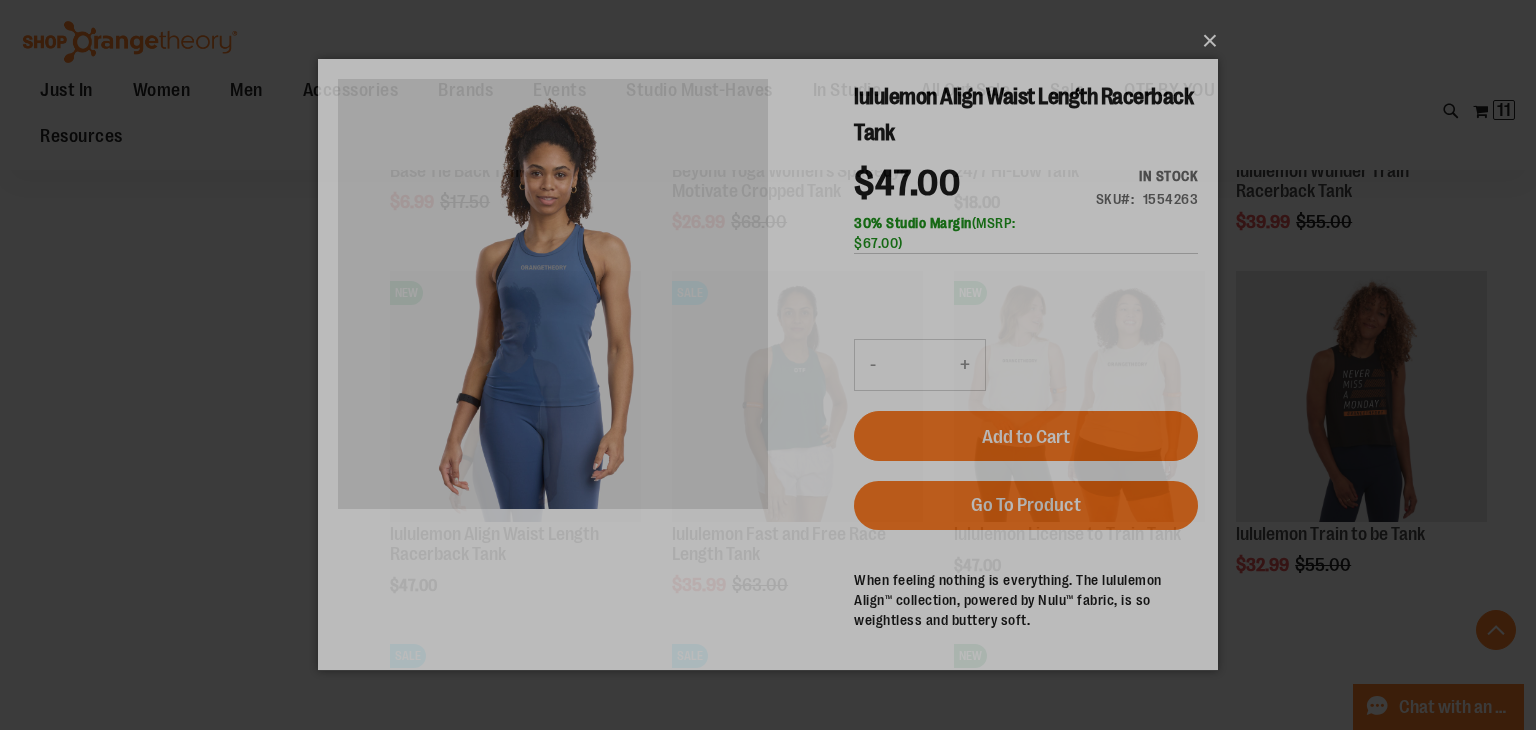 scroll, scrollTop: 0, scrollLeft: 0, axis: both 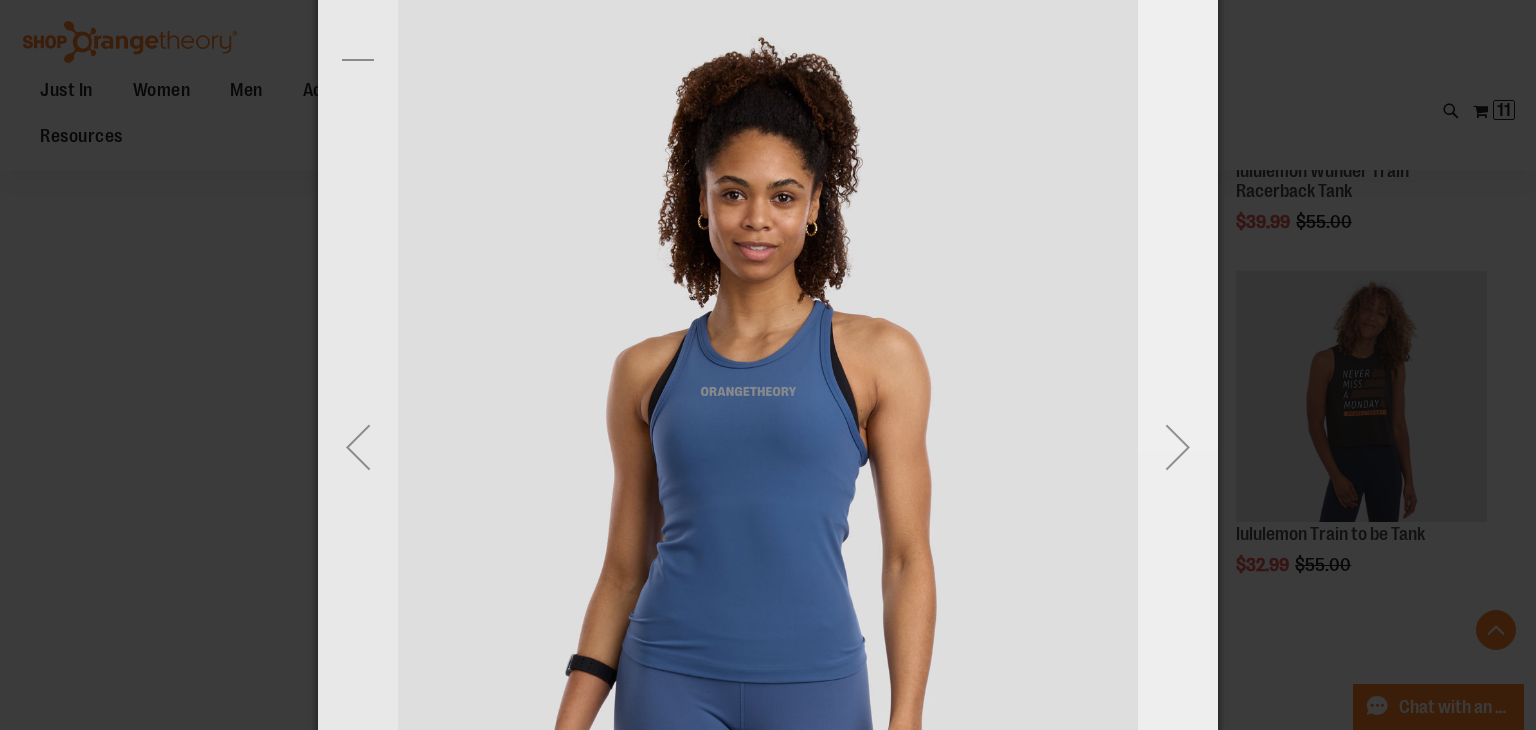 click at bounding box center (1178, 447) 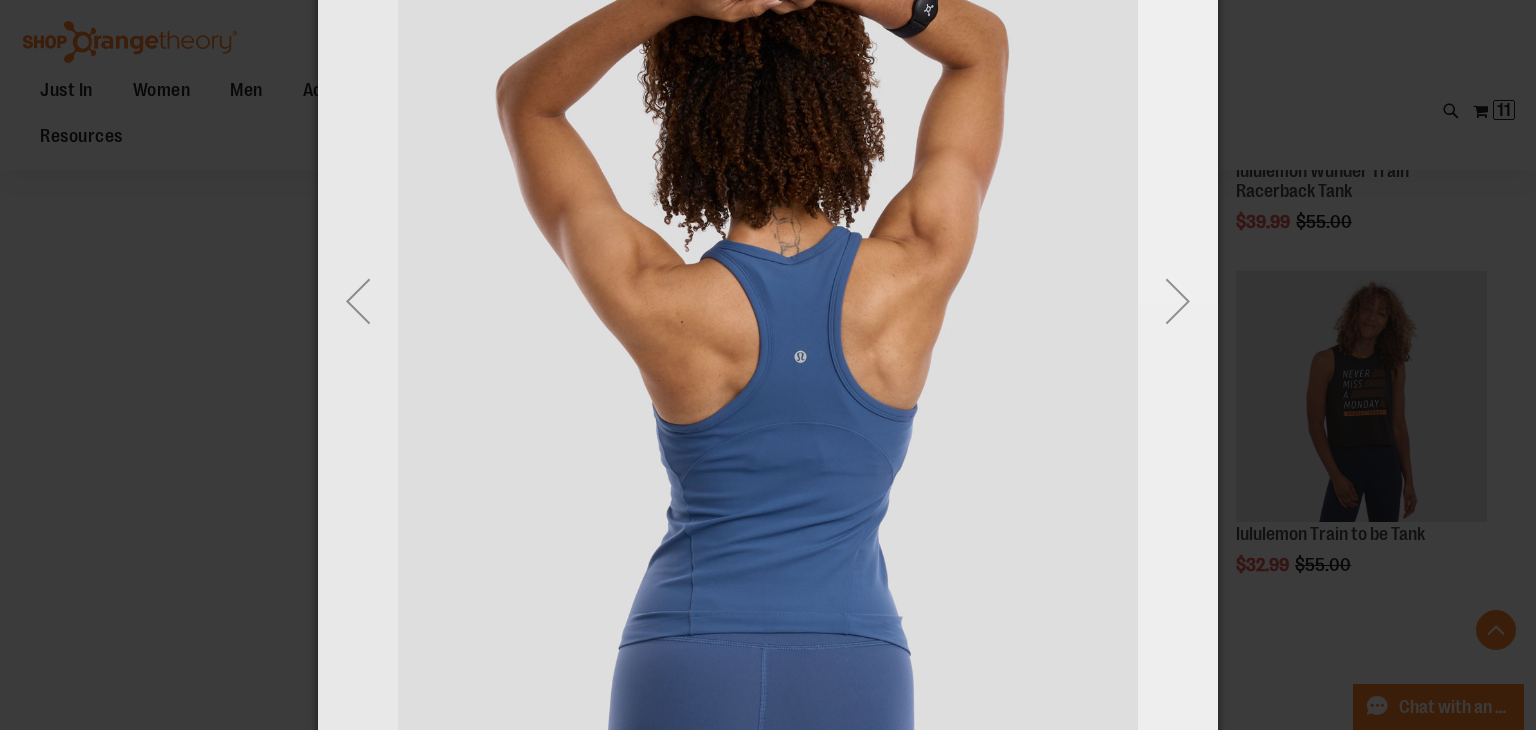 scroll, scrollTop: 200, scrollLeft: 0, axis: vertical 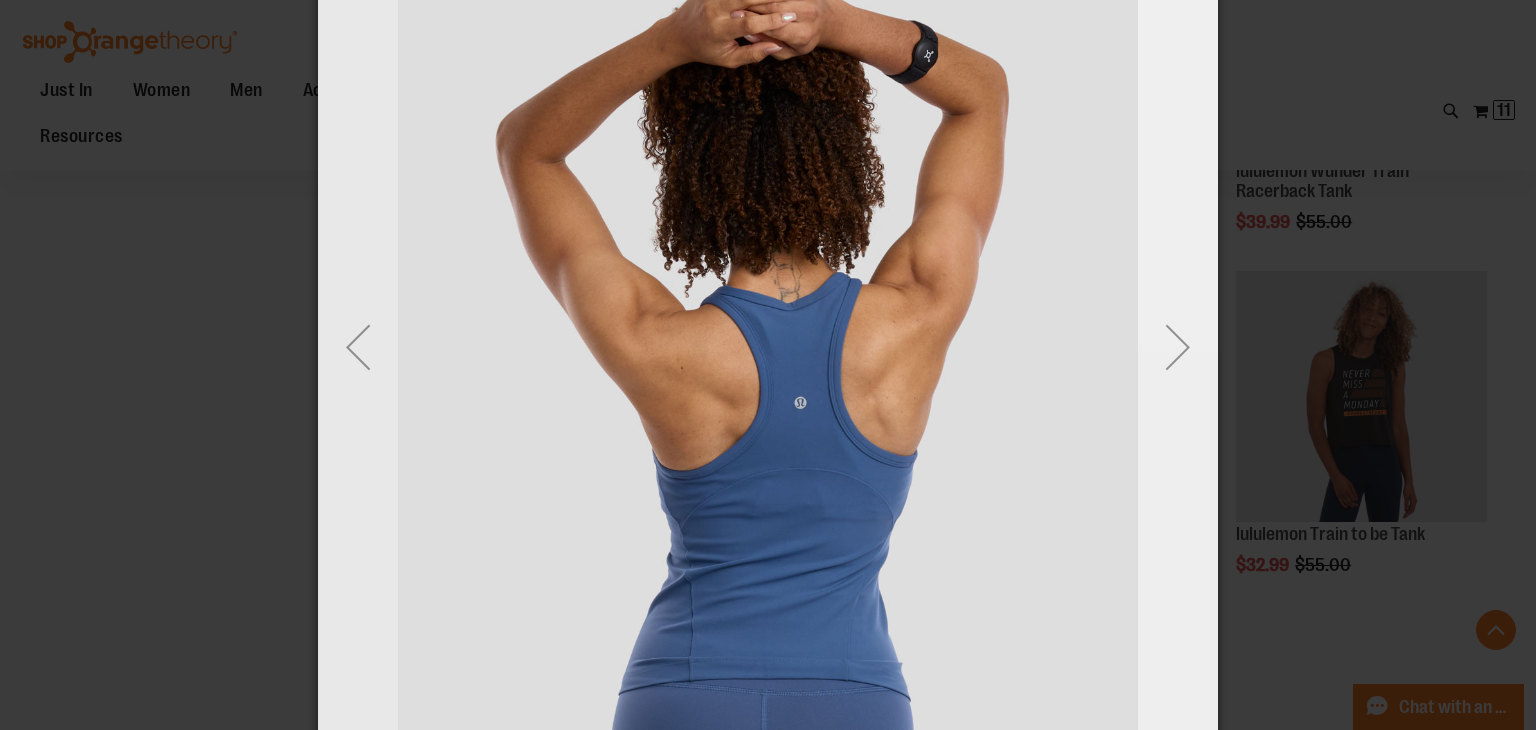 click at bounding box center [1178, 347] 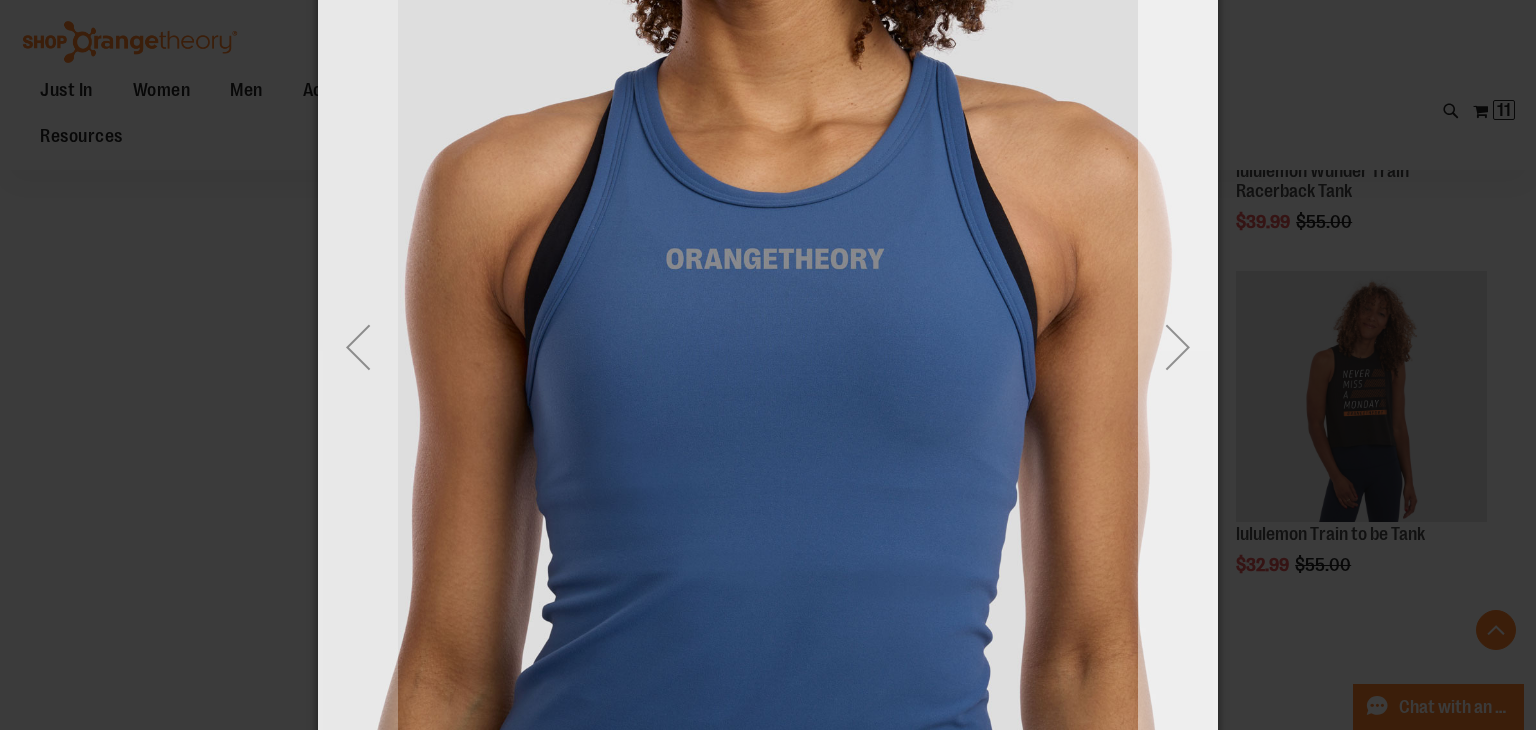 click at bounding box center [1178, 347] 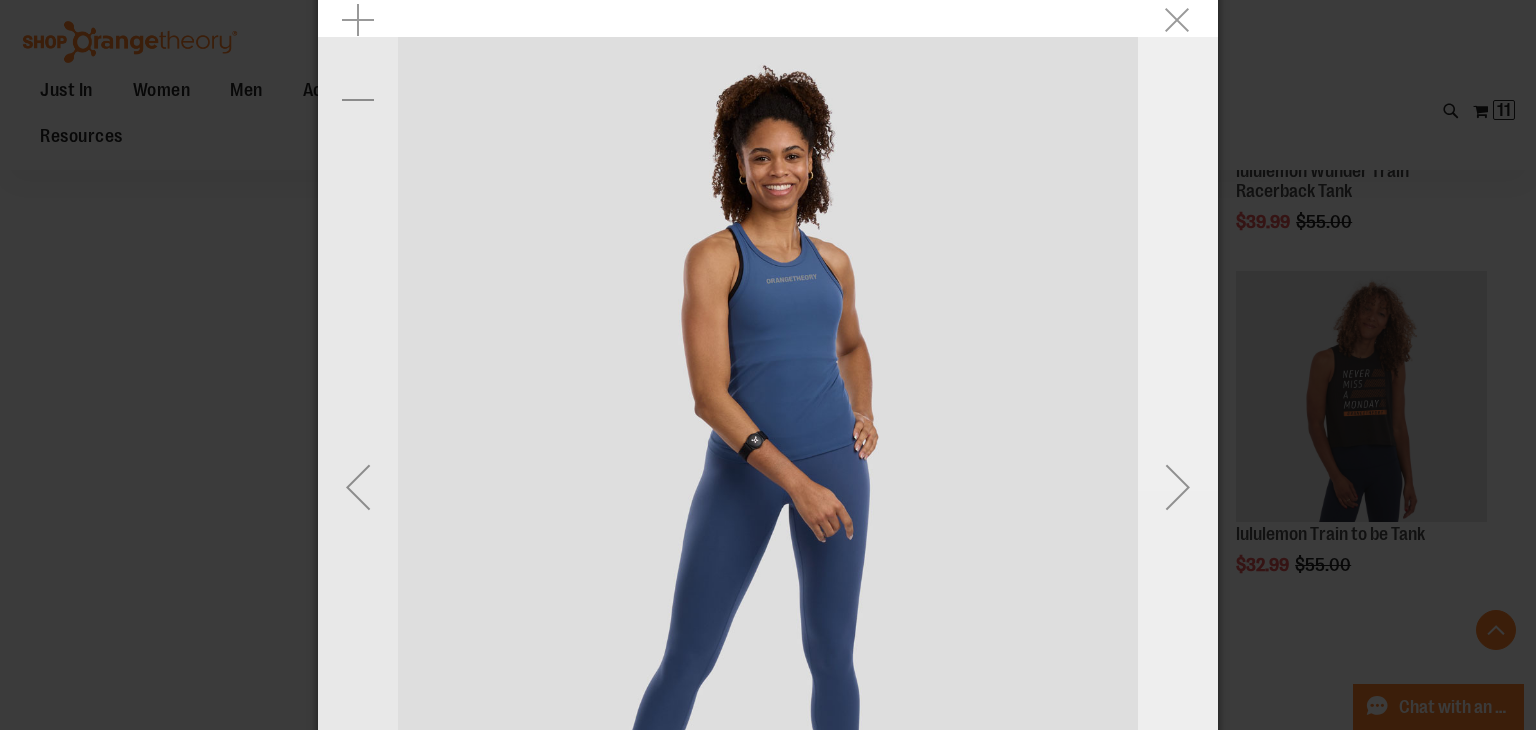 scroll, scrollTop: 0, scrollLeft: 0, axis: both 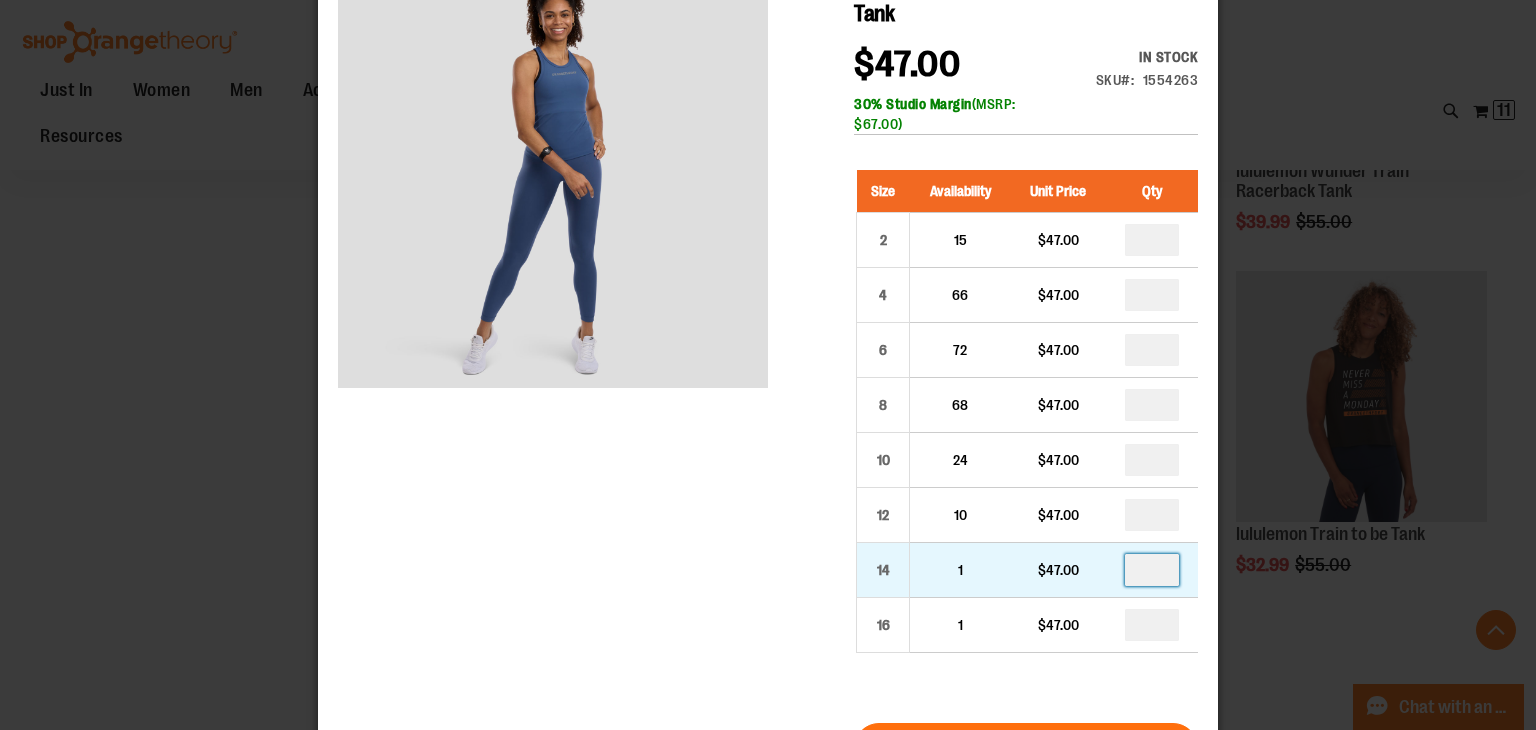 click at bounding box center (1152, 570) 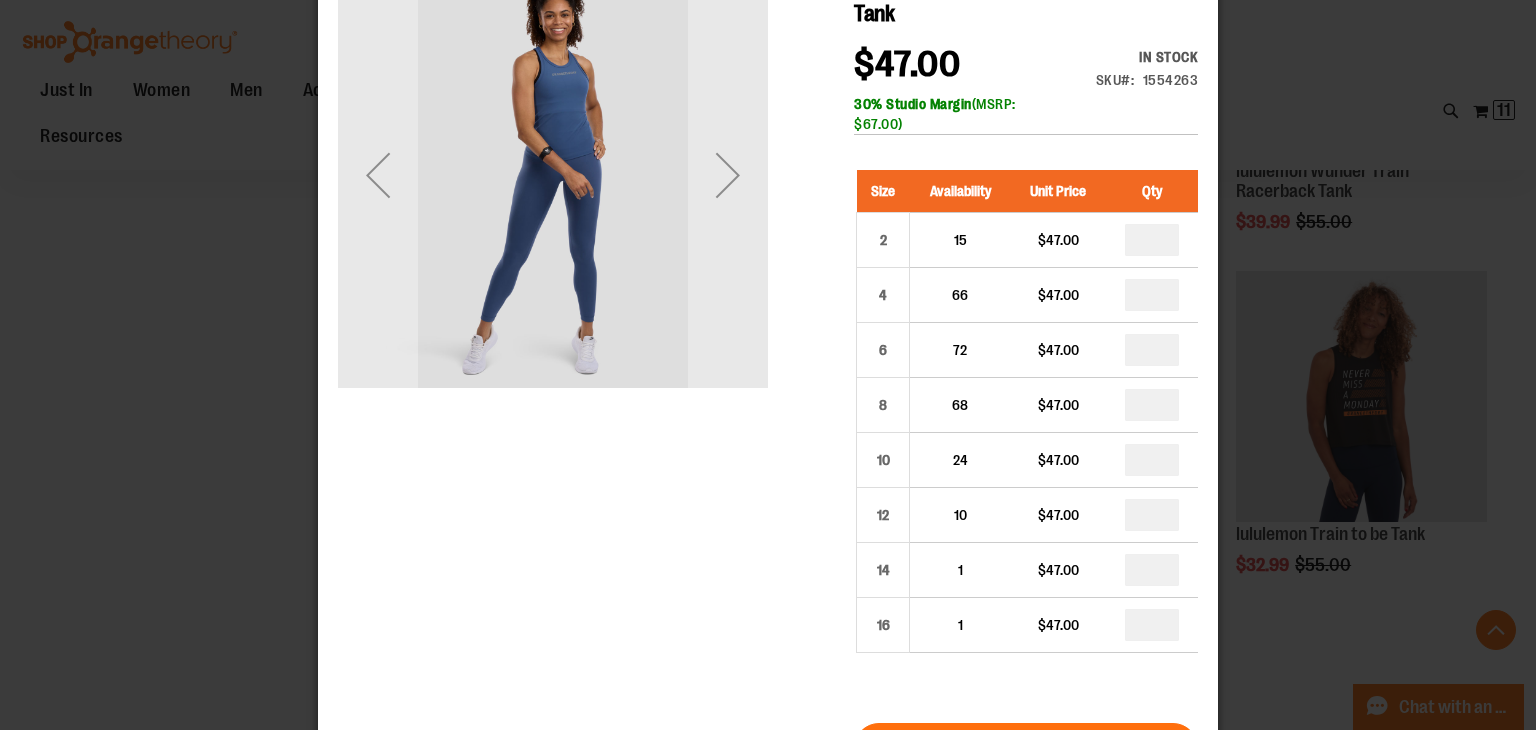 type on "*" 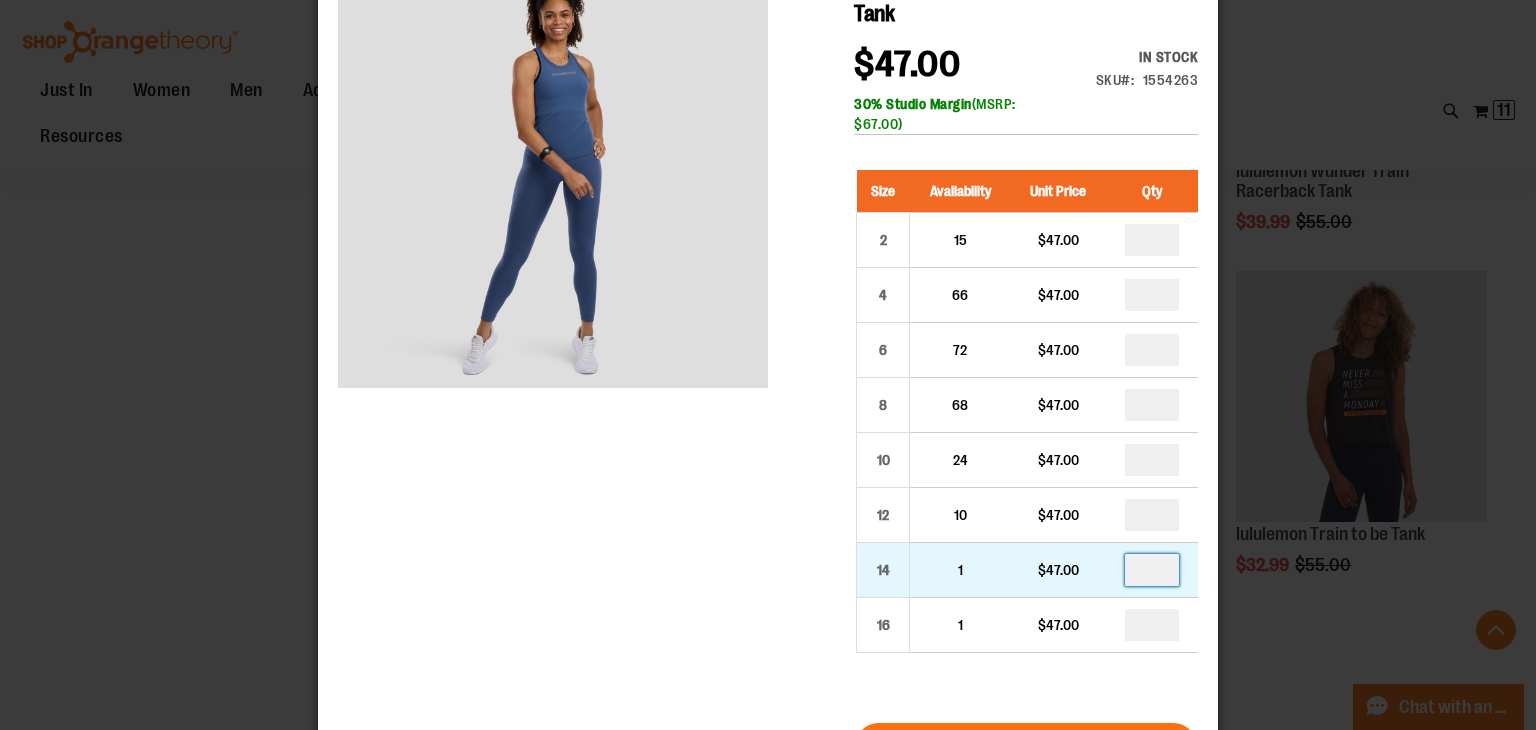type on "*" 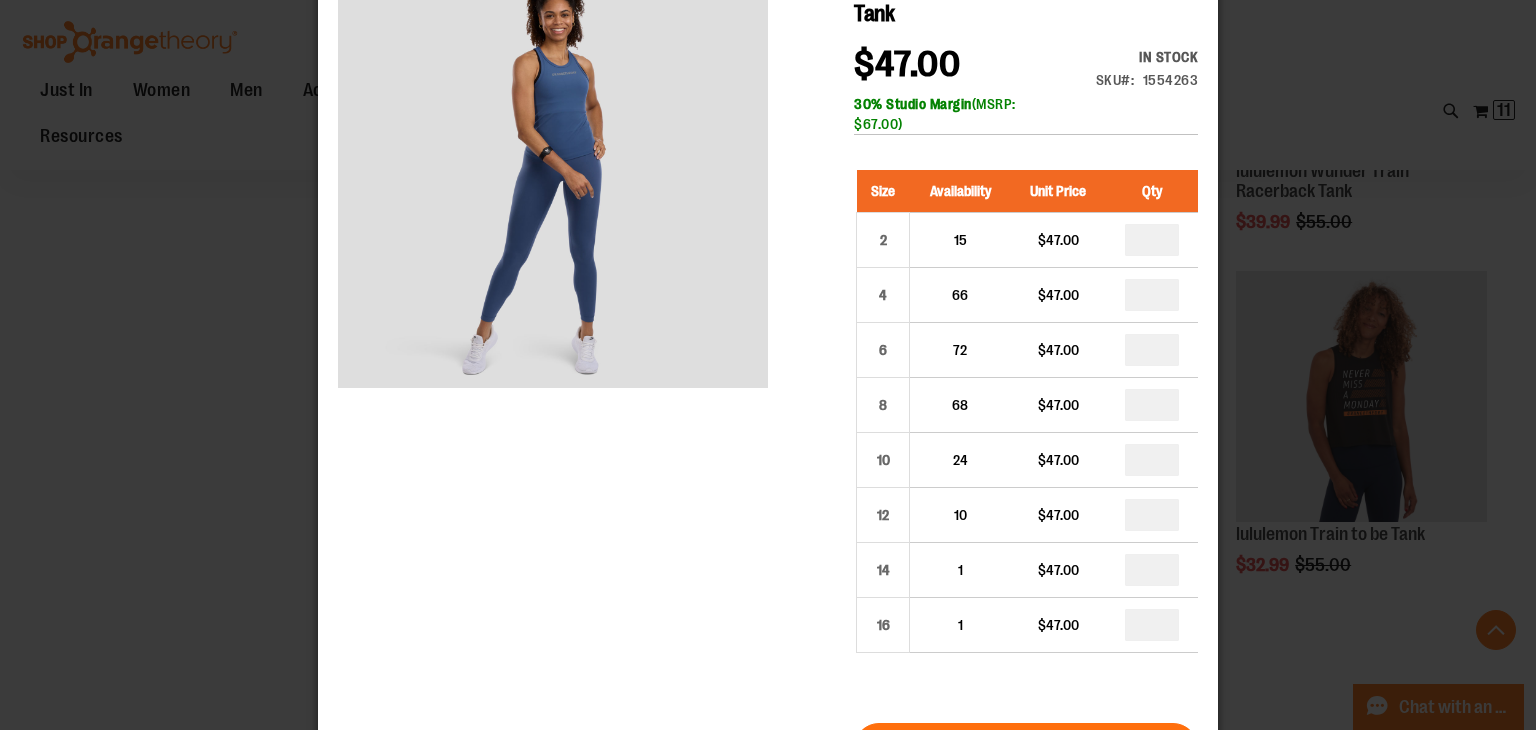 click on "lululemon Align Waist Length Racerback Tank
$47.00
In stock
Only  %1  left
SKU
1554263
30% Studio Margin  (MSRP: $67.00)
Size
Availability
Unit Price
Qty
2
15
$47.00
* 4" at bounding box center [768, 489] 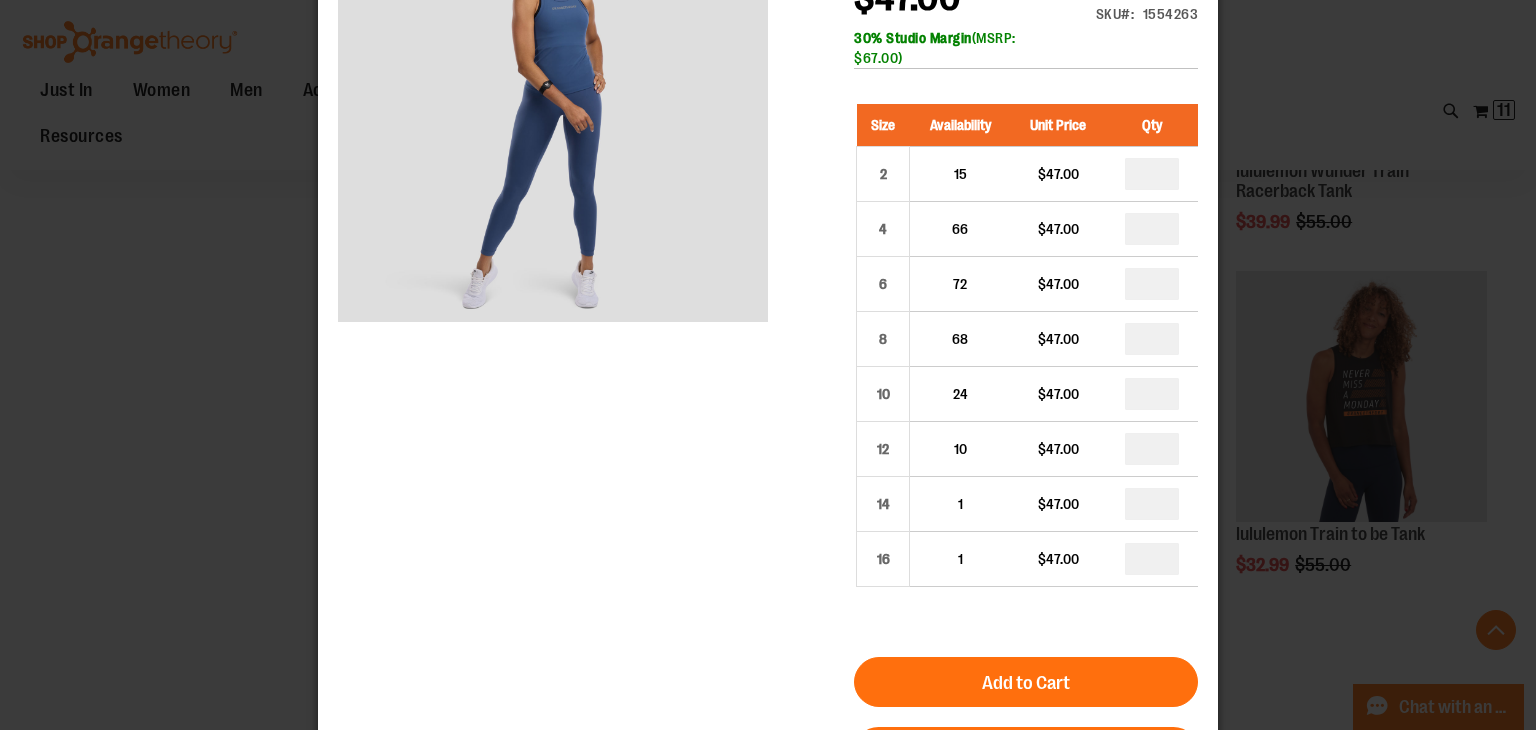 scroll, scrollTop: 200, scrollLeft: 0, axis: vertical 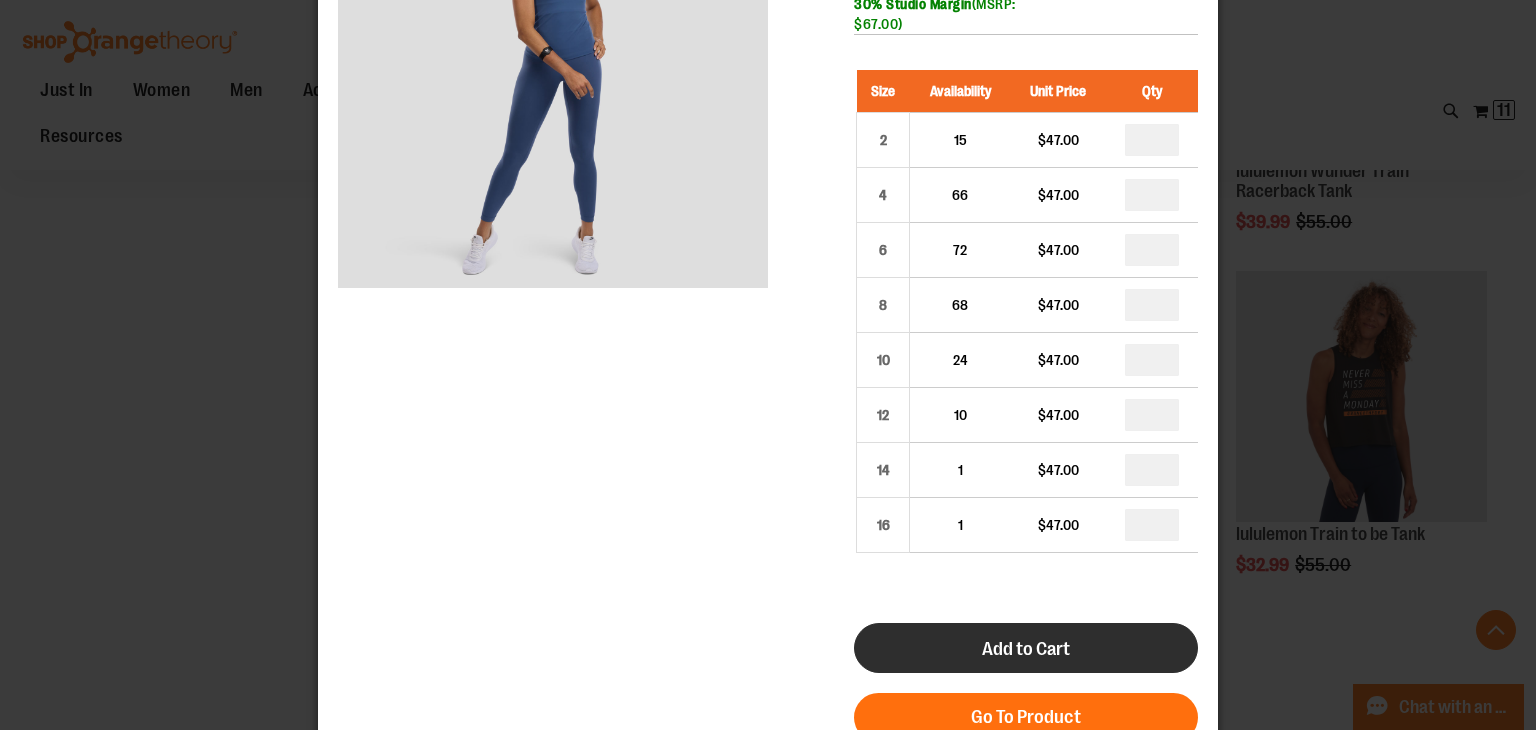 click on "Add to Cart" at bounding box center [1026, 649] 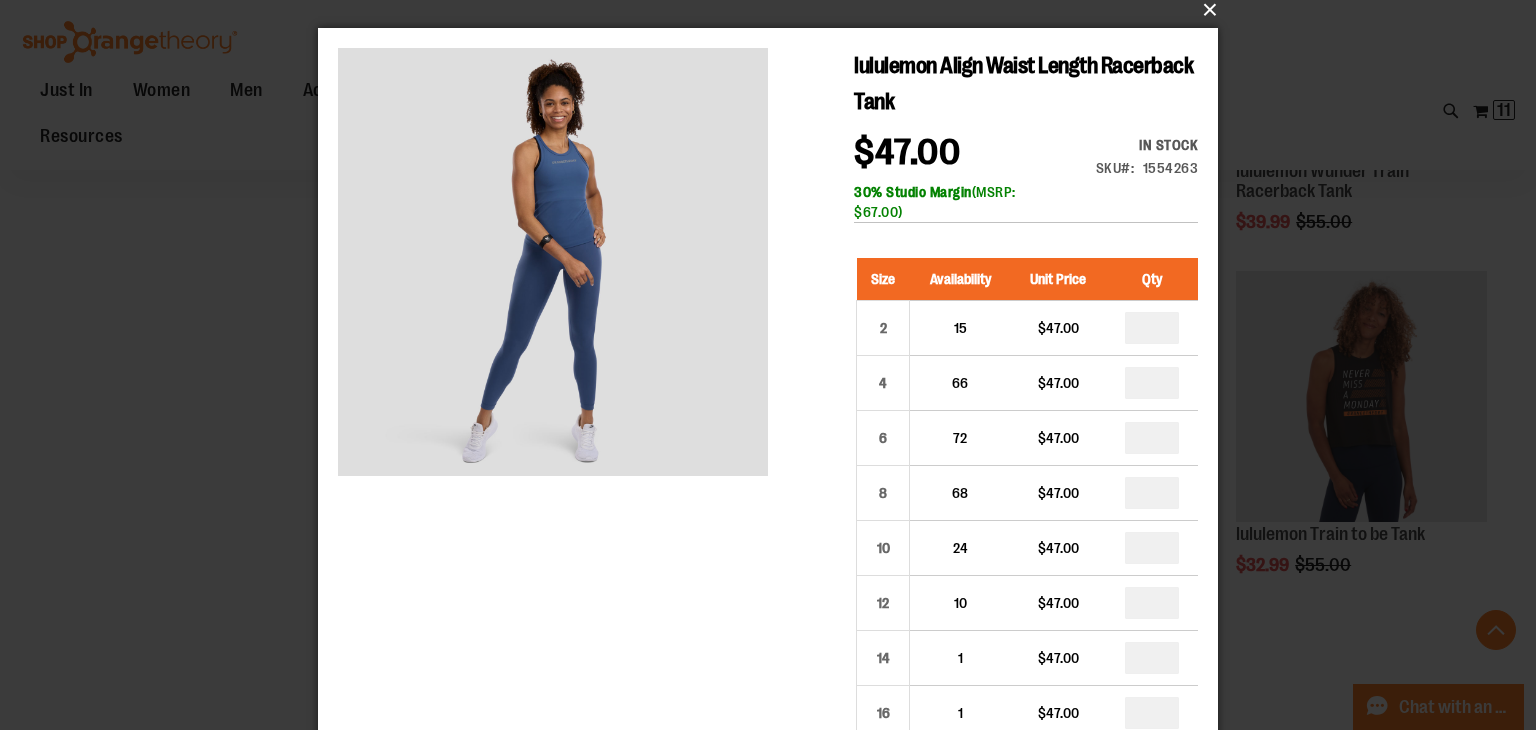 scroll, scrollTop: 0, scrollLeft: 0, axis: both 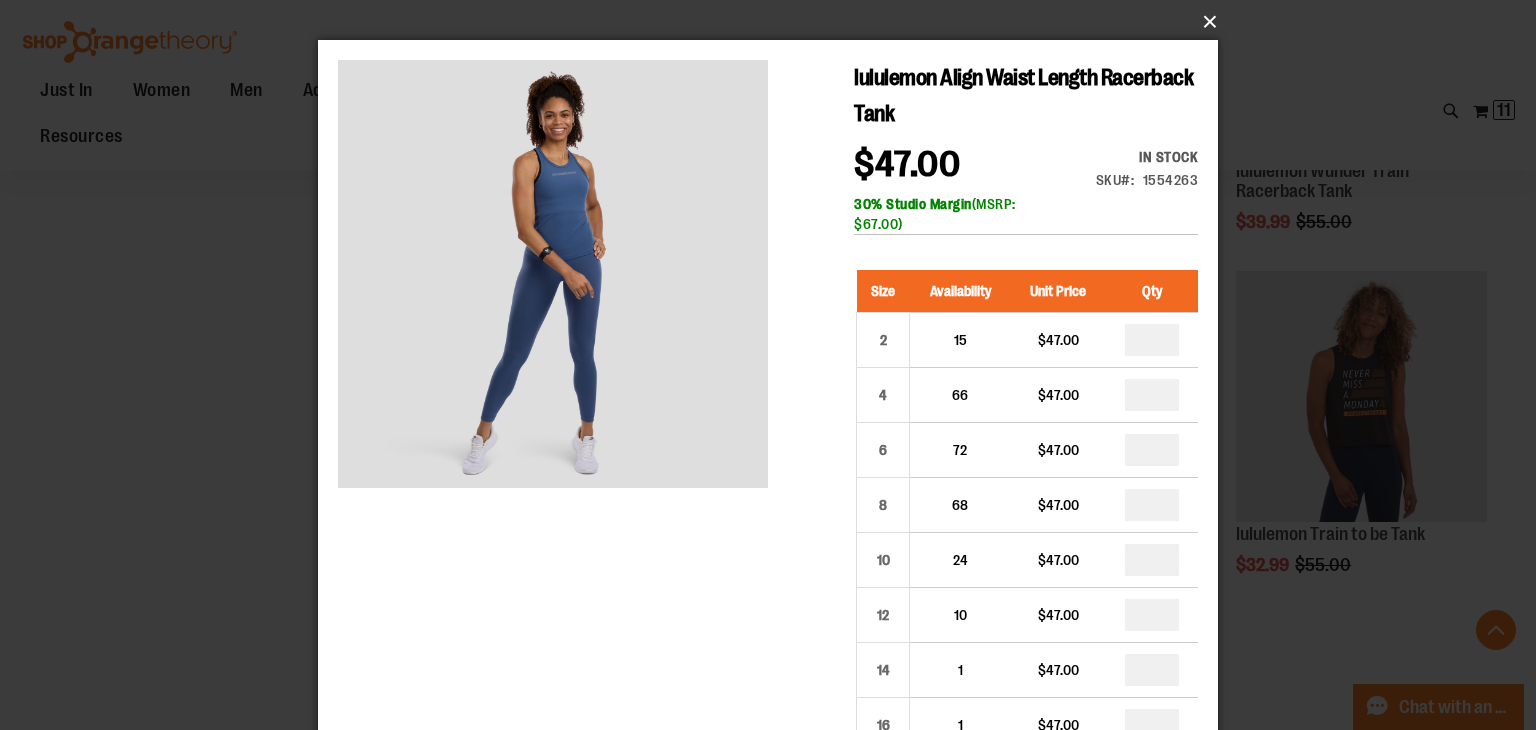 click on "×" at bounding box center [774, 22] 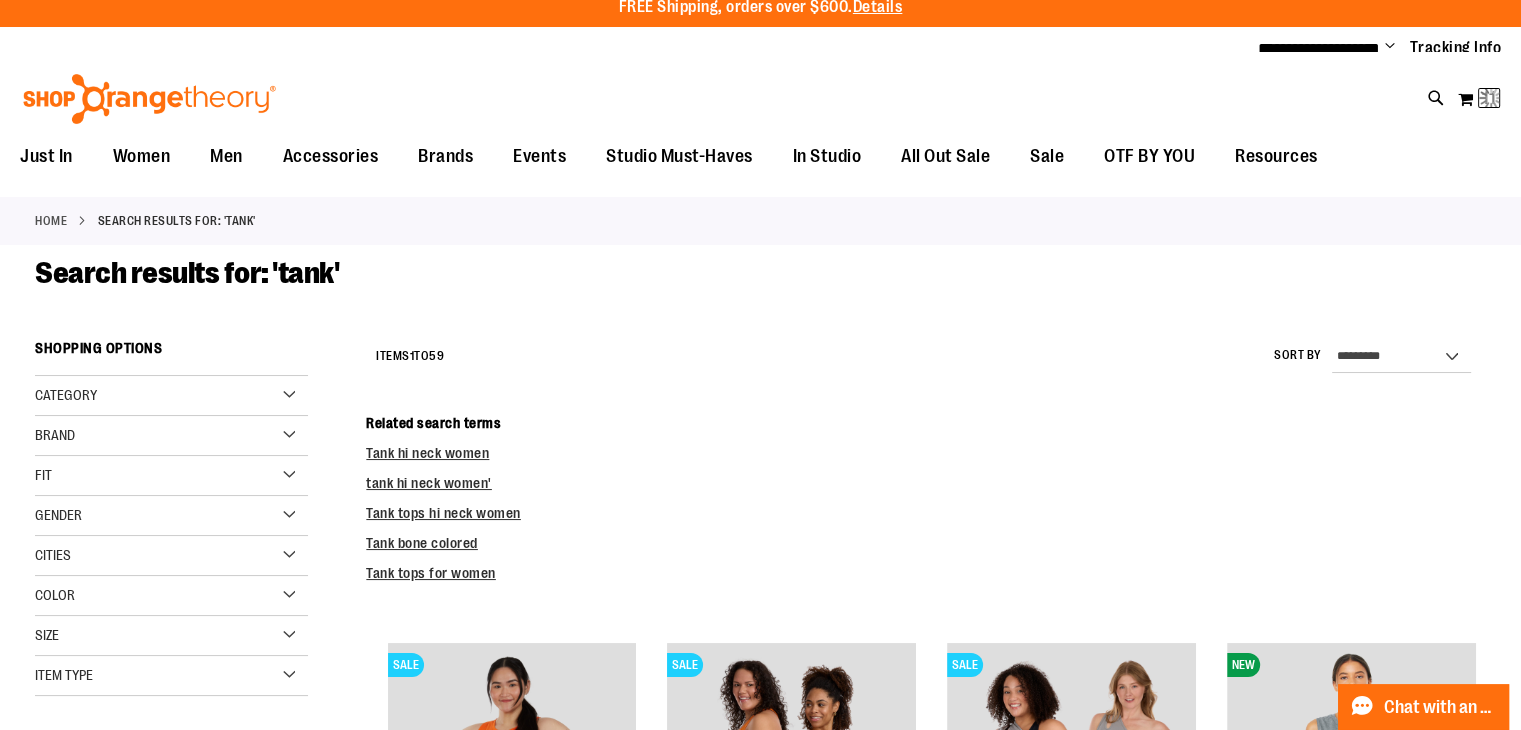scroll, scrollTop: 0, scrollLeft: 0, axis: both 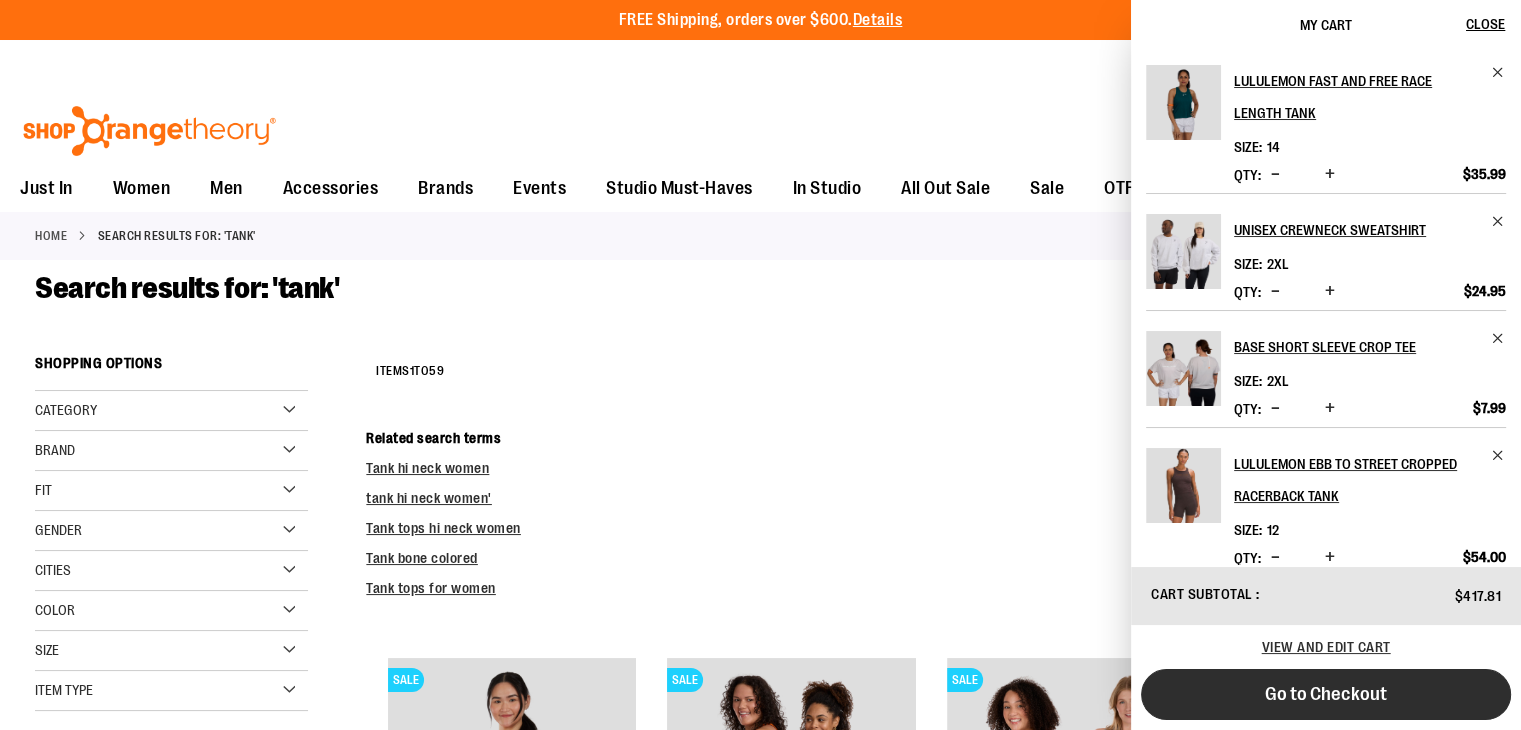 click on "Go to Checkout" at bounding box center (1326, 694) 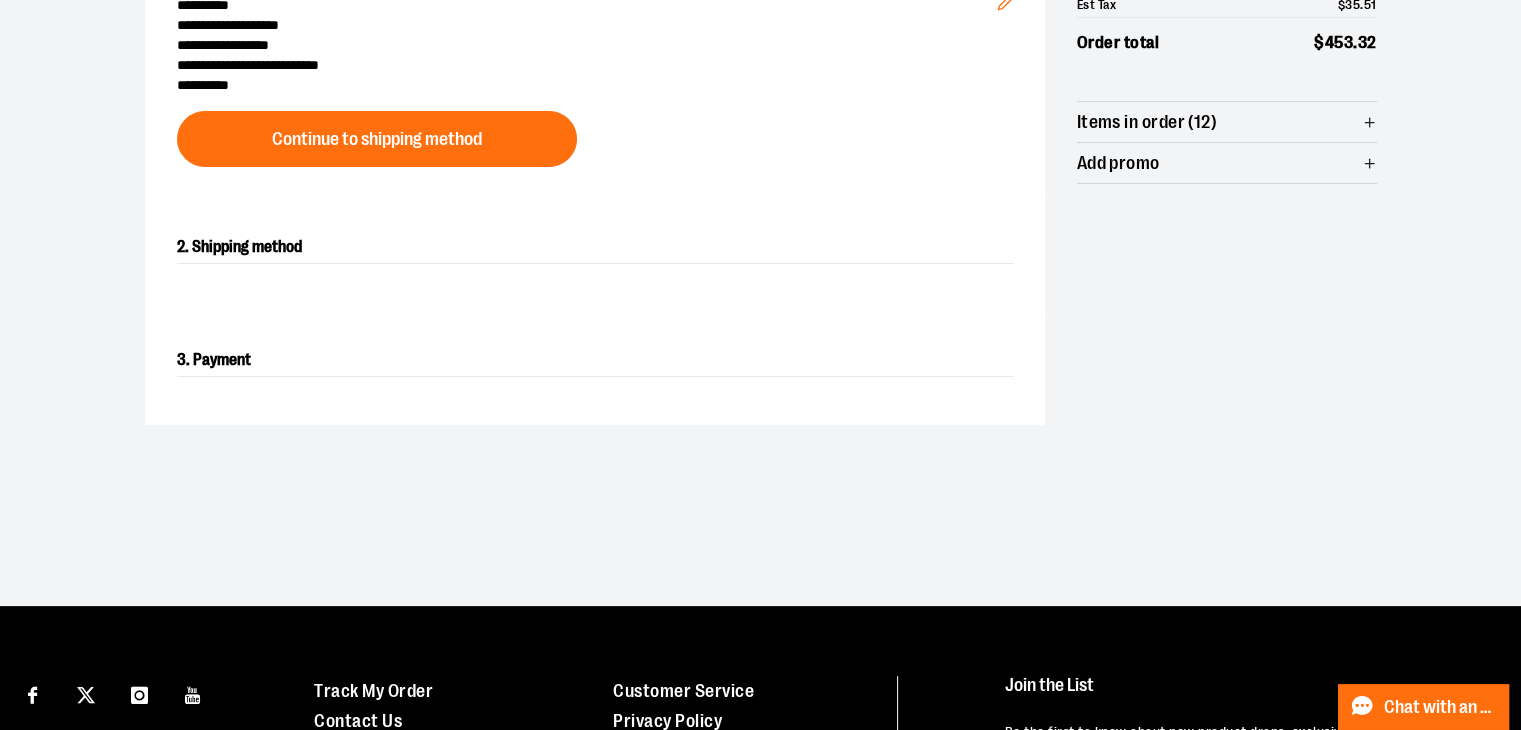 scroll, scrollTop: 0, scrollLeft: 0, axis: both 